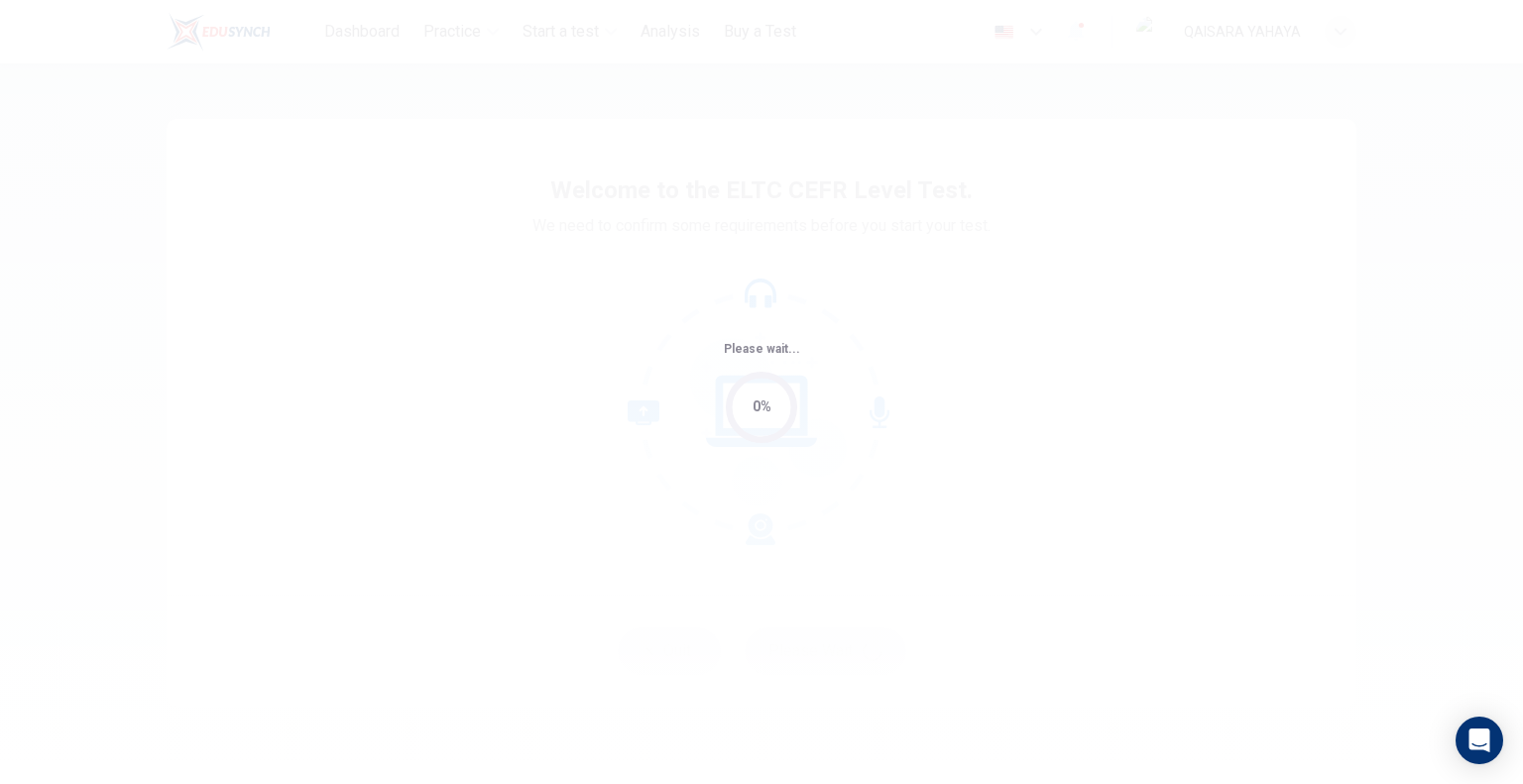 scroll, scrollTop: 0, scrollLeft: 0, axis: both 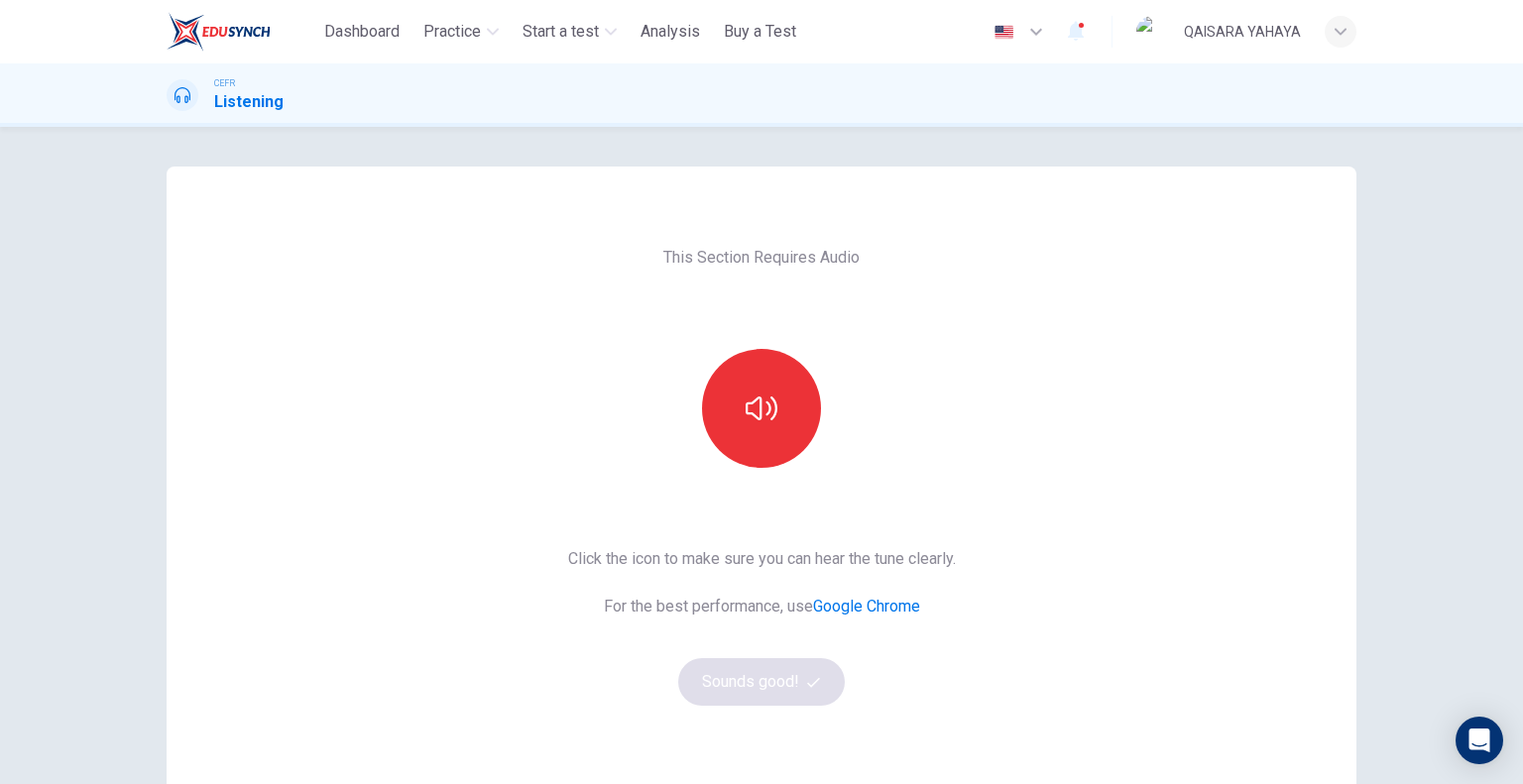 click on "This Section Requires Audio Click the icon to make sure you can hear the tune clearly. For the best performance, use  Google Chrome Sounds good!" at bounding box center (762, 510) 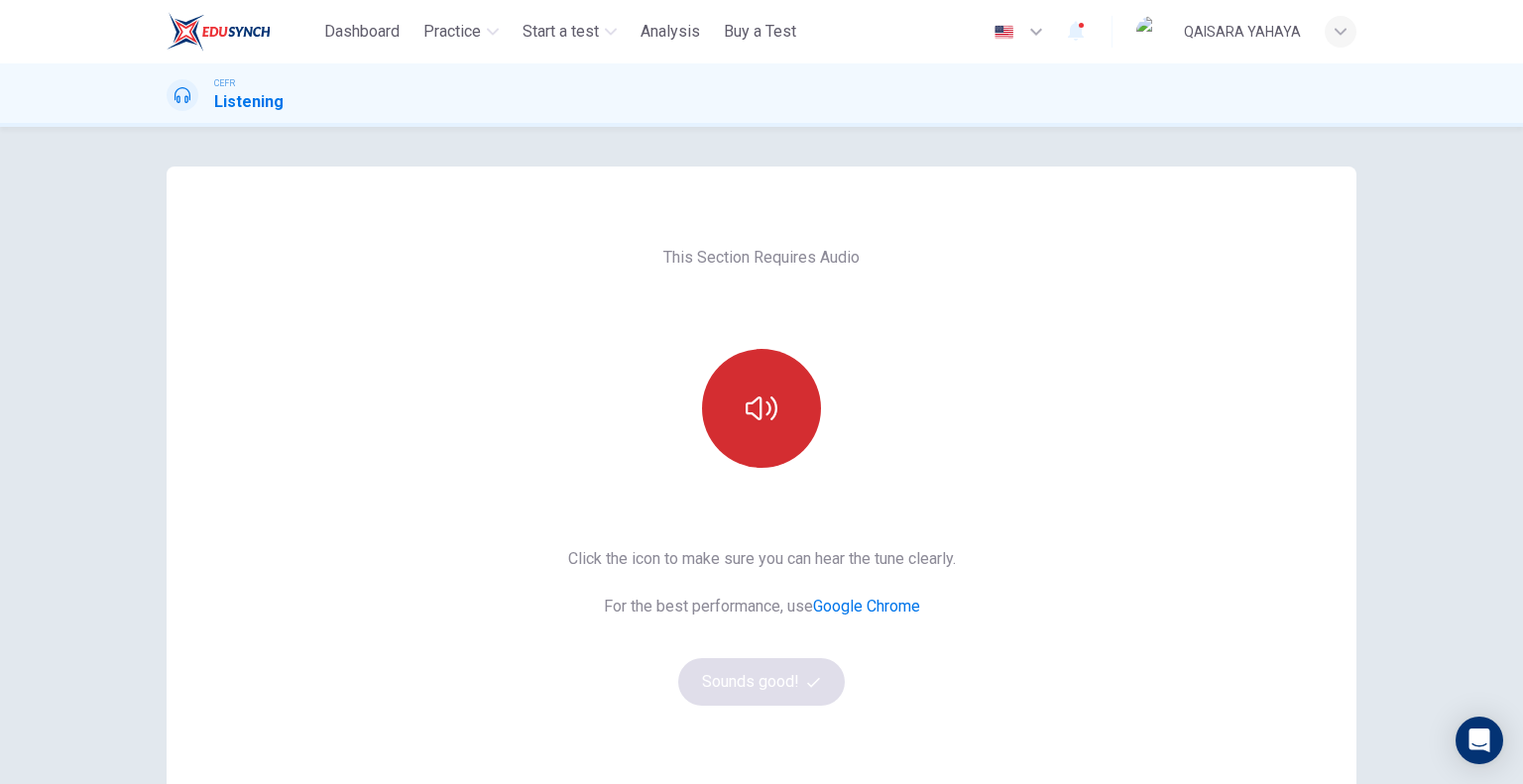 click at bounding box center (762, 408) 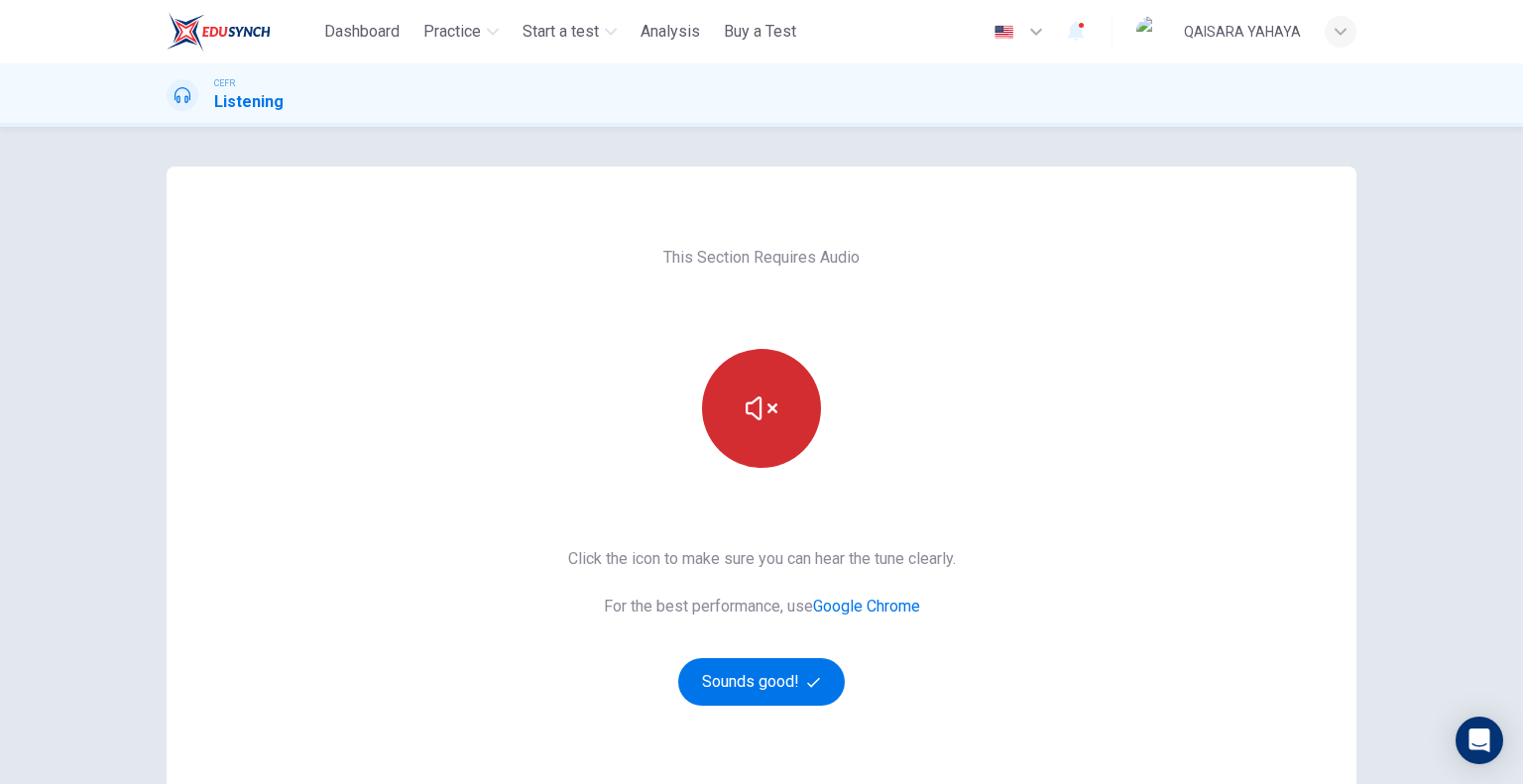 click at bounding box center (762, 408) 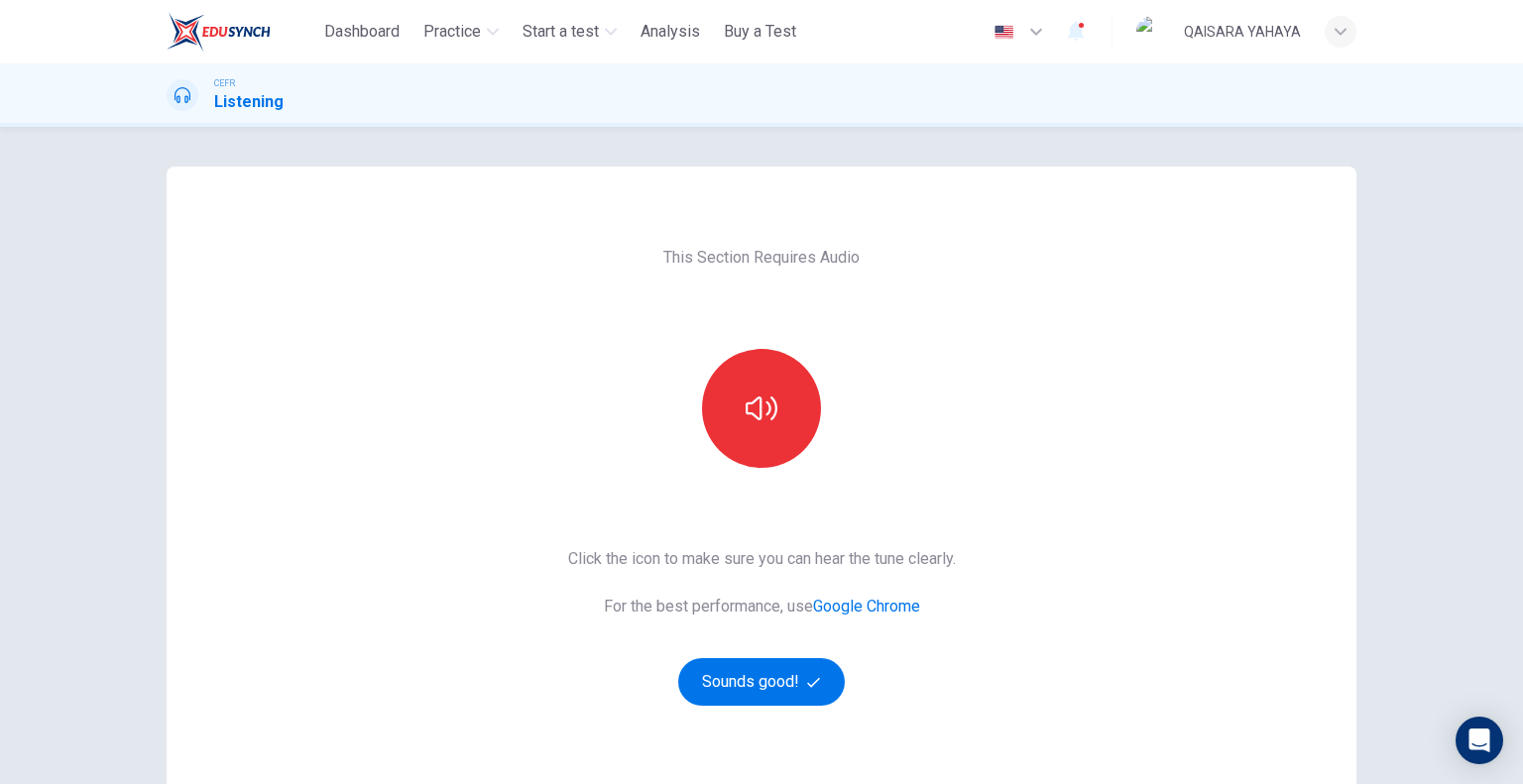 click at bounding box center (762, 408) 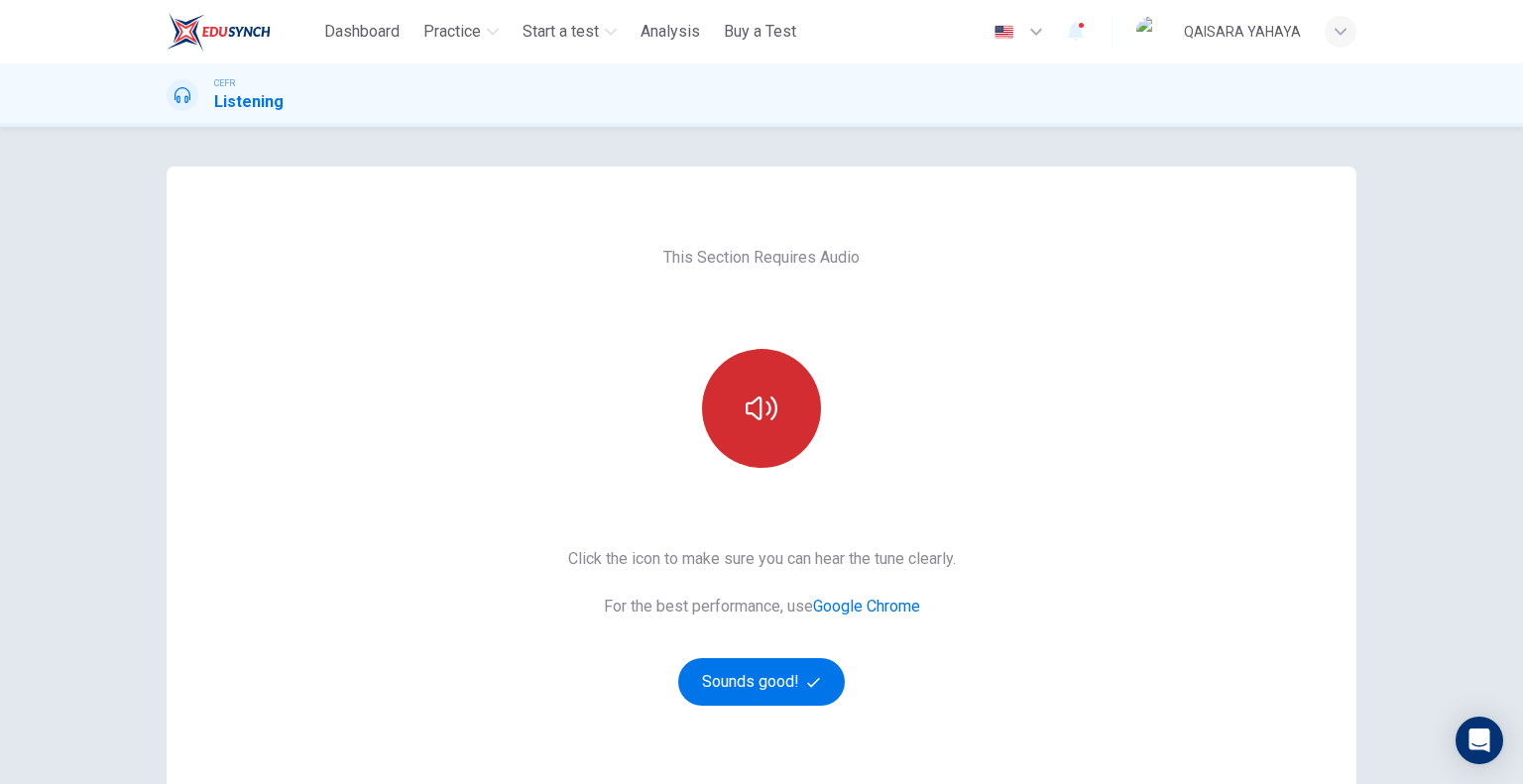 click at bounding box center [762, 408] 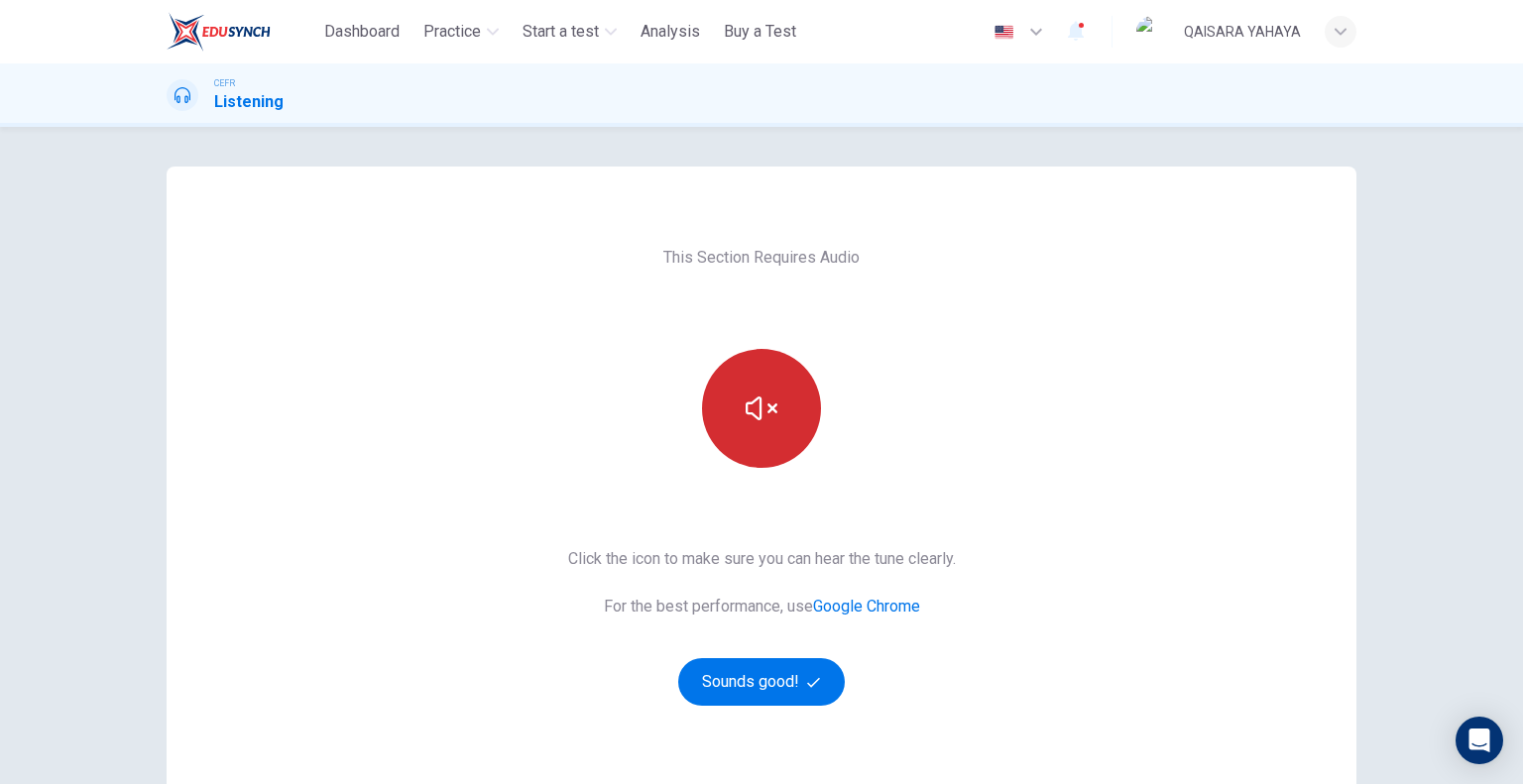 click at bounding box center [762, 408] 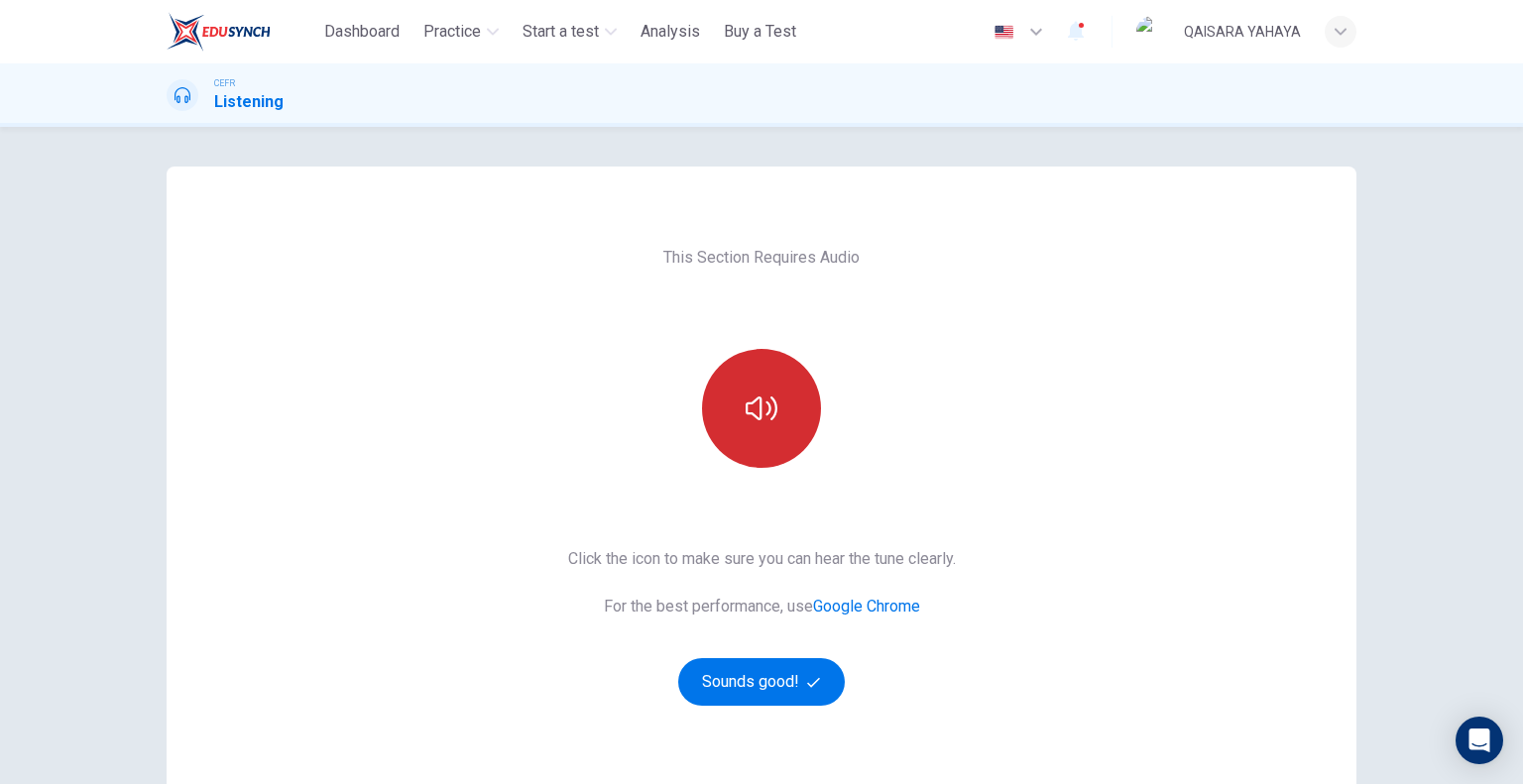 click at bounding box center (762, 408) 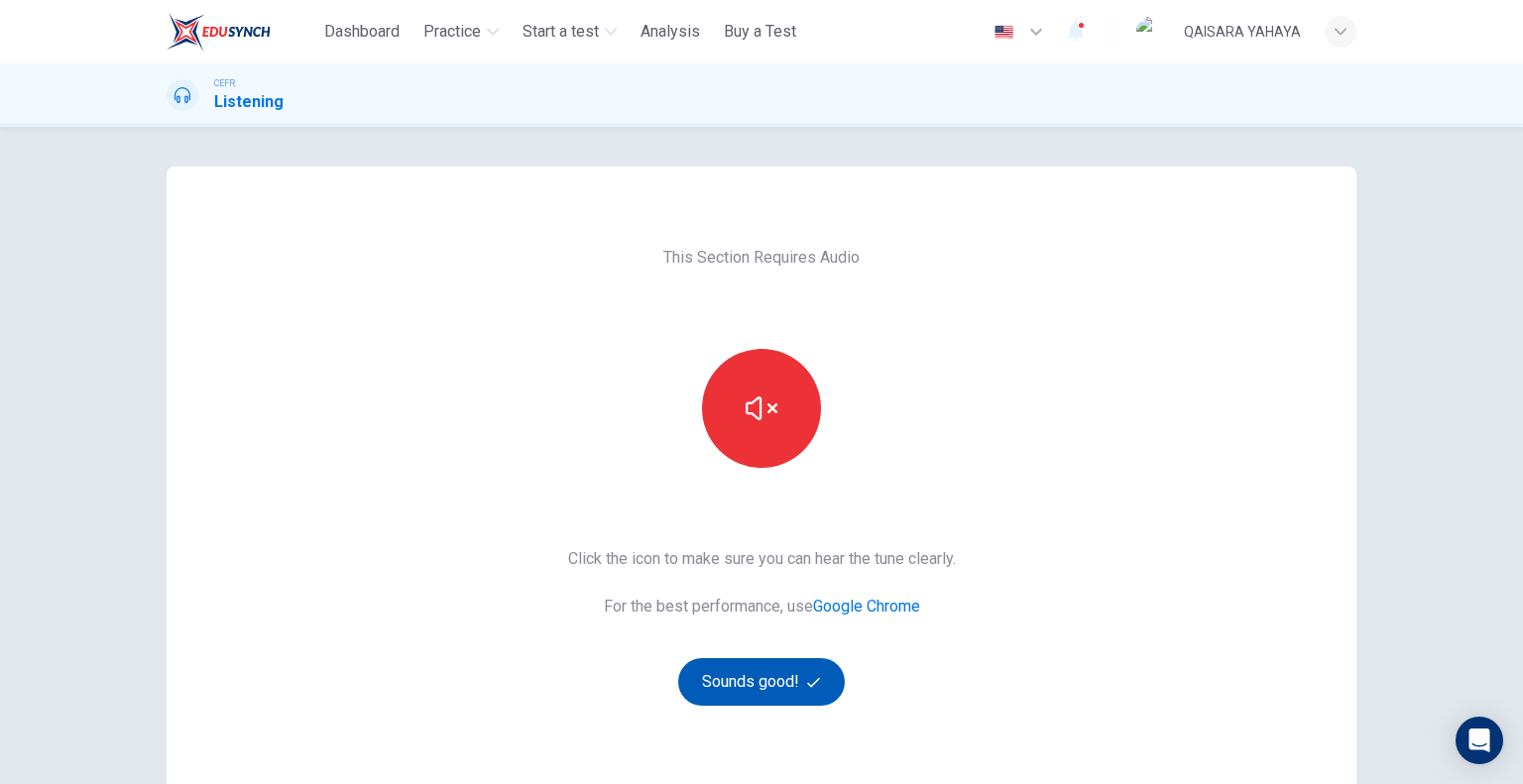 click on "Sounds good!" at bounding box center [762, 682] 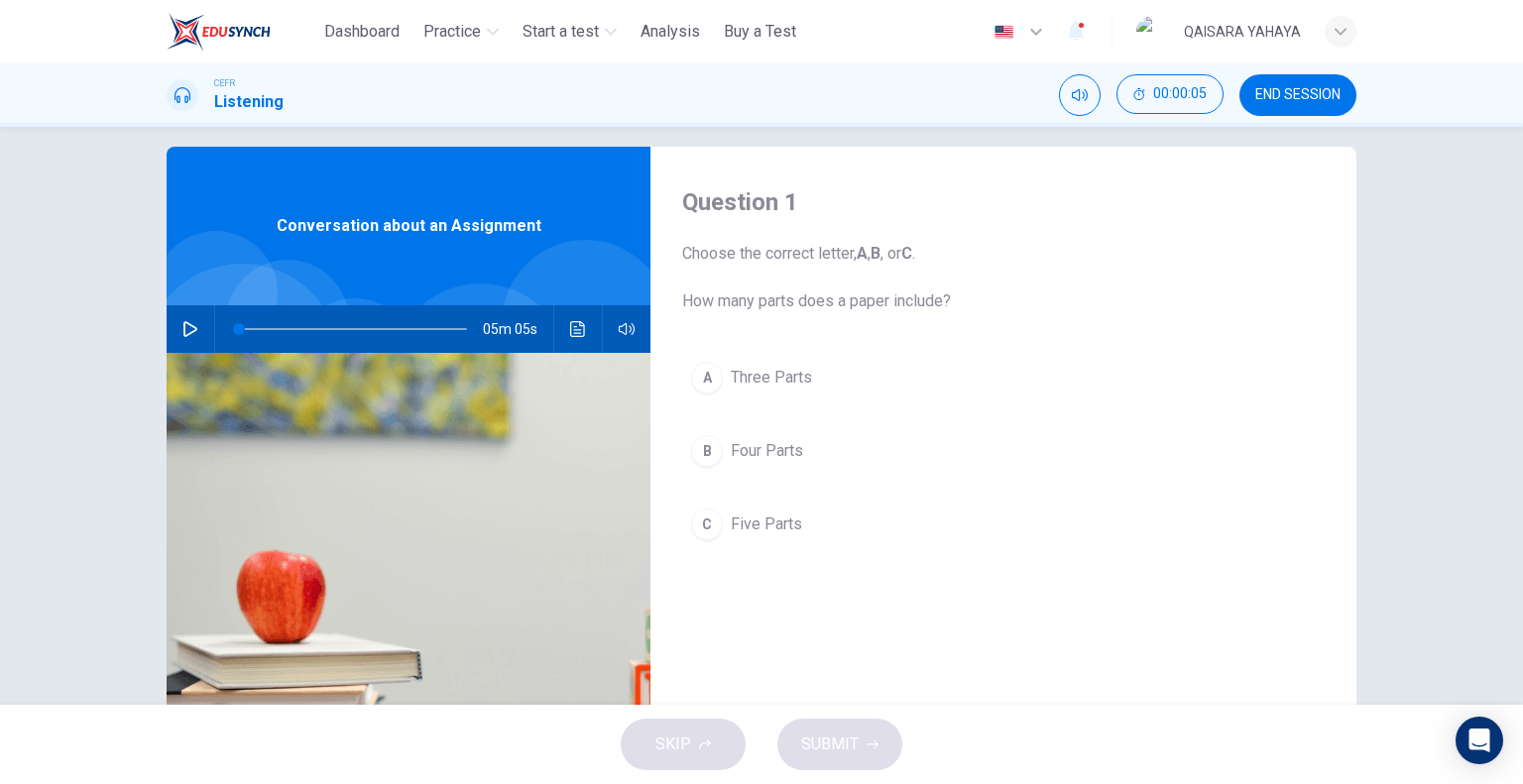 scroll, scrollTop: 0, scrollLeft: 0, axis: both 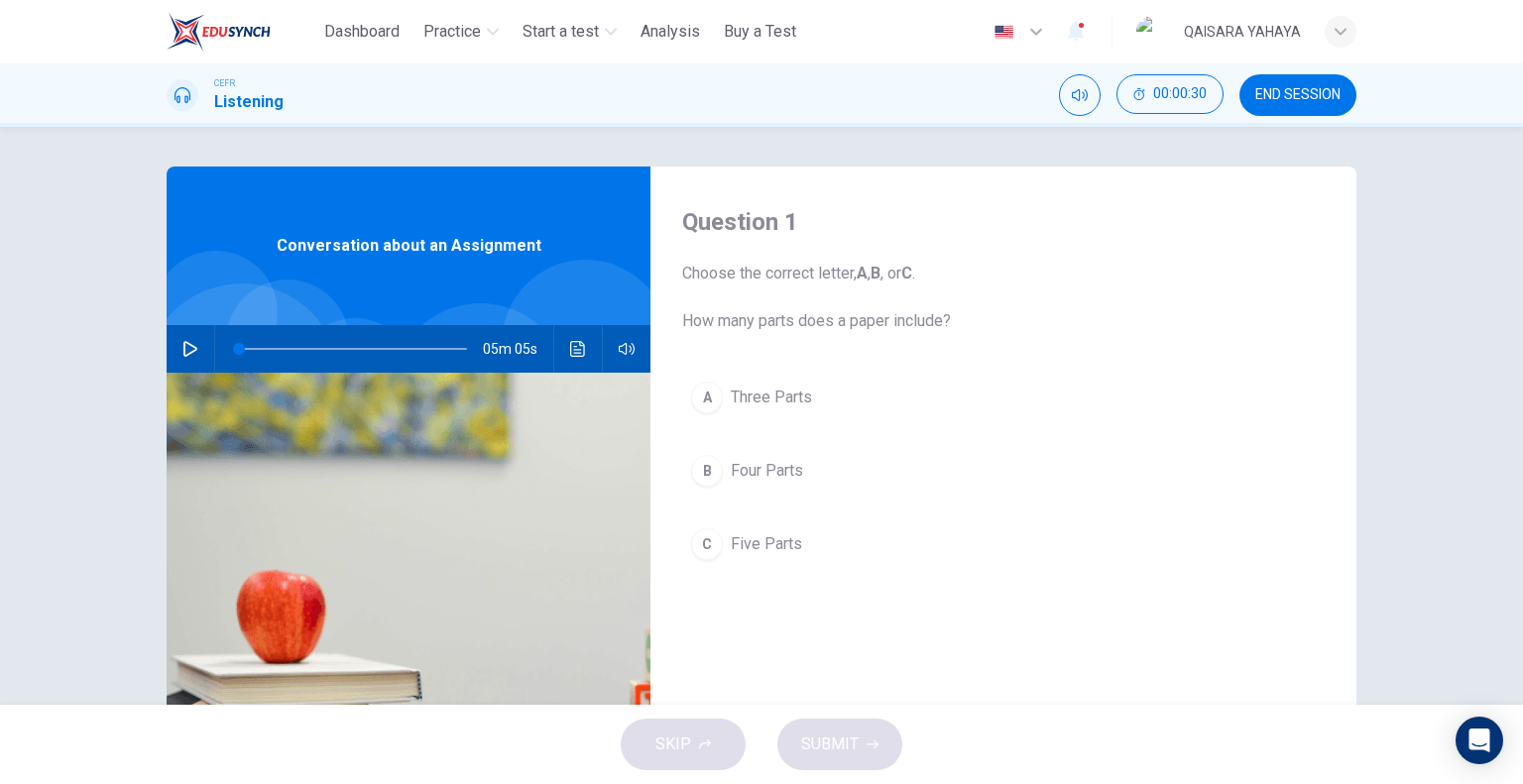 click at bounding box center (190, 349) 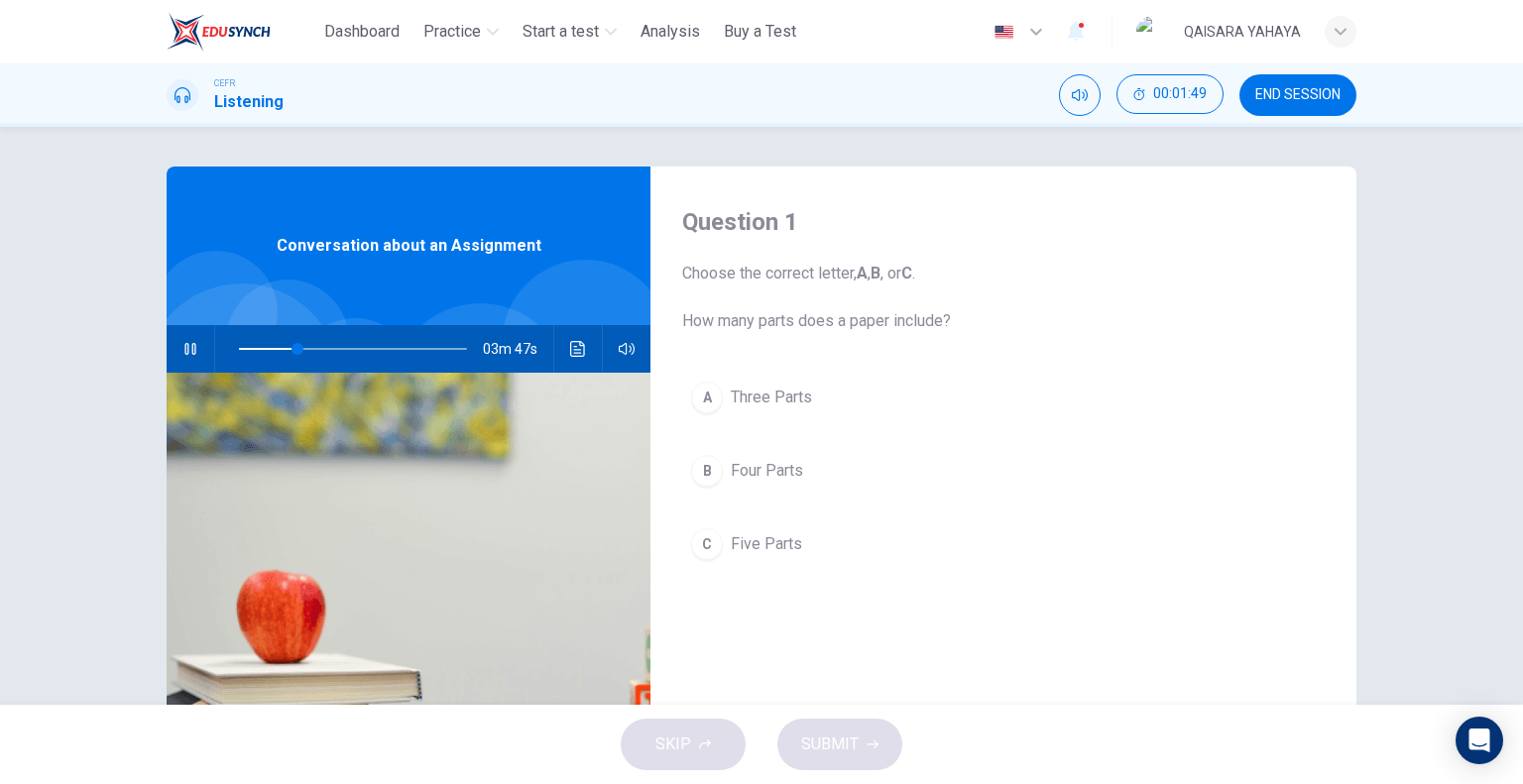 click on "C Five Parts" at bounding box center (1003, 544) 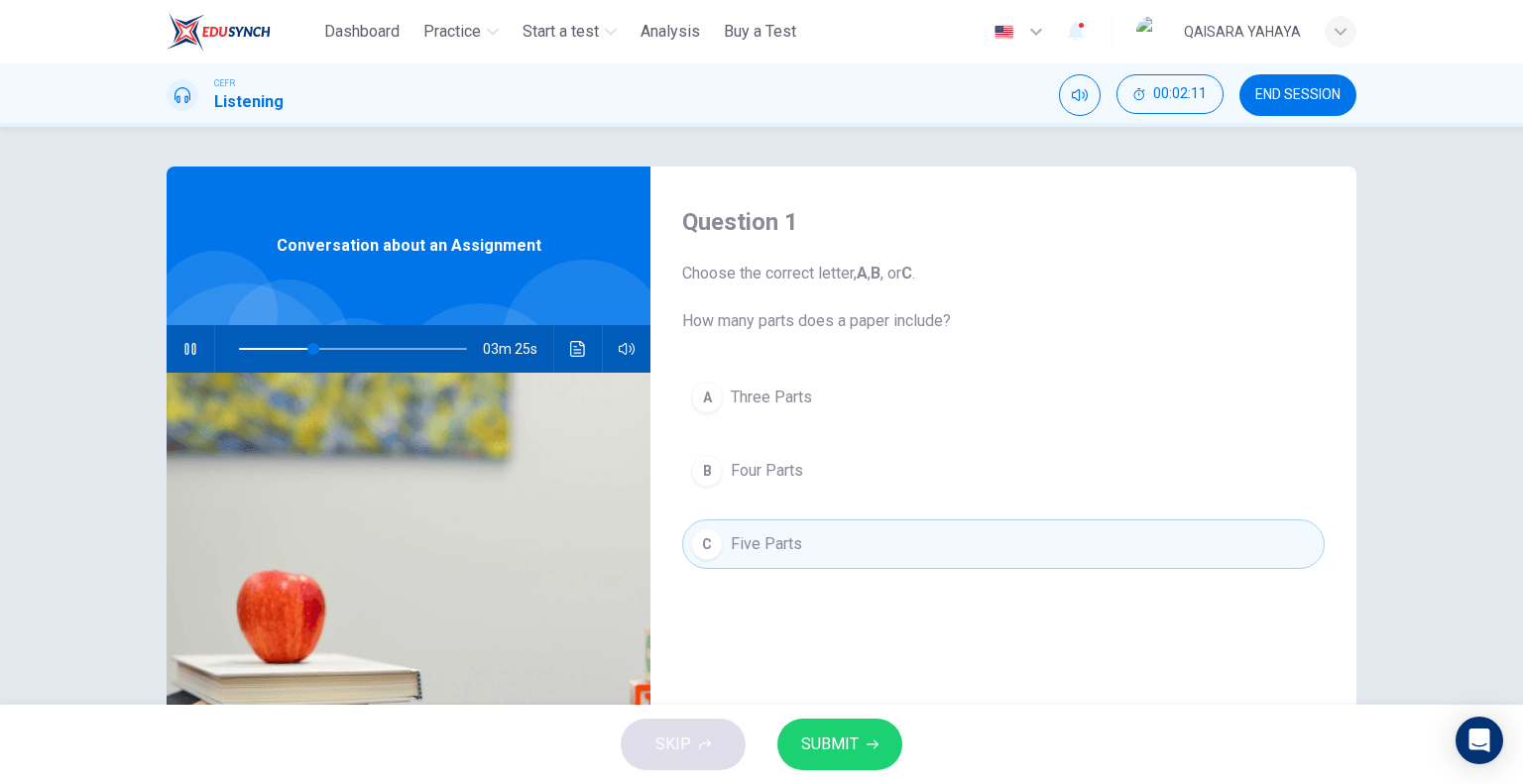 click on "SUBMIT" at bounding box center [840, 744] 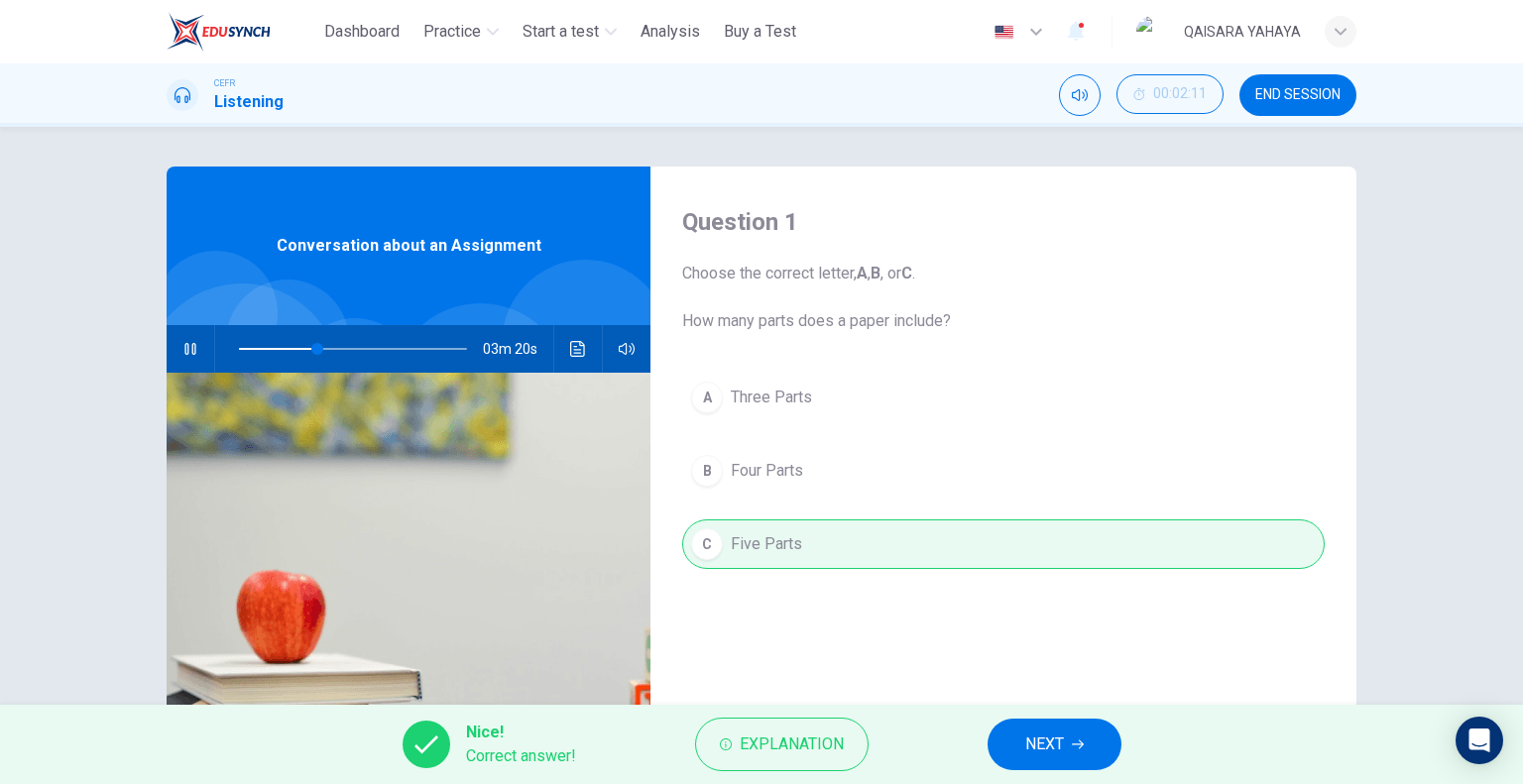 click on "NEXT" at bounding box center (1054, 744) 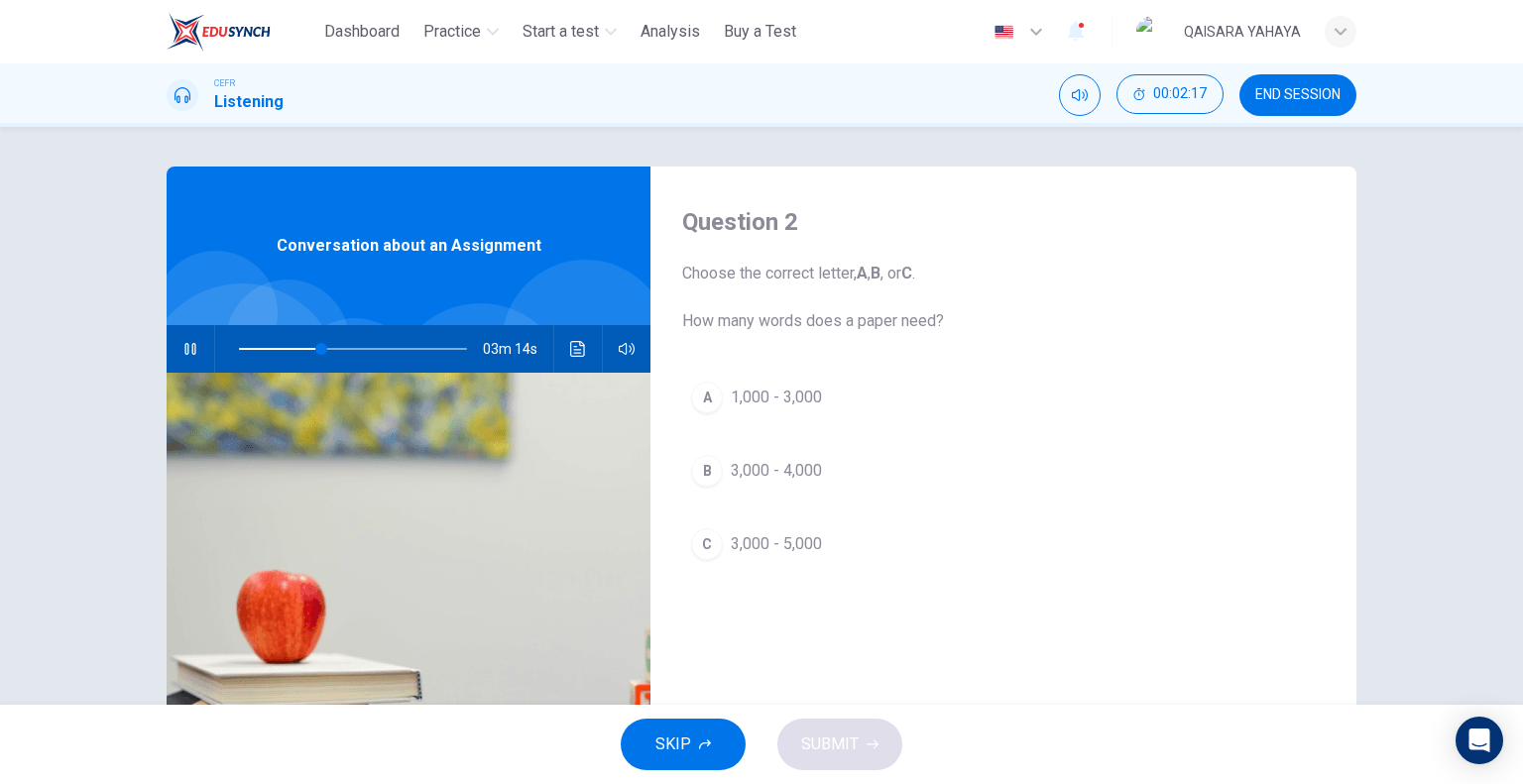 click on "3,000 - 5,000" at bounding box center (776, 397) 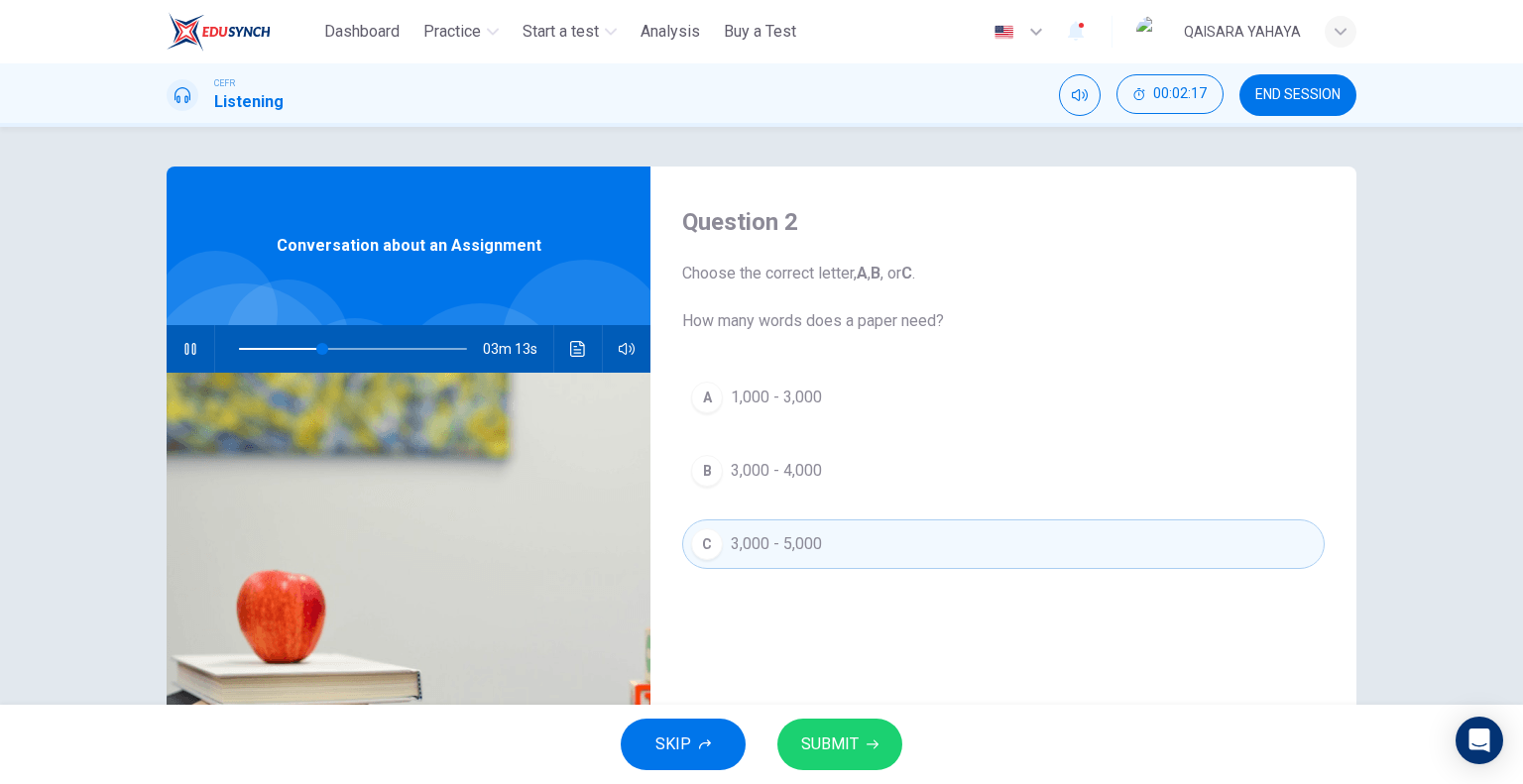 click on "SUBMIT" at bounding box center (830, 744) 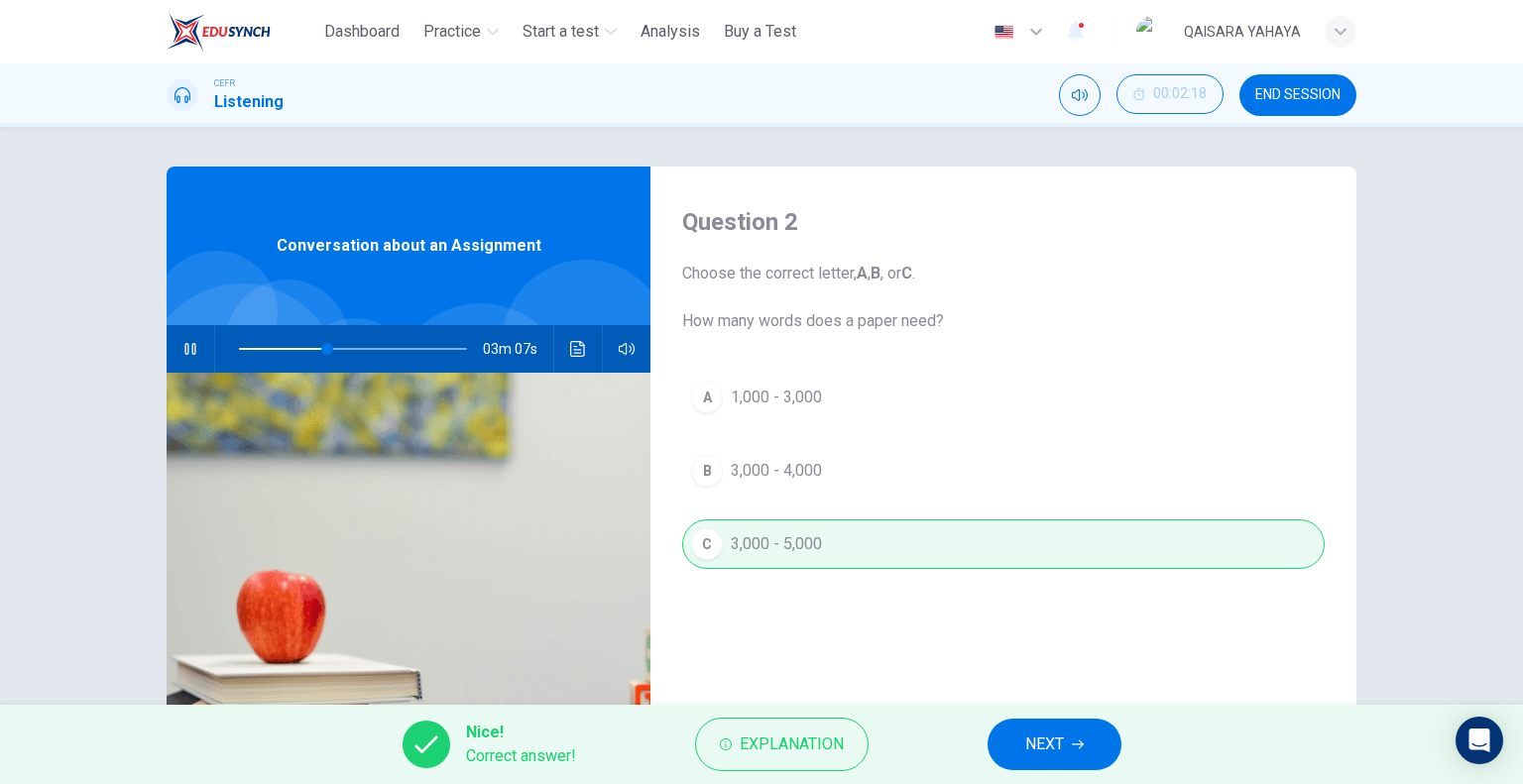 click on "NEXT" at bounding box center [1044, 744] 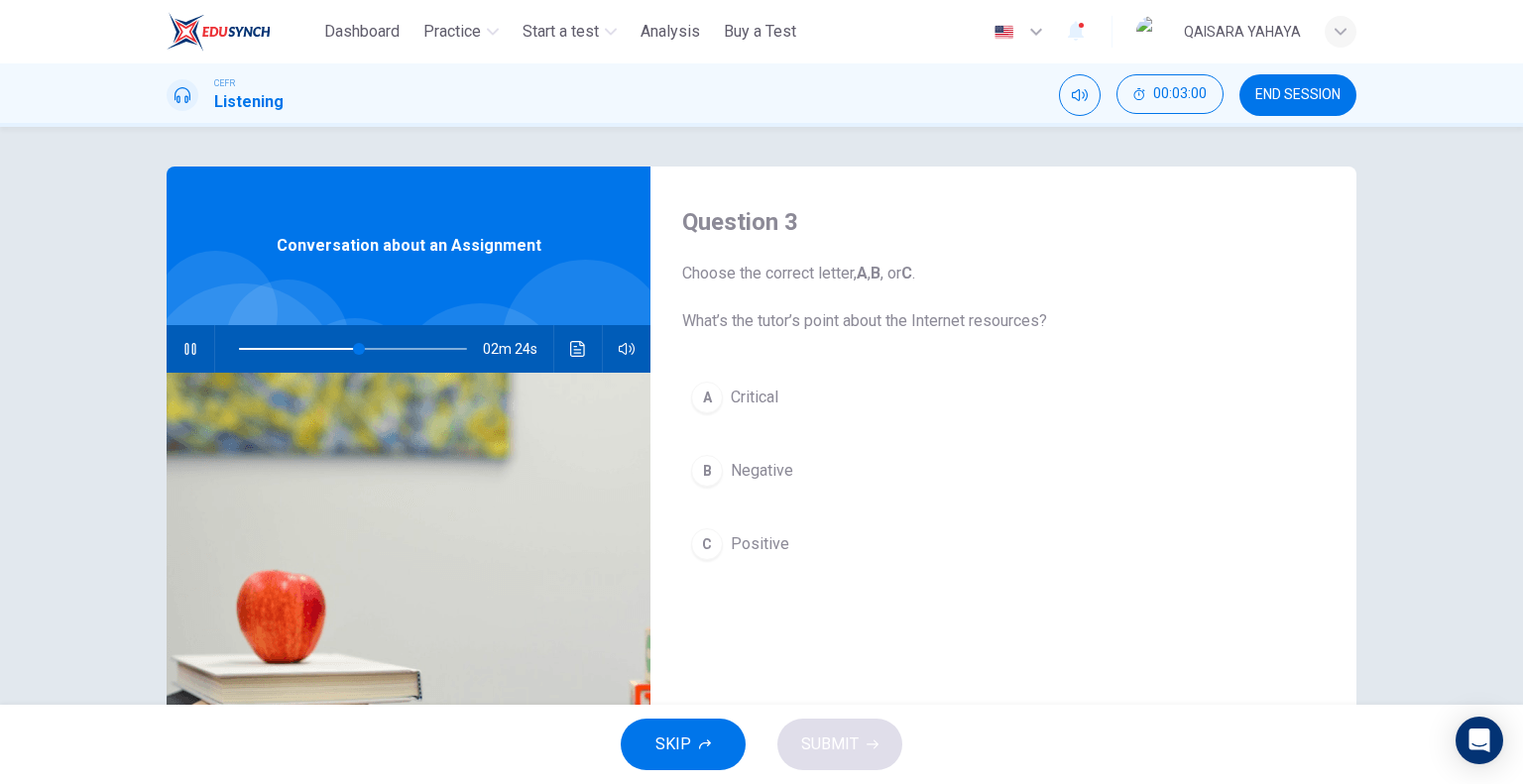 click on "A Critical" at bounding box center [1003, 397] 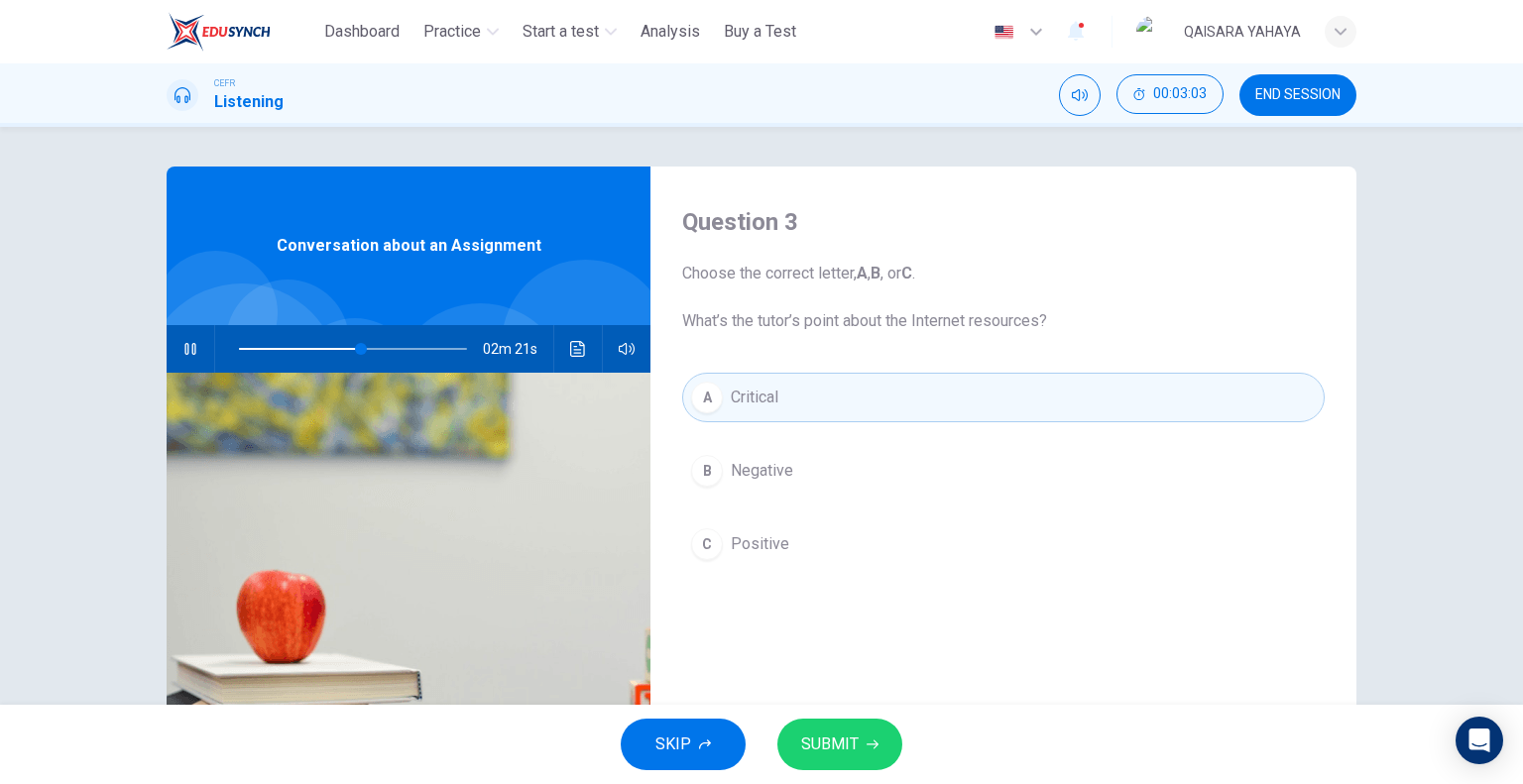 click on "SUBMIT" at bounding box center [840, 744] 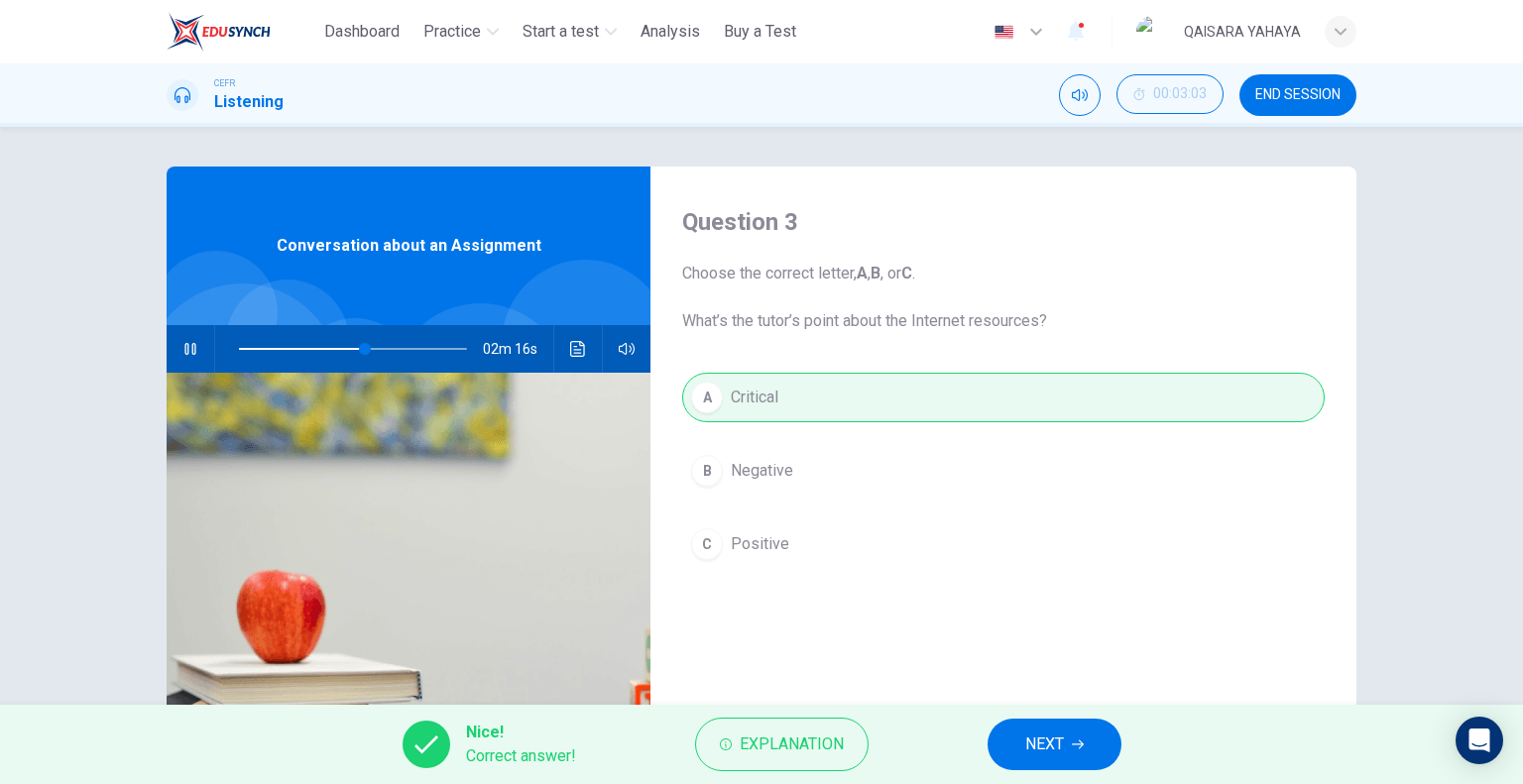 click on "NEXT" at bounding box center [1054, 744] 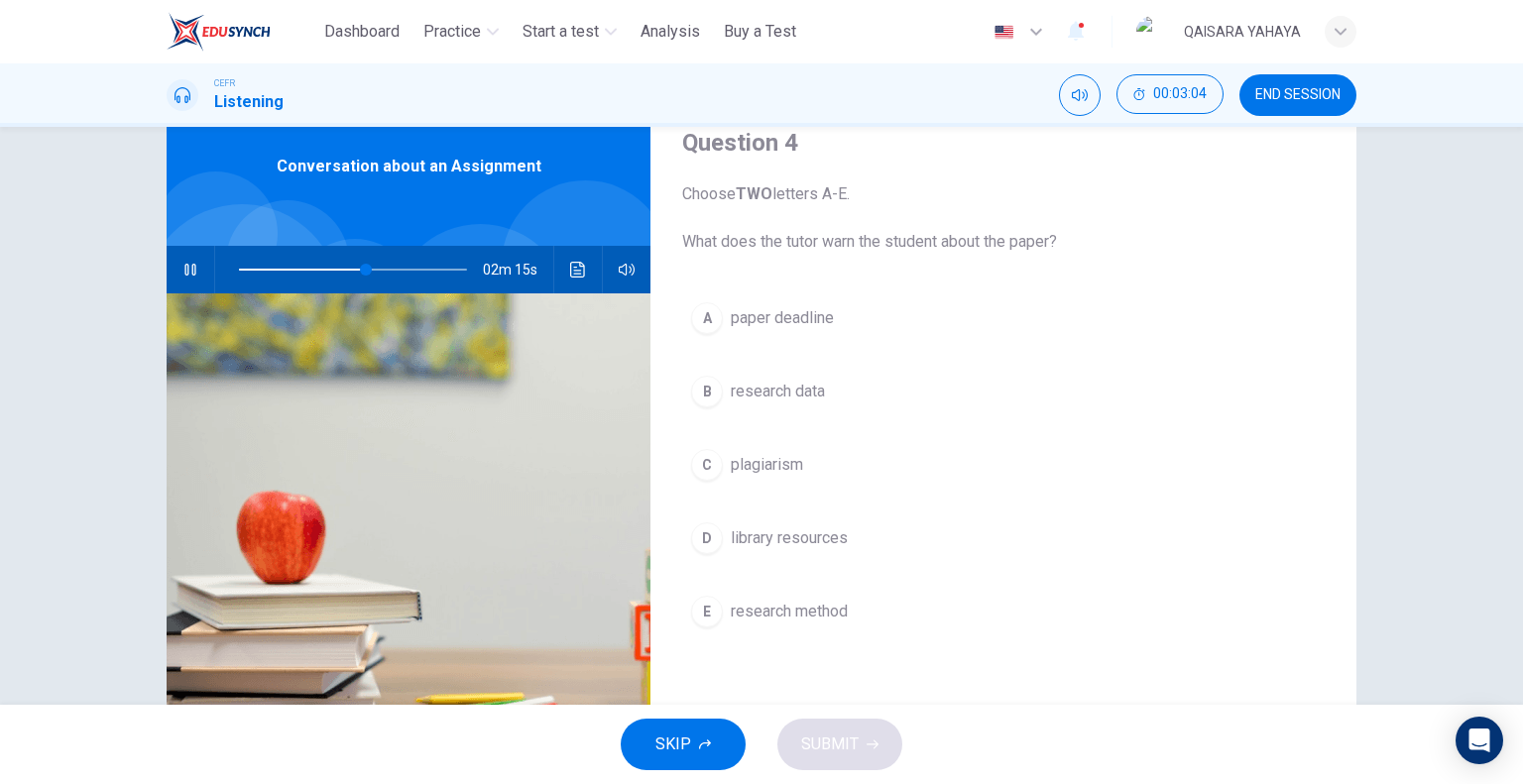 scroll, scrollTop: 99, scrollLeft: 0, axis: vertical 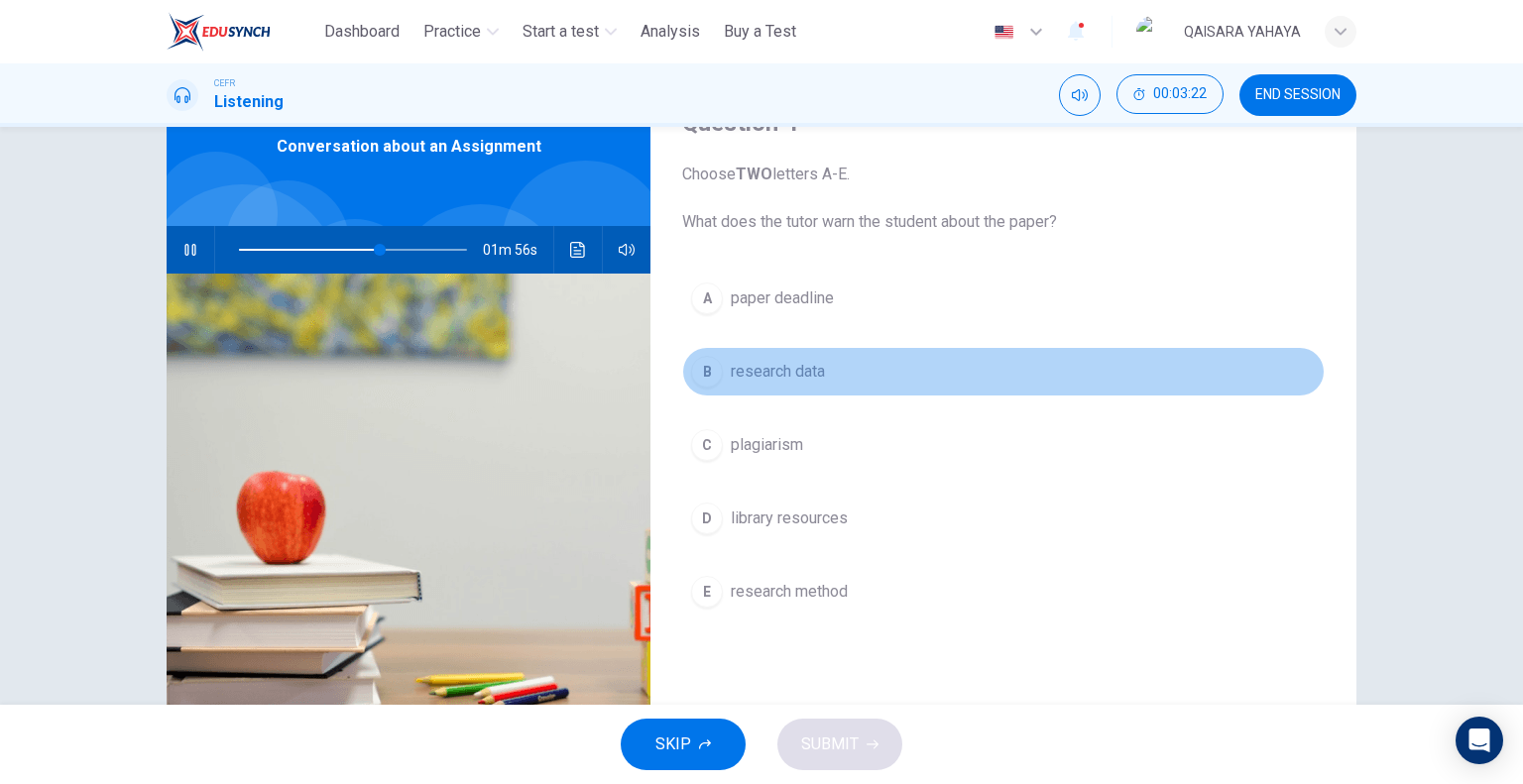 click on "research data" at bounding box center [782, 298] 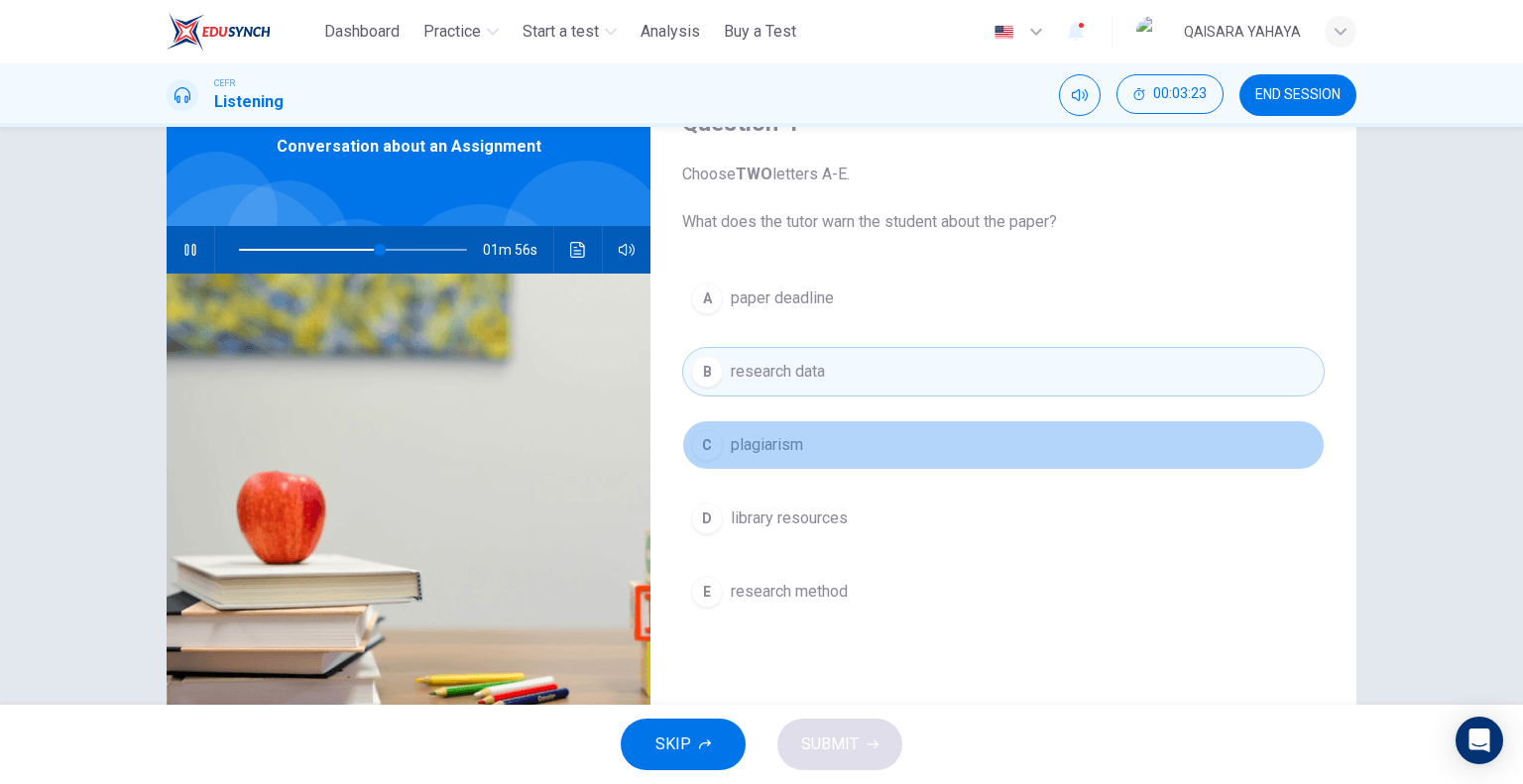 click on "C plagiarism" at bounding box center (1003, 445) 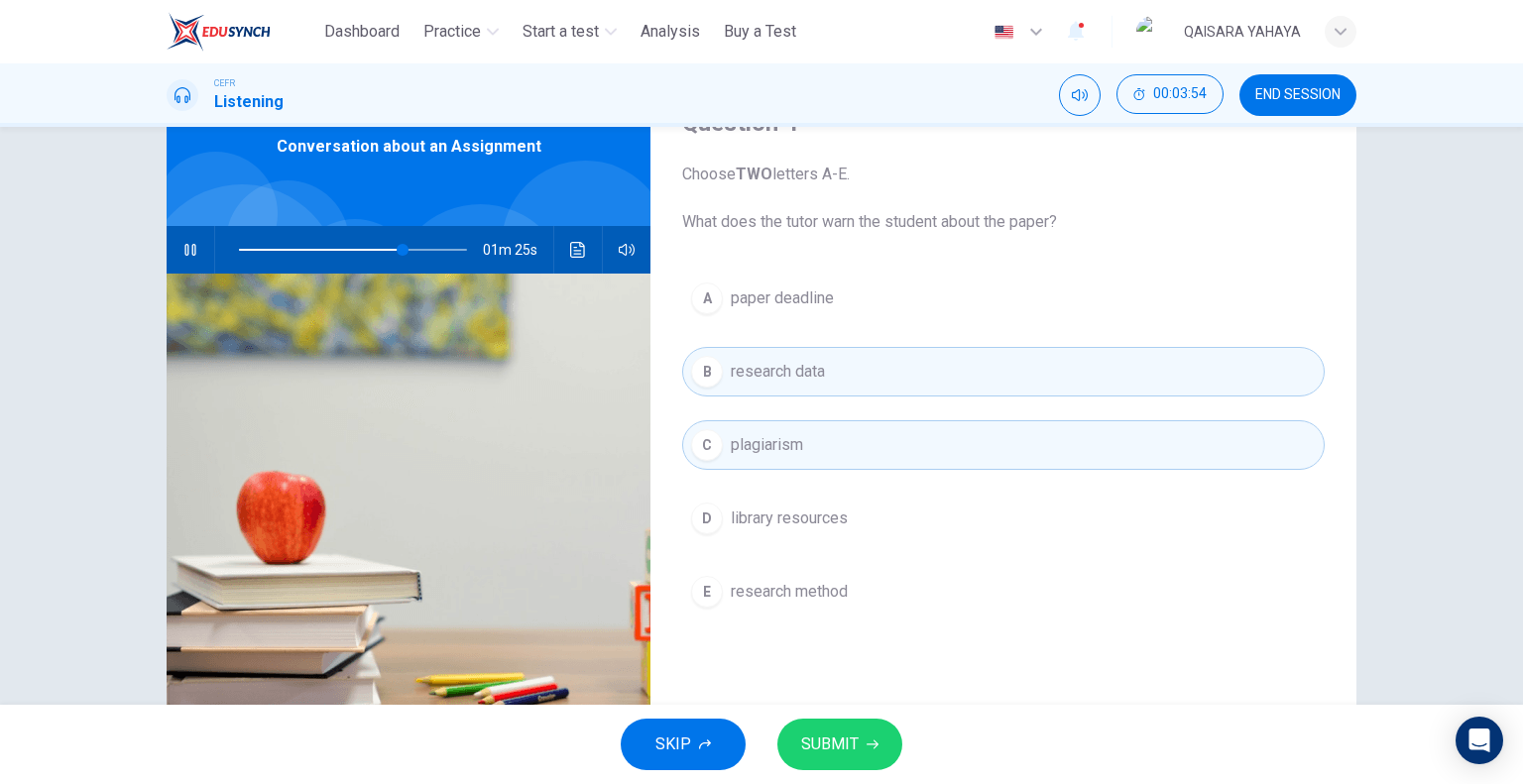 click on "SUBMIT" at bounding box center [830, 744] 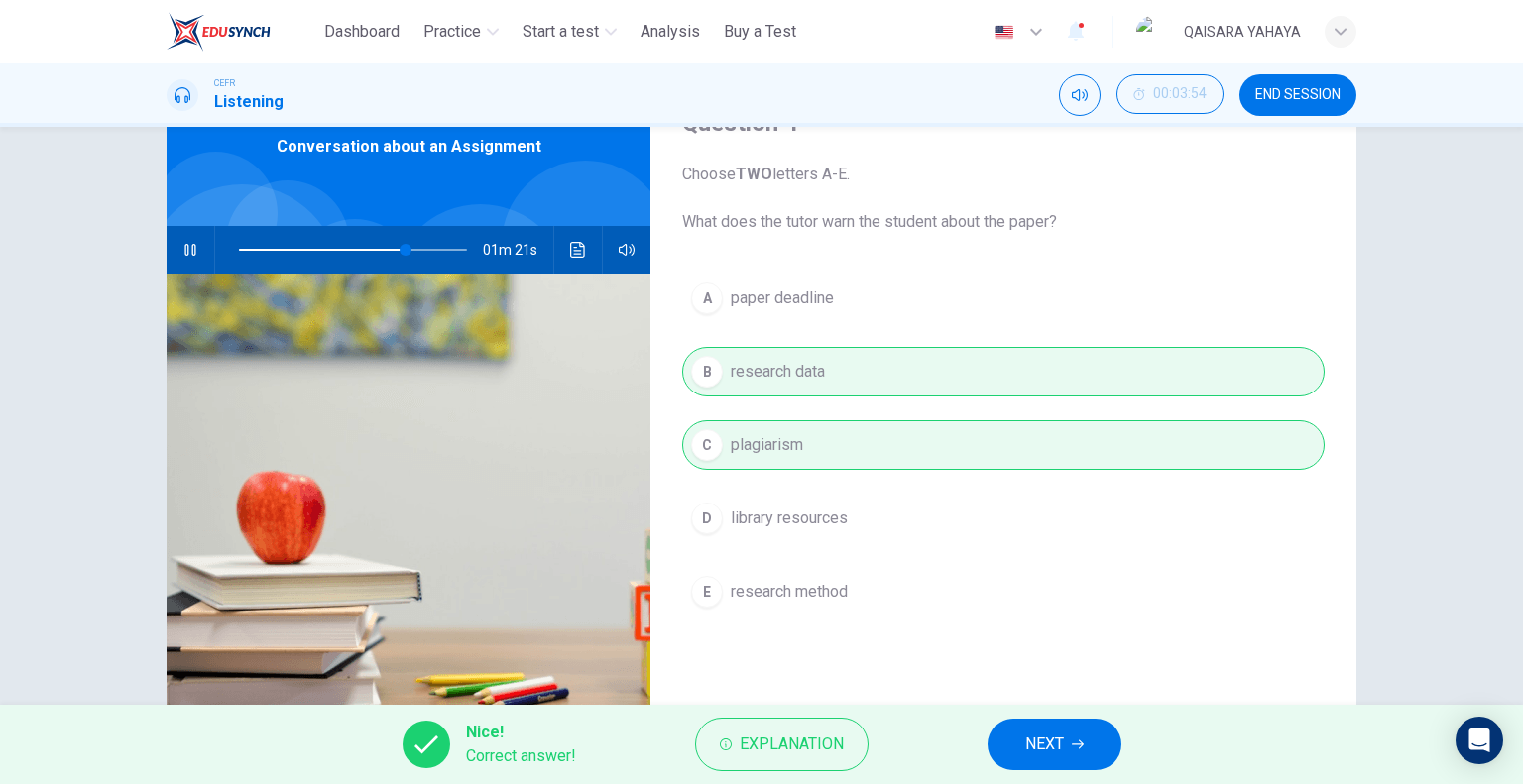 drag, startPoint x: 1010, startPoint y: 737, endPoint x: 1012, endPoint y: 714, distance: 23.086793 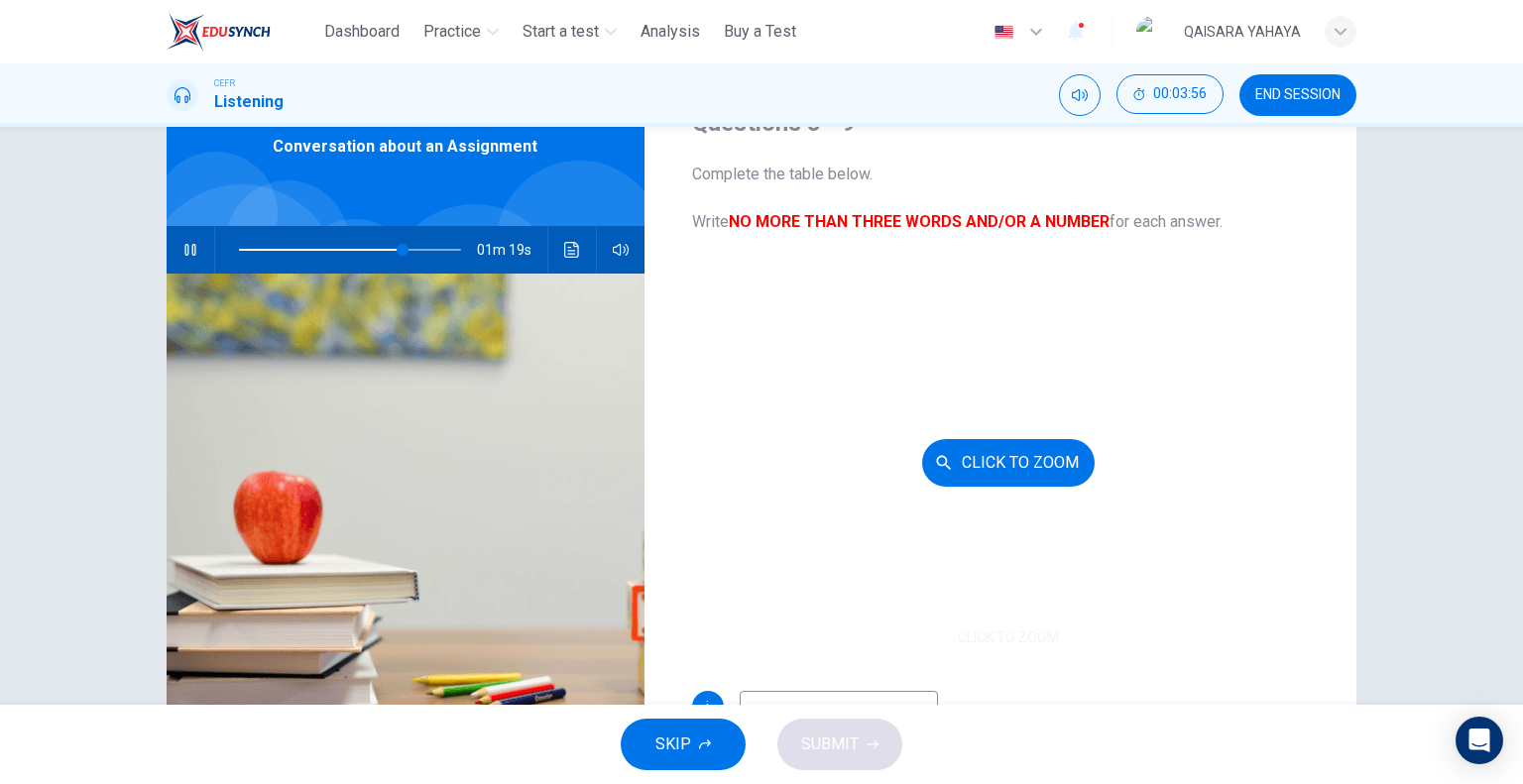 scroll, scrollTop: 99, scrollLeft: 0, axis: vertical 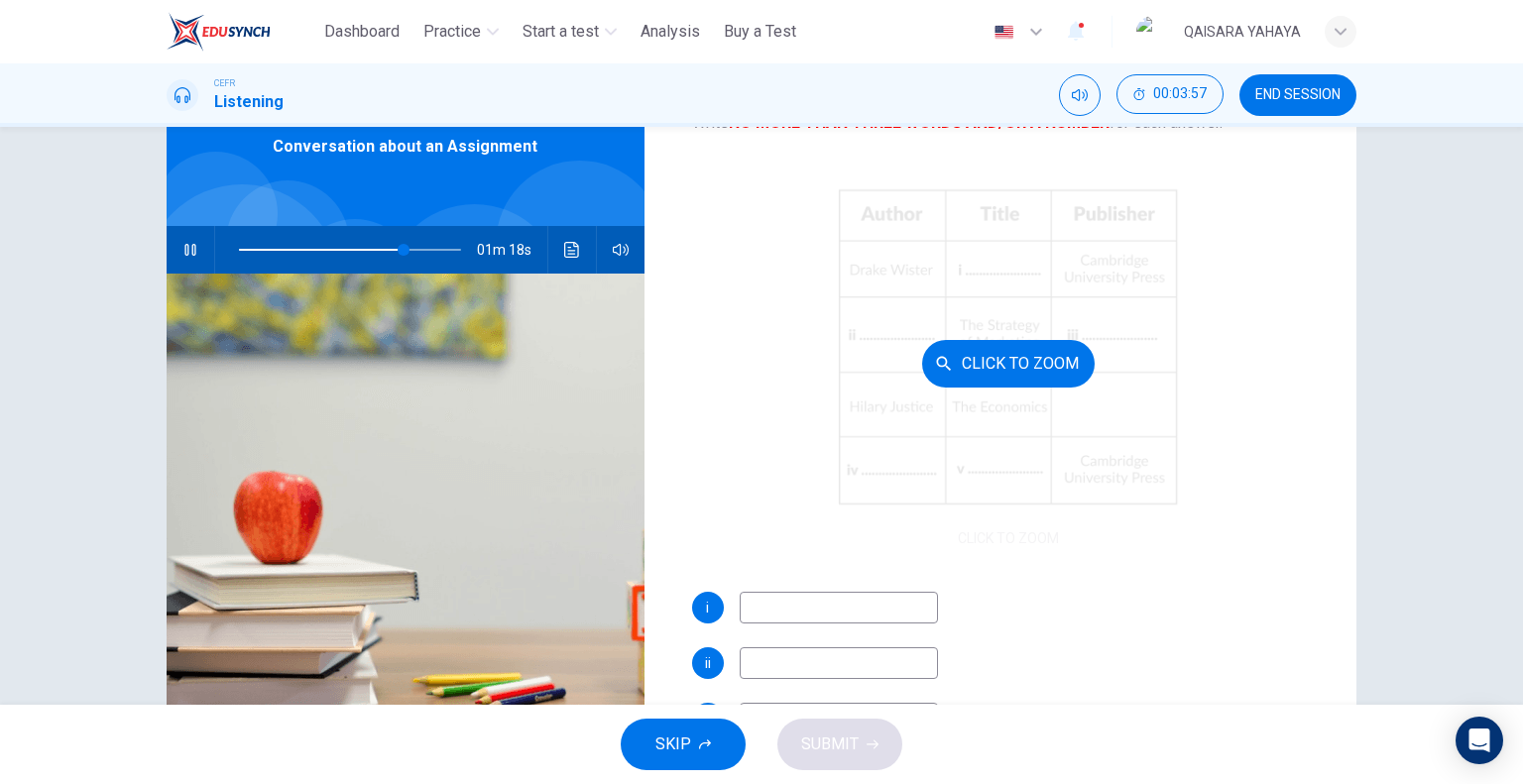 click on "Click to Zoom" at bounding box center [1008, 363] 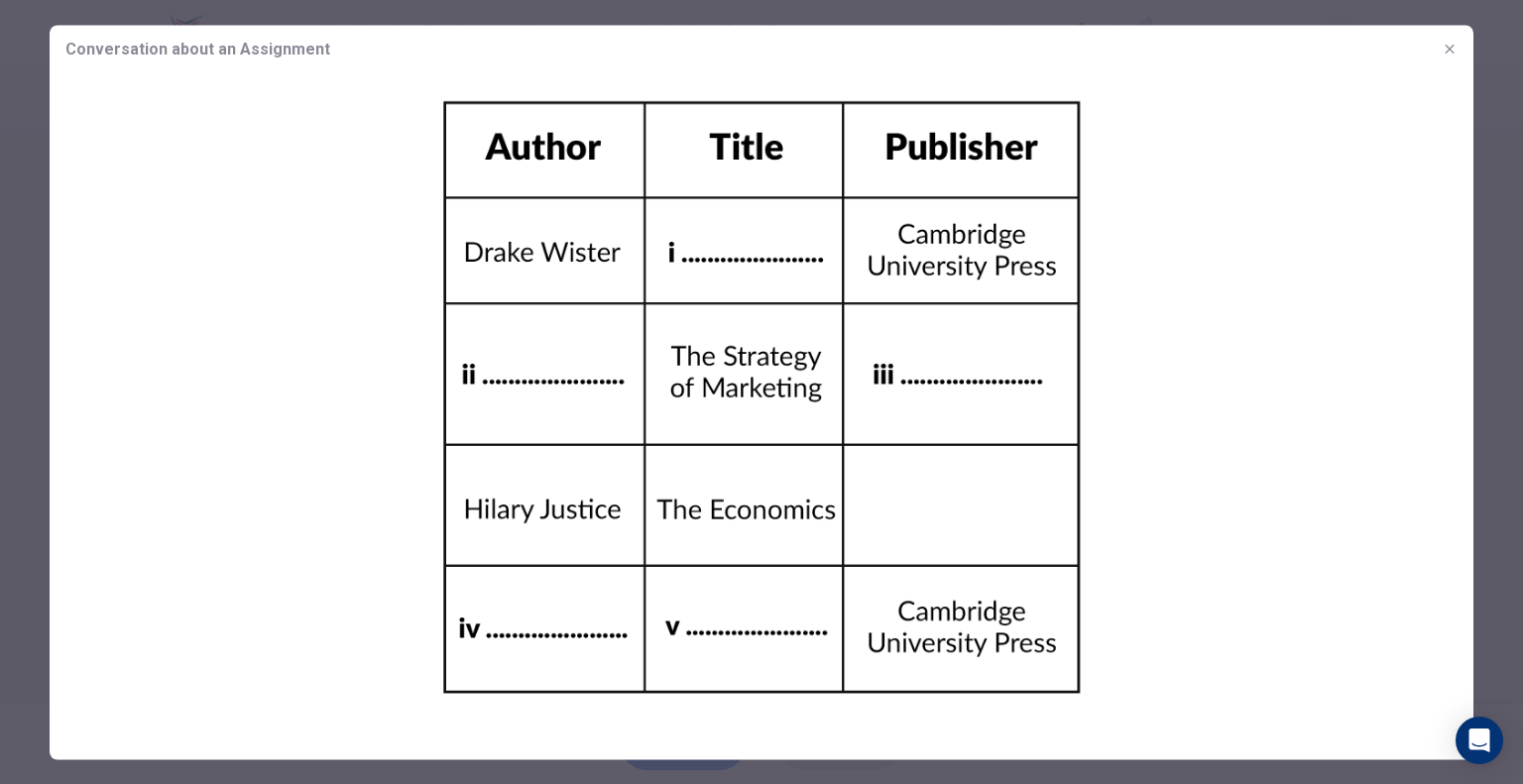 click at bounding box center (1449, 48) 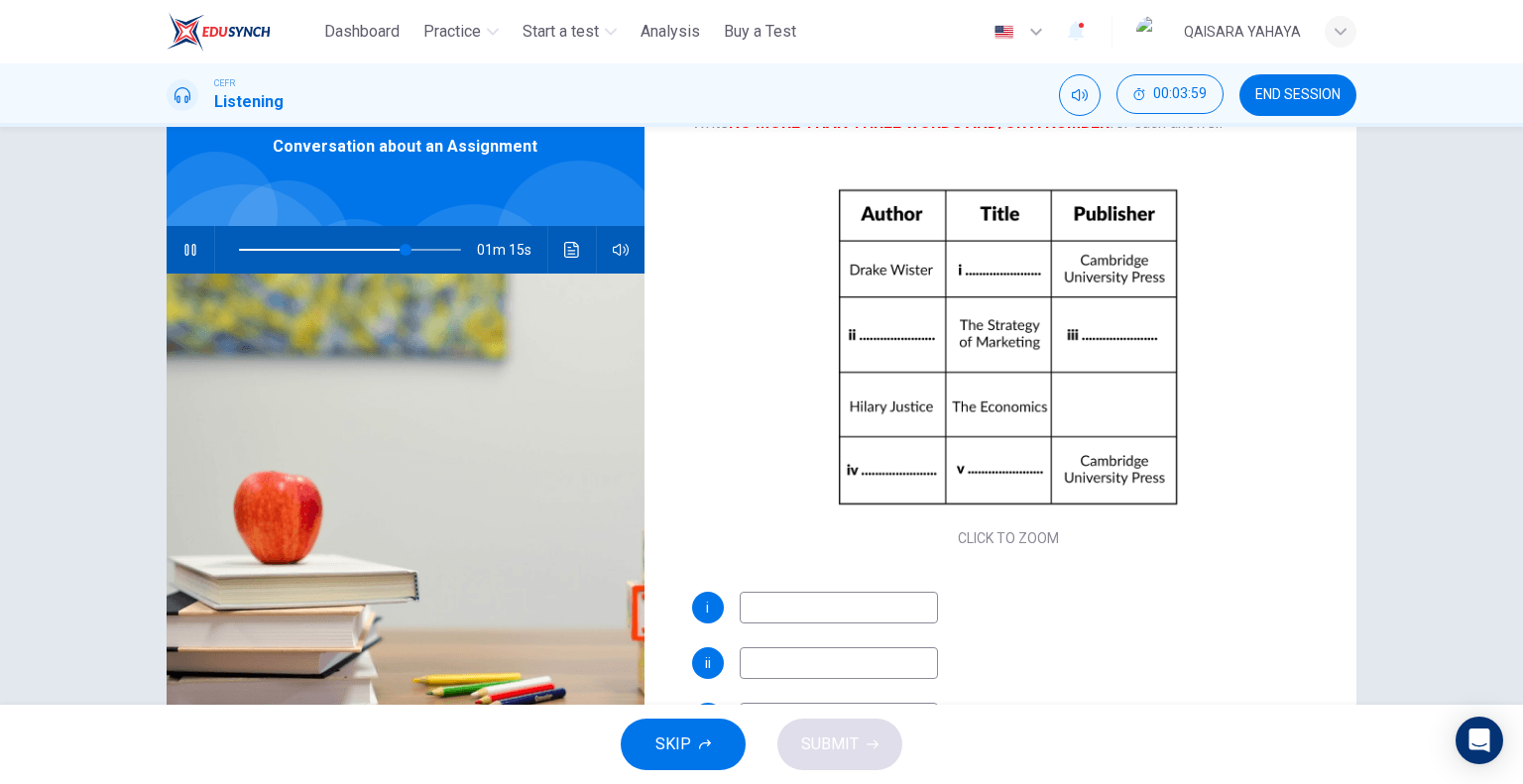 click at bounding box center (839, 608) 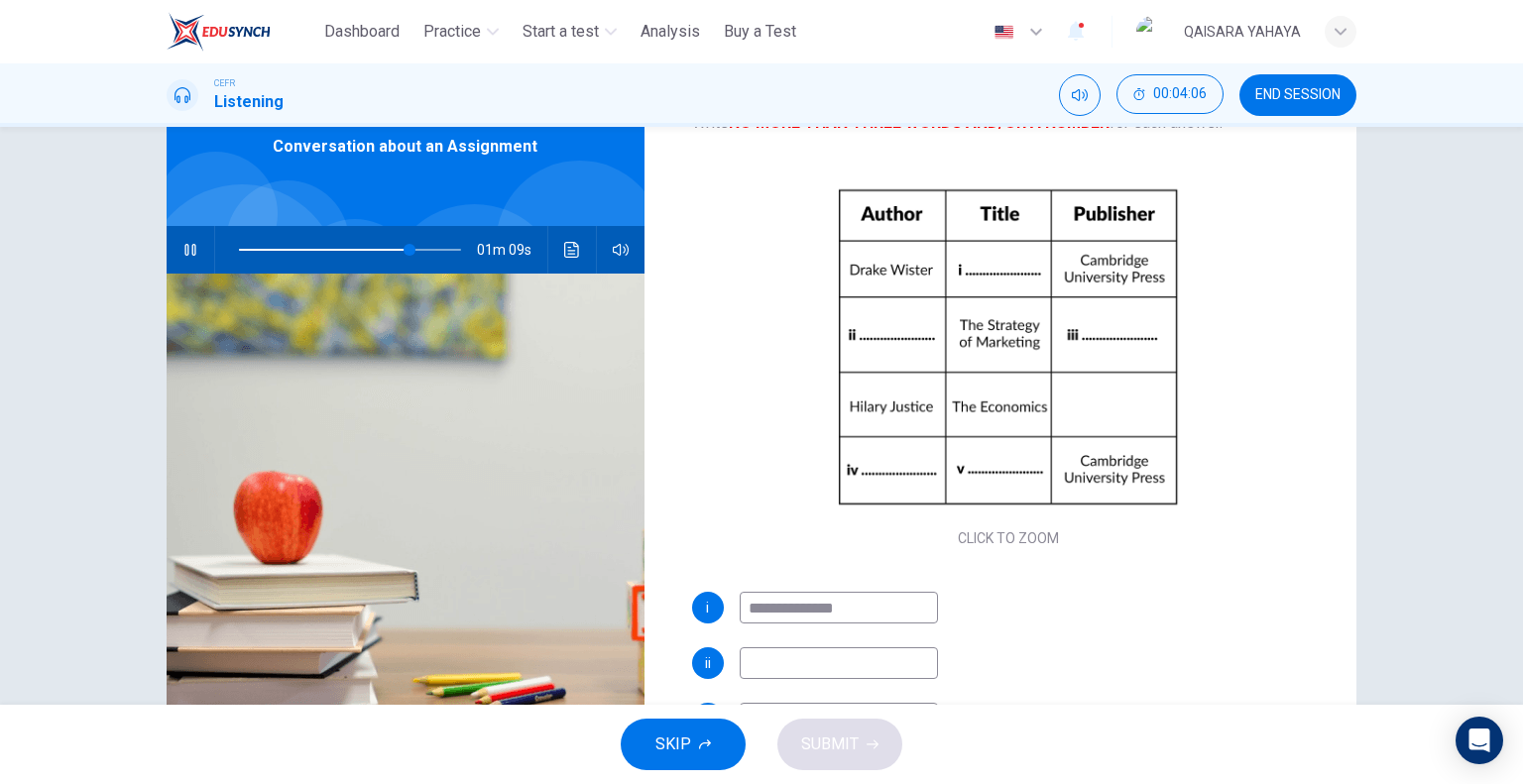 type on "**********" 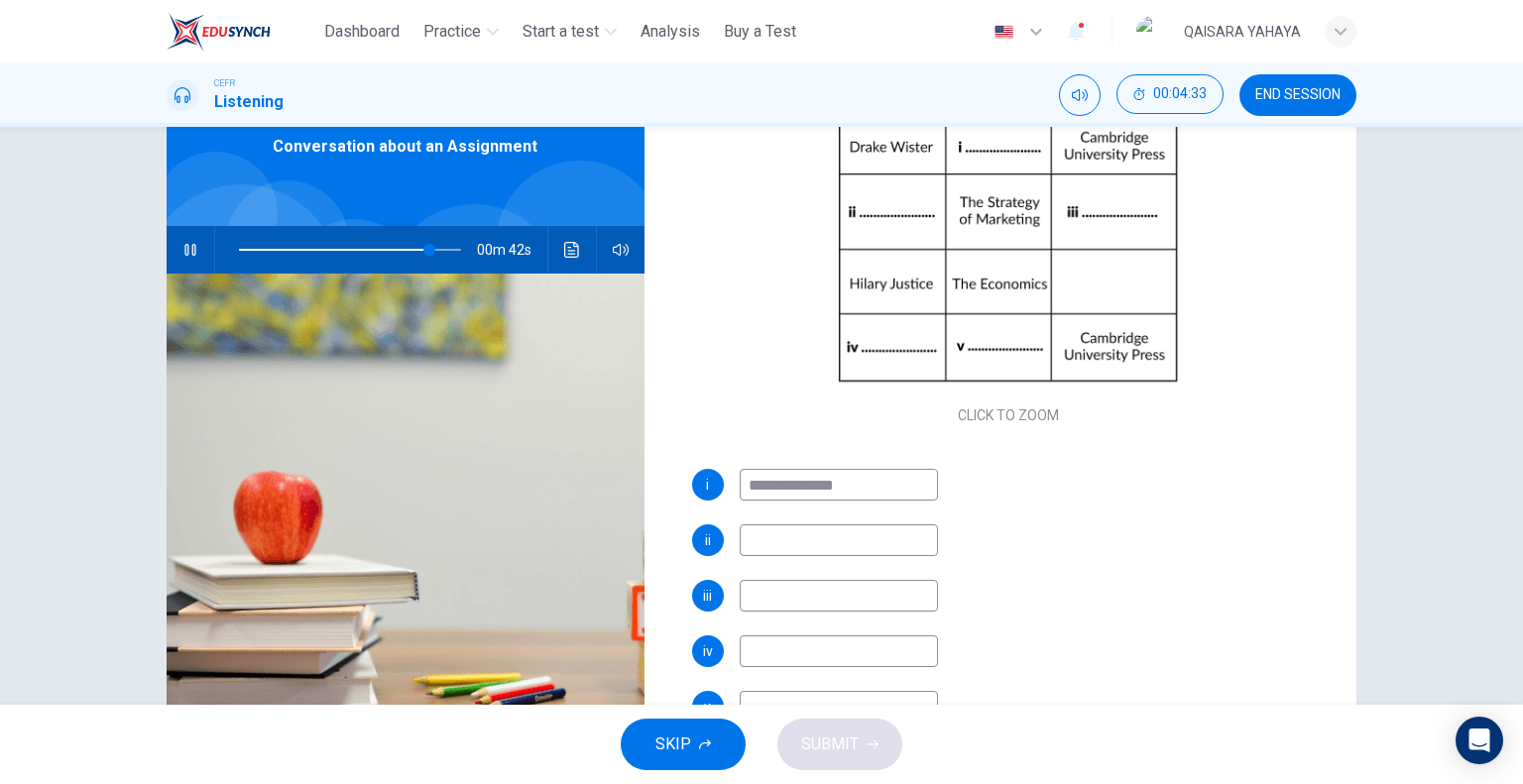 scroll, scrollTop: 227, scrollLeft: 0, axis: vertical 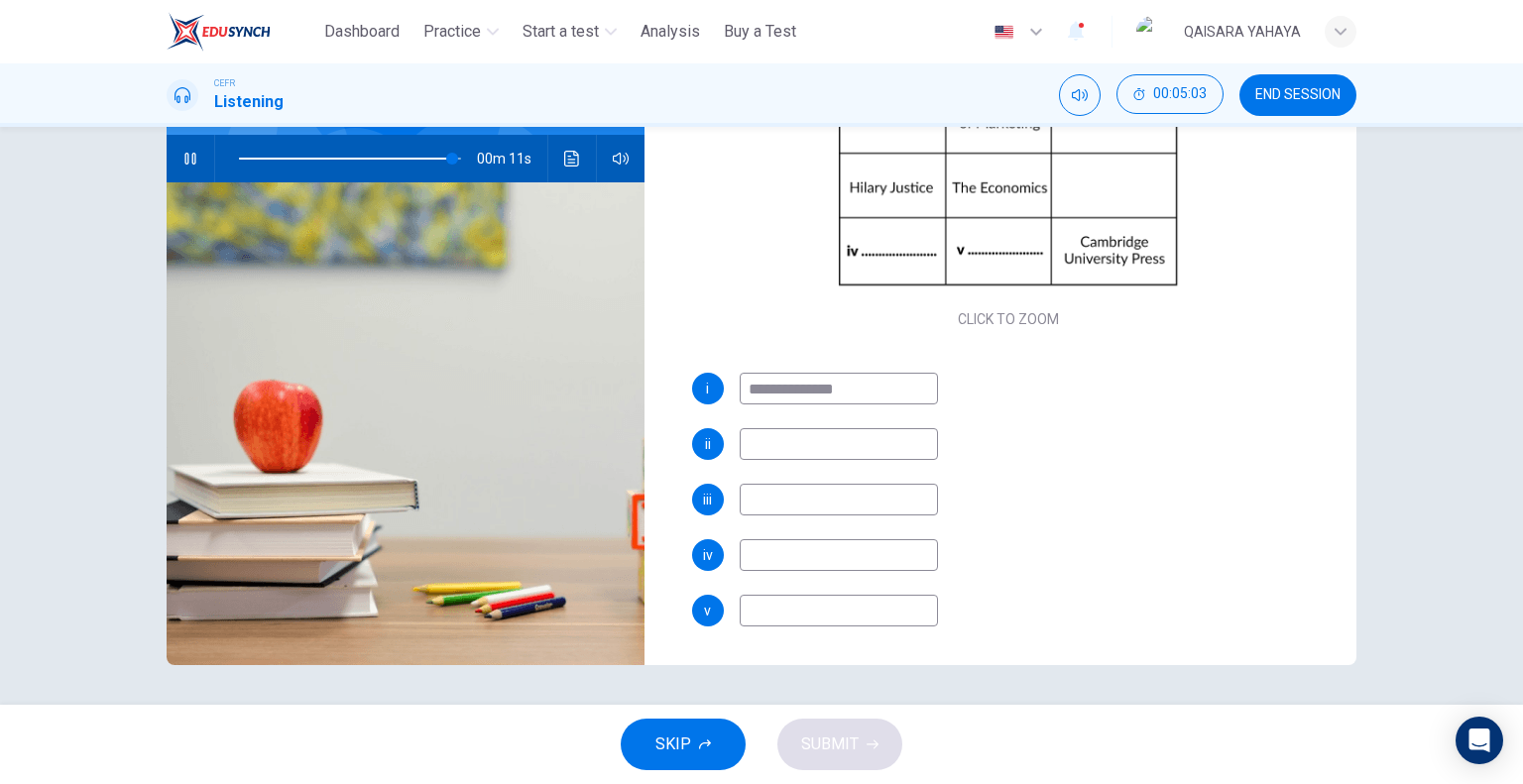 click at bounding box center (839, 389) 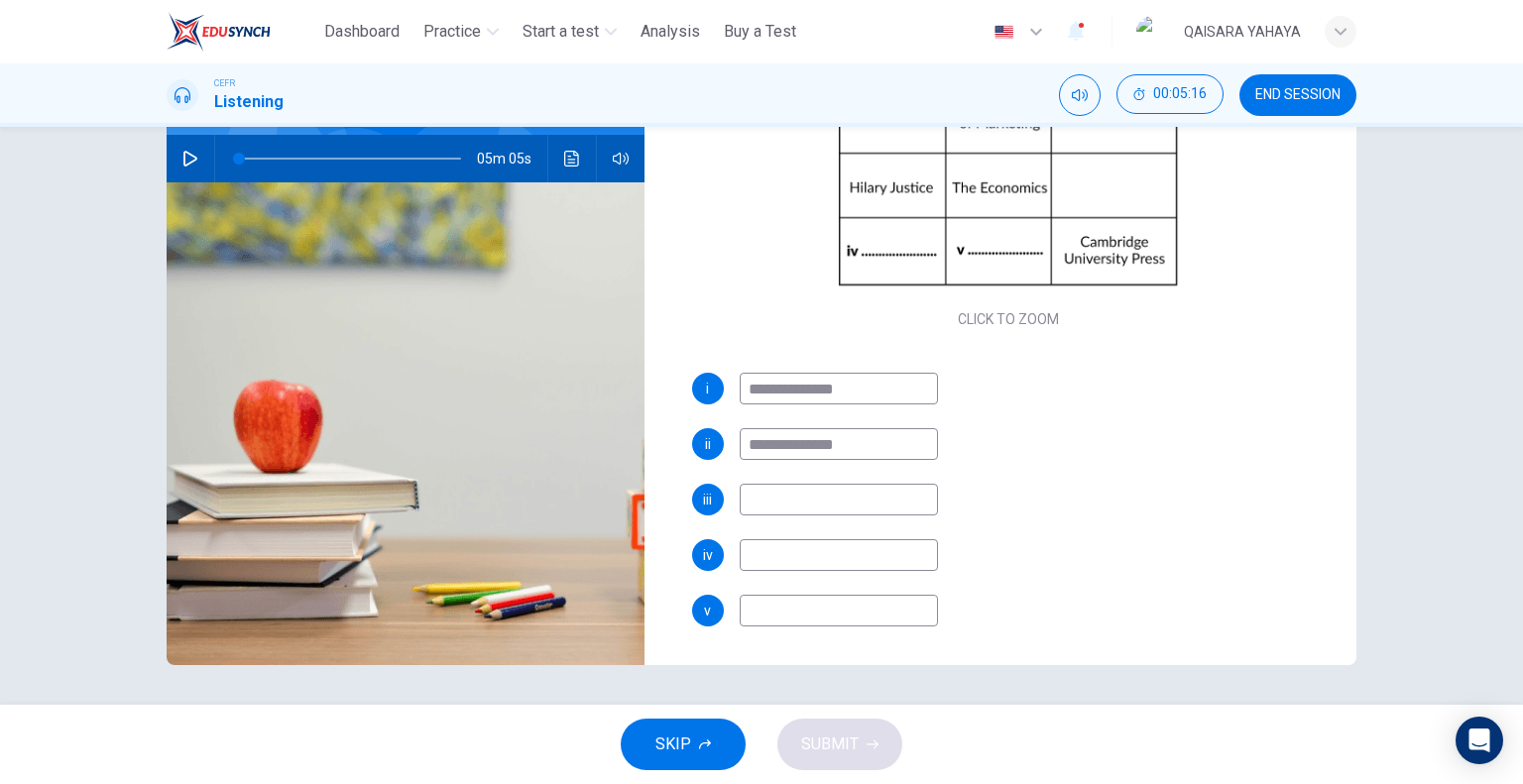 type on "**********" 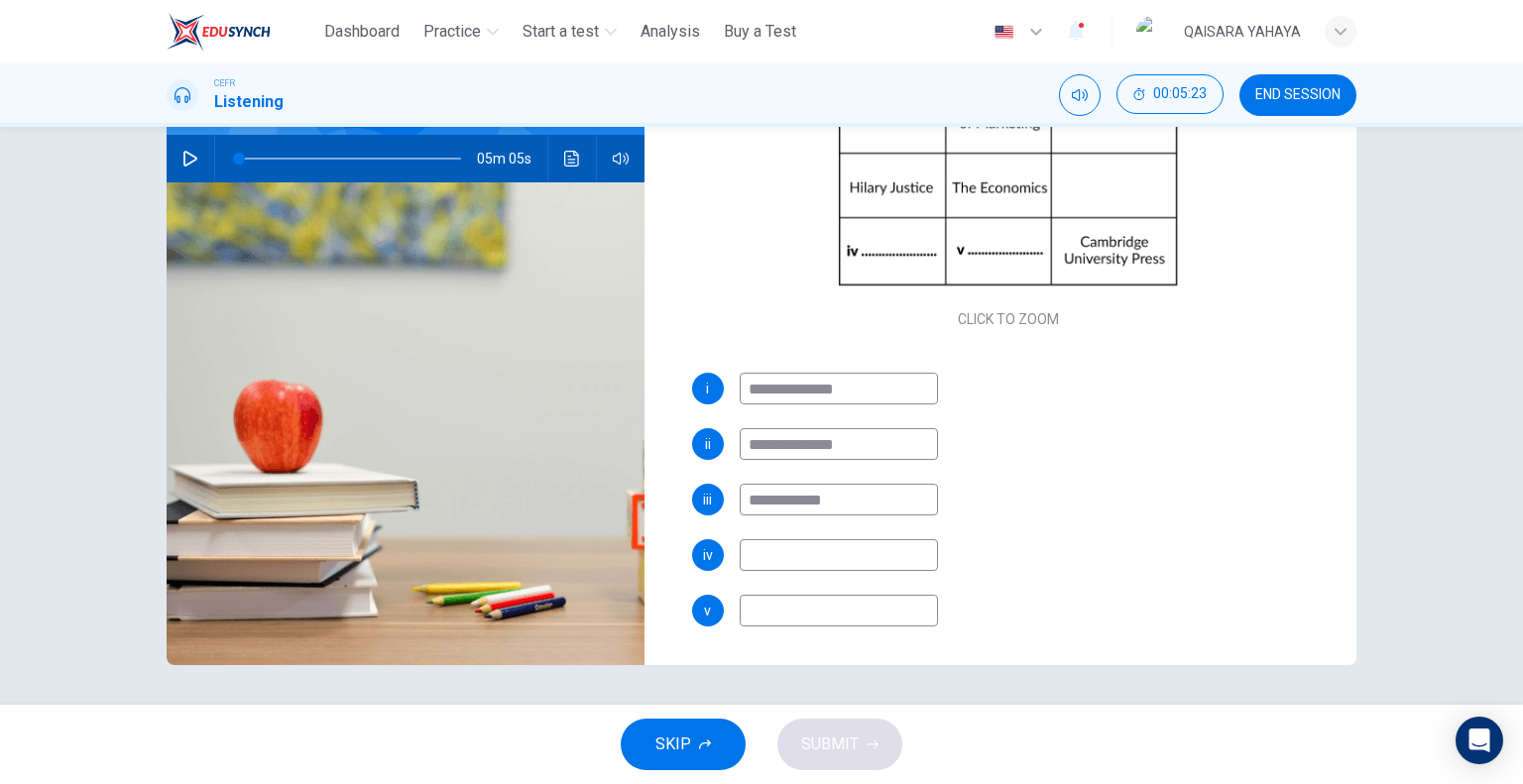 type on "**********" 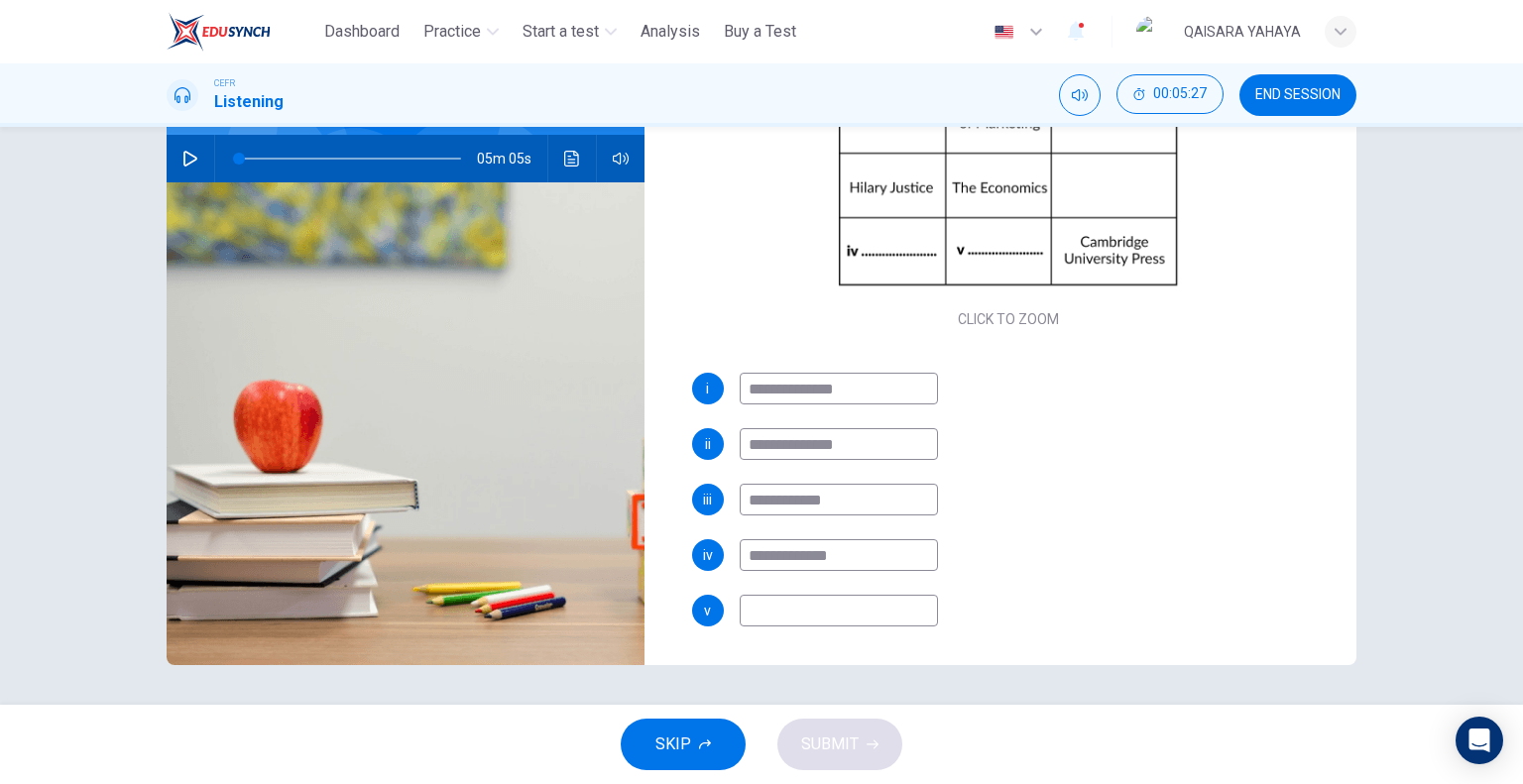 type on "**********" 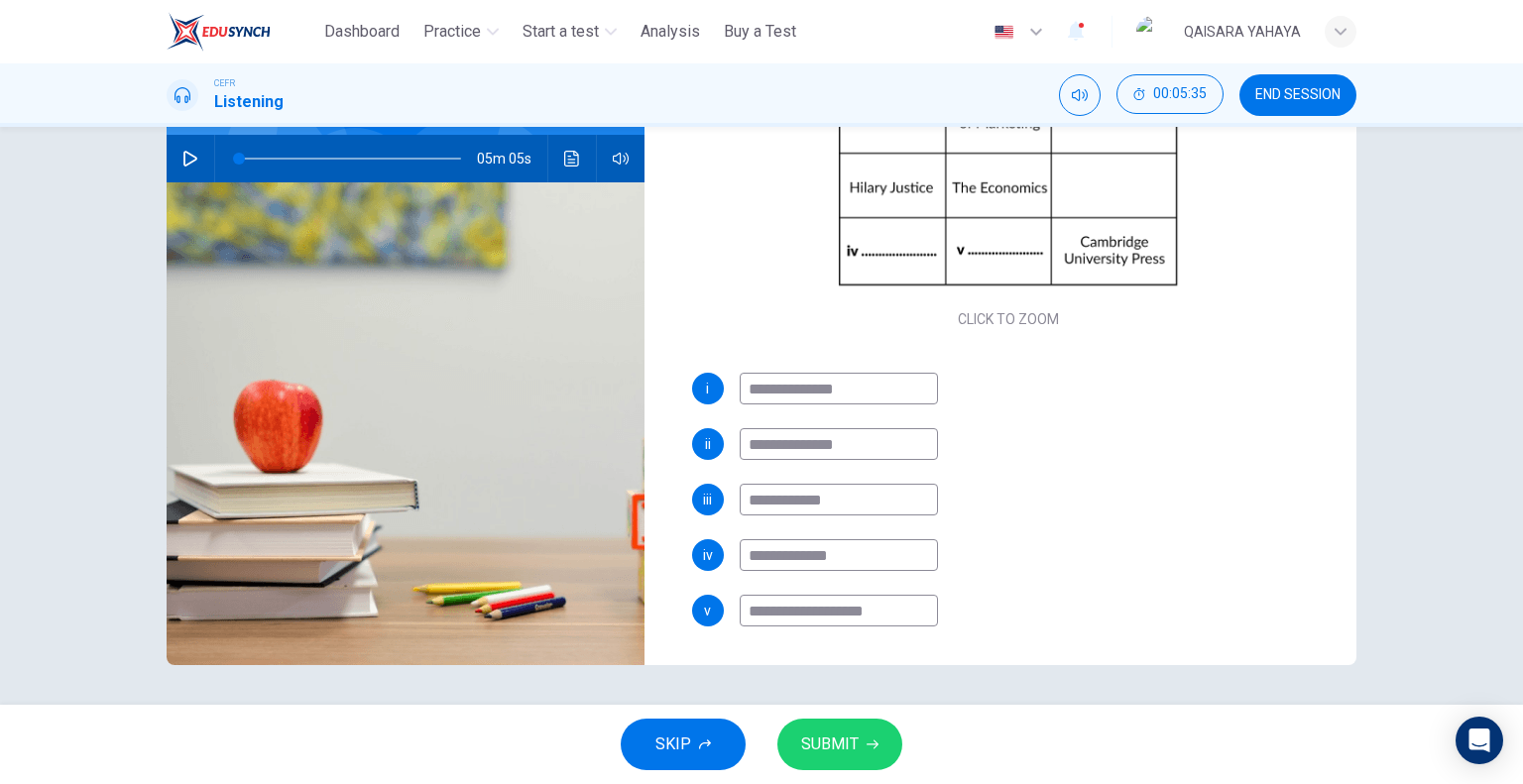 type on "**********" 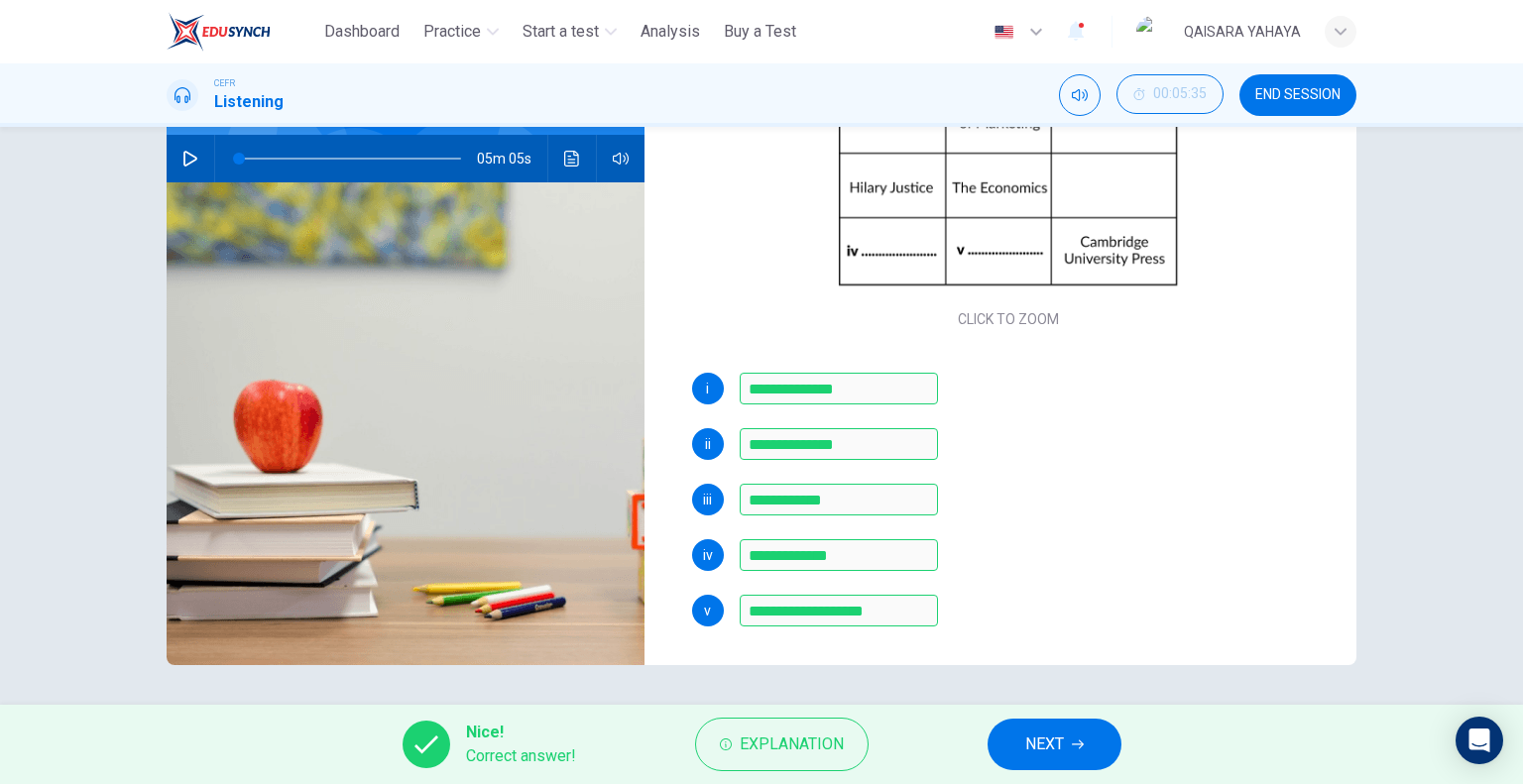 click on "NEXT" at bounding box center [1054, 744] 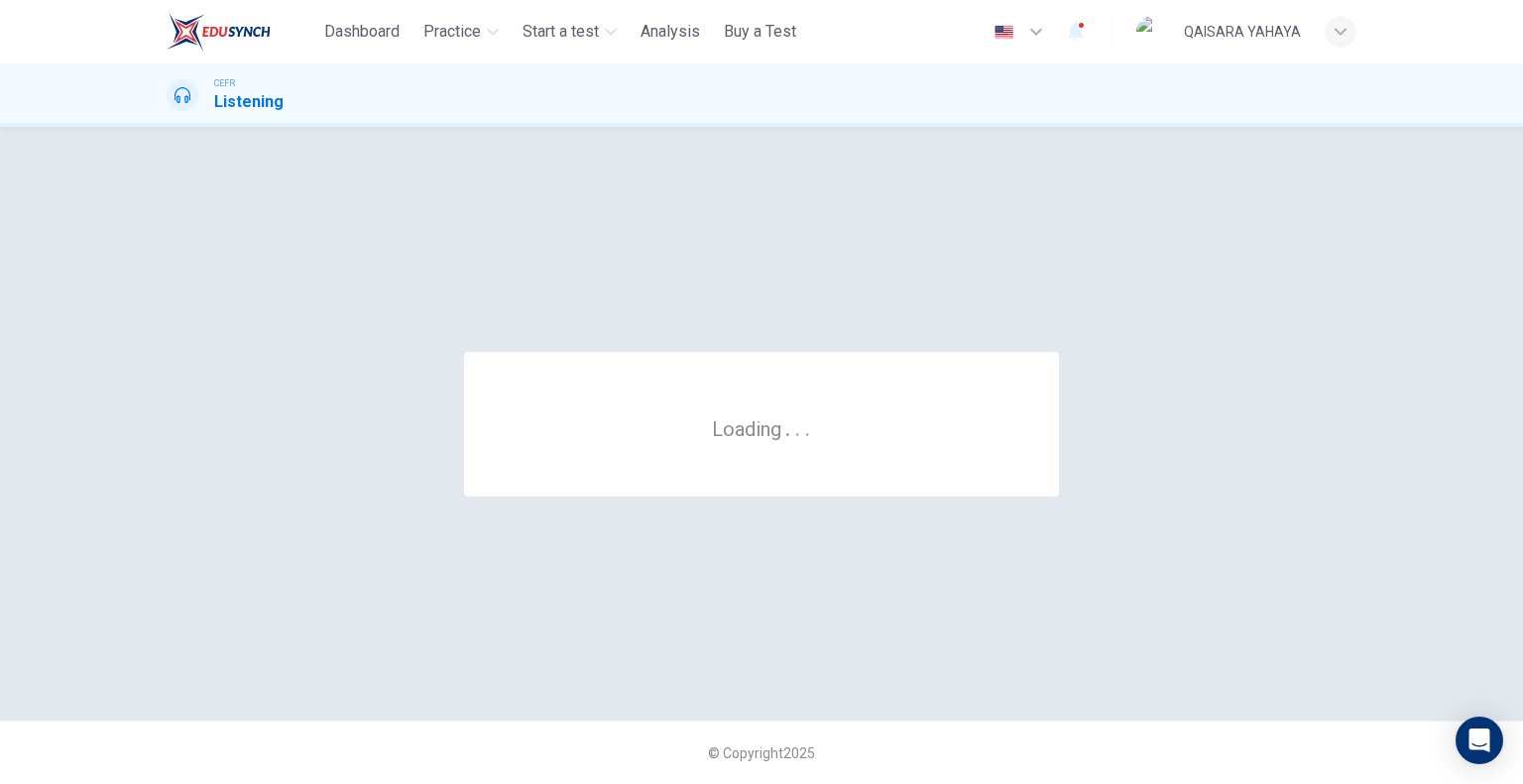 scroll, scrollTop: 0, scrollLeft: 0, axis: both 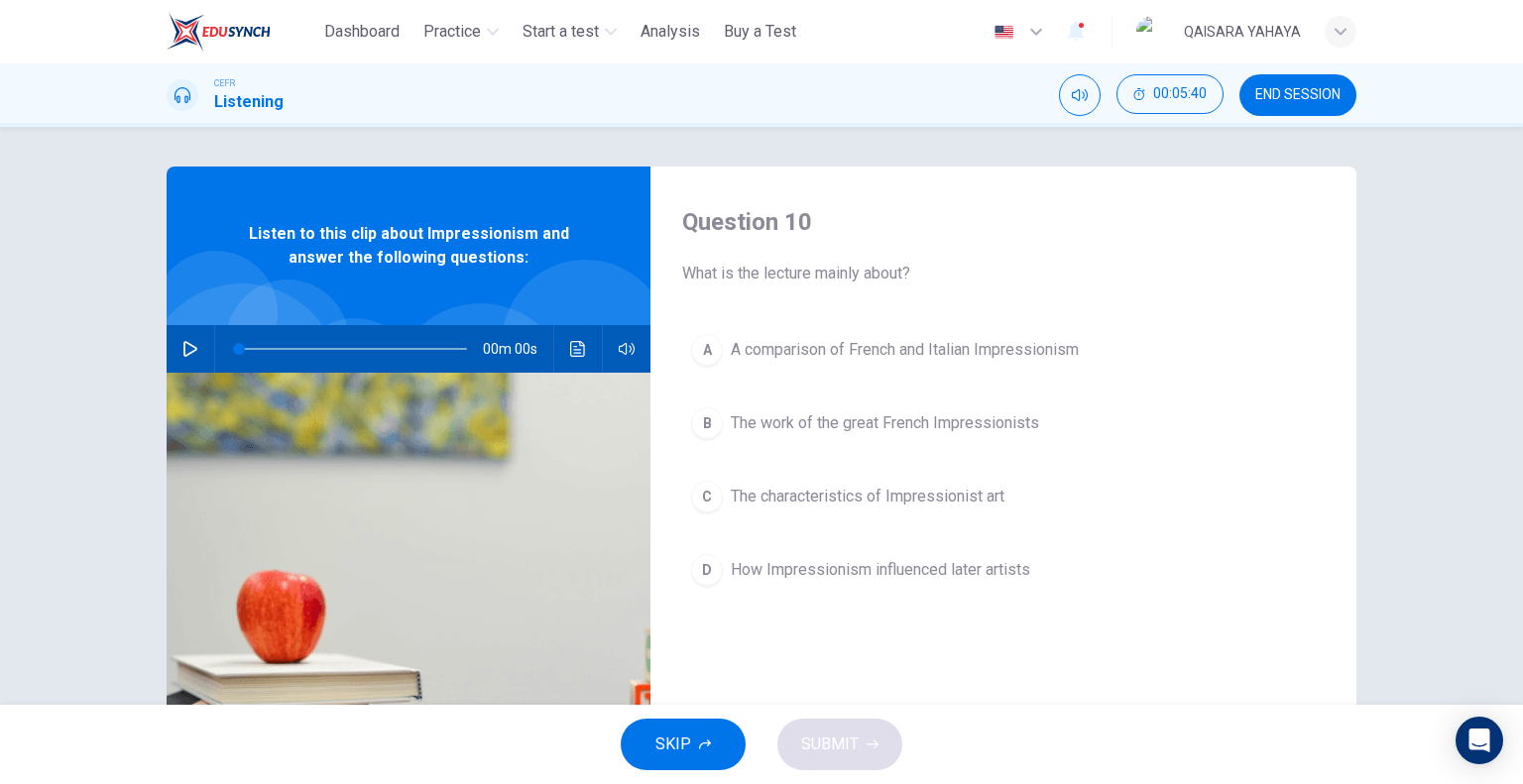 click at bounding box center [190, 349] 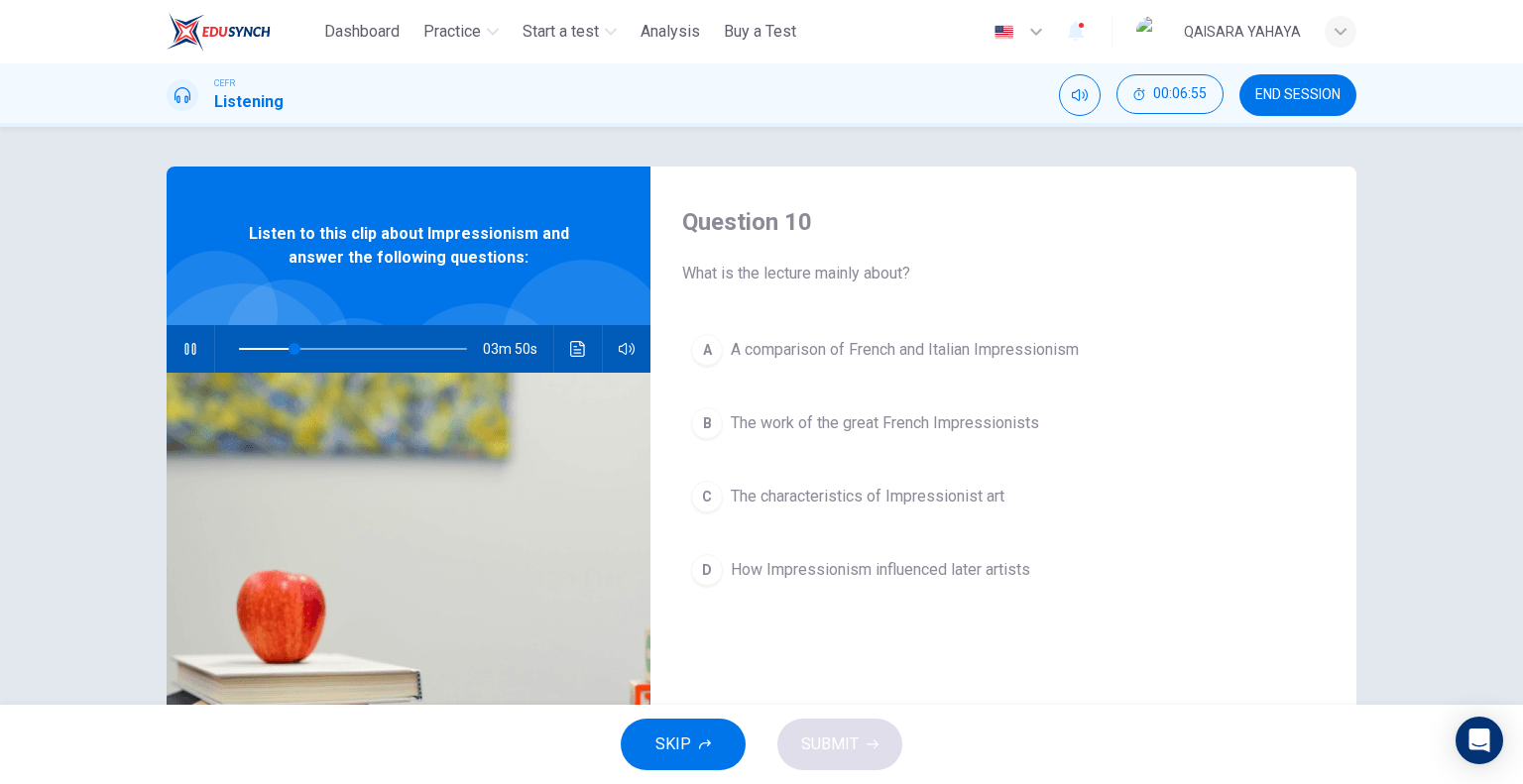 click at bounding box center [190, 349] 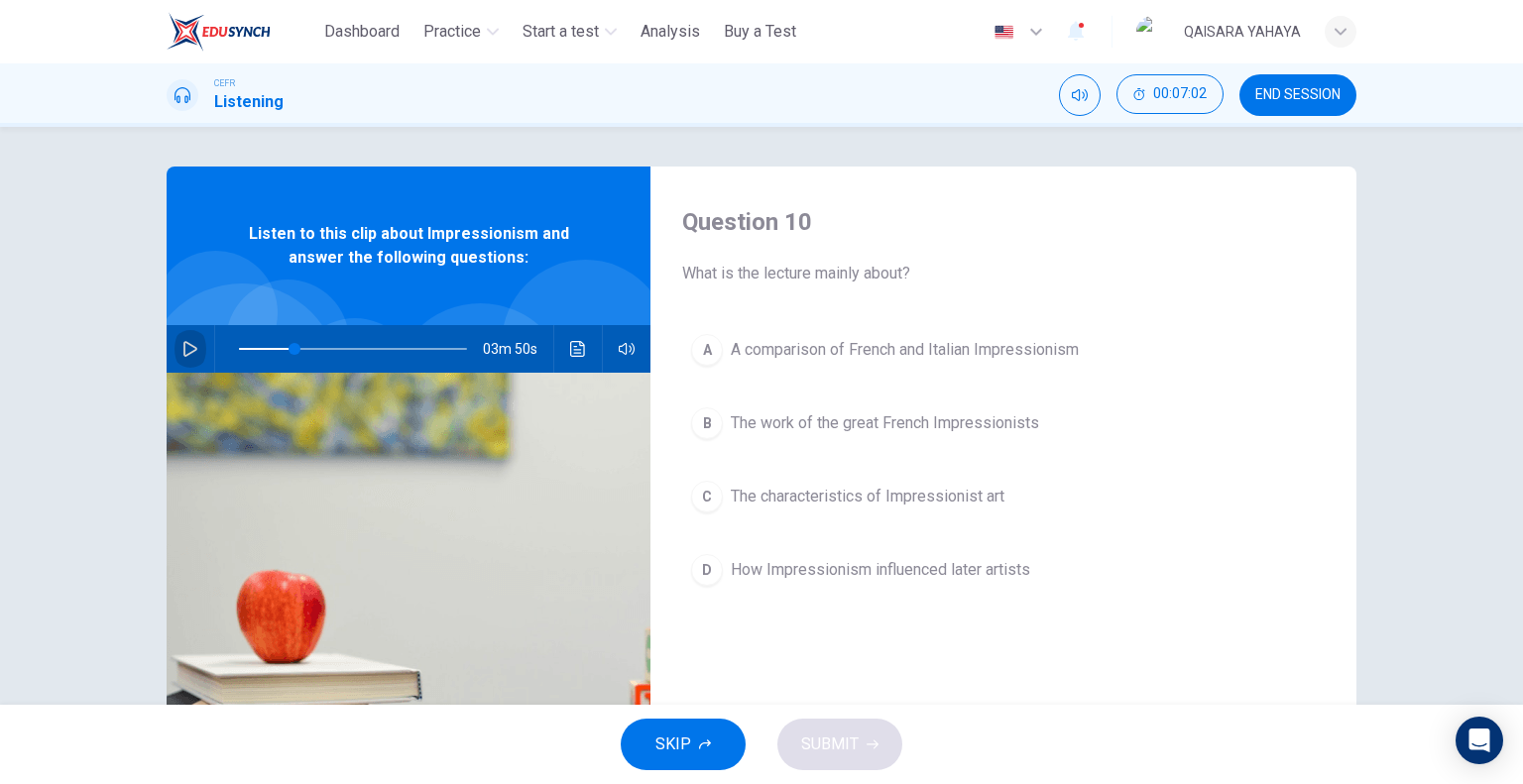 click at bounding box center [190, 349] 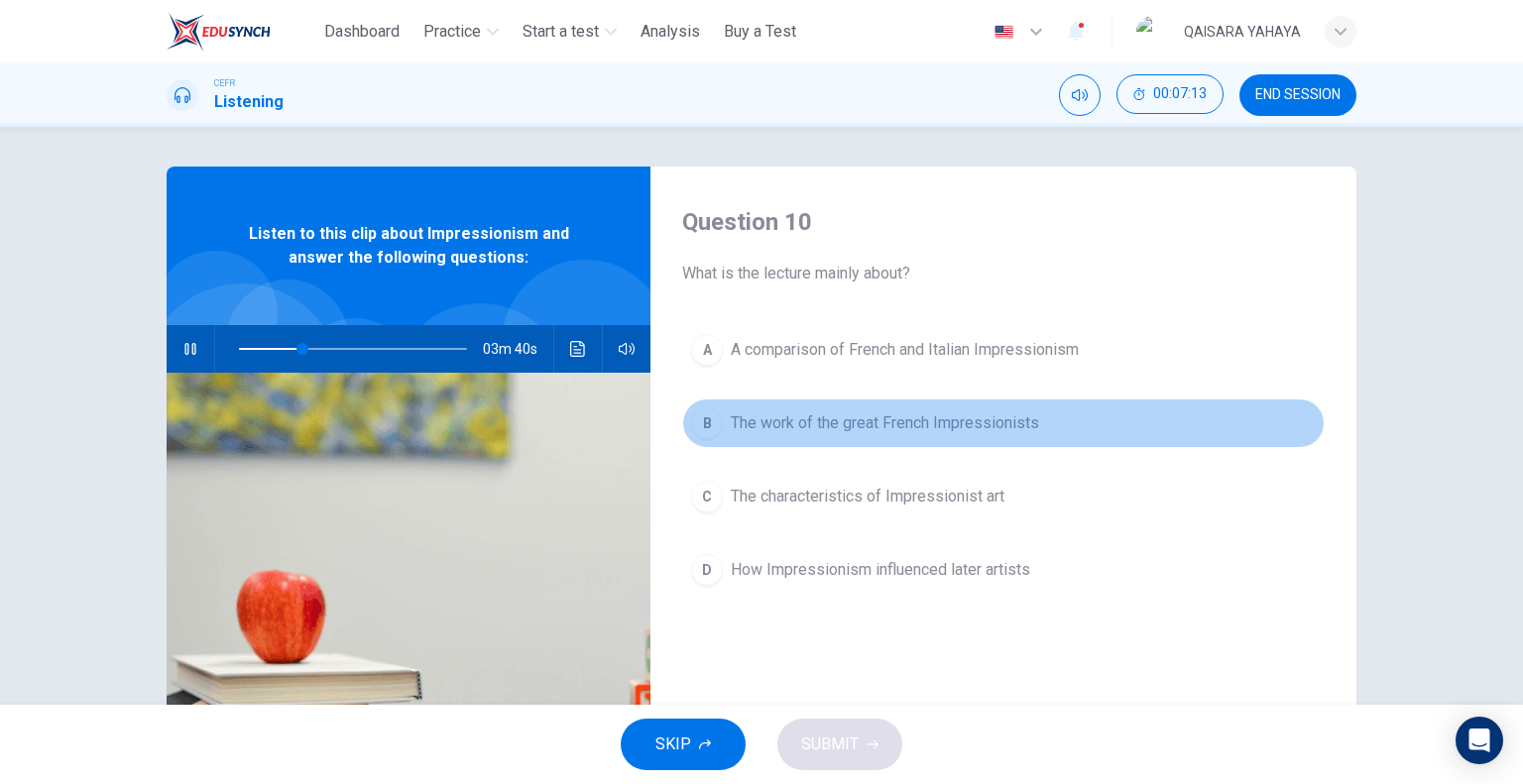 click on "The work of the great French Impressionists" at bounding box center (904, 350) 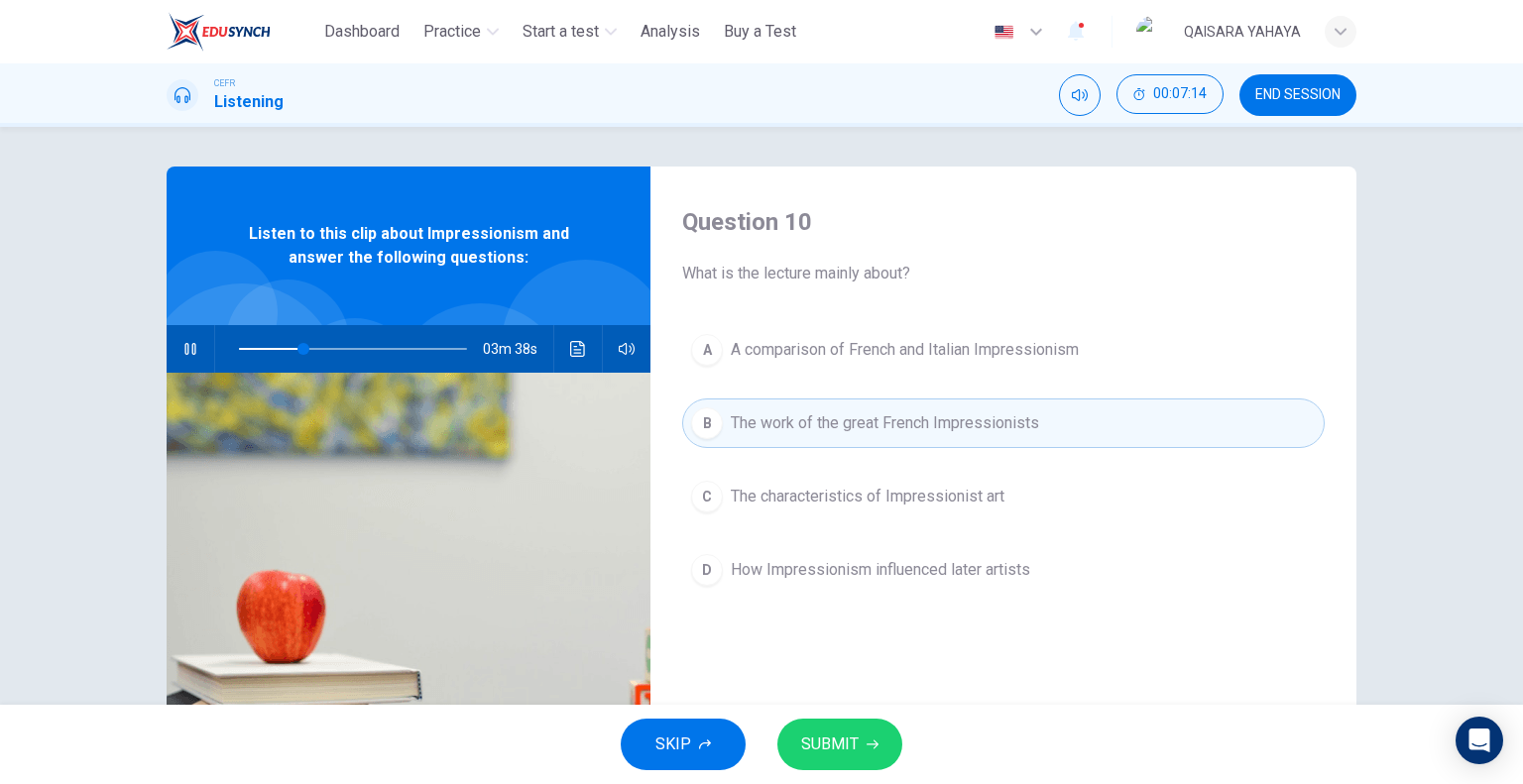 click on "SUBMIT" at bounding box center (840, 744) 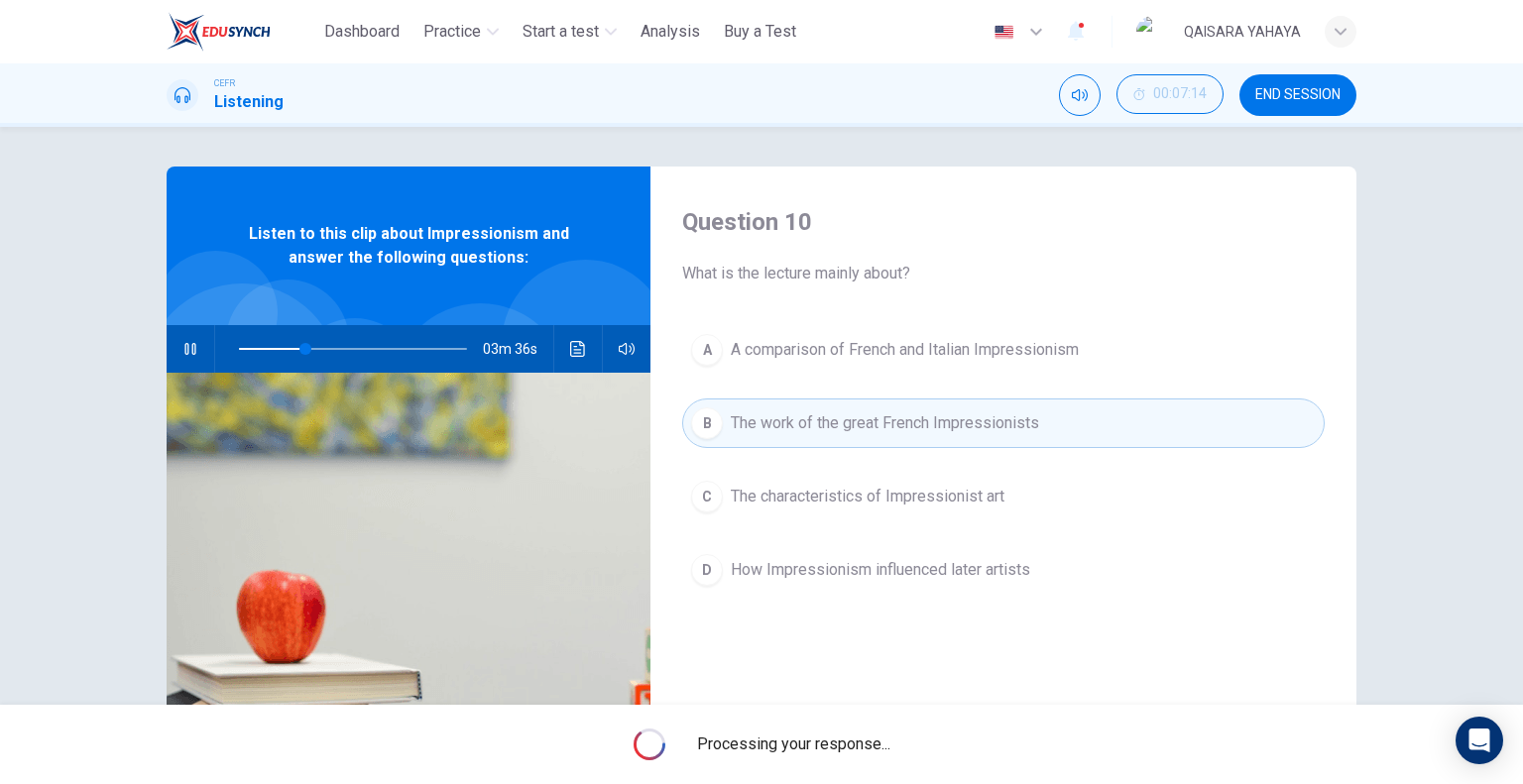 click at bounding box center (190, 349) 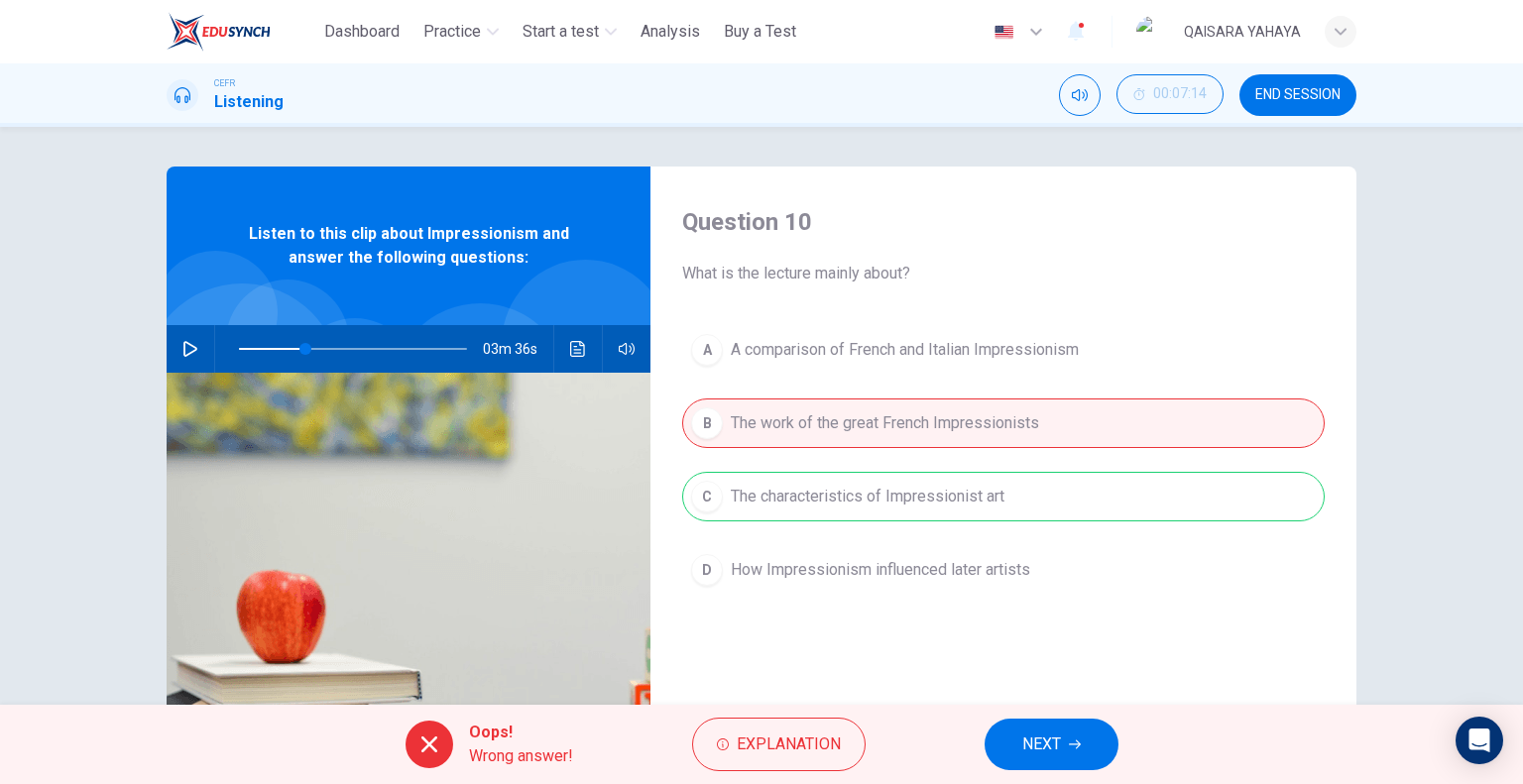 click on "A A comparison of French and Italian Impressionism B The work of the great French Impressionists C The characteristics of Impressionist art D How Impressionism influenced later artists" at bounding box center [1003, 480] 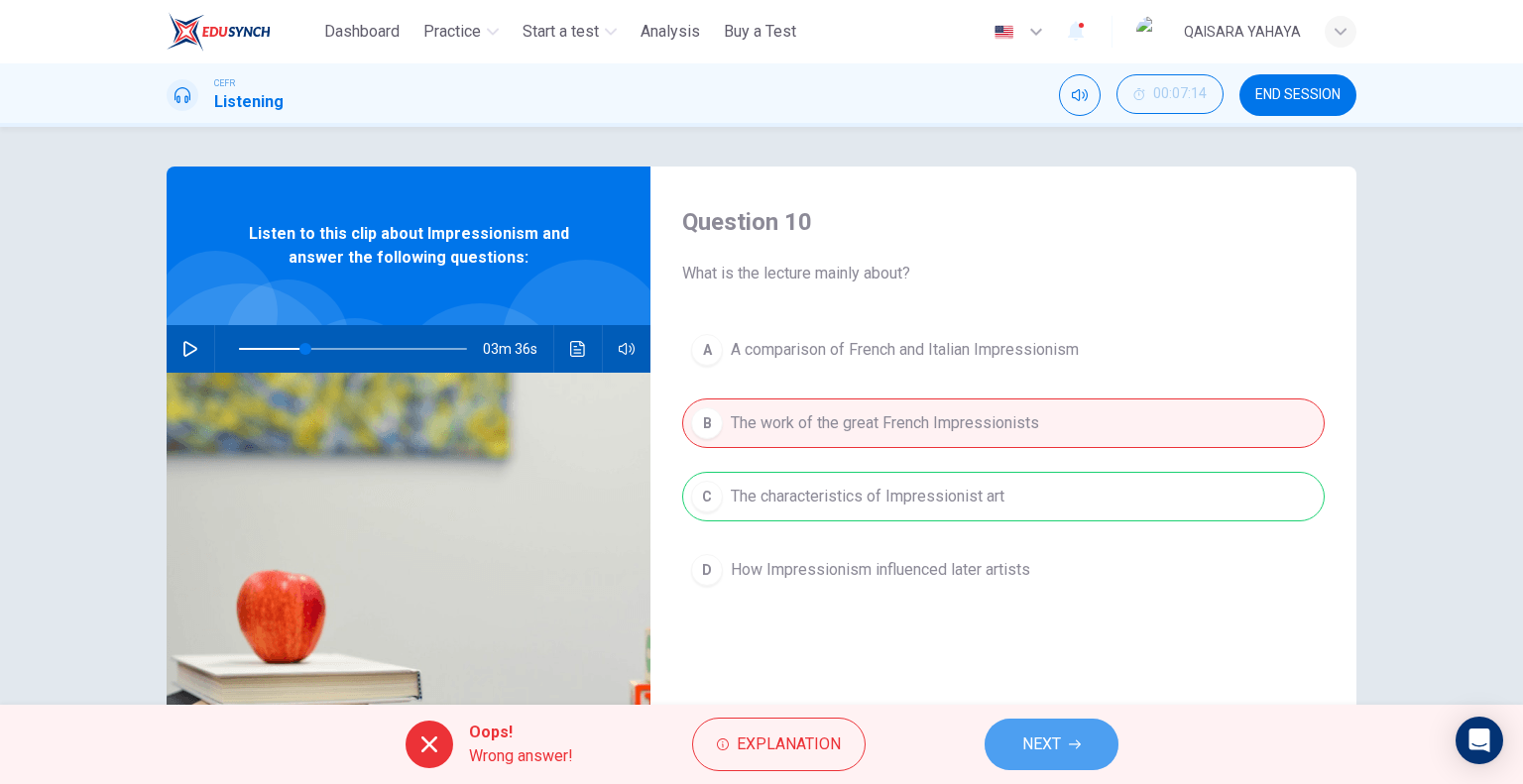 click on "NEXT" at bounding box center (1041, 744) 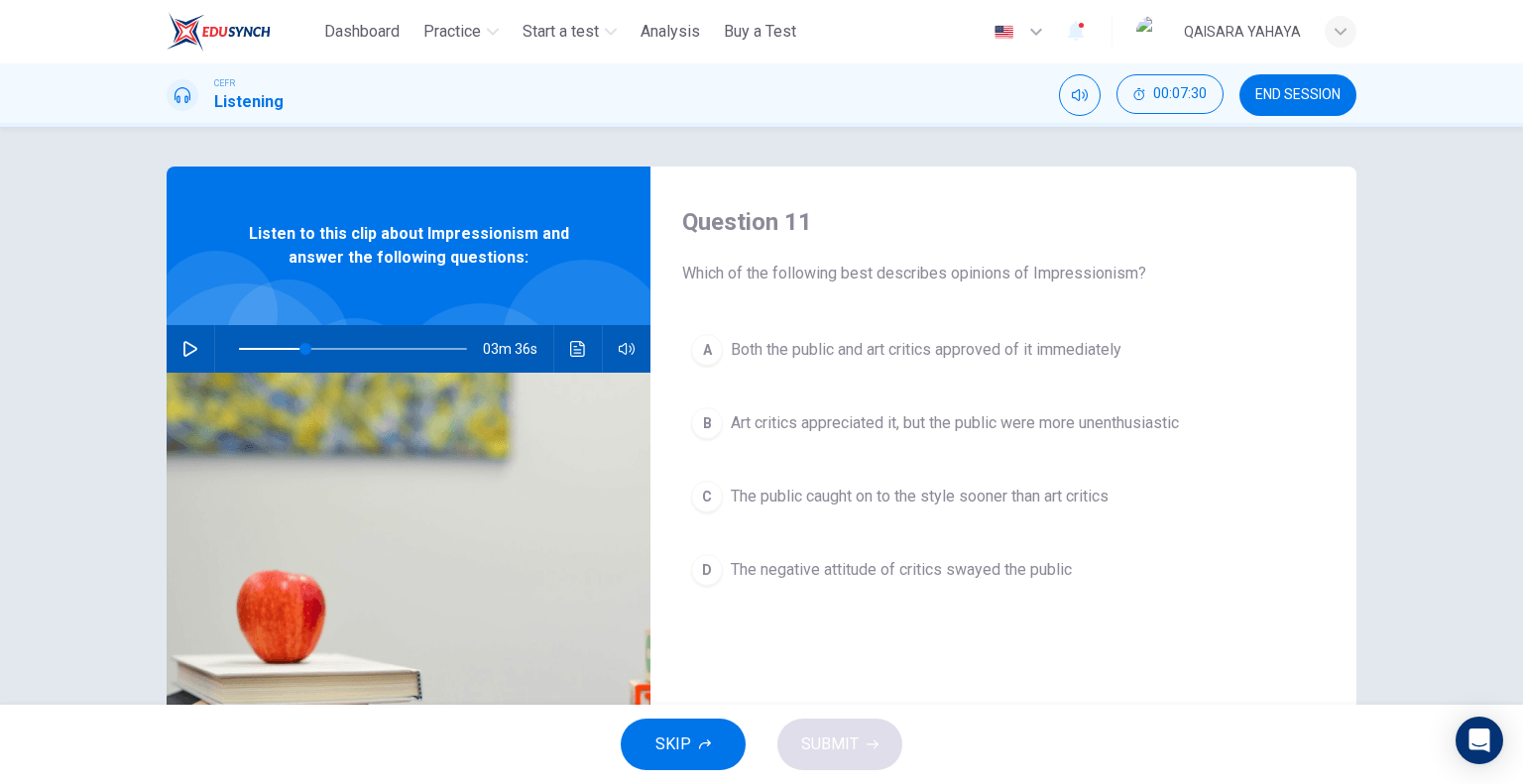 click at bounding box center (190, 349) 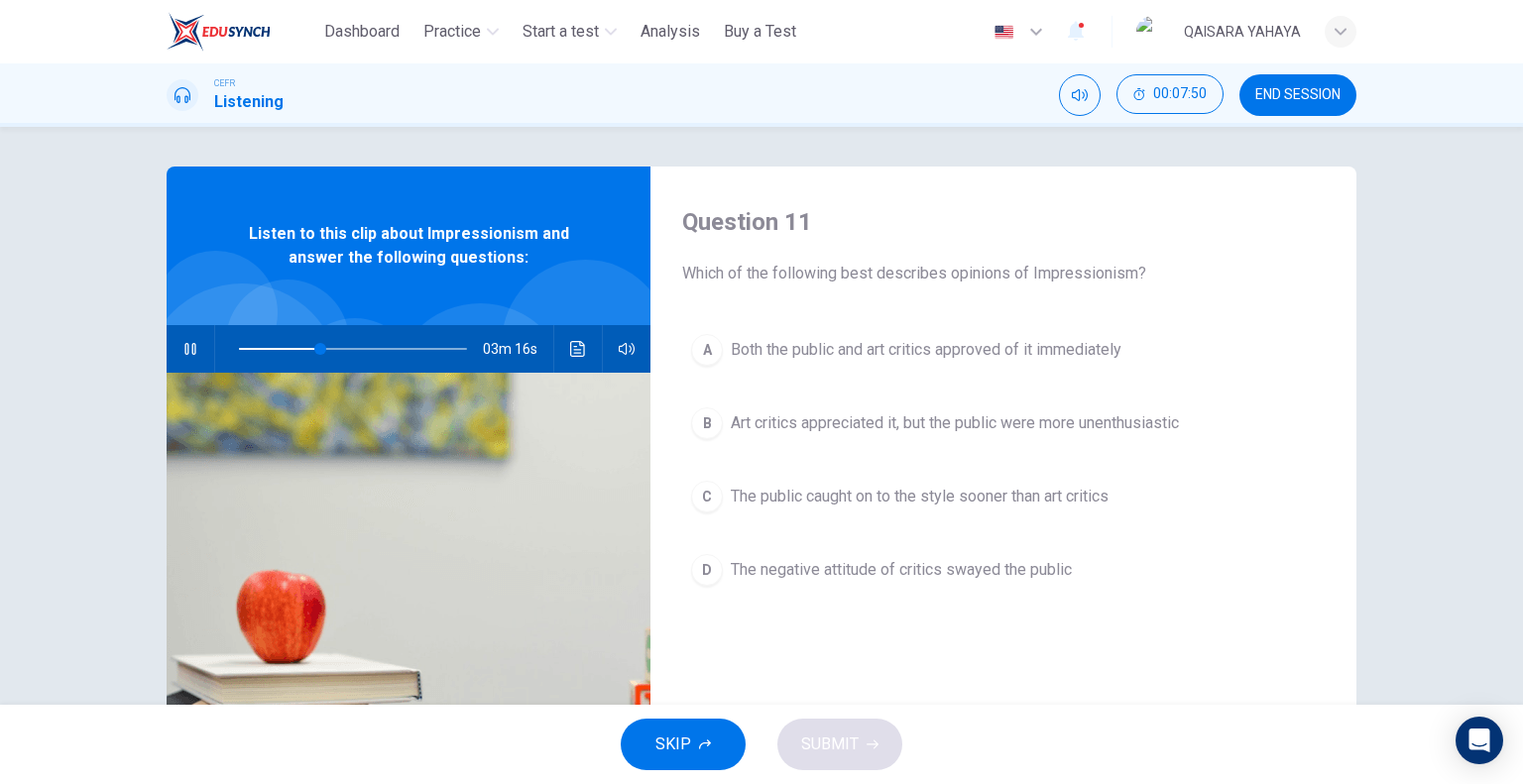 click on "Question 11 Which of the following best describes opinions of Impressionism? A Both the public and art critics approved of it immediately B Art critics appreciated it, but the public were more unenthusiastic C The public caught on to the style sooner than art critics D The negative attitude of critics swayed the public Listen to this clip about Impressionism and answer the following questions: 03m 16s" at bounding box center (762, 415) 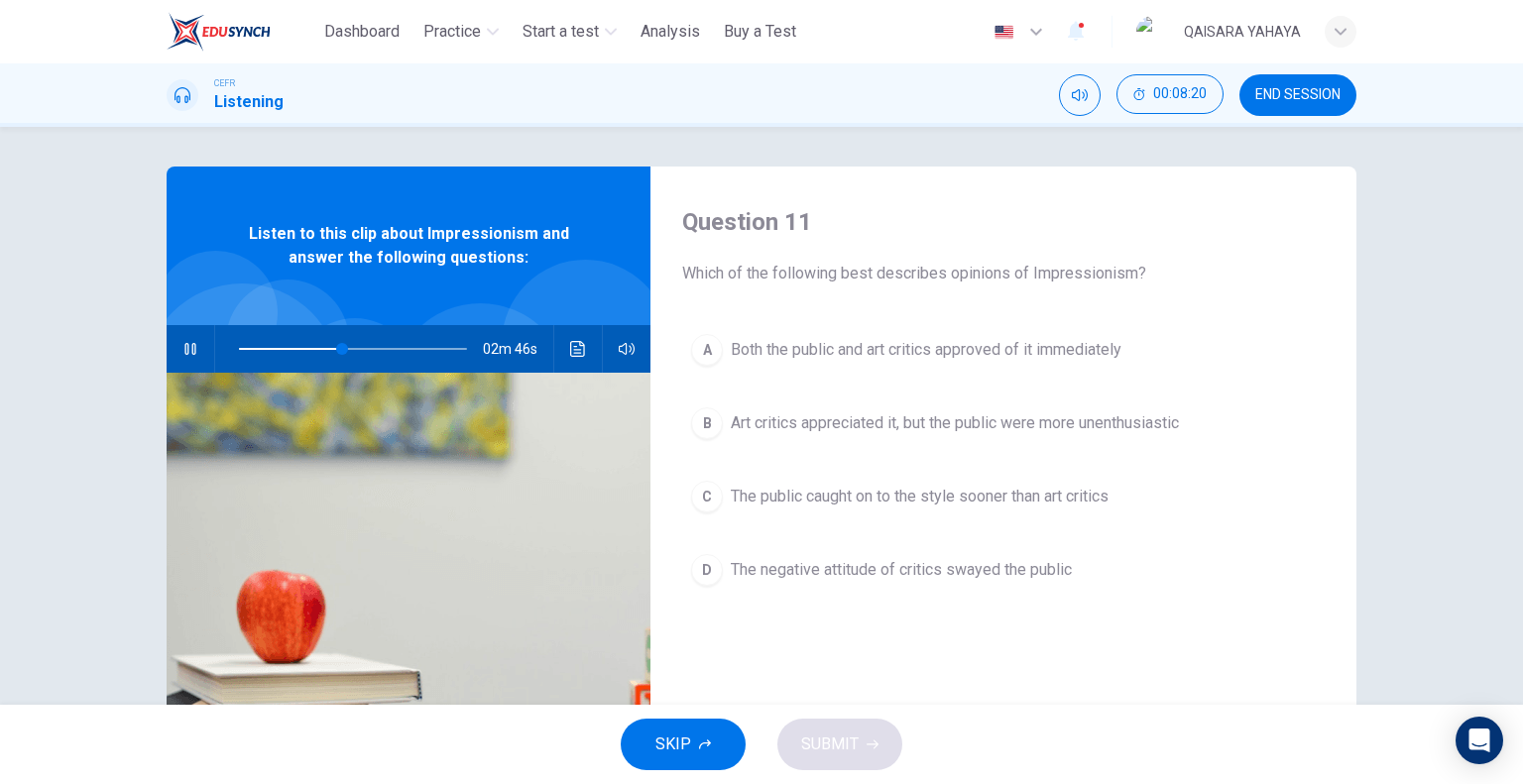 click at bounding box center [353, 349] 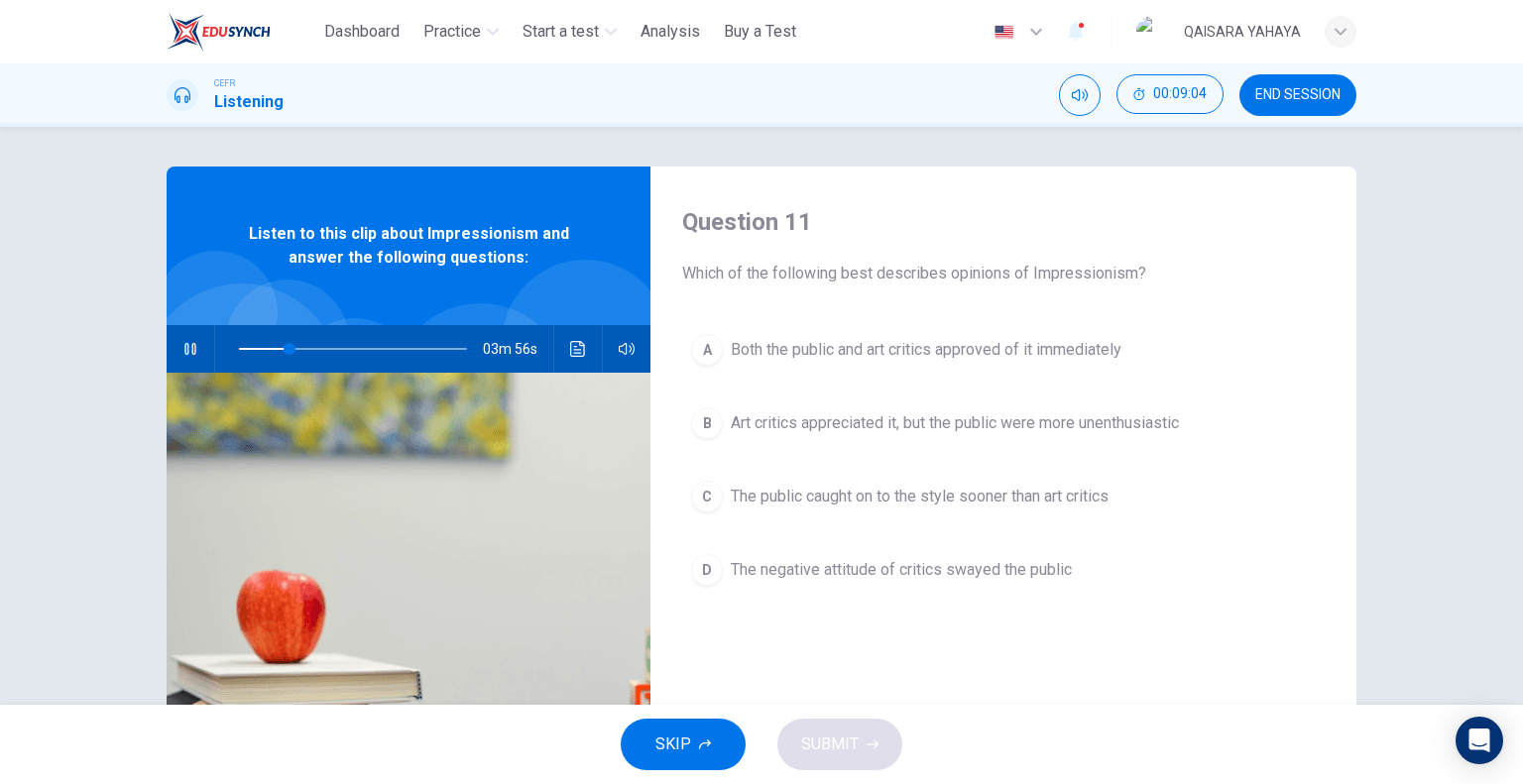 click on "The public caught on to the style sooner than art critics" at bounding box center (926, 350) 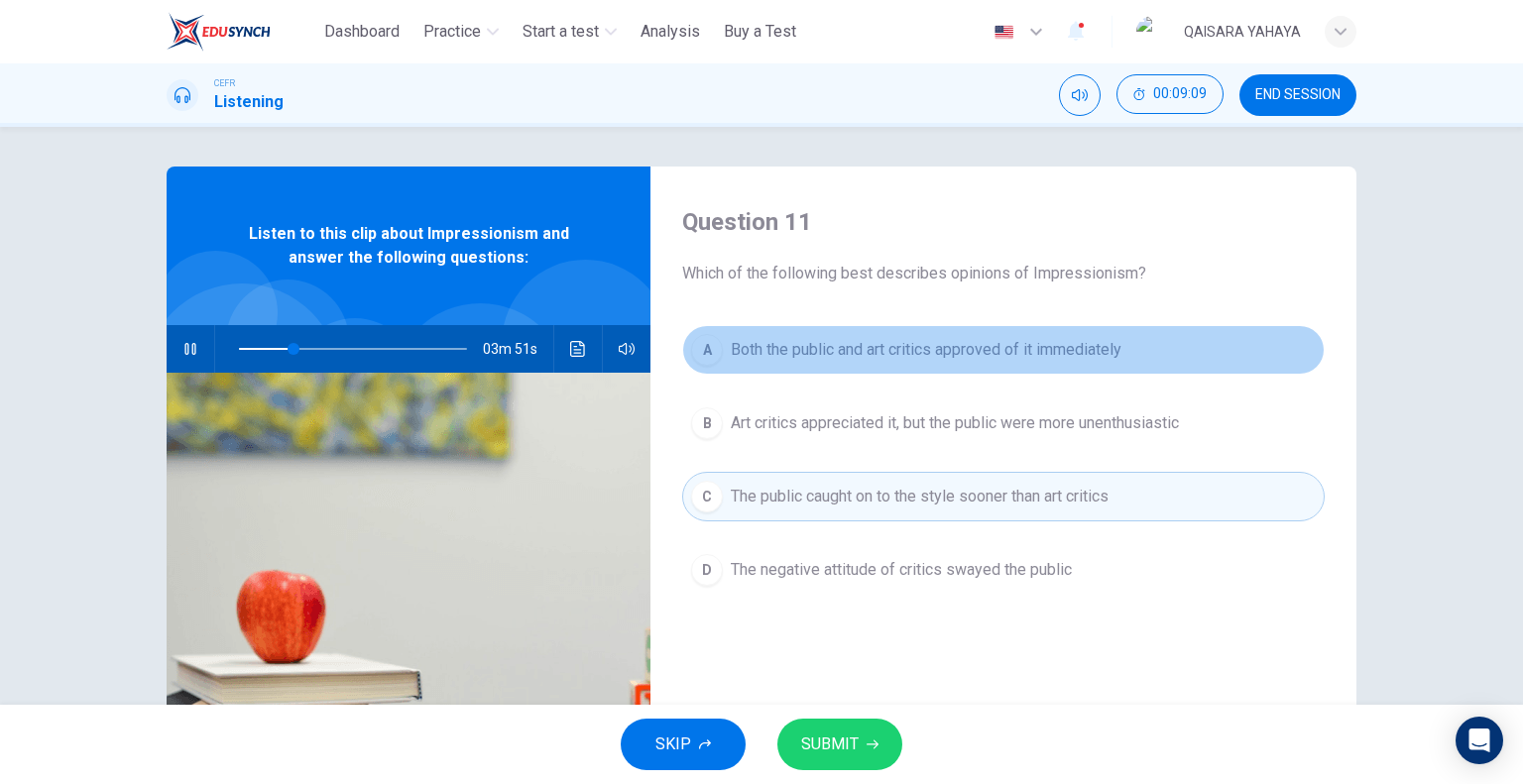 click on "Both the public and art critics approved of it immediately" at bounding box center (926, 350) 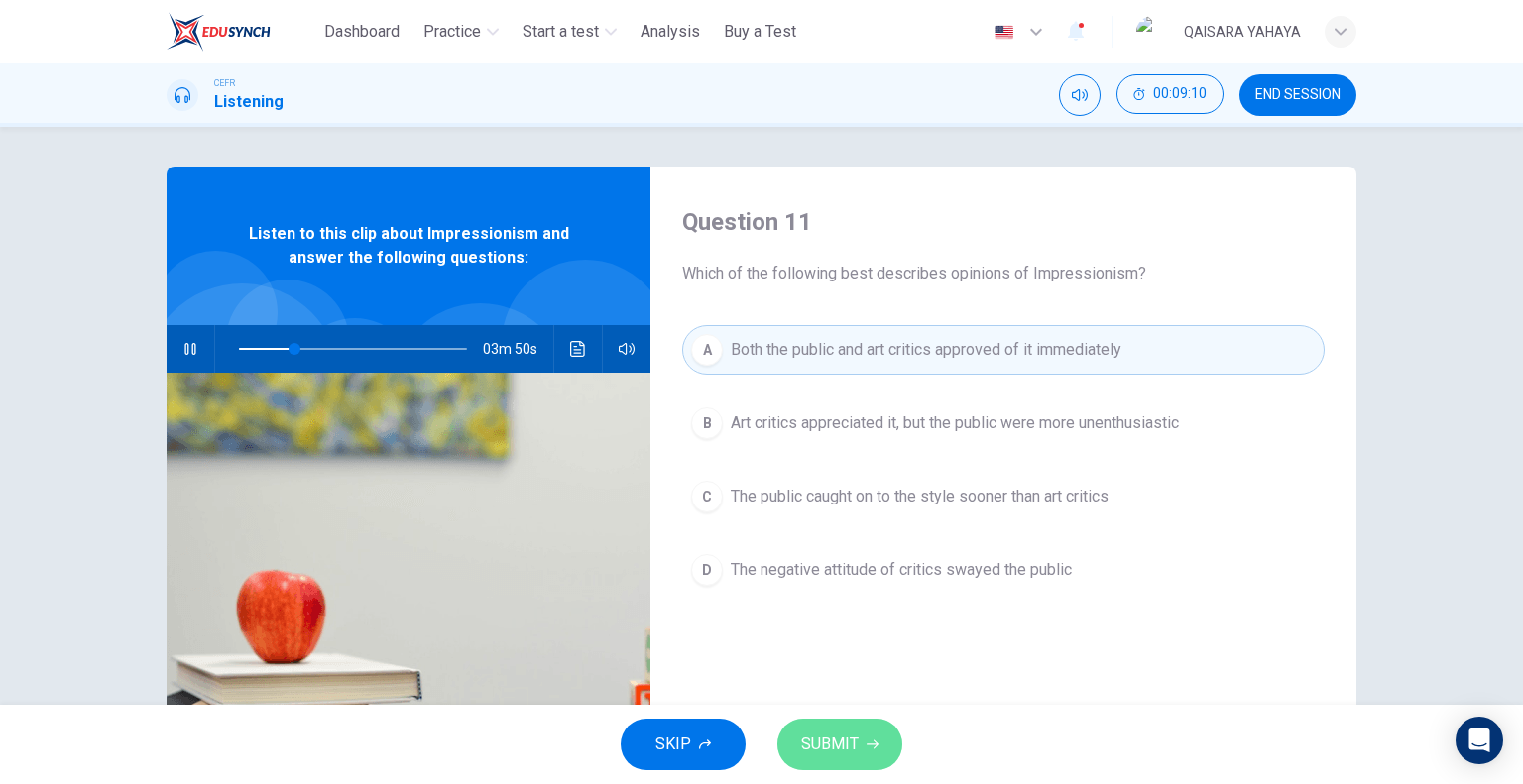 click on "SUBMIT" at bounding box center (840, 744) 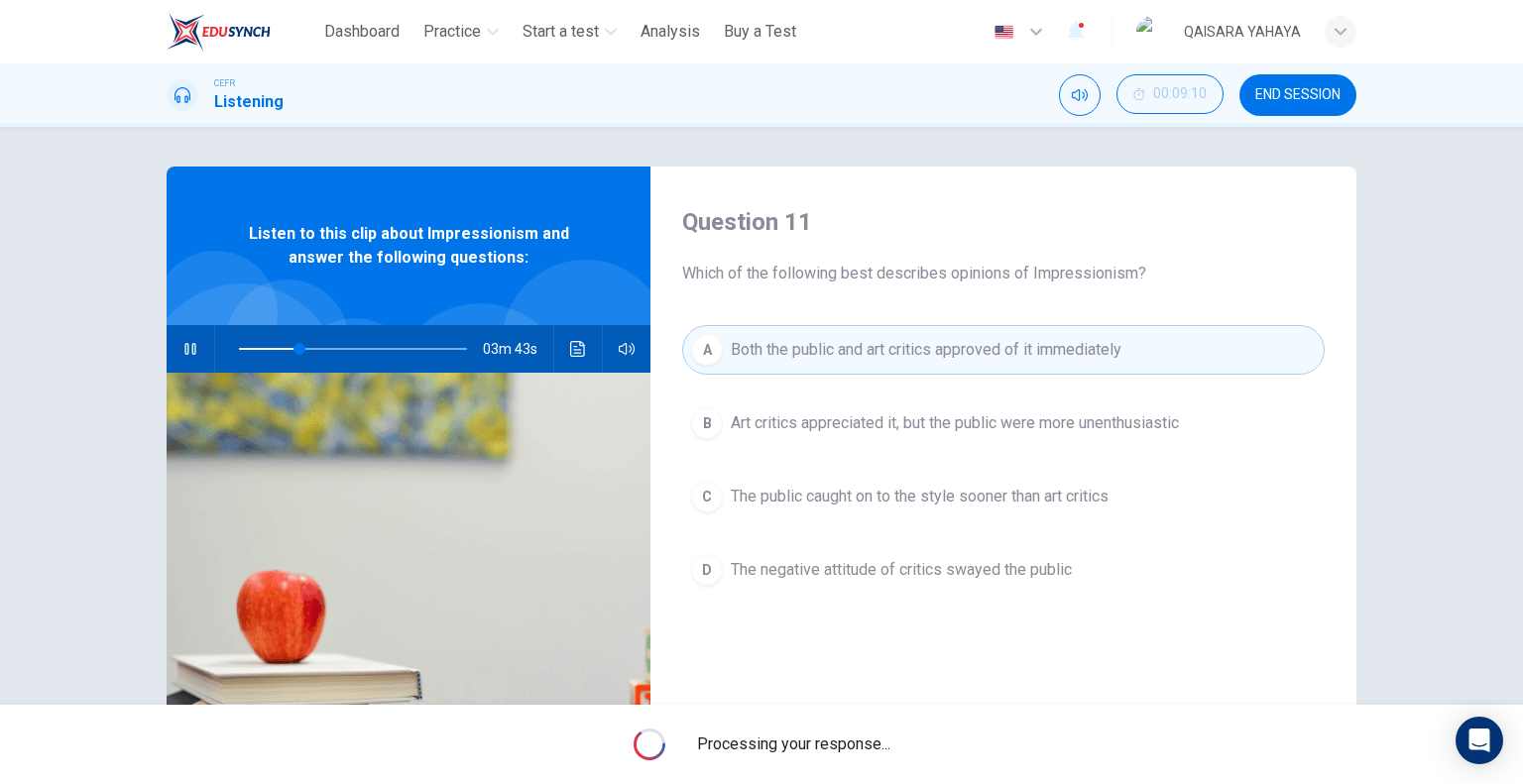 click at bounding box center (189, 349) 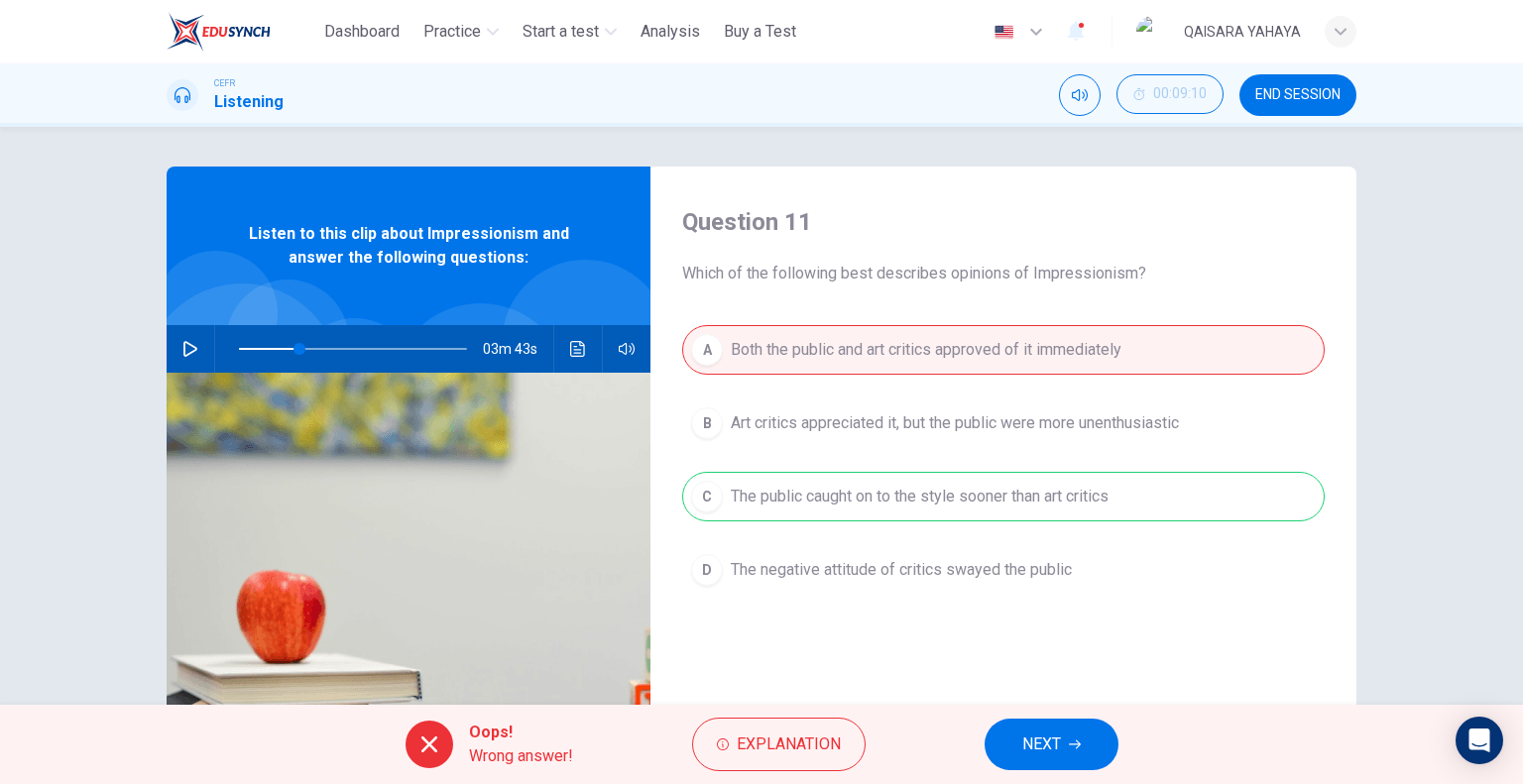 click on "NEXT" at bounding box center [1041, 744] 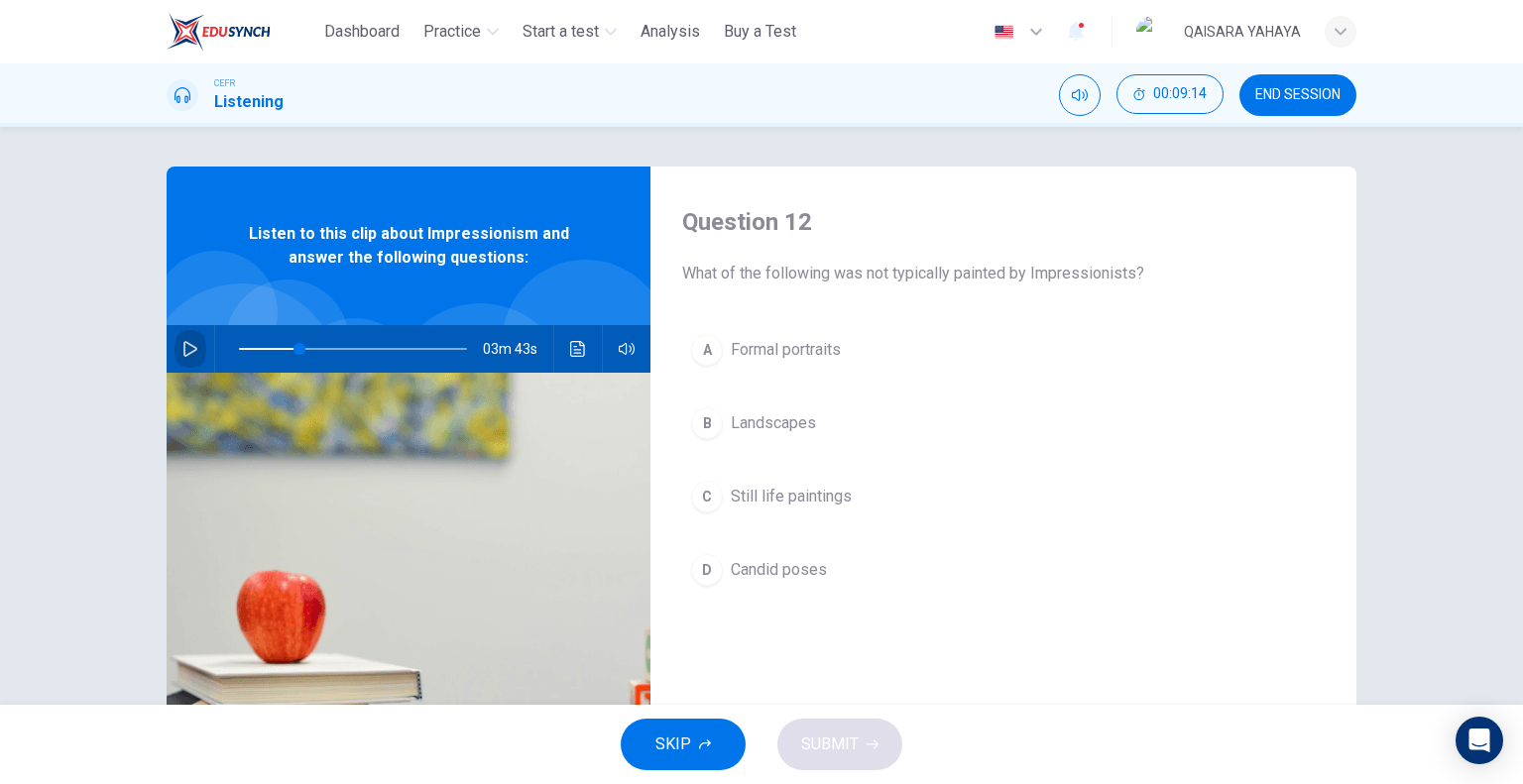 click at bounding box center [190, 349] 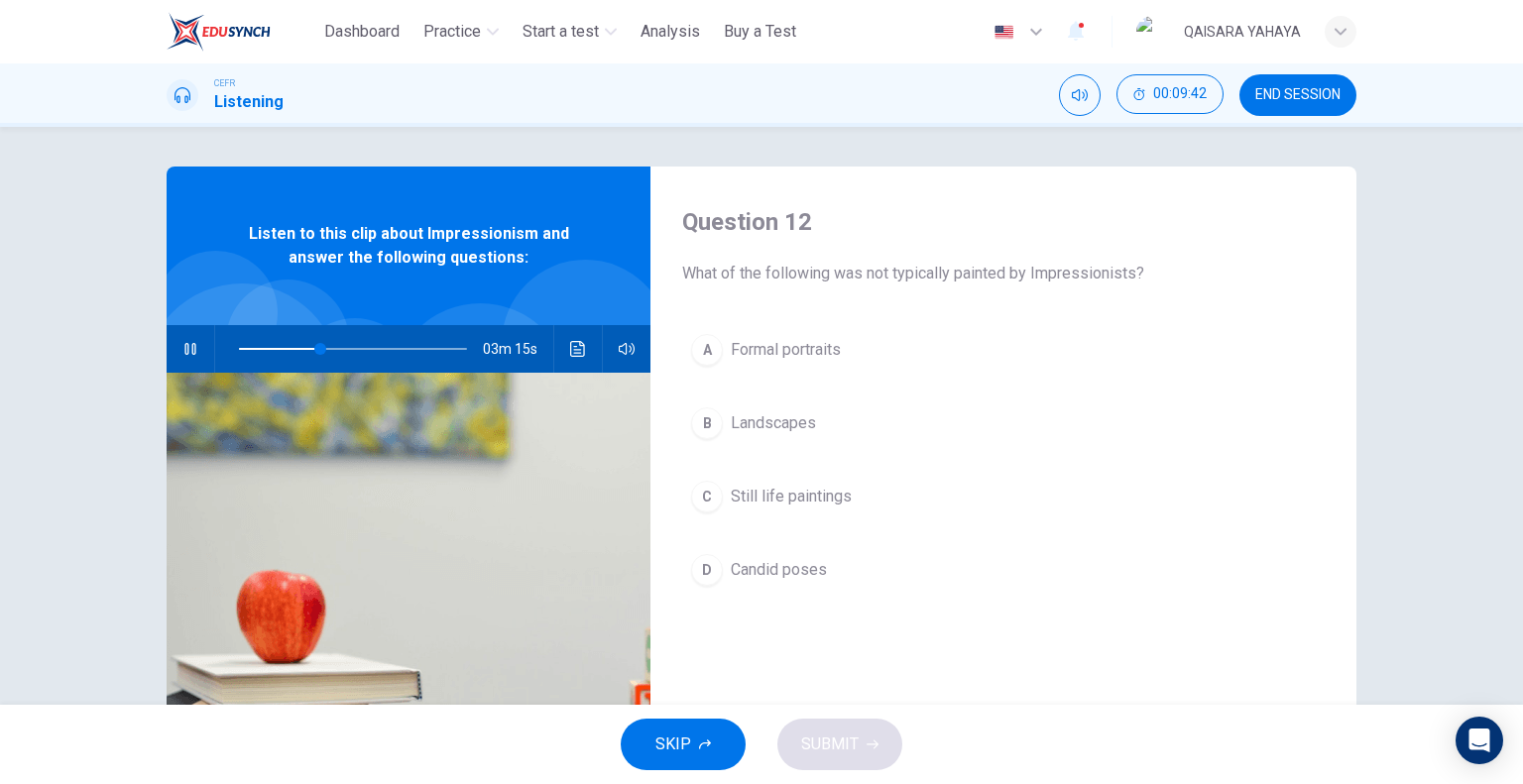click on "Landscapes" at bounding box center [785, 350] 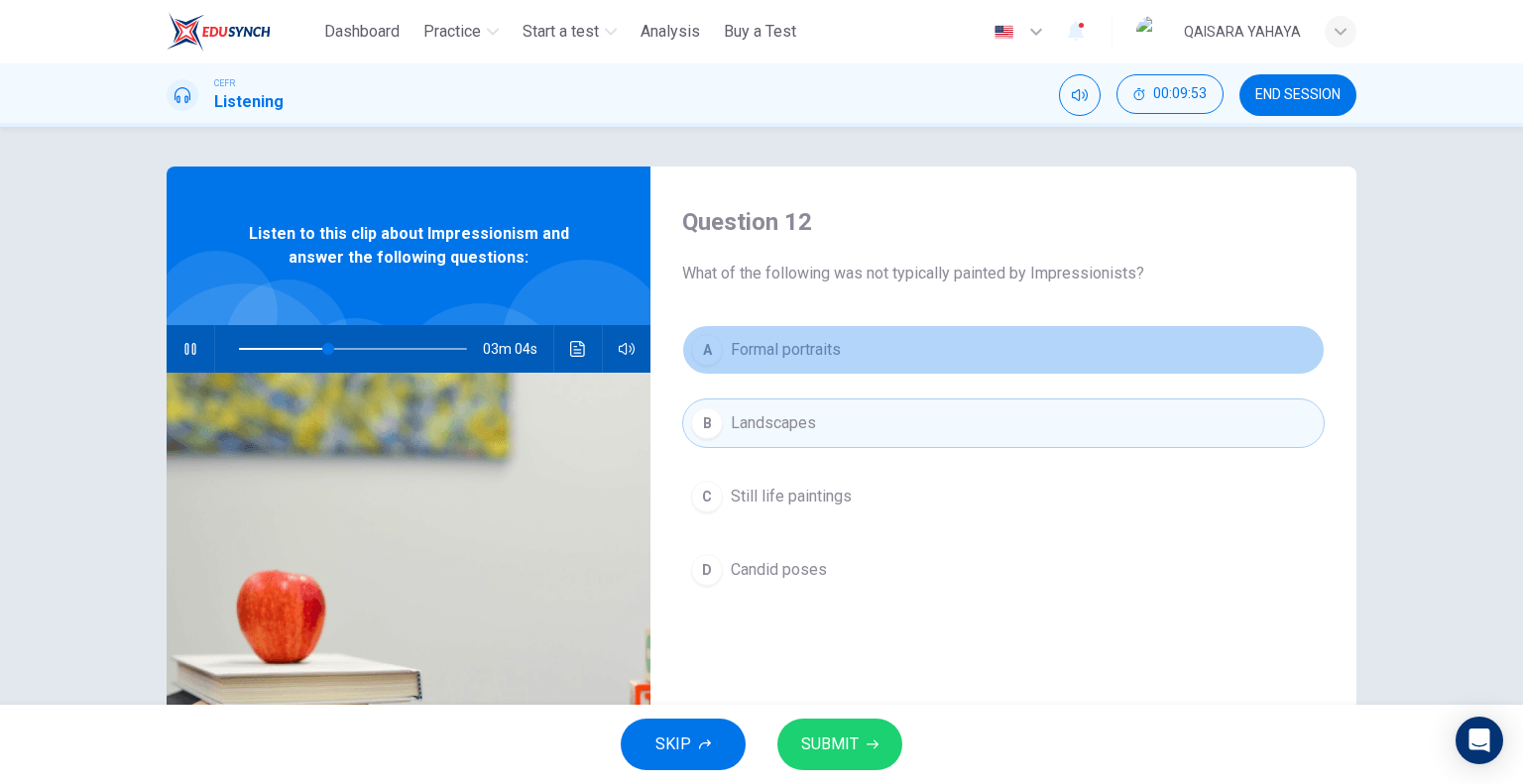 click on "Formal portraits" at bounding box center (785, 350) 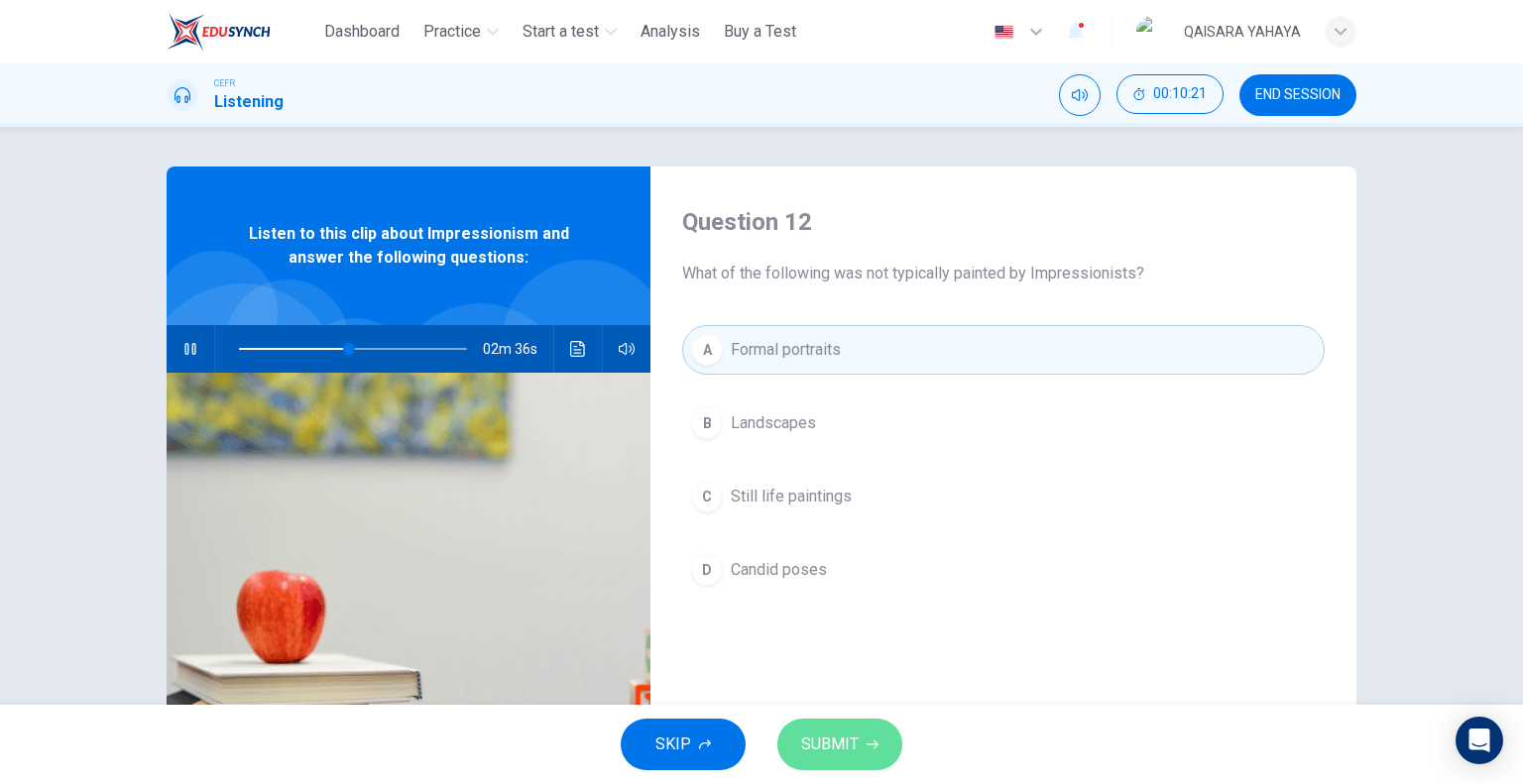 click on "SUBMIT" at bounding box center [830, 744] 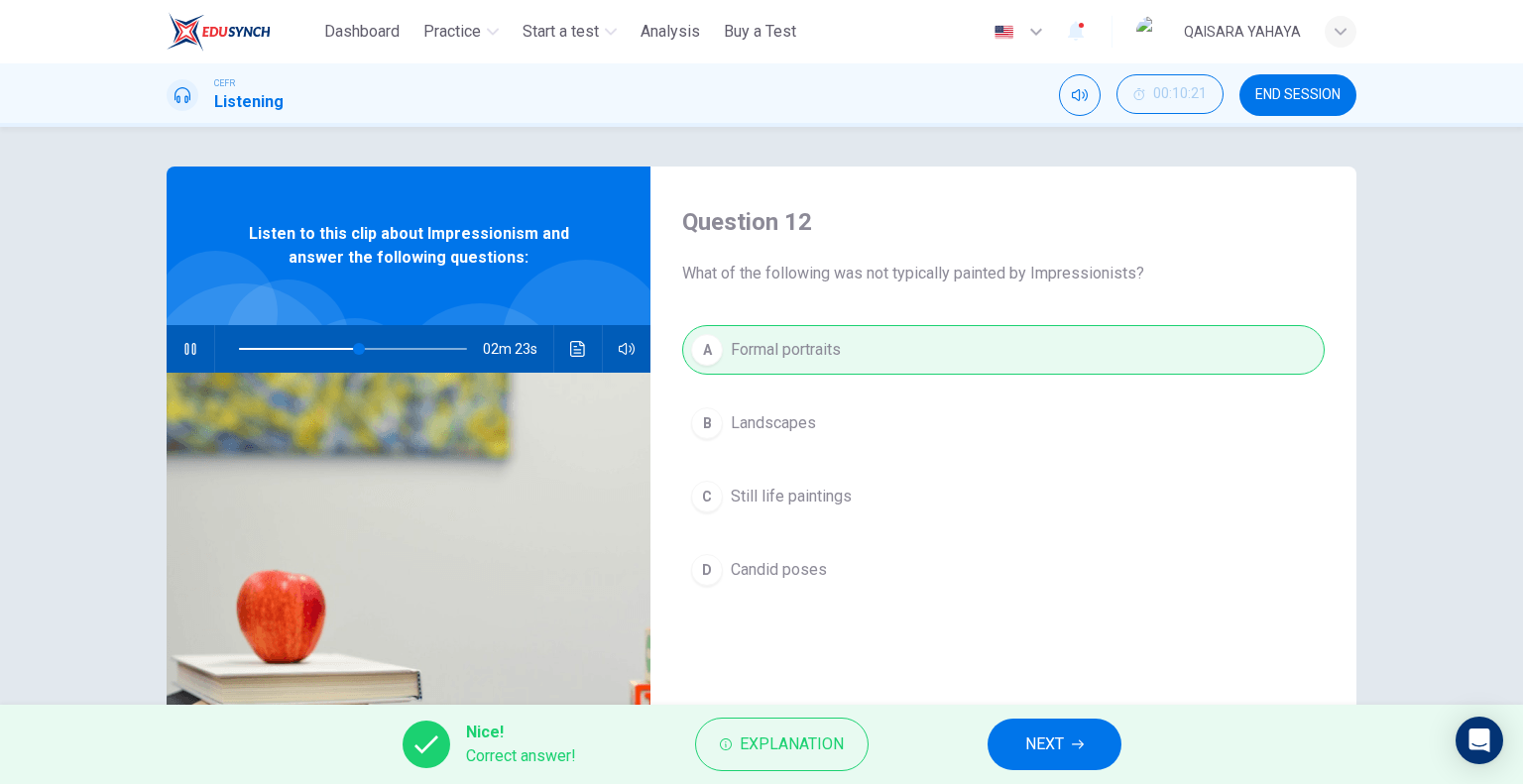 click on "NEXT" at bounding box center [1054, 744] 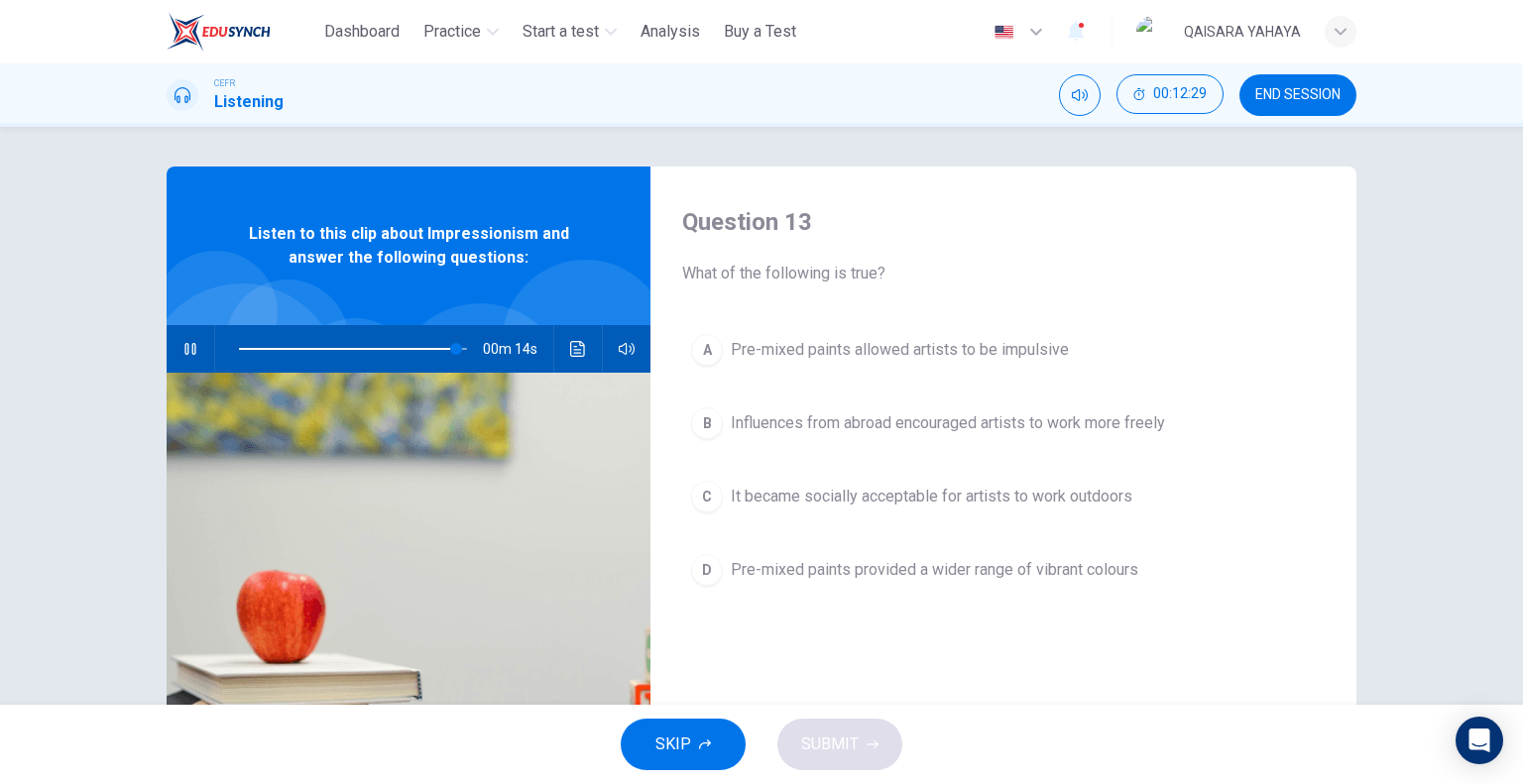 click at bounding box center [353, 349] 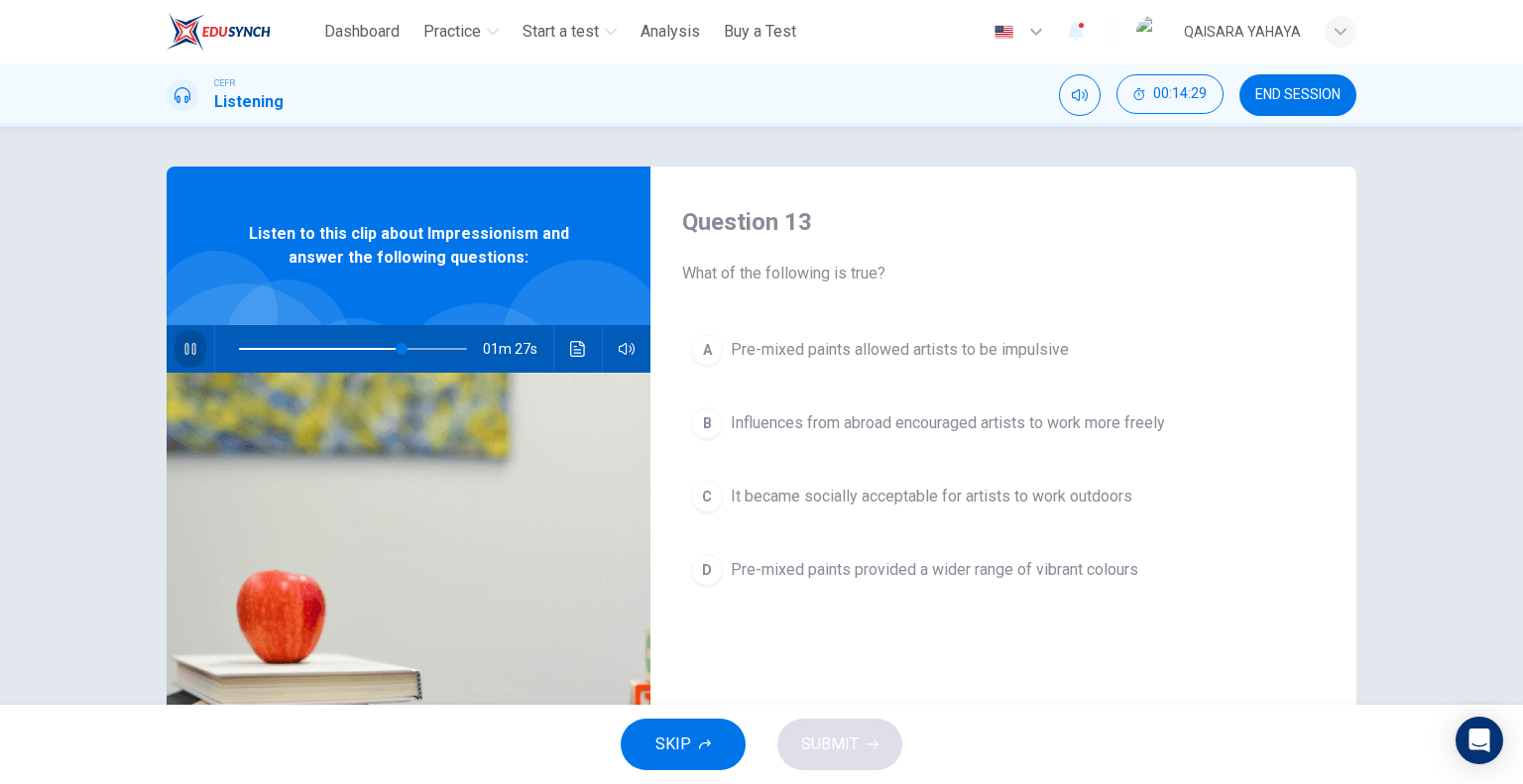 click at bounding box center (190, 349) 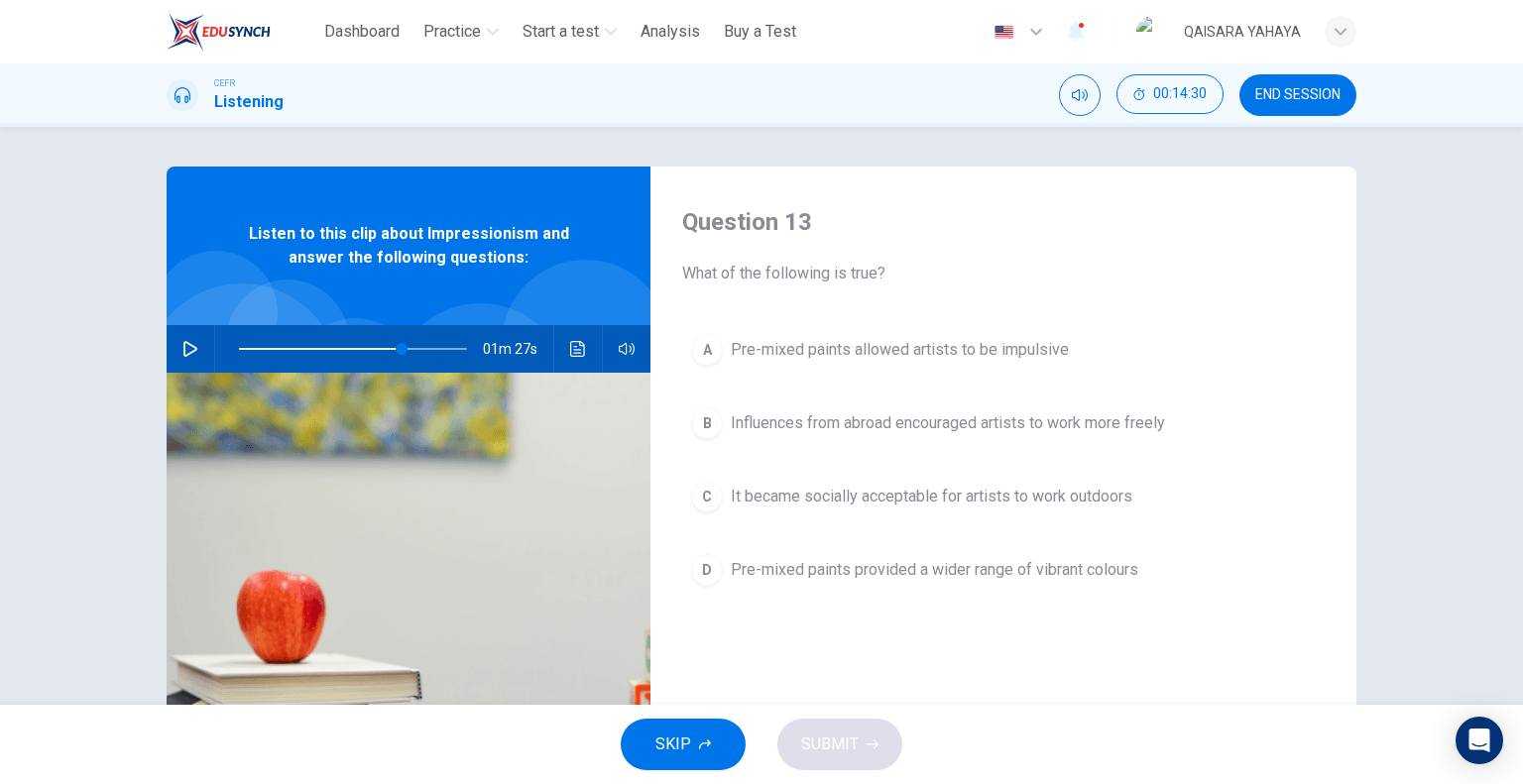 click on "Pre-mixed paints allowed artists to be impulsive" at bounding box center (899, 350) 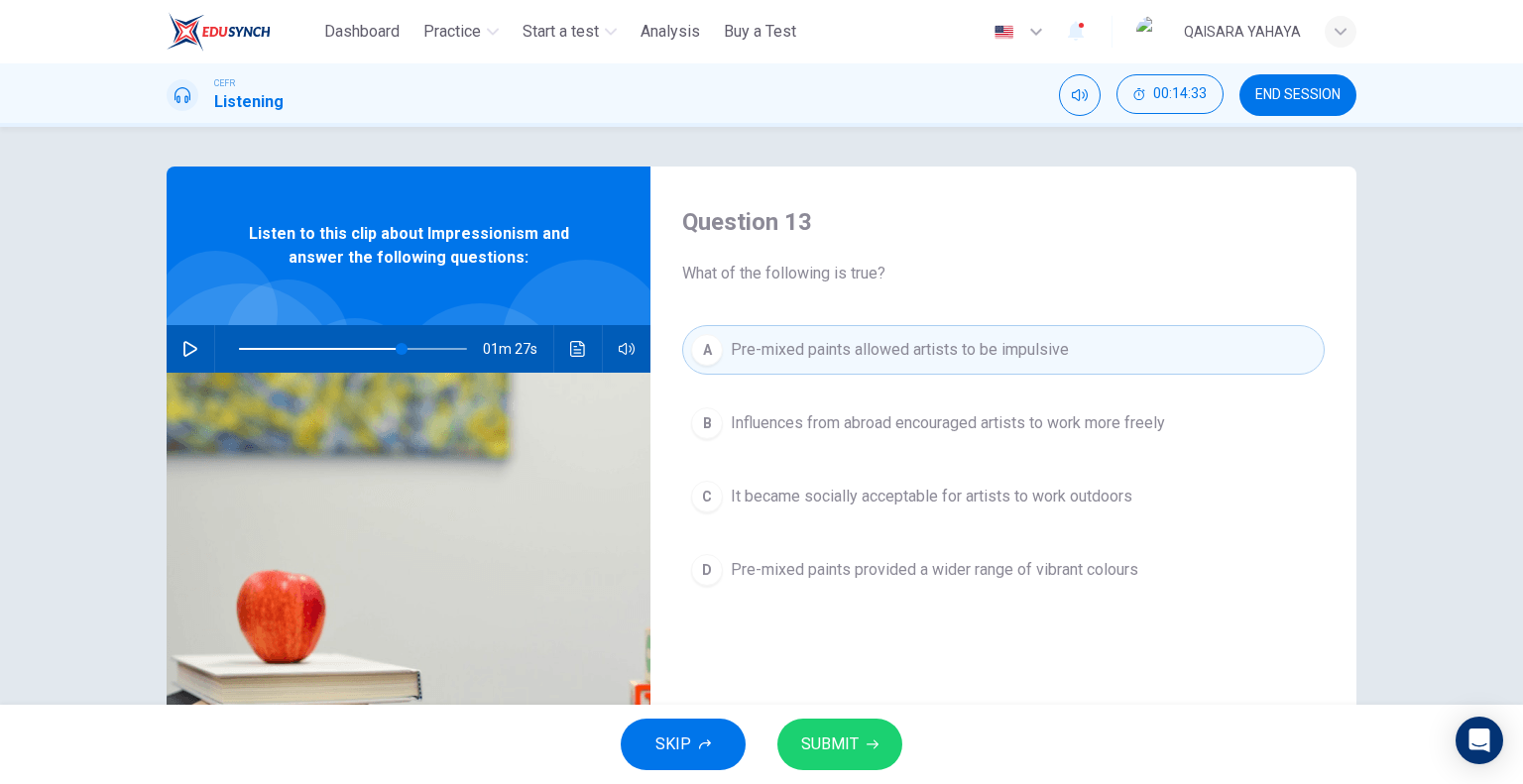 click on "Pre-mixed paints provided a wider range of vibrant colours" at bounding box center [948, 423] 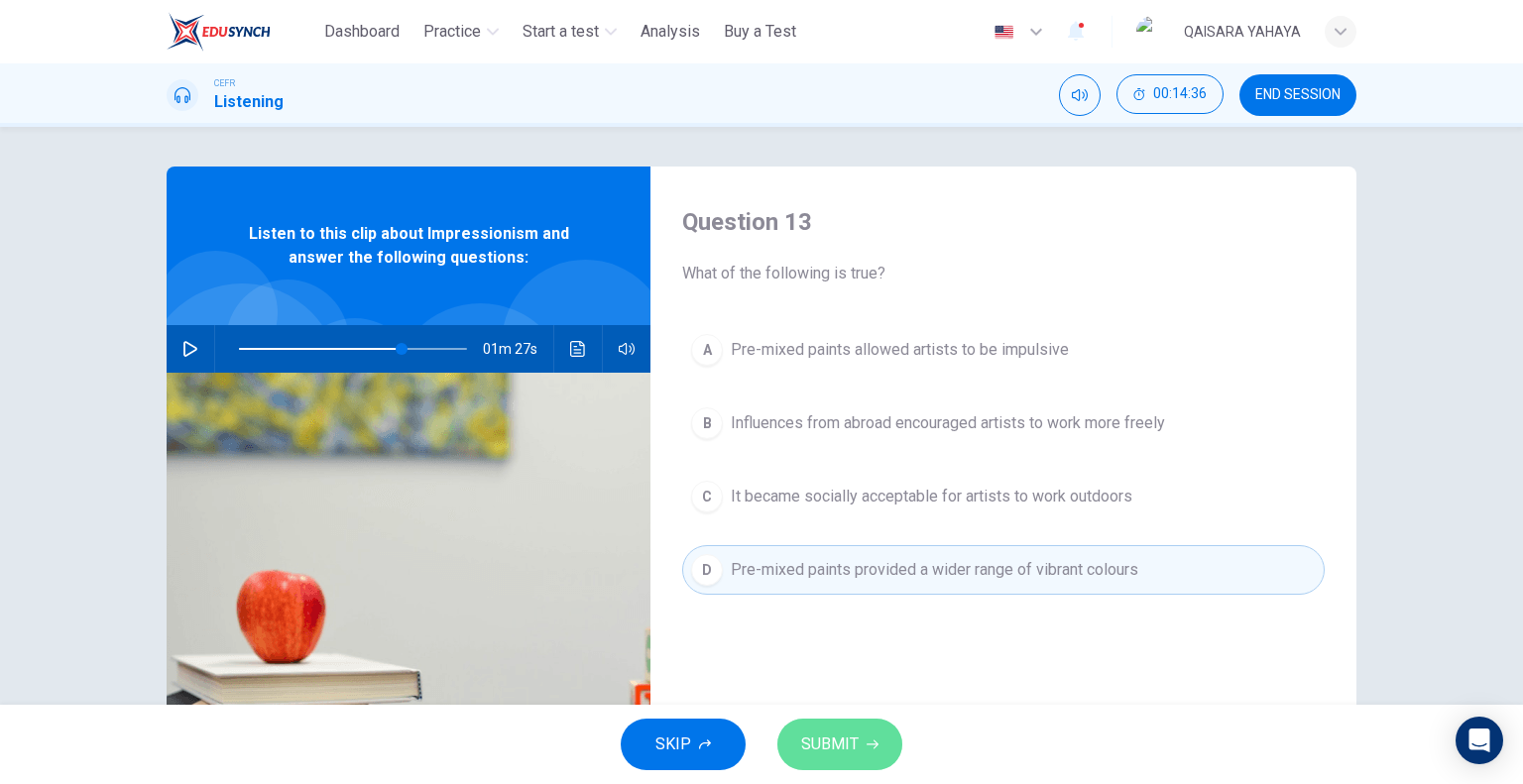 click on "SUBMIT" at bounding box center (840, 744) 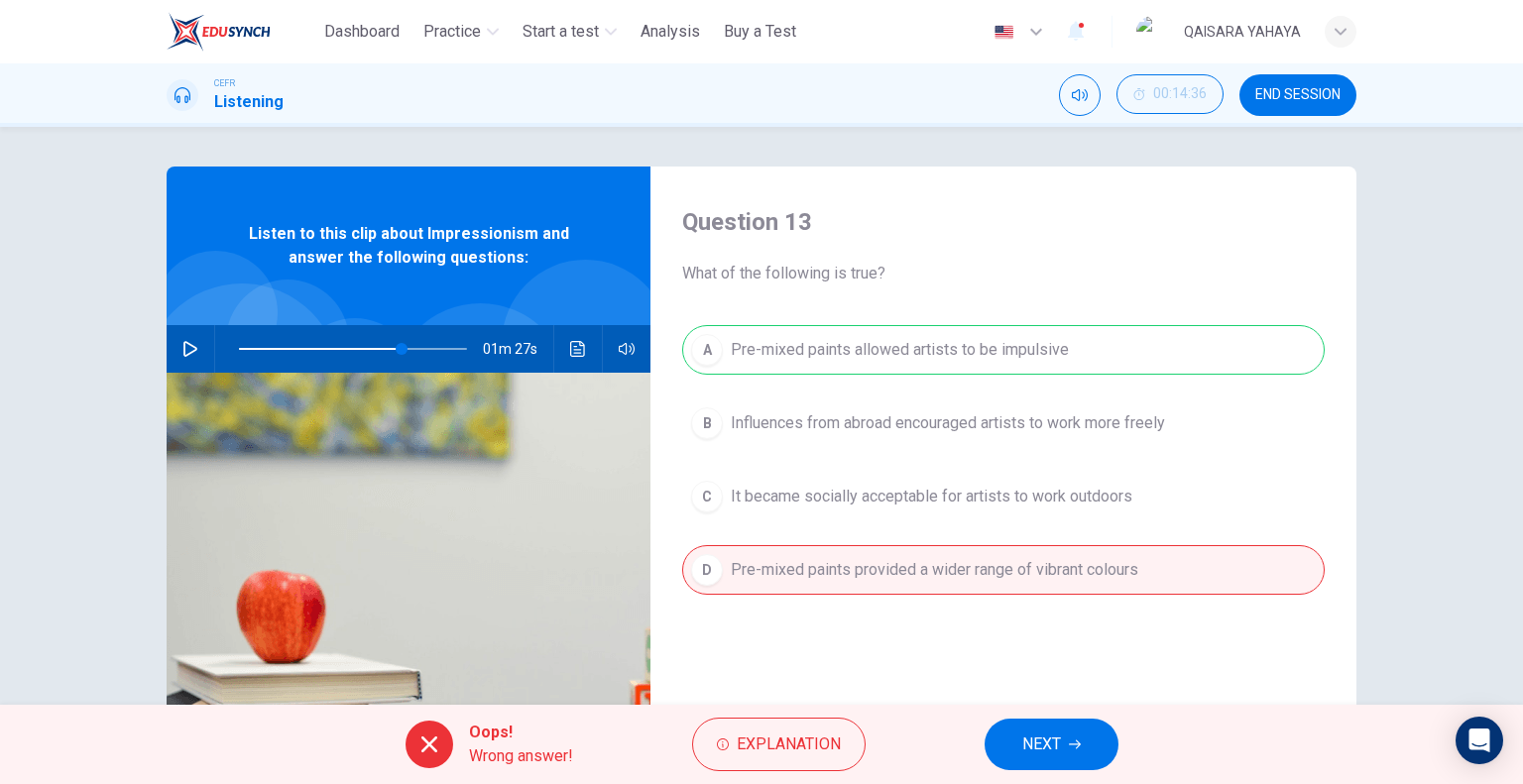 click on "NEXT" at bounding box center (1051, 744) 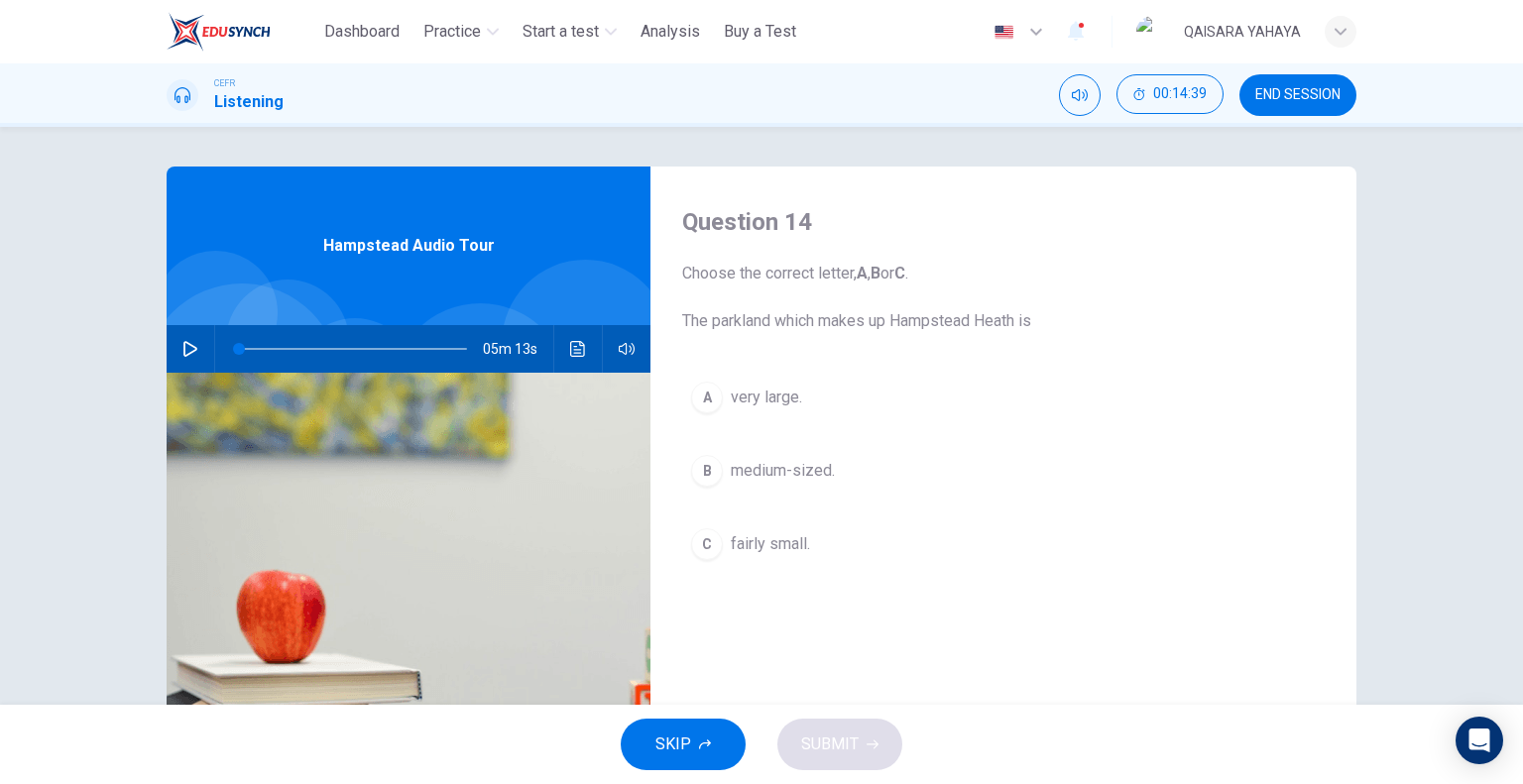click at bounding box center (190, 349) 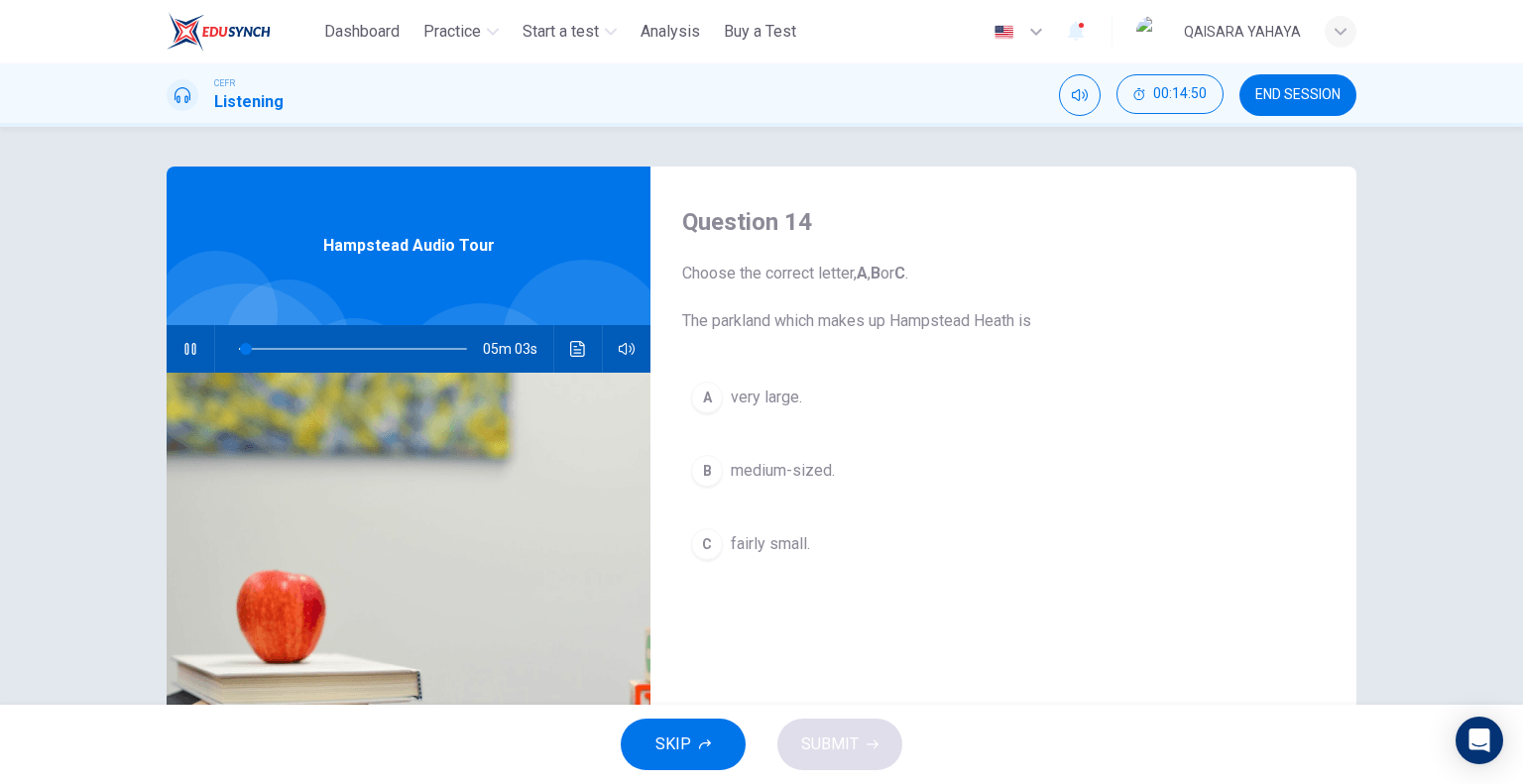 click on "very large." at bounding box center (766, 397) 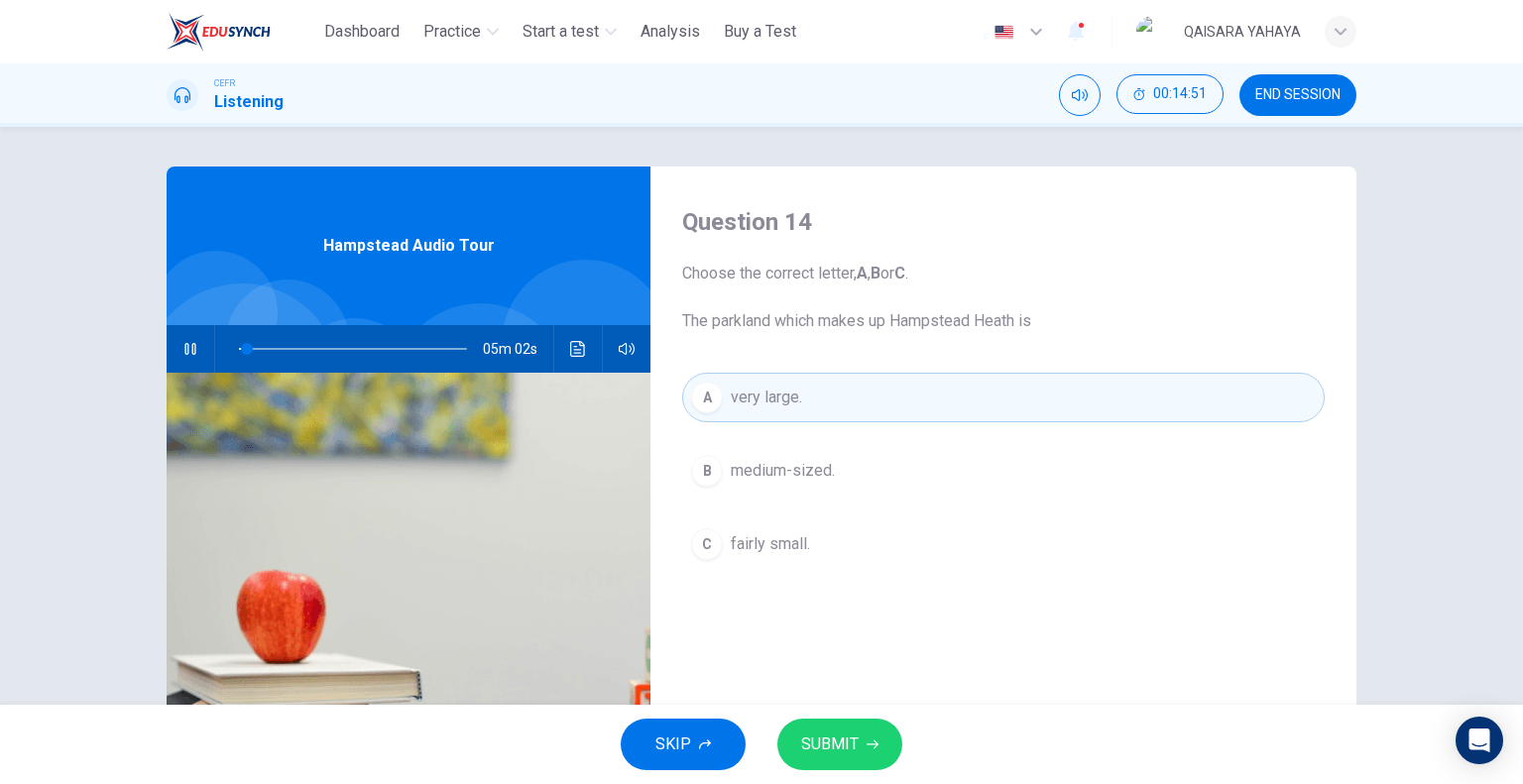 click on "SUBMIT" at bounding box center (830, 744) 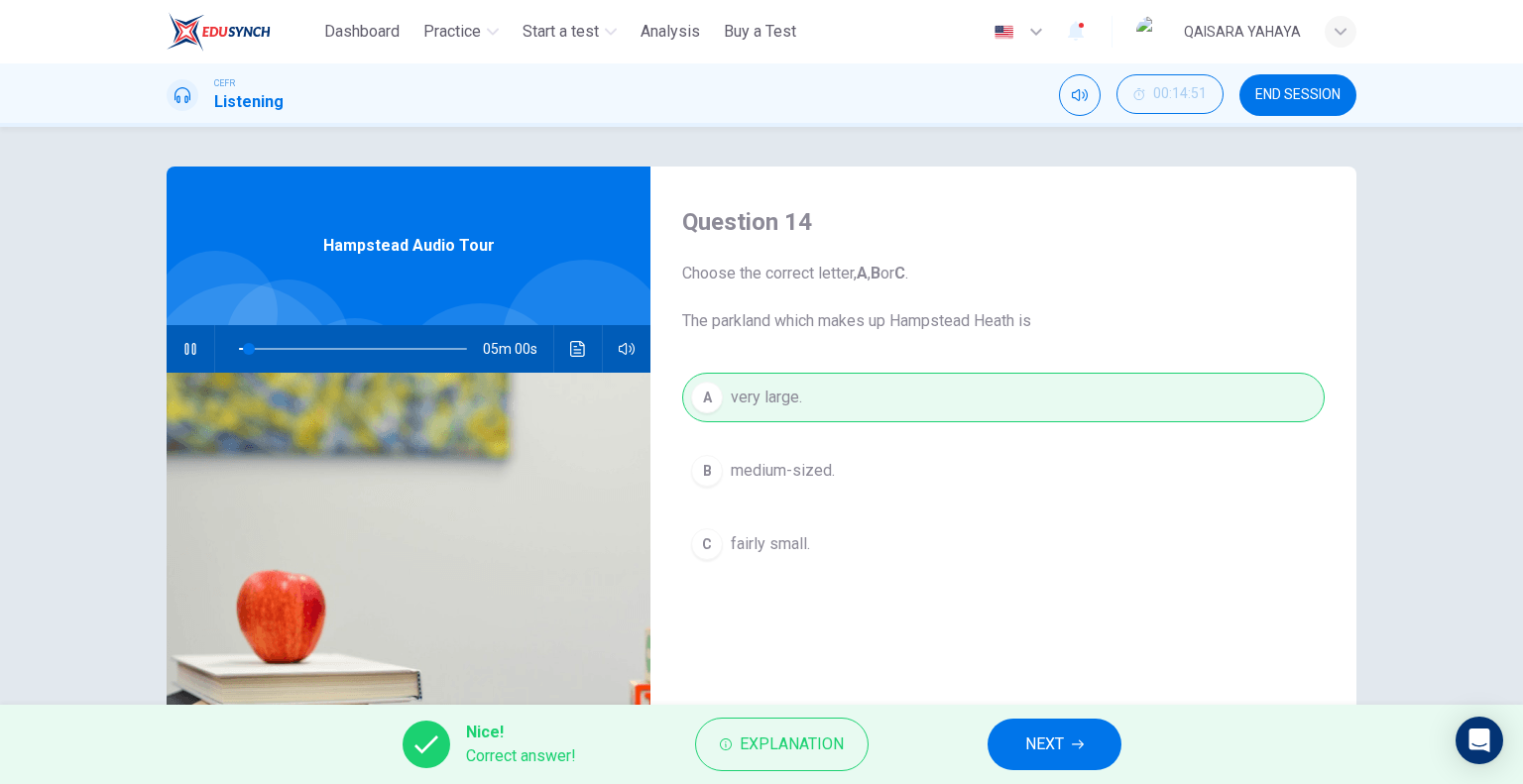 click on "NEXT" at bounding box center [1044, 744] 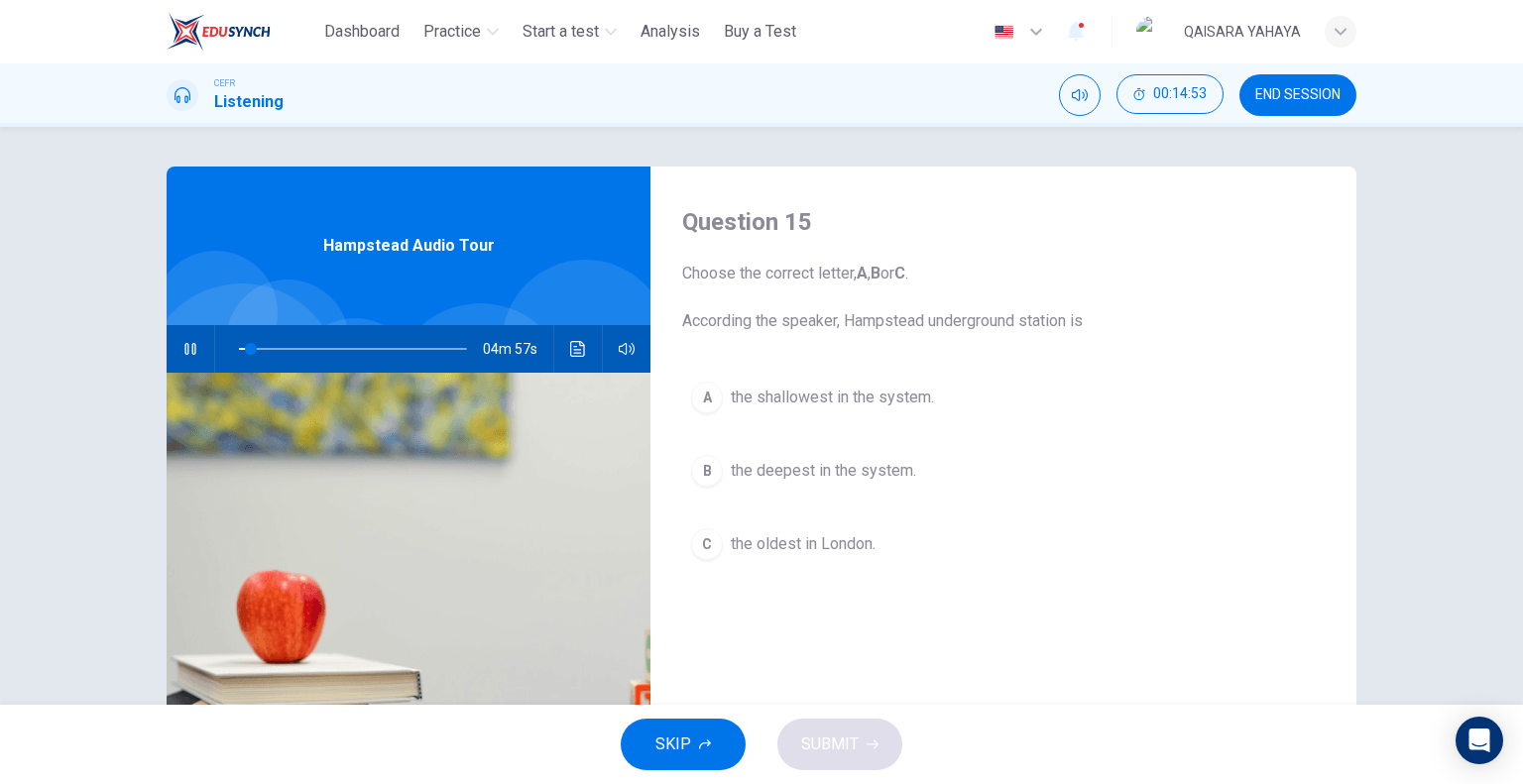 click on "A the shallowest in the system." at bounding box center (1003, 397) 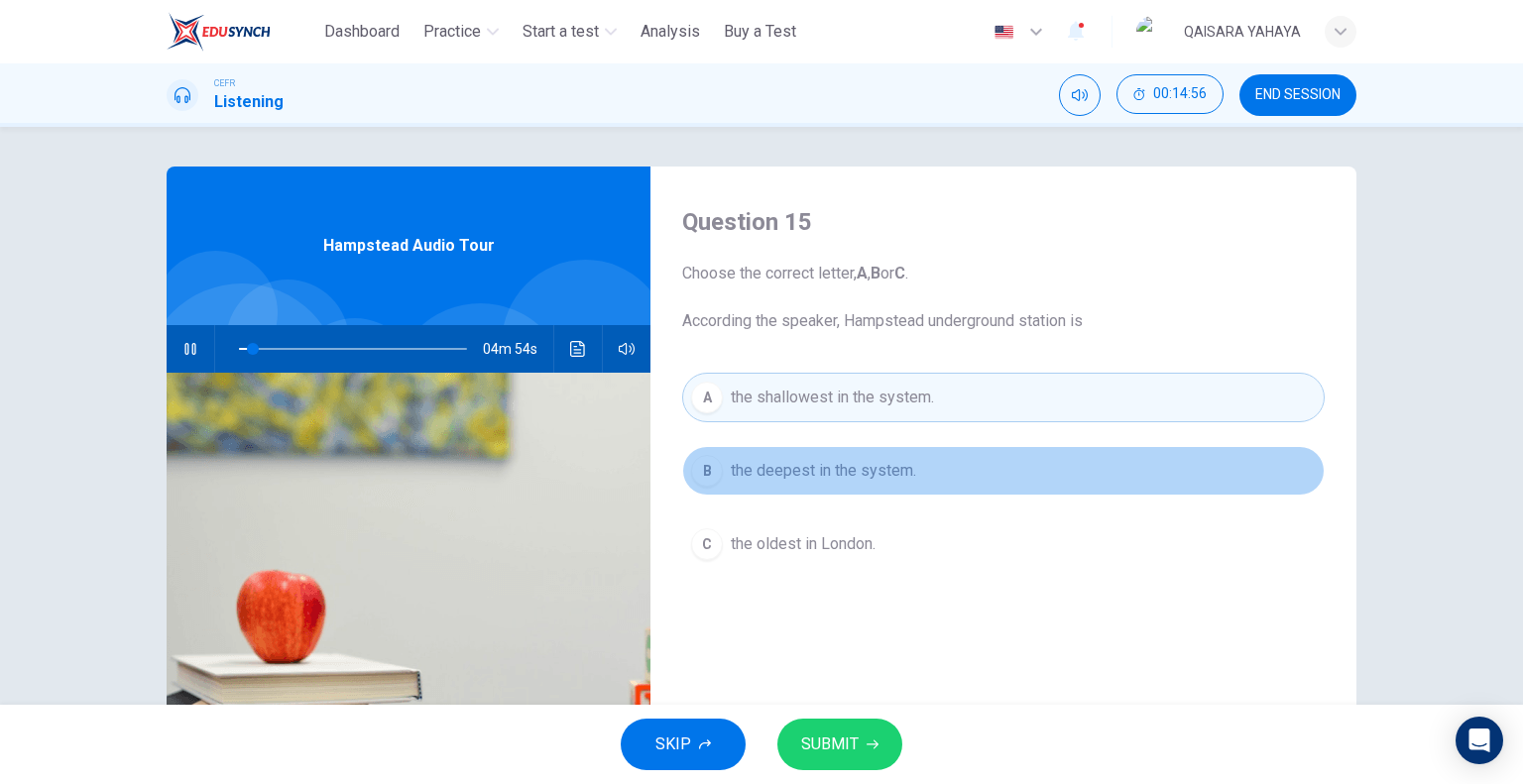 click on "the deepest in the system." at bounding box center [823, 471] 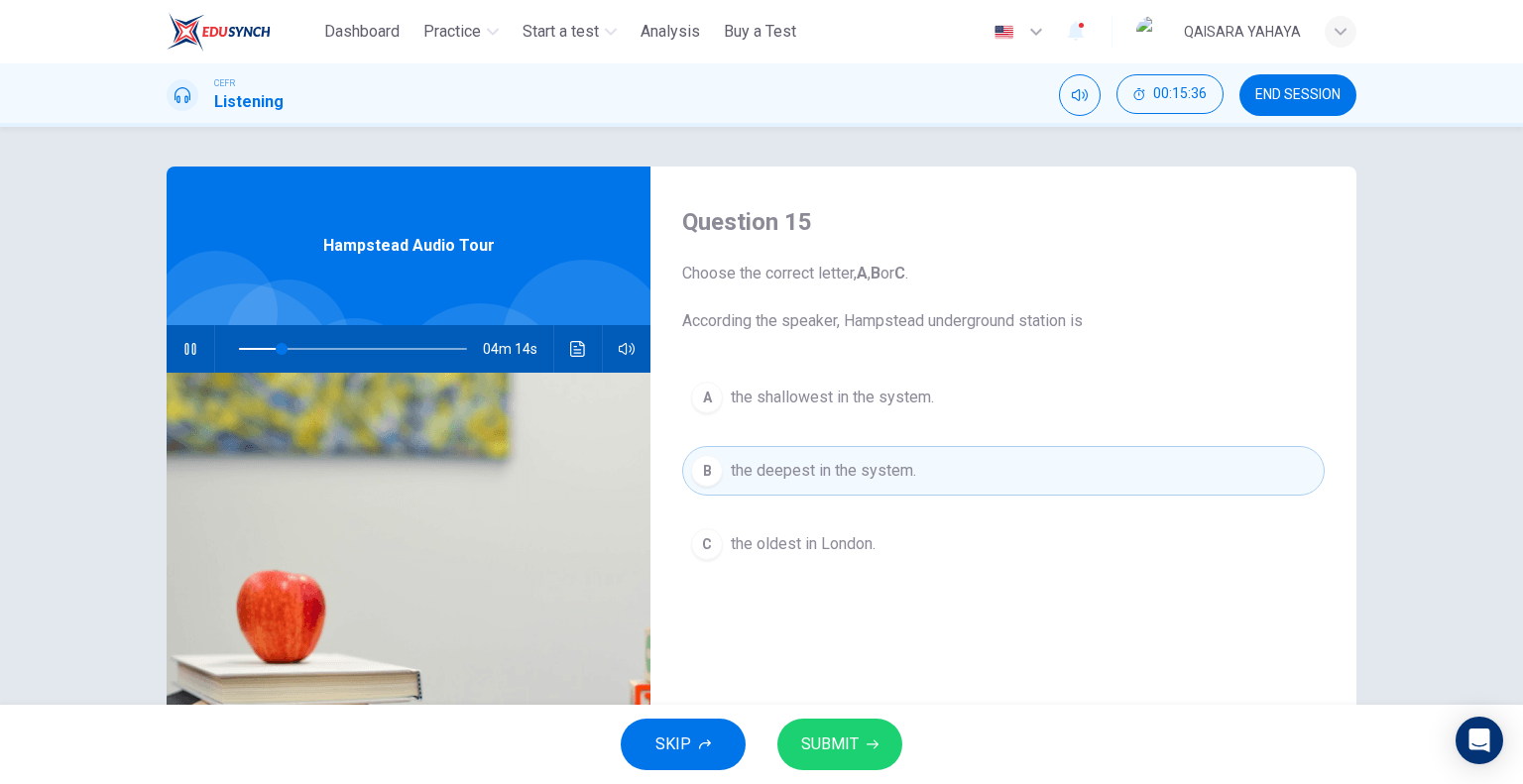 click on "Question 15 Choose the correct letter,  A ,  B  or  C . According the speaker, Hampstead underground station is A the shallowest in the system. B the deepest in the system. C the oldest in London. Hampstead Audio Tour 04m 14s" at bounding box center (762, 415) 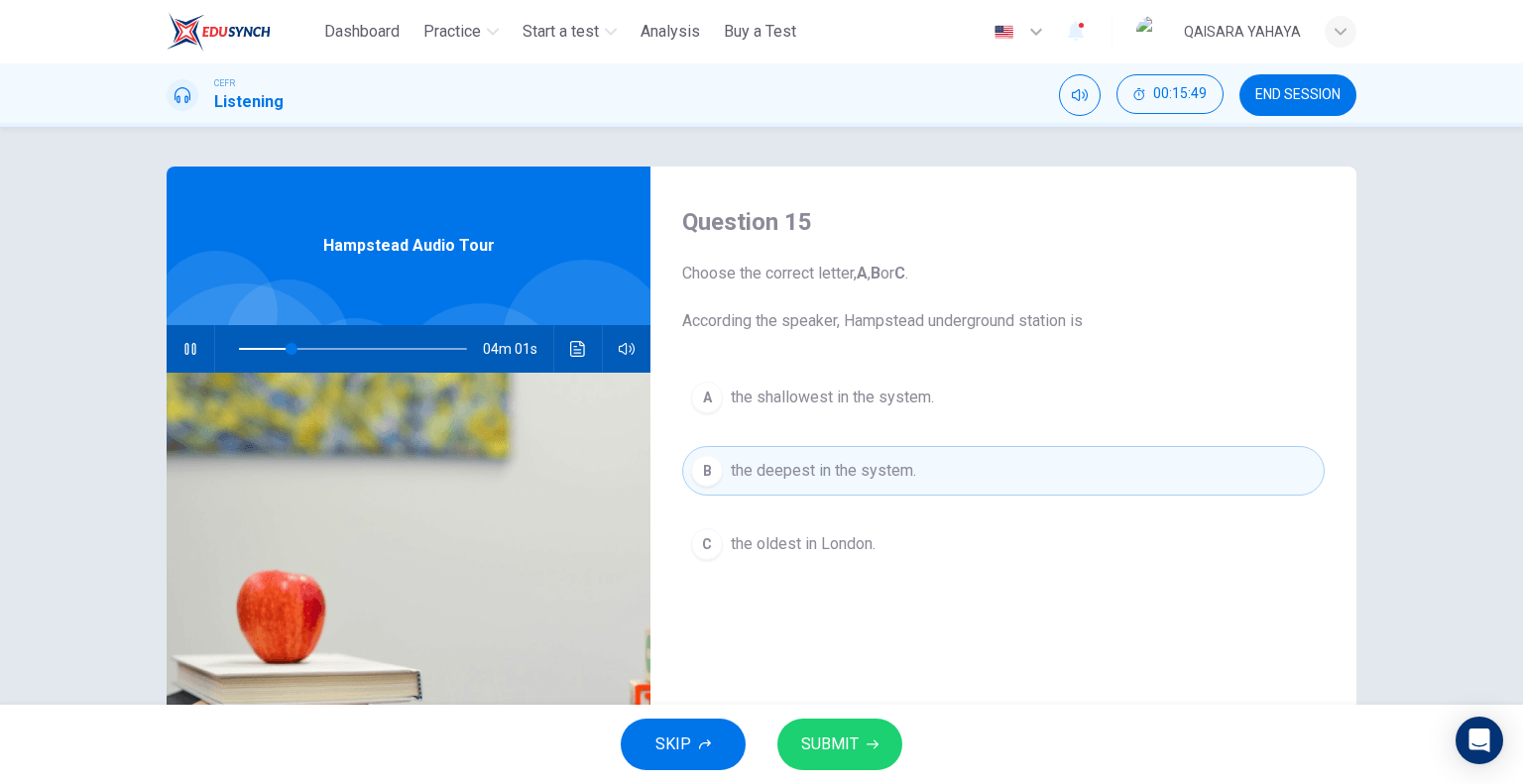 click on "A the shallowest in the system." at bounding box center [1003, 397] 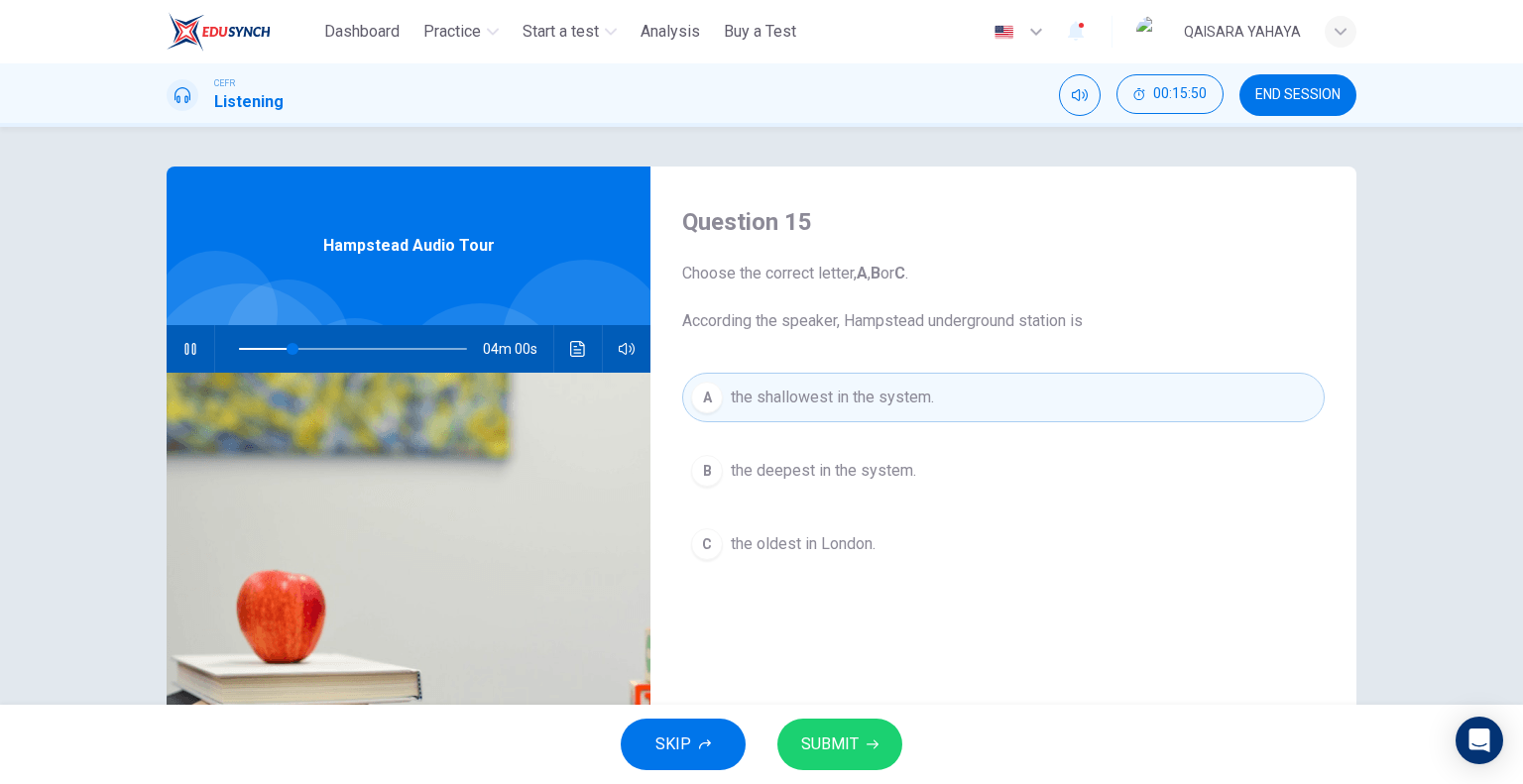 click on "B the deepest in the system." at bounding box center [1003, 471] 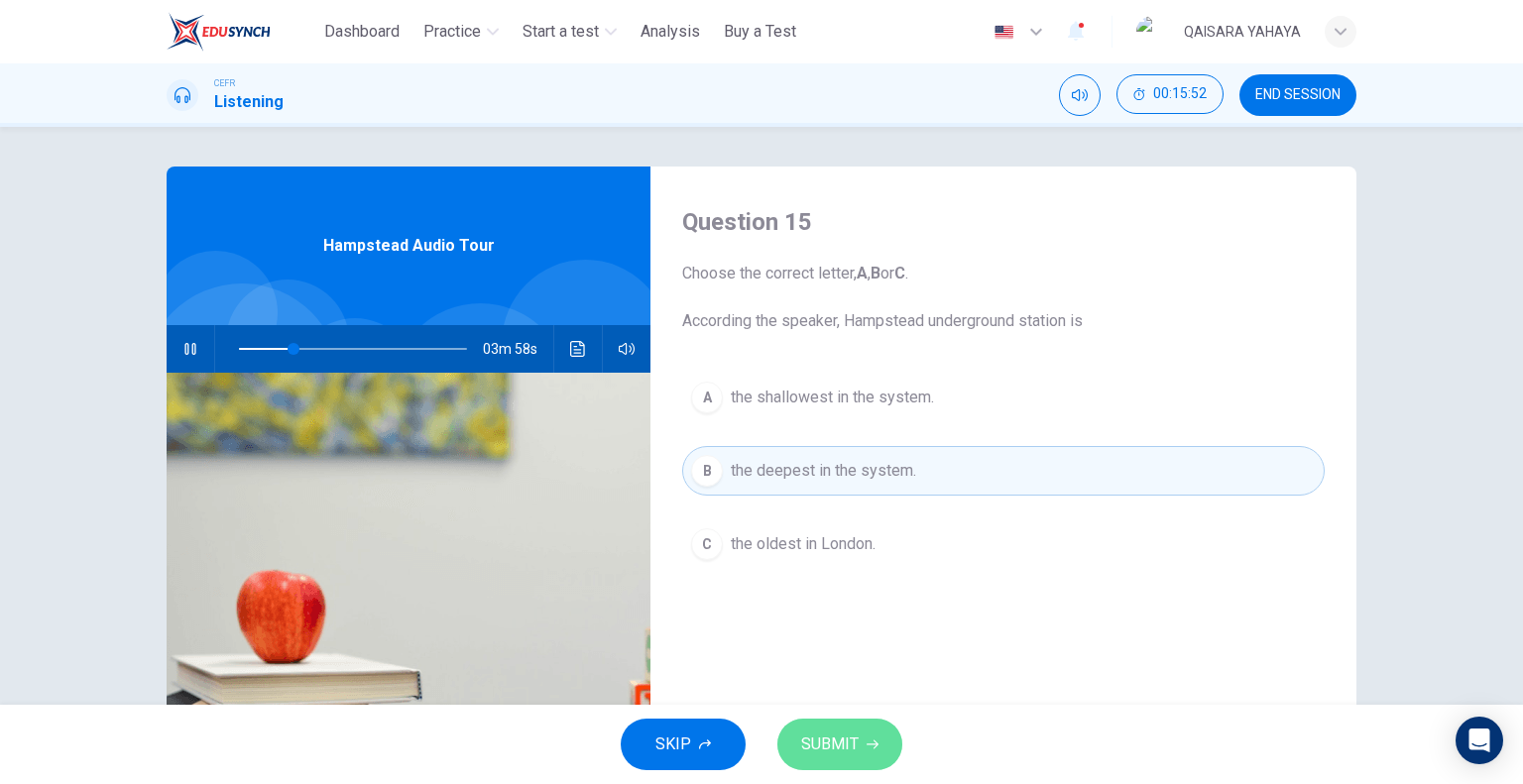 click on "SUBMIT" at bounding box center (840, 744) 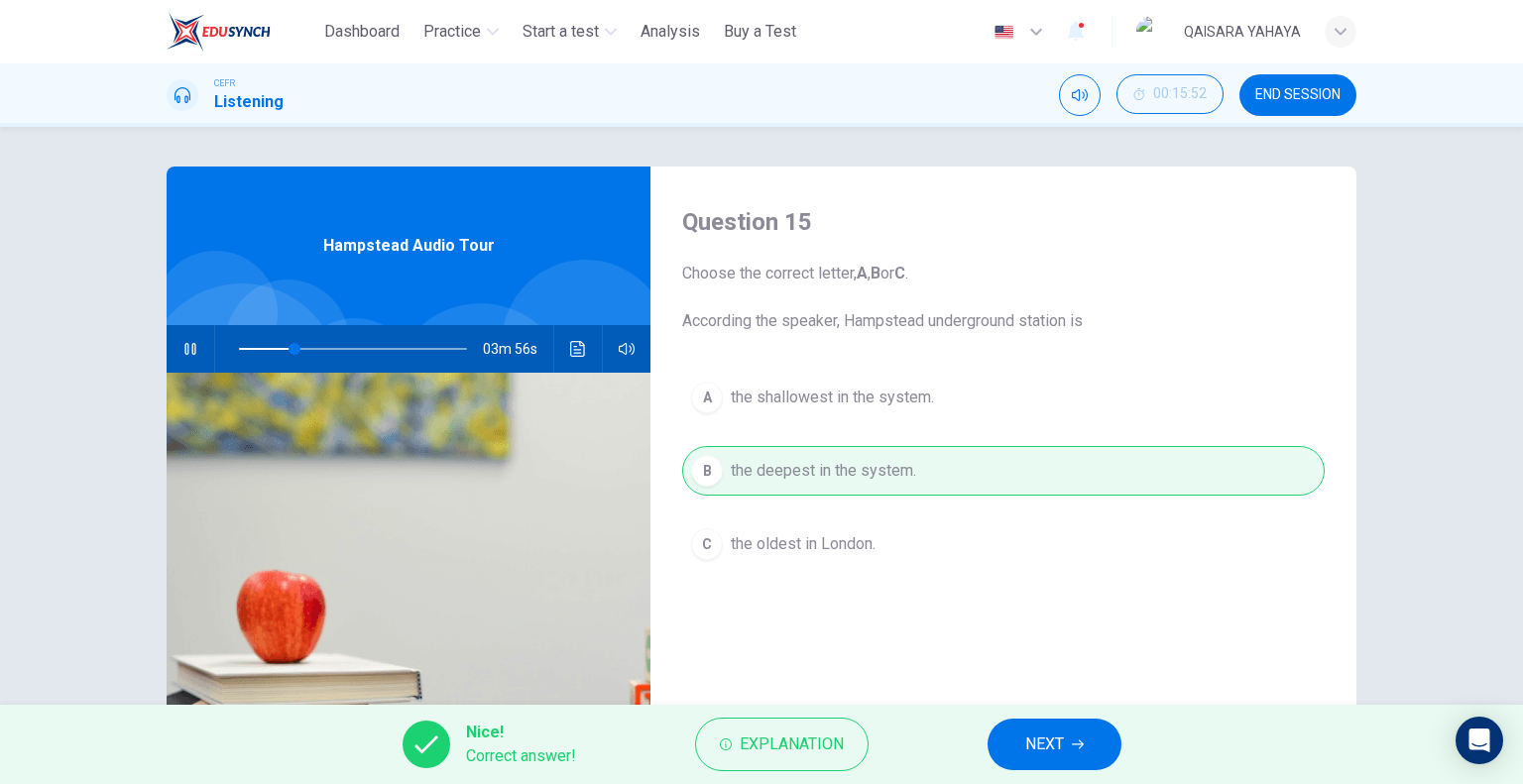 click on "NEXT" at bounding box center [1054, 744] 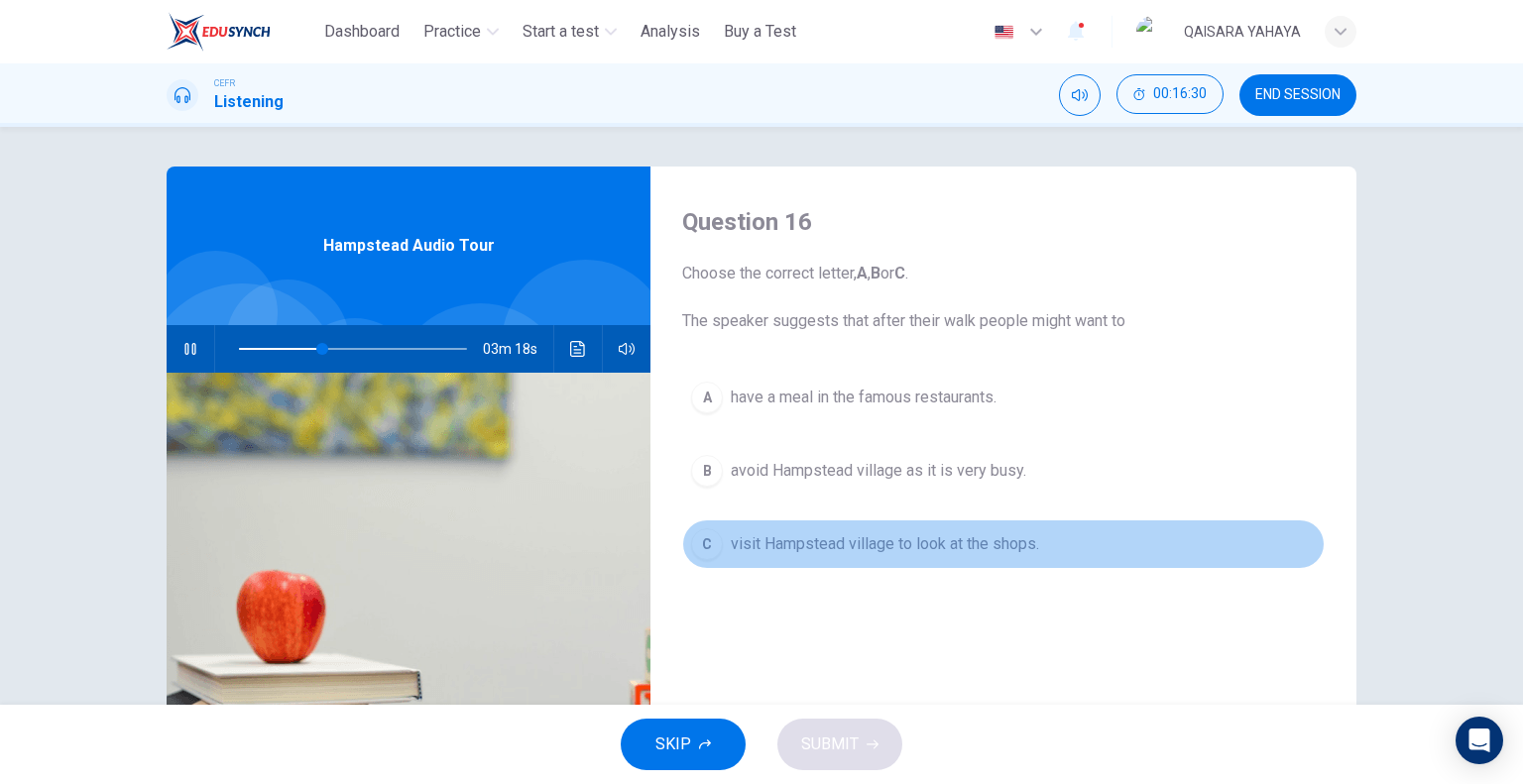 click on "visit Hampstead village to look at the shops." at bounding box center [864, 397] 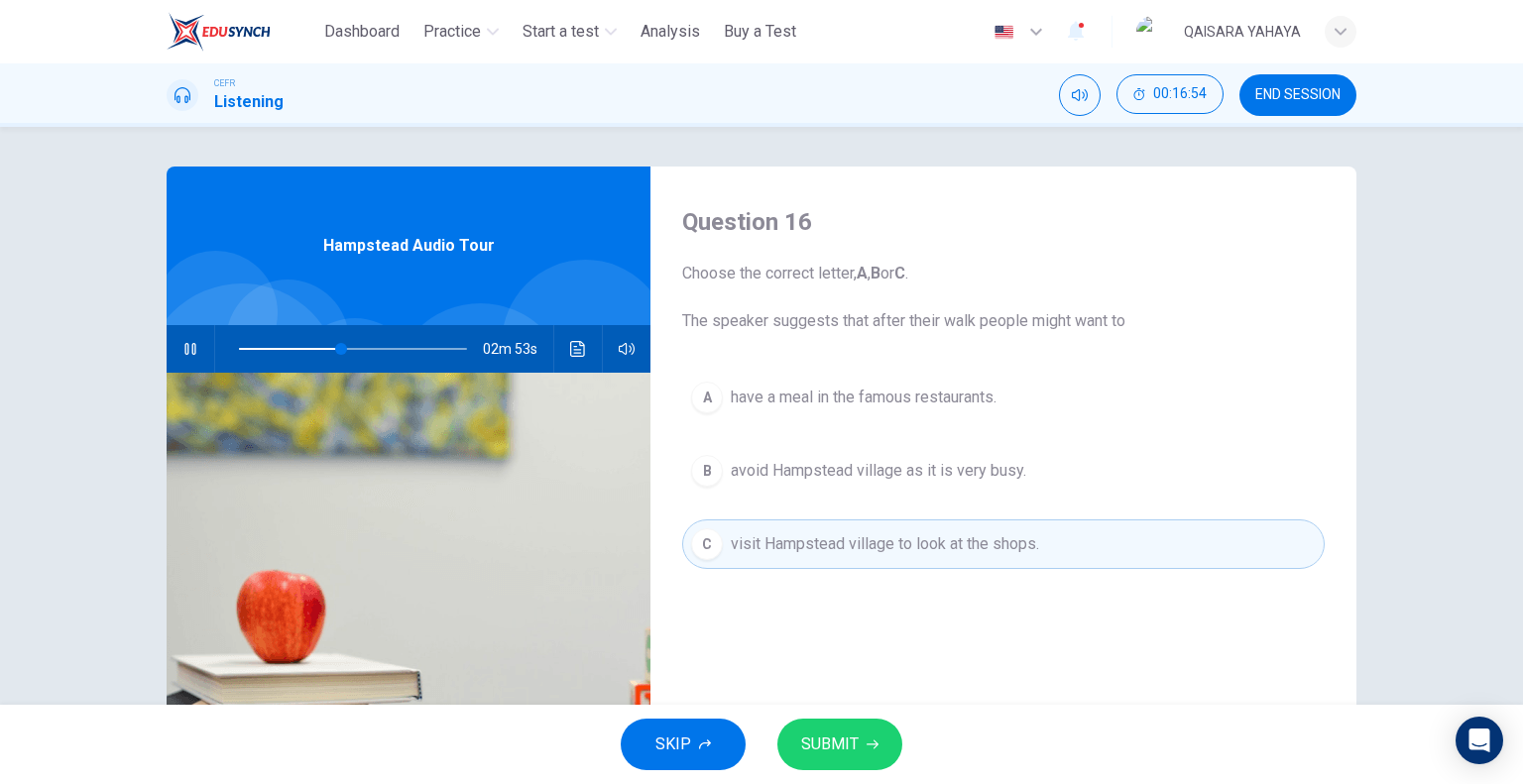click at bounding box center [873, 744] 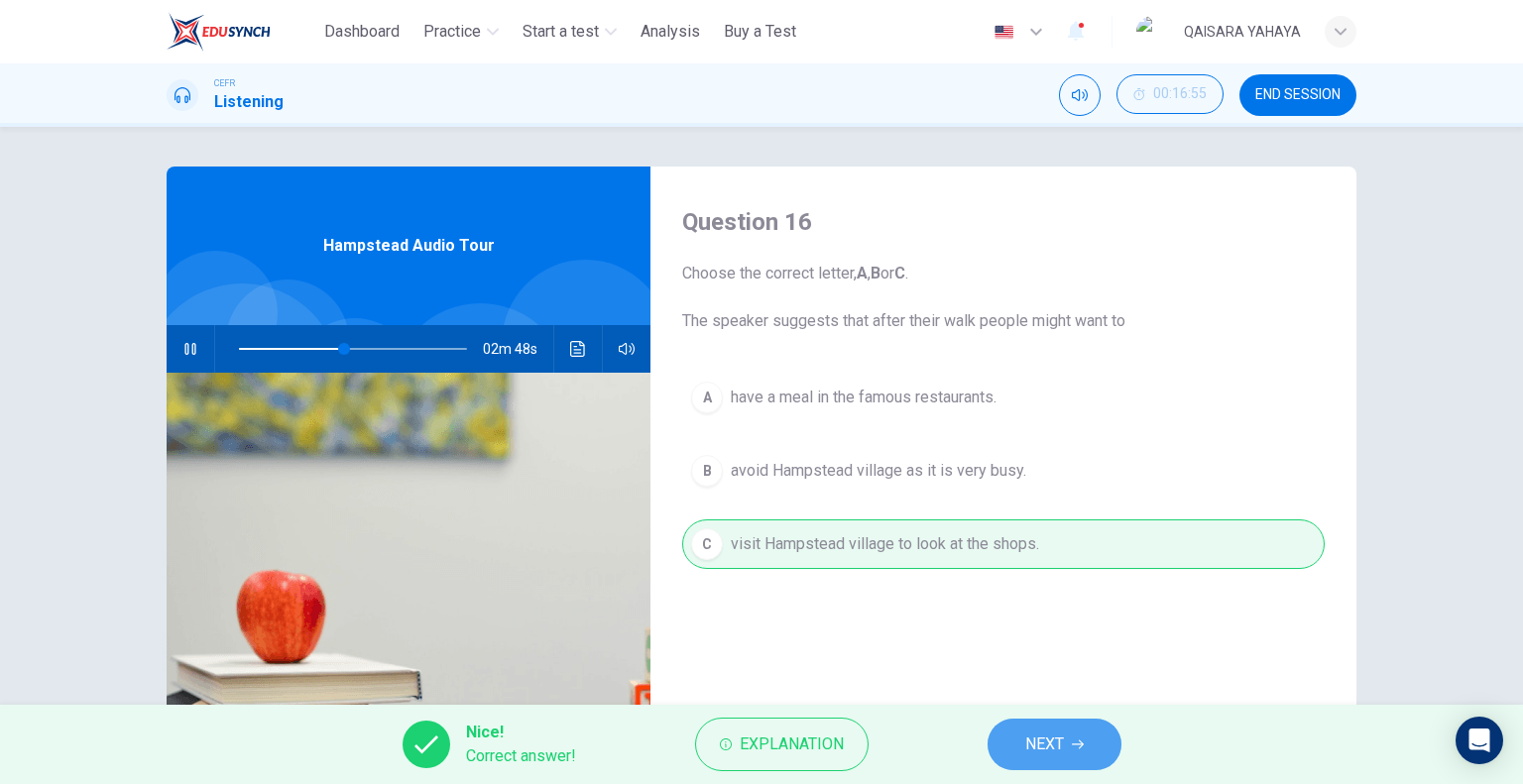 click on "NEXT" at bounding box center (1054, 744) 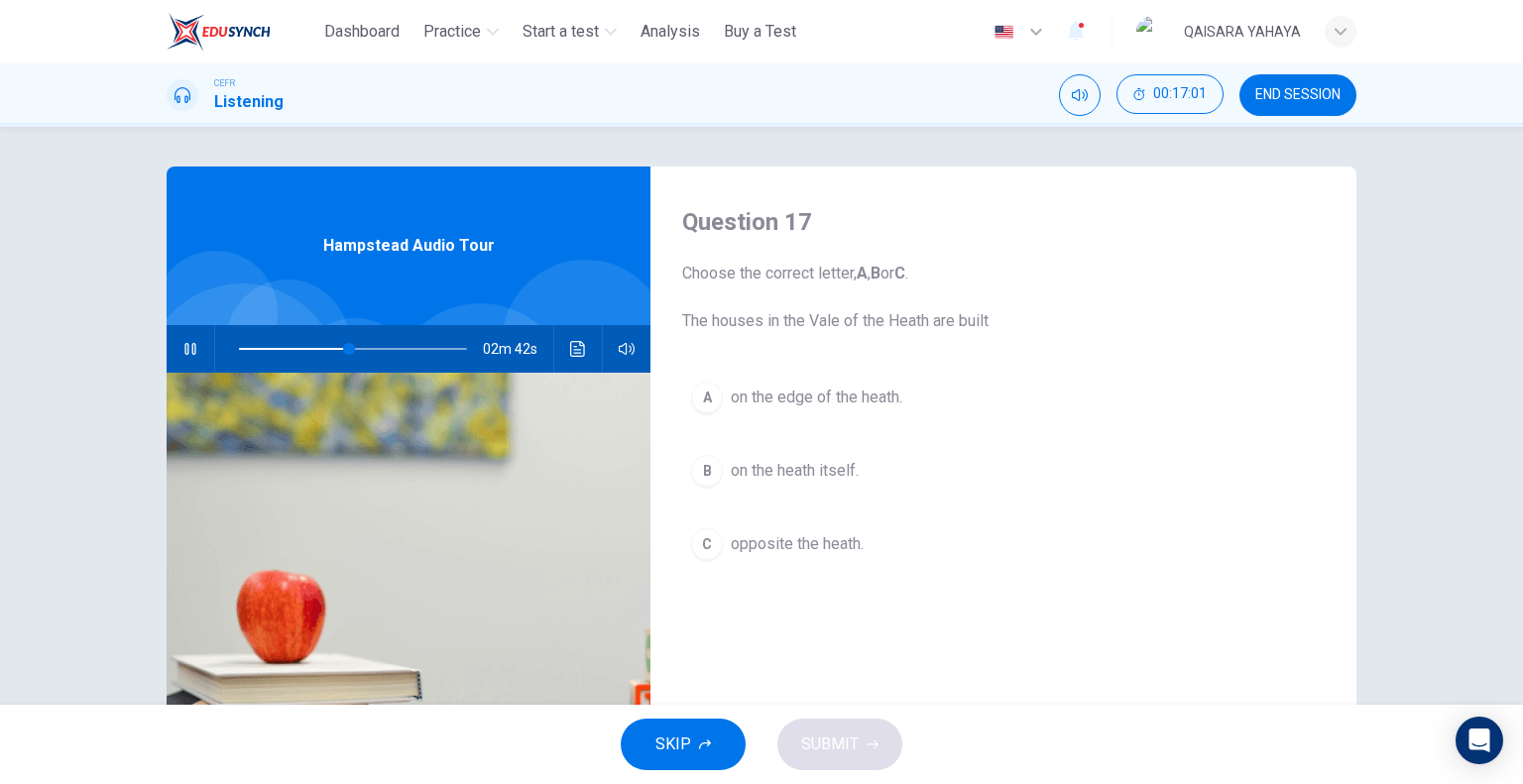 click on "on the heath itself." at bounding box center [816, 397] 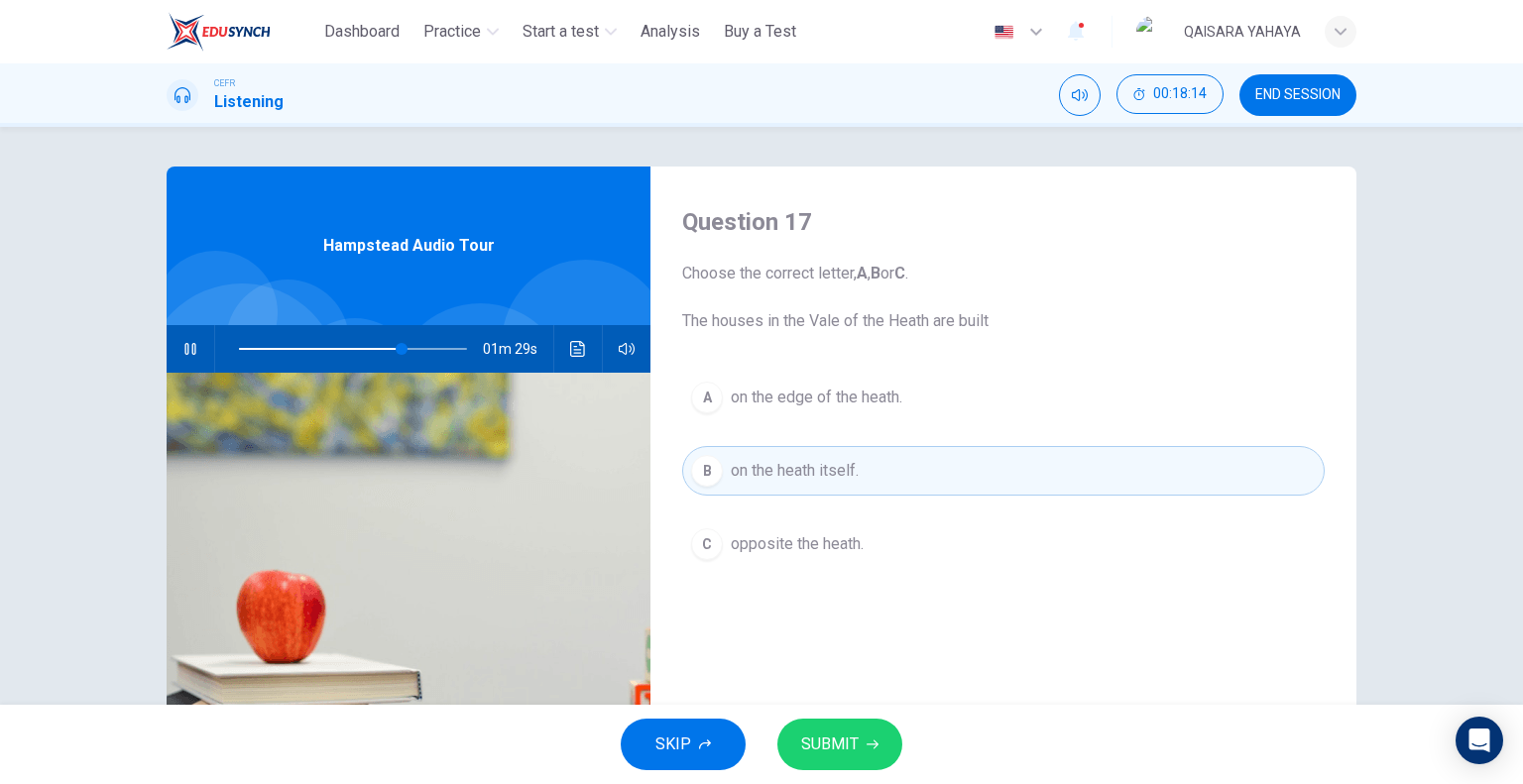 click on "A on the edge of the heath." at bounding box center [1003, 397] 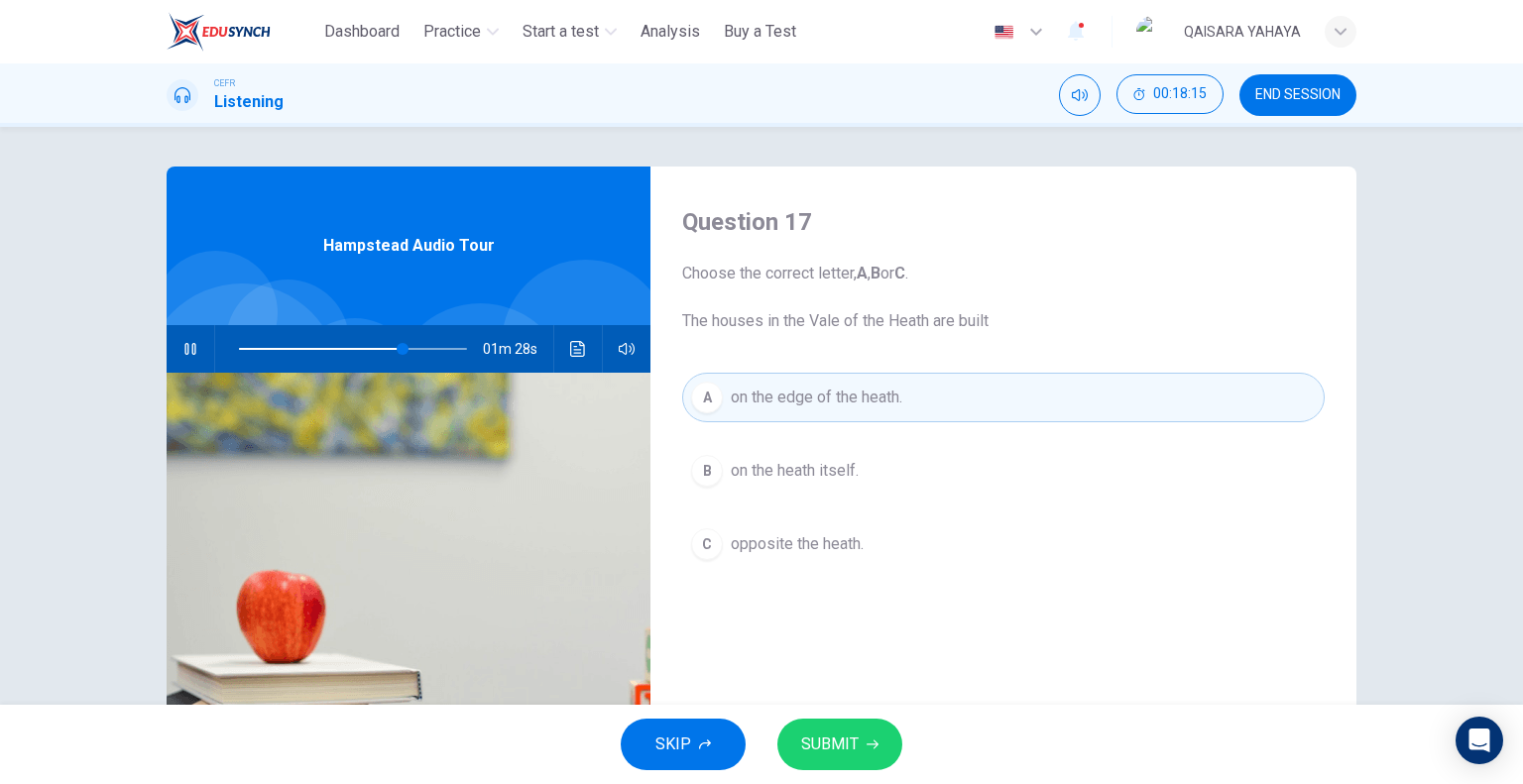 click on "SUBMIT" at bounding box center [830, 744] 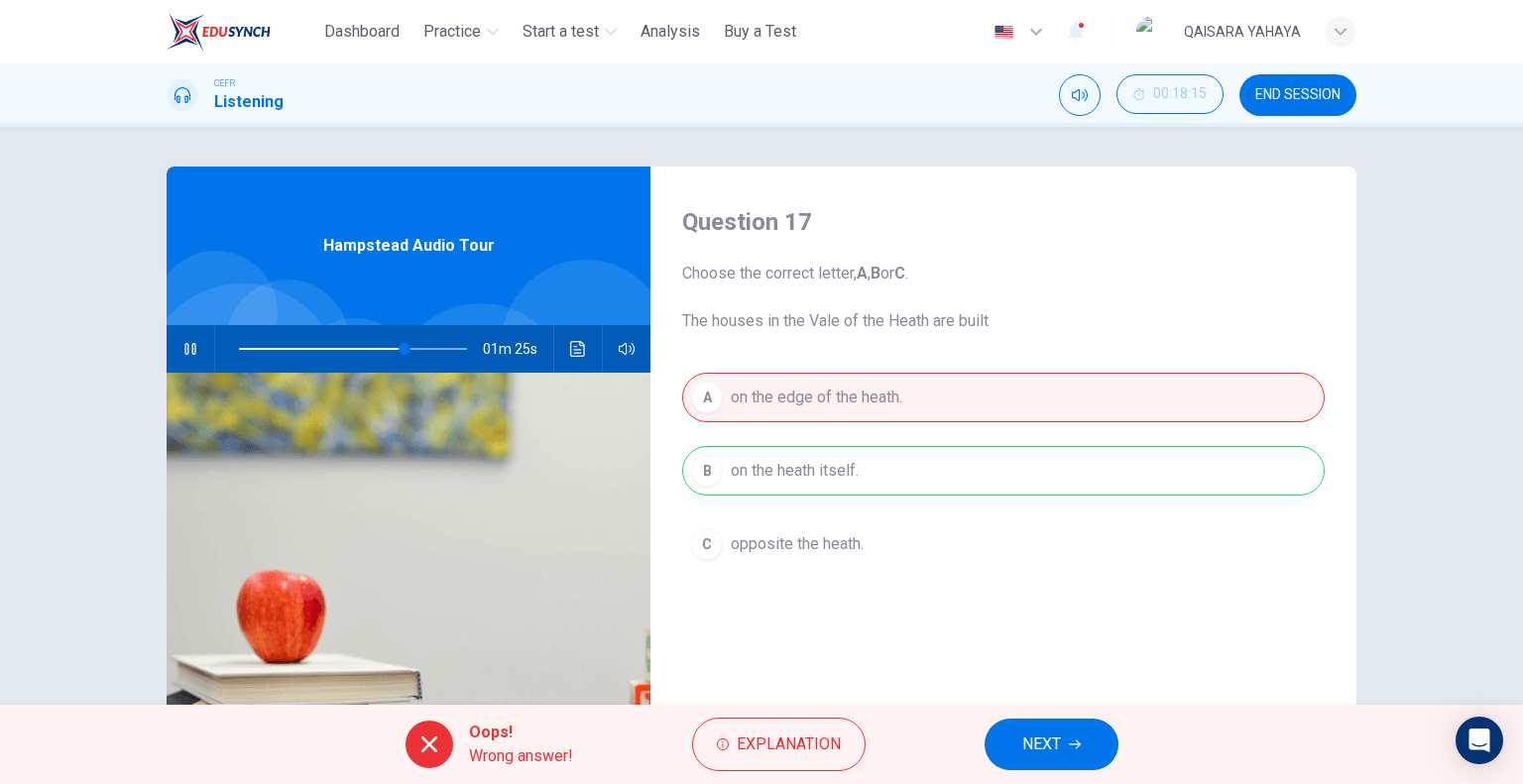 click on "NEXT" at bounding box center (1051, 744) 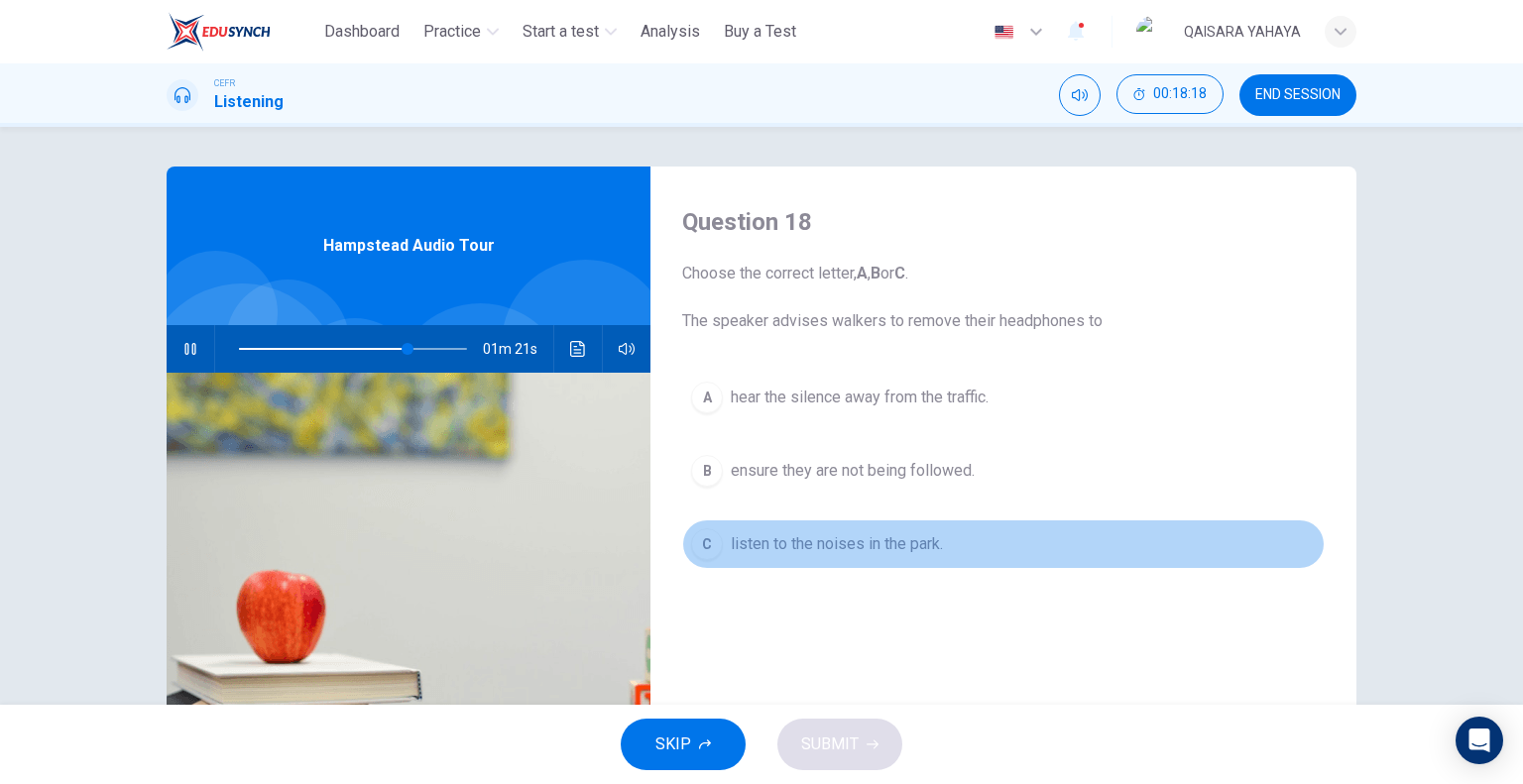 click on "listen to the noises in the park." at bounding box center [860, 397] 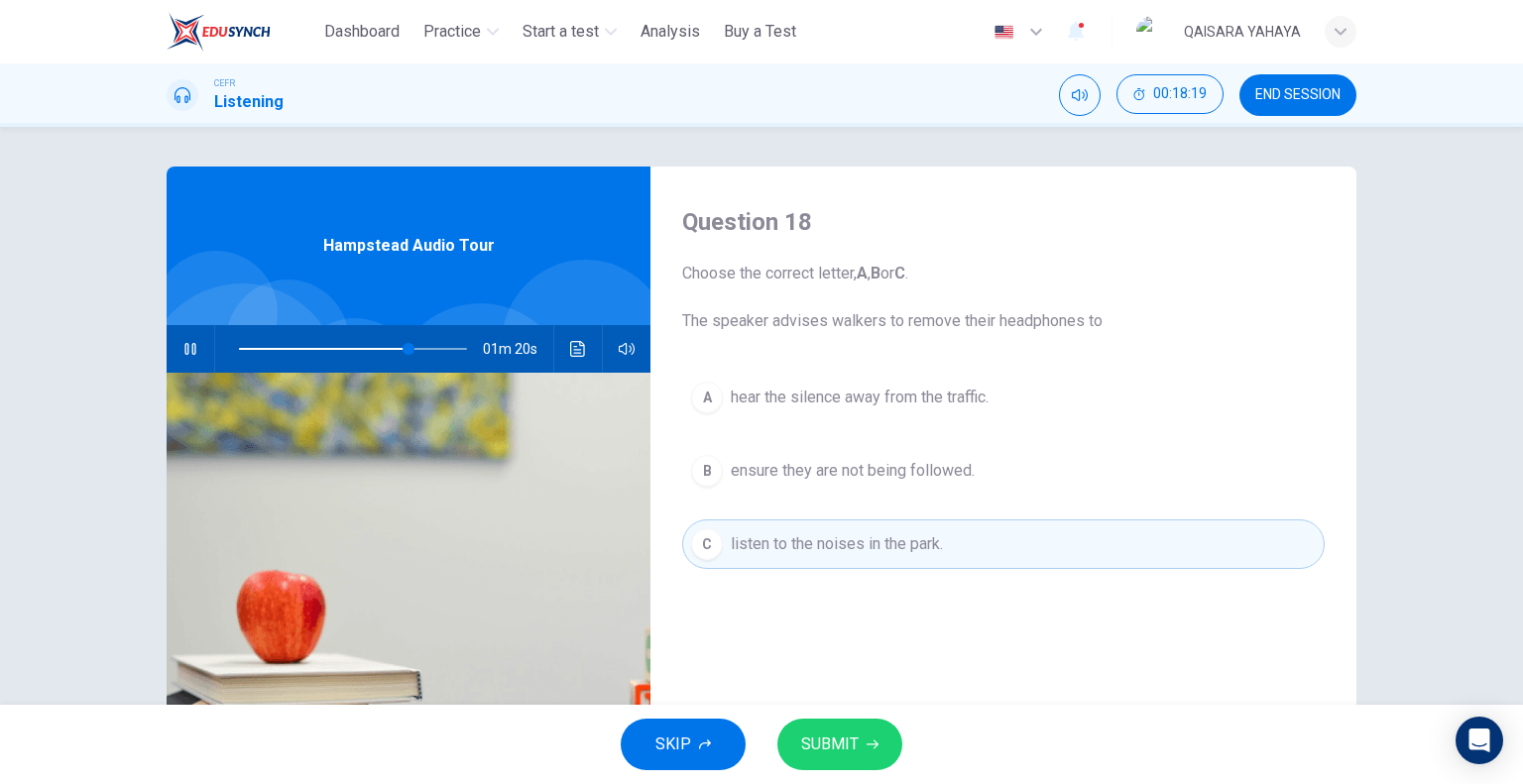 click on "SUBMIT" at bounding box center (830, 744) 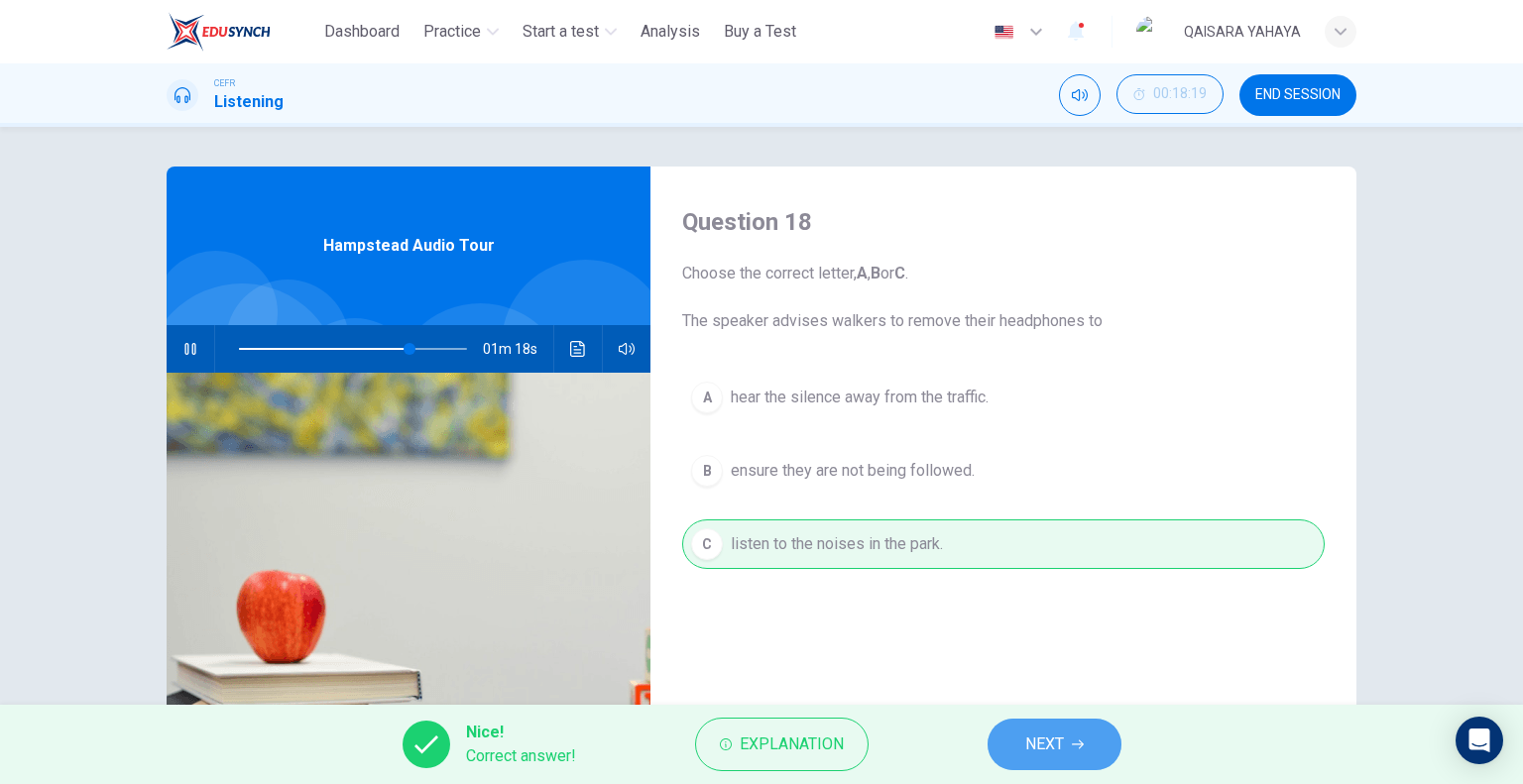 drag, startPoint x: 1036, startPoint y: 736, endPoint x: 1026, endPoint y: 719, distance: 19.72308 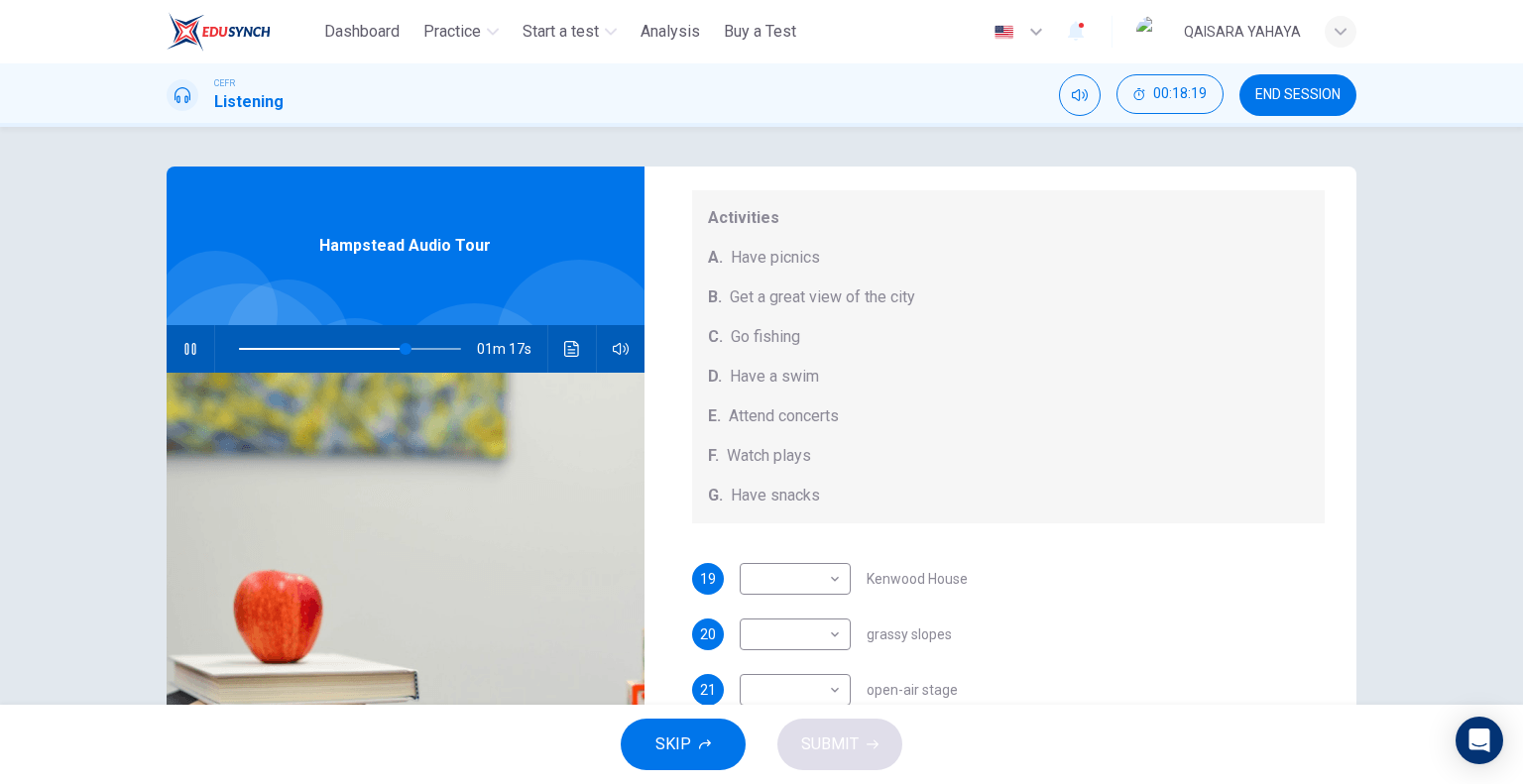 scroll, scrollTop: 182, scrollLeft: 0, axis: vertical 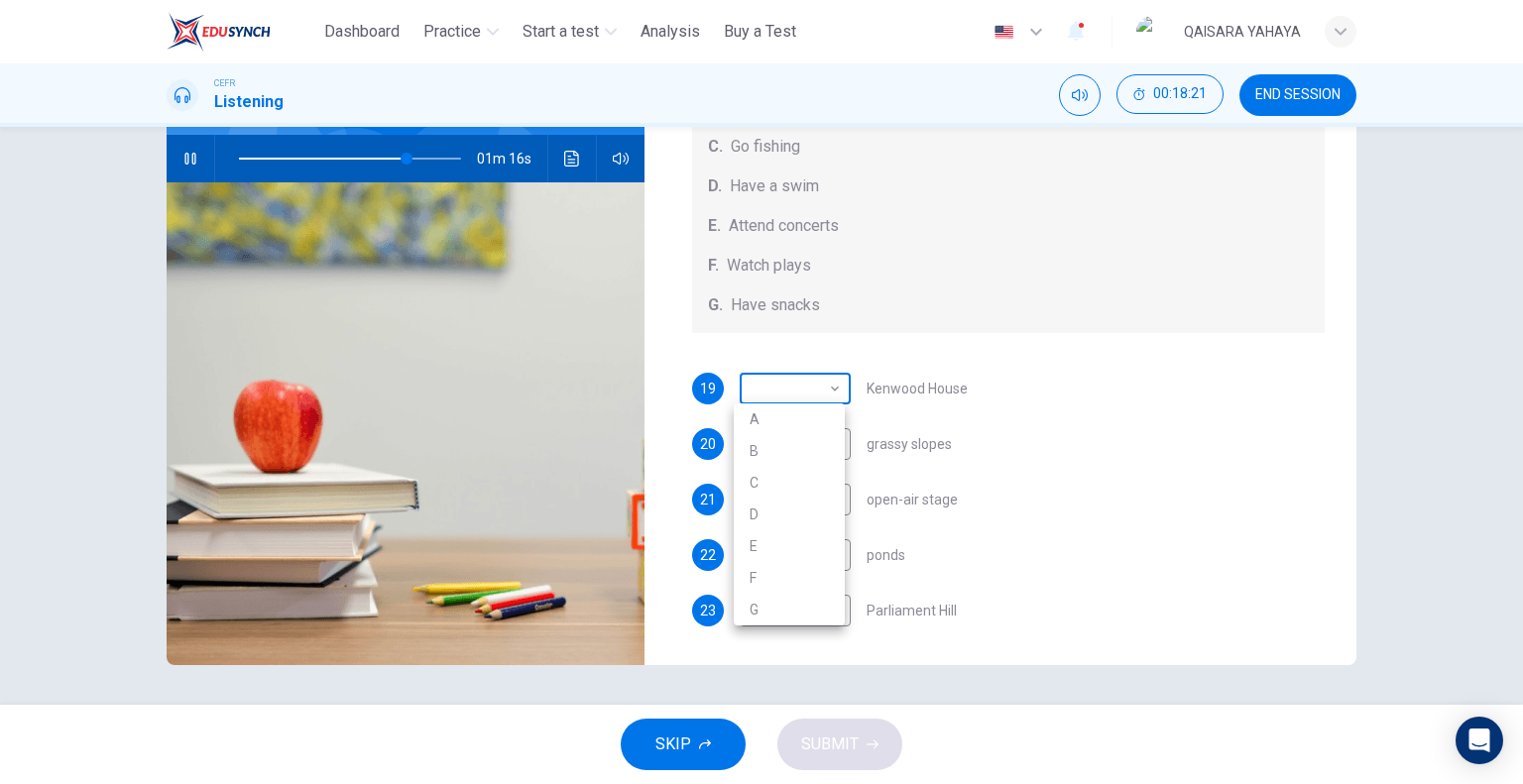 click on "This site uses cookies, as explained in our  Privacy Policy . If you agree to the use of cookies, please click the Accept button and continue to browse our site.   Privacy Policy Accept Dashboard Practice Start a test Analysis Buy a Test English ** ​ [FIRST] [LAST] CEFR Listening 00:18:21 END SESSION Questions 19 - 23 Which activity can be done at each of the following locations on the heath? Choose  FIVE  answers below and select the correct letter,  A-G , next to the questions. Activities A. Have picnics B. Get a great view of the city C. Go fishing D. Have a swim E. Attend concerts F. Watch plays G. Have snacks 19 ​ ​ Kenwood House 20 ​ ​ grassy slopes 21 ​ ​ open-air stage 22 ​ ​ ponds 23 ​ ​ Parliament Hill Hampstead Audio Tour 01m 16s SKIP SUBMIT ELTC - EduSynch CEFR Test for Teachers in Malaysia
Dashboard Practice Start a test Analysis Pricing   Notifications 1 © Copyright  2025 A B C D E F G" at bounding box center (762, 392) 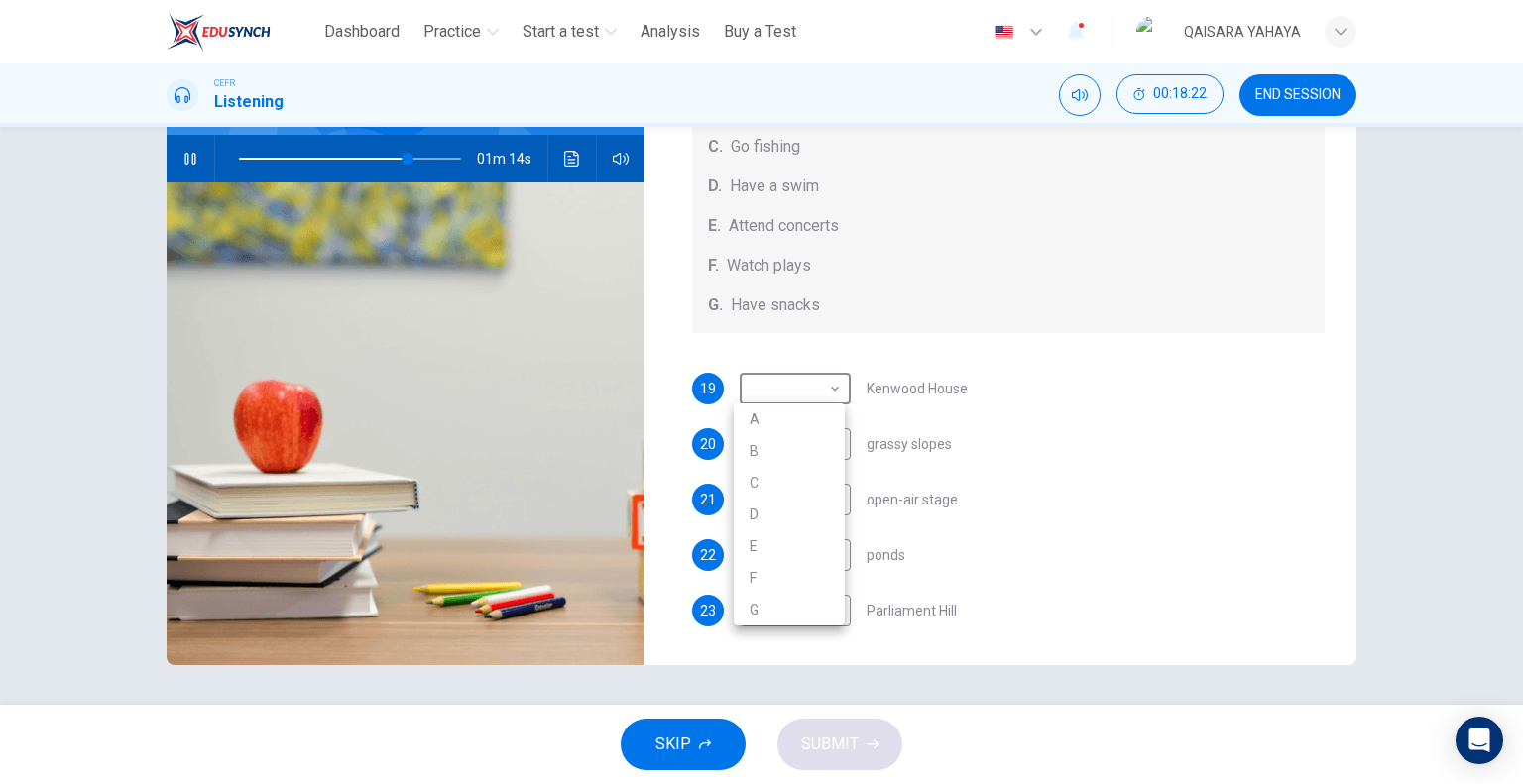 click at bounding box center (762, 392) 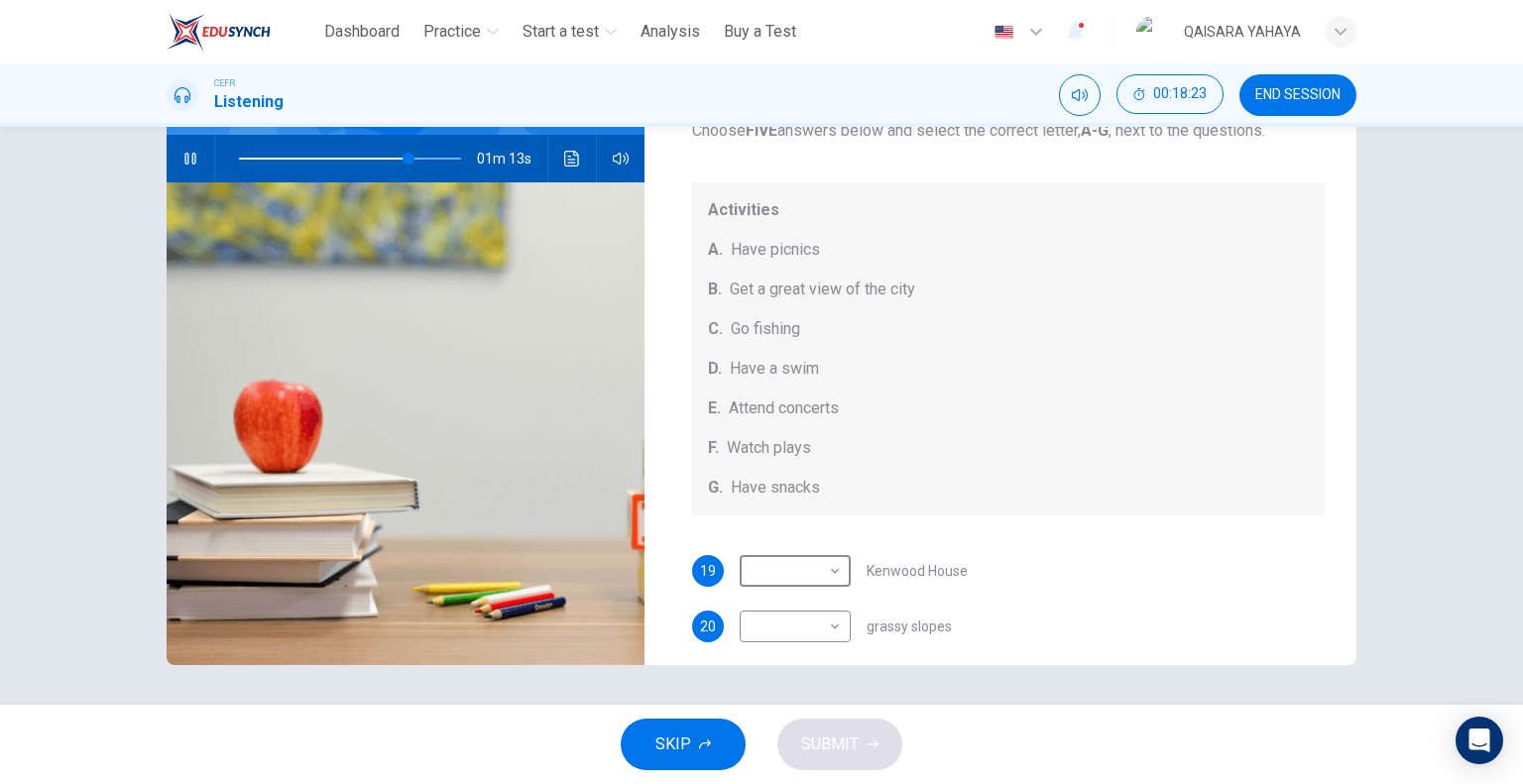 scroll, scrollTop: 99, scrollLeft: 0, axis: vertical 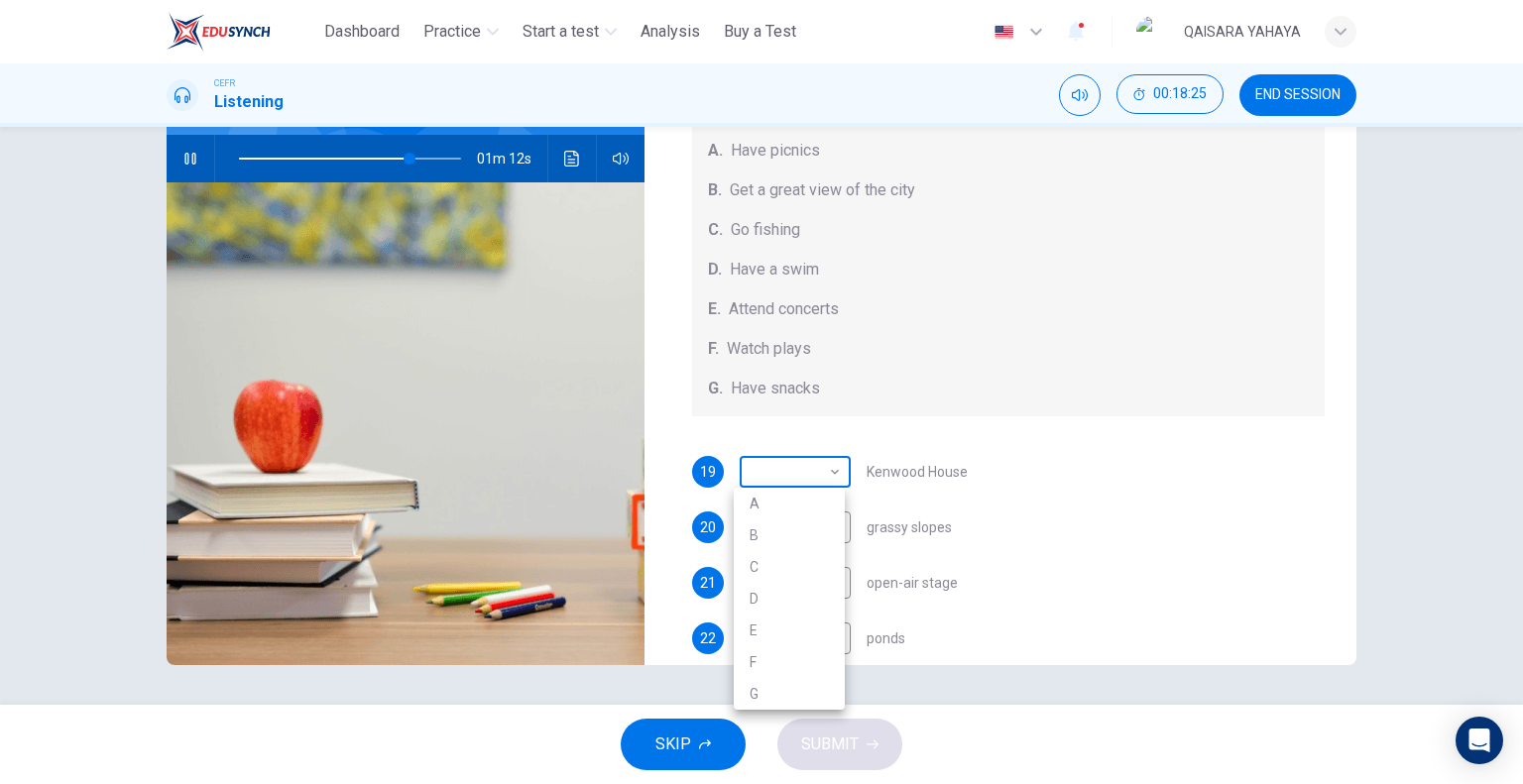 click on "This site uses cookies, as explained in our  Privacy Policy . If you agree to the use of cookies, please click the Accept button and continue to browse our site.   Privacy Policy Accept Dashboard Practice Start a test Analysis Buy a Test English ** ​ [FIRST] [LAST] CEFR Listening 00:18:25 END SESSION Questions 19 - 23 Which activity can be done at each of the following locations on the heath? Choose  FIVE  answers below and select the correct letter,  A-G , next to the questions. Activities A. Have picnics B. Get a great view of the city C. Go fishing D. Have a swim E. Attend concerts F. Watch plays G. Have snacks 19 ​ ​ Kenwood House 20 ​ ​ grassy slopes 21 ​ ​ open-air stage 22 ​ ​ ponds 23 ​ ​ Parliament Hill Hampstead Audio Tour 01m 12s SKIP SUBMIT ELTC - EduSynch CEFR Test for Teachers in Malaysia
Dashboard Practice Start a test Analysis Pricing   Notifications 1 © Copyright  2025 A B C D E F G" at bounding box center (762, 392) 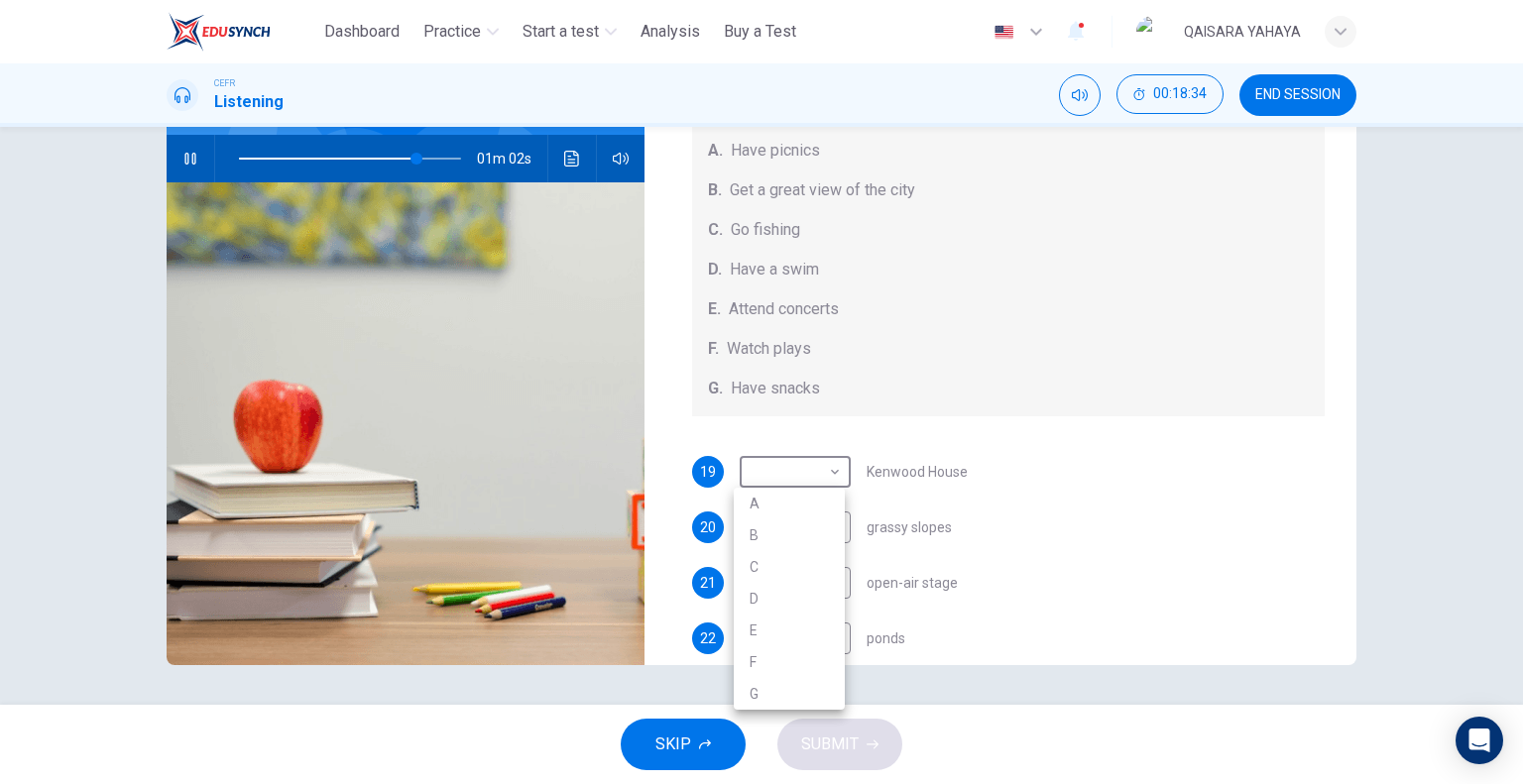 click at bounding box center [762, 392] 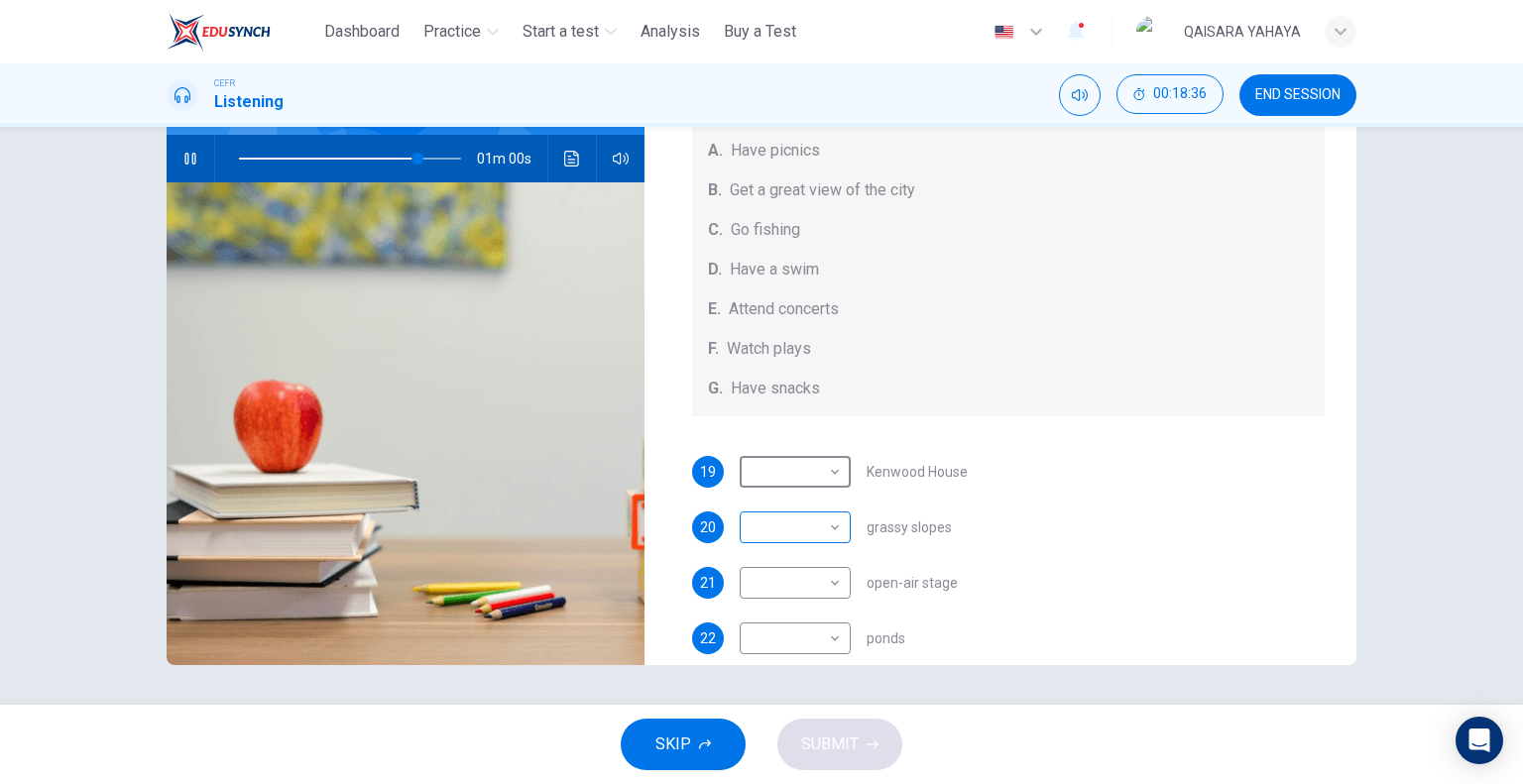 click on "This site uses cookies, as explained in our  Privacy Policy . If you agree to the use of cookies, please click the Accept button and continue to browse our site.   Privacy Policy Accept Dashboard Practice Start a test Analysis Buy a Test English ** ​ [FIRST] [LAST] CEFR Listening 00:18:36 END SESSION Questions 19 - 23 Which activity can be done at each of the following locations on the heath? Choose  FIVE  answers below and select the correct letter,  A-G , next to the questions. Activities A. Have picnics B. Get a great view of the city C. Go fishing D. Have a swim E. Attend concerts F. Watch plays G. Have snacks 19 ​ ​ Kenwood House 20 ​ ​ grassy slopes 21 ​ ​ open-air stage 22 ​ ​ ponds 23 ​ ​ Parliament Hill Hampstead Audio Tour 01m 00s SKIP SUBMIT ELTC - EduSynch CEFR Test for Teachers in Malaysia
Dashboard Practice Start a test Analysis Pricing   Notifications 1 © Copyright  2025" at bounding box center (762, 392) 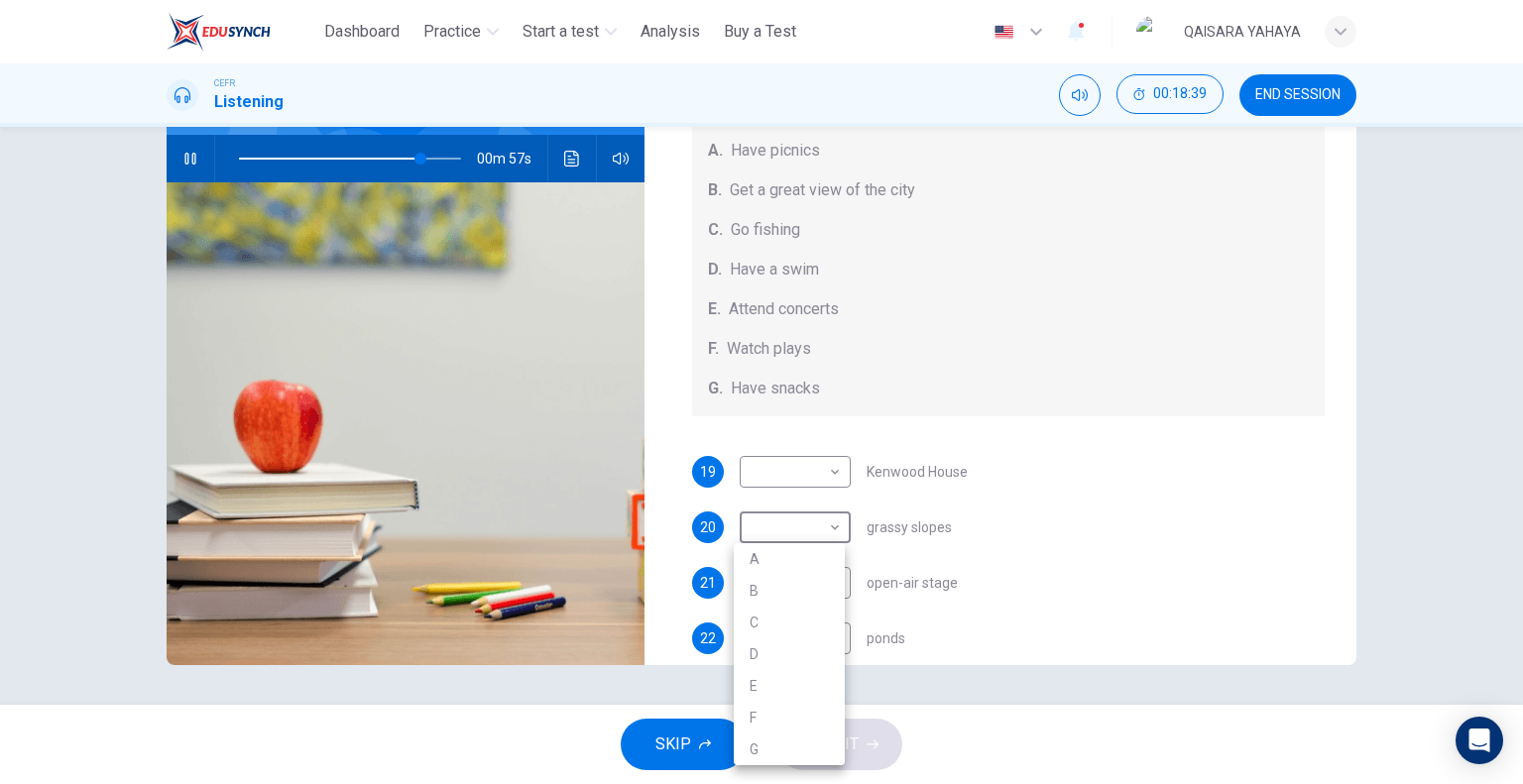 click at bounding box center [762, 392] 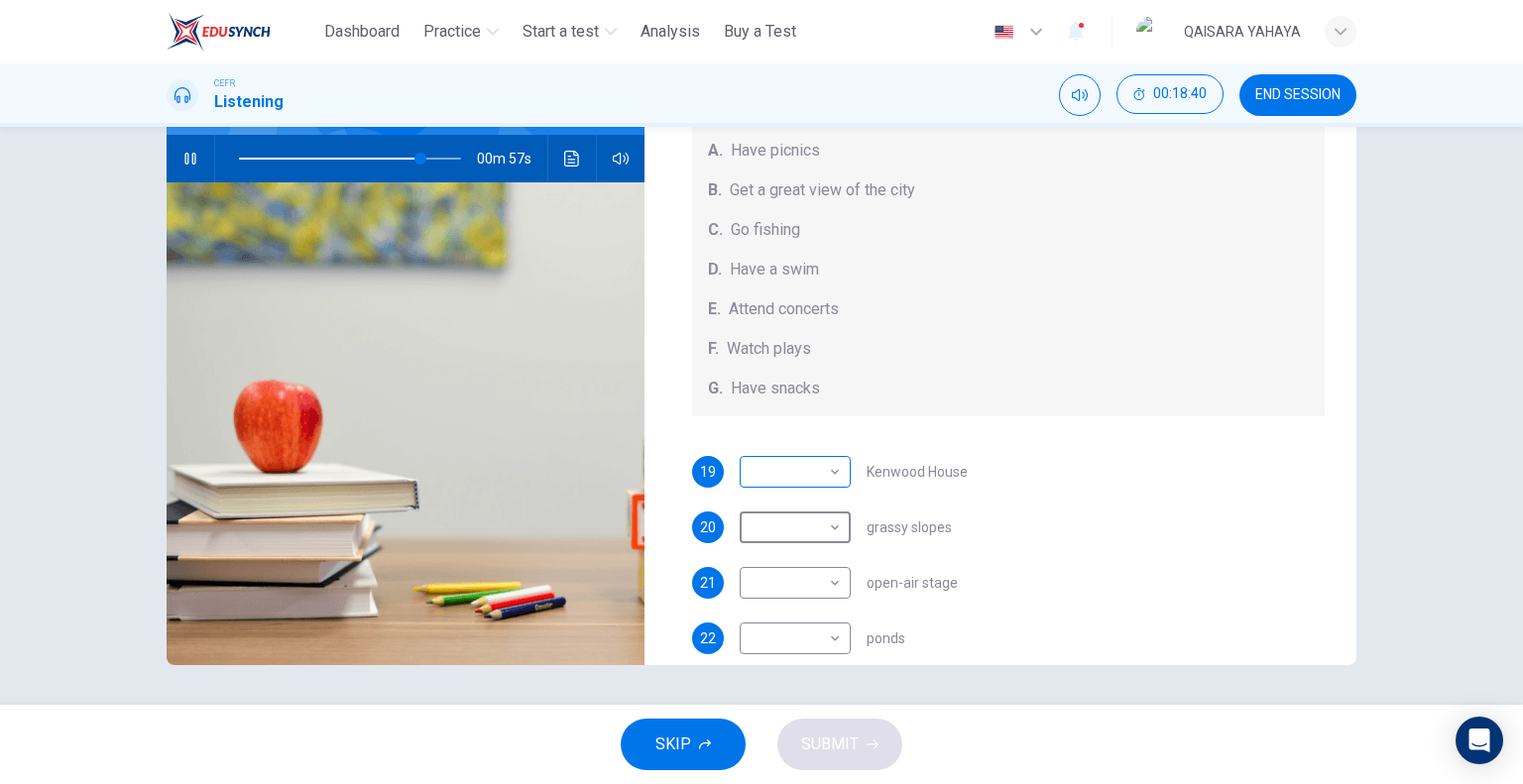 click on "This site uses cookies, as explained in our  Privacy Policy . If you agree to the use of cookies, please click the Accept button and continue to browse our site.   Privacy Policy Accept Dashboard Practice Start a test Analysis Buy a Test English ** ​ [FIRST] [LAST] CEFR Listening 00:18:40 END SESSION Questions 19 - 23 Which activity can be done at each of the following locations on the heath? Choose  FIVE  answers below and select the correct letter,  A-G , next to the questions. Activities A. Have picnics B. Get a great view of the city C. Go fishing D. Have a swim E. Attend concerts F. Watch plays G. Have snacks 19 ​ ​ Kenwood House 20 ​ ​ grassy slopes 21 ​ ​ open-air stage 22 ​ ​ ponds 23 ​ ​ Parliament Hill Hampstead Audio Tour 00m 57s SKIP SUBMIT ELTC - EduSynch CEFR Test for Teachers in Malaysia
Dashboard Practice Start a test Analysis Pricing   Notifications 1 © Copyright  2025" at bounding box center (762, 392) 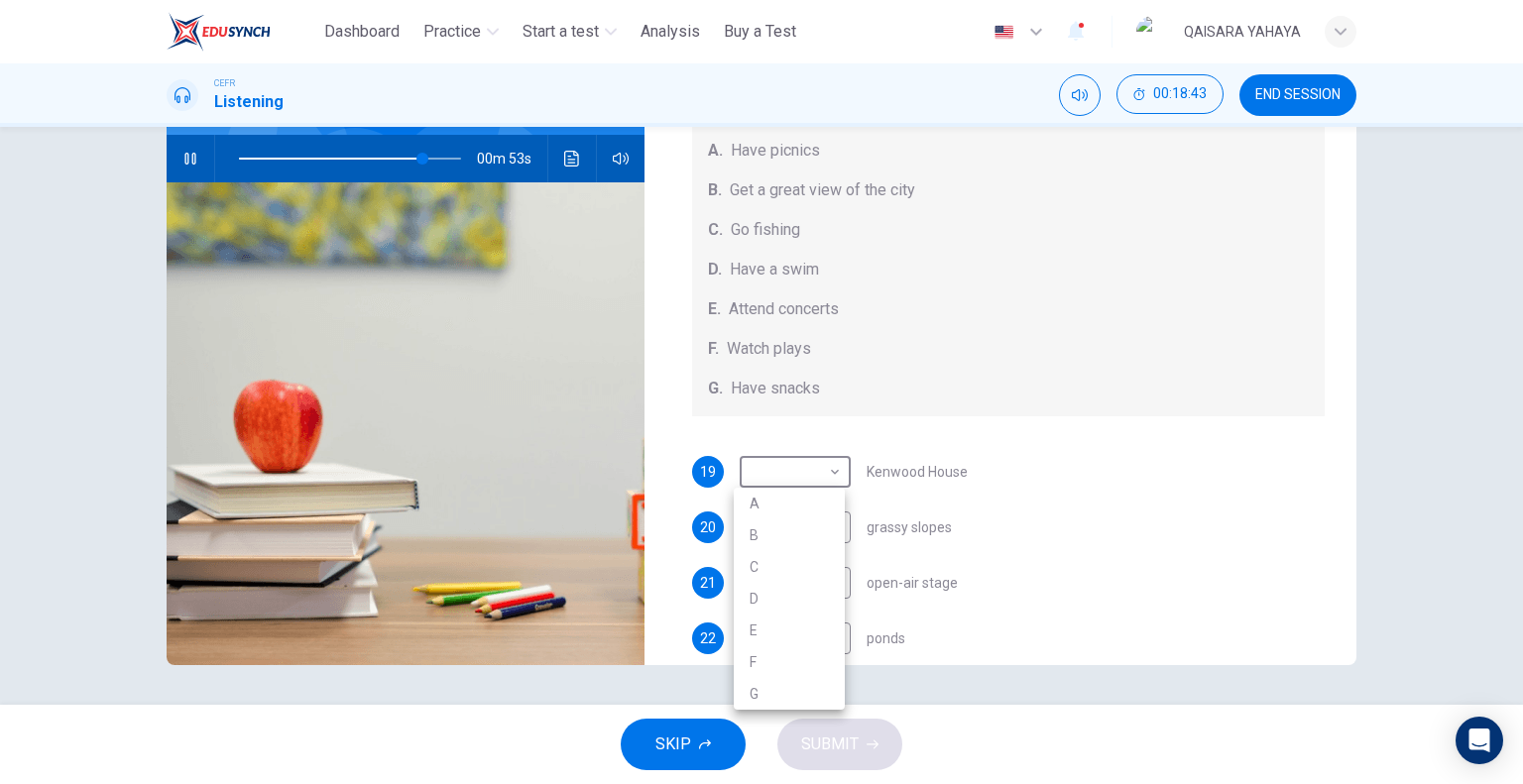 click at bounding box center [762, 392] 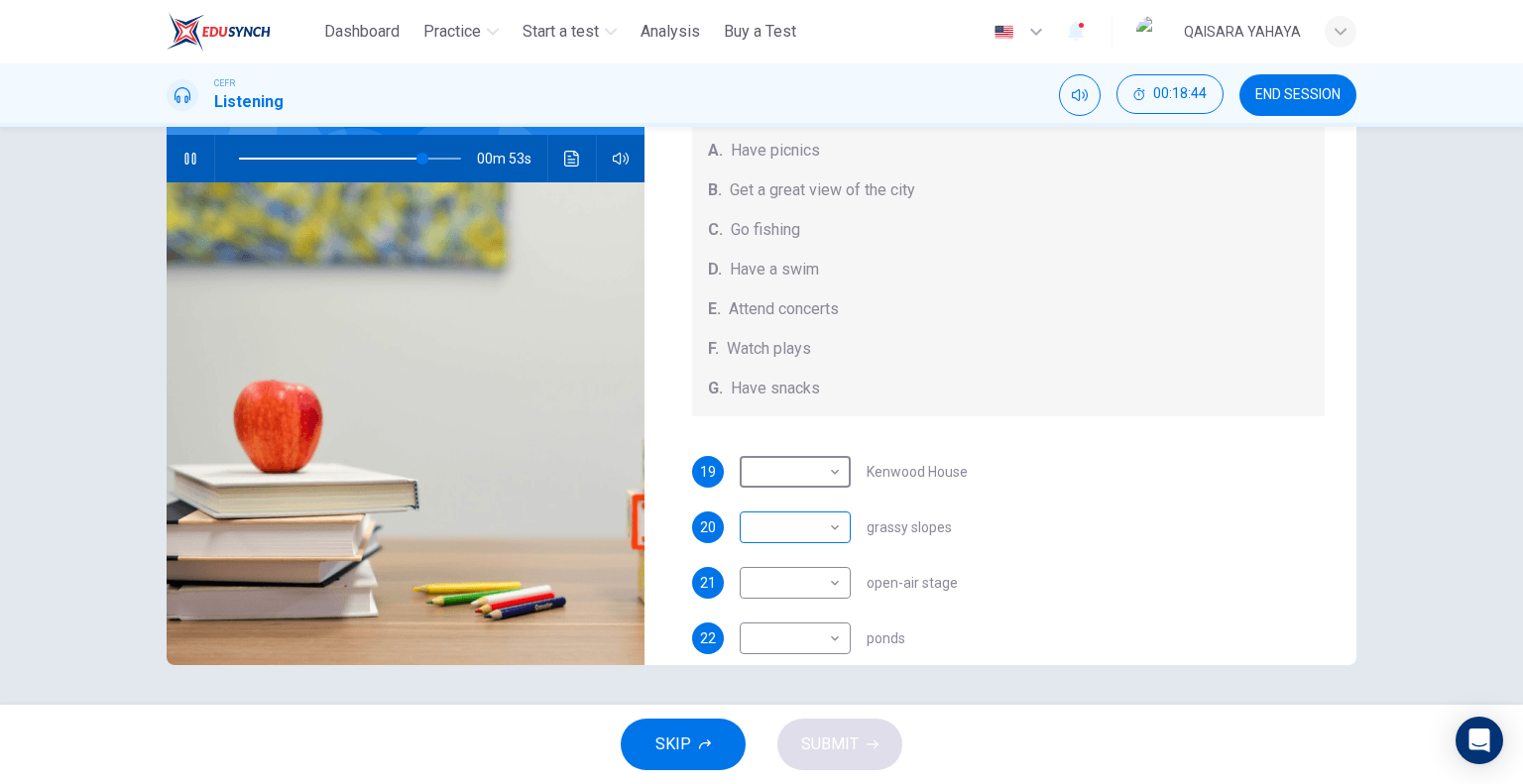 click on "This site uses cookies, as explained in our  Privacy Policy . If you agree to the use of cookies, please click the Accept button and continue to browse our site.   Privacy Policy Accept Dashboard Practice Start a test Analysis Buy a Test English ** ​ [FIRST] [LAST] CEFR Listening 00:18:44 END SESSION Questions 19 - 23 Which activity can be done at each of the following locations on the heath? Choose  FIVE  answers below and select the correct letter,  A-G , next to the questions. Activities A. Have picnics B. Get a great view of the city C. Go fishing D. Have a swim E. Attend concerts F. Watch plays G. Have snacks 19 ​ ​ Kenwood House 20 ​ ​ grassy slopes 21 ​ ​ open-air stage 22 ​ ​ ponds 23 ​ ​ Parliament Hill Hampstead Audio Tour 00m 53s SKIP SUBMIT ELTC - EduSynch CEFR Test for Teachers in Malaysia
Dashboard Practice Start a test Analysis Pricing   Notifications 1 © Copyright  2025" at bounding box center (762, 392) 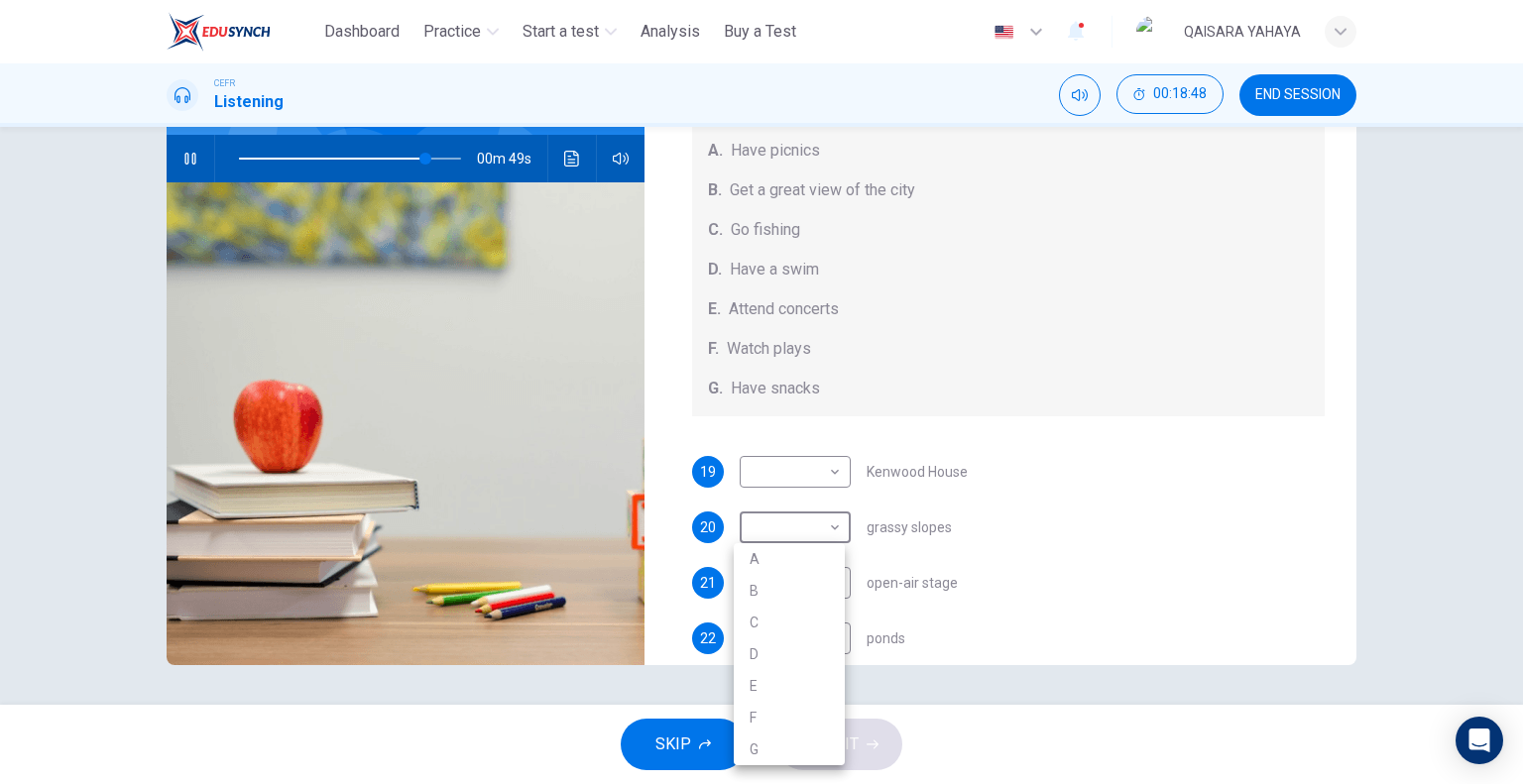 click on "A" at bounding box center [789, 559] 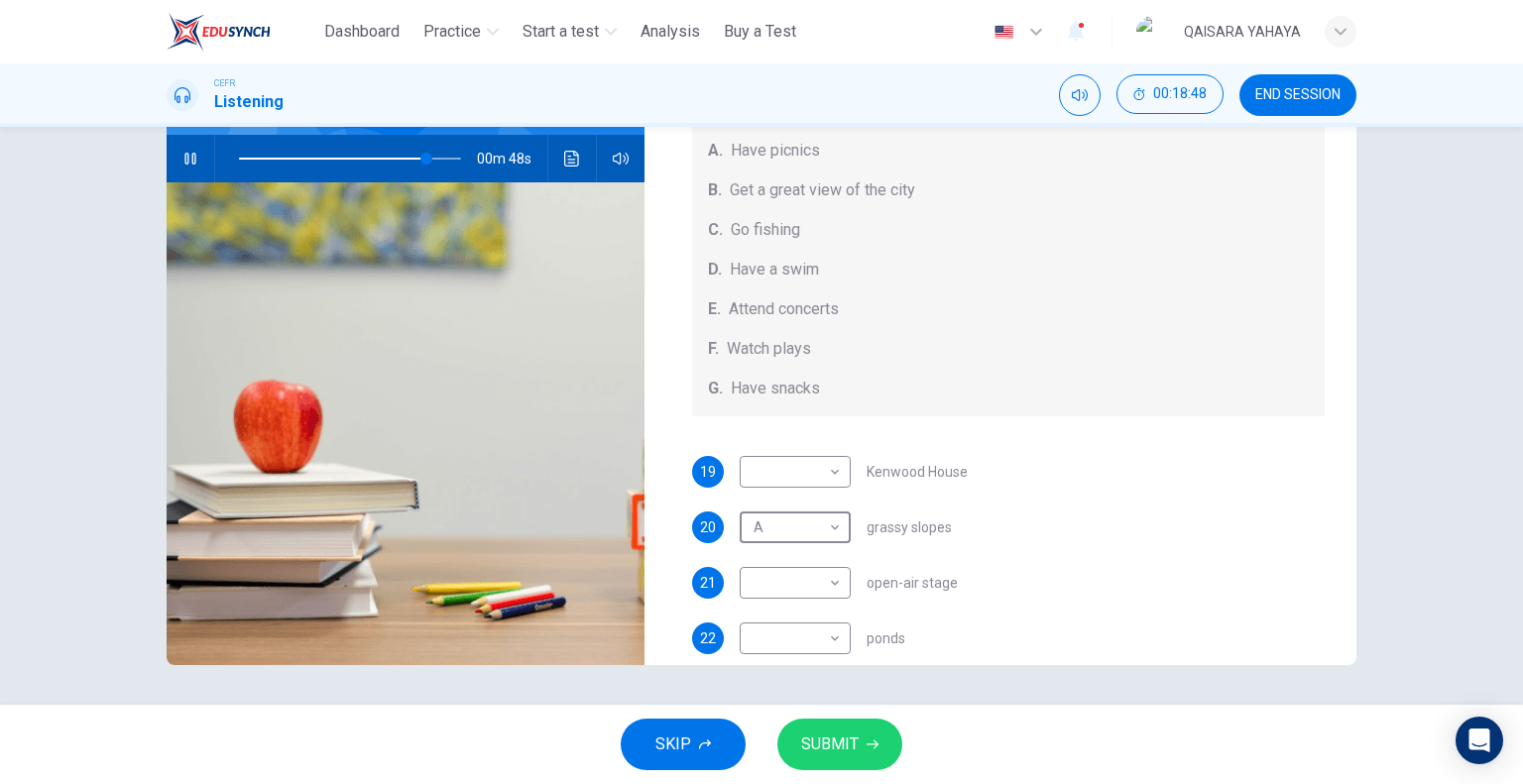 click on "A * ​ grassy slopes" at bounding box center (854, 472) 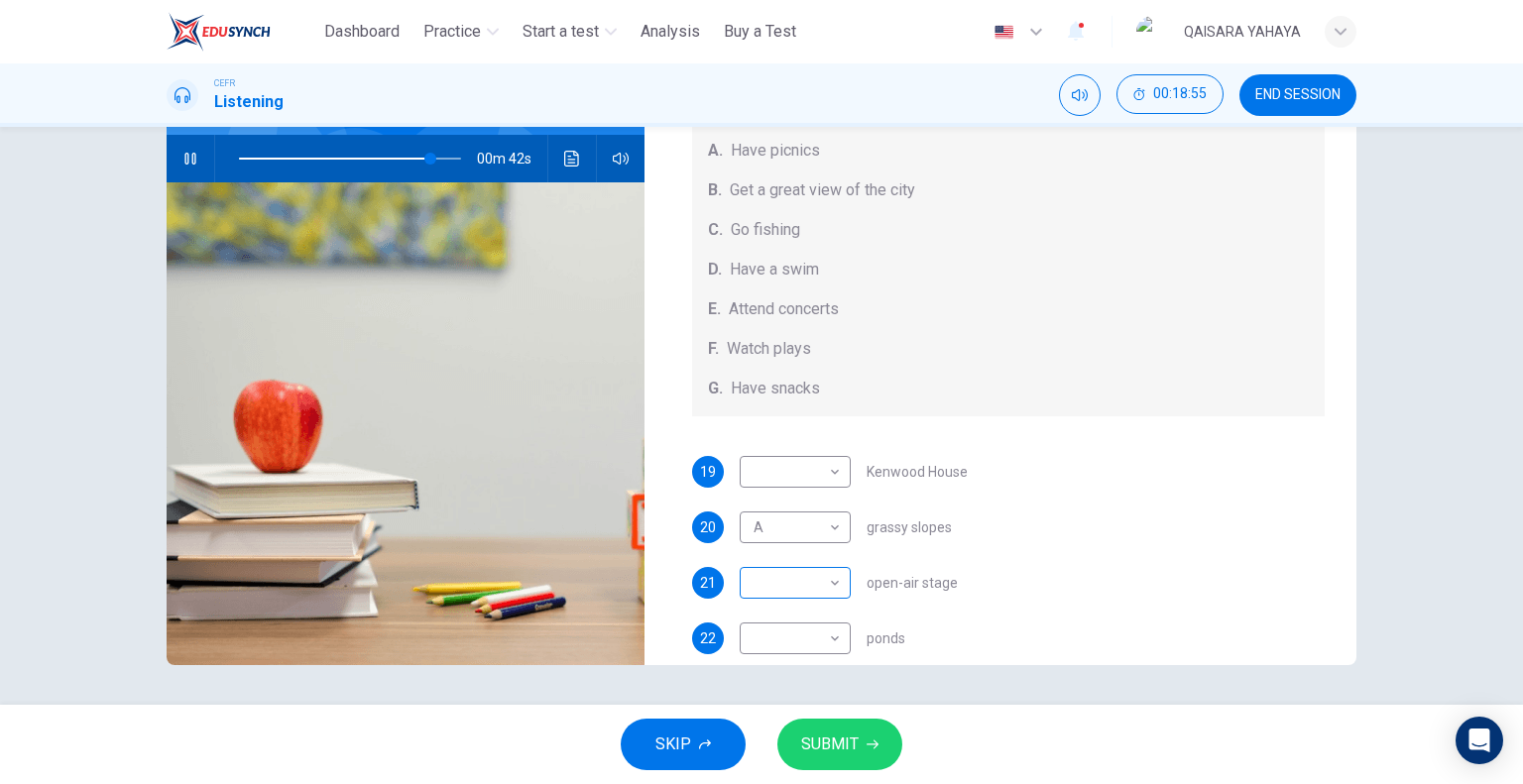 click on "This site uses cookies, as explained in our  Privacy Policy . If you agree to the use of cookies, please click the Accept button and continue to browse our site.   Privacy Policy Accept Dashboard Practice Start a test Analysis Buy a Test English ** ​ [FIRST] [LAST] CEFR Listening 00:18:55 END SESSION Questions 19 - 23 Which activity can be done at each of the following locations on the heath? Choose  FIVE  answers below and select the correct letter,  A-G , next to the questions. Activities A. Have picnics B. Get a great view of the city C. Go fishing D. Have a swim E. Attend concerts F. Watch plays G. Have snacks 19 ​ ​ Kenwood House 20 A * ​ grassy slopes 21 ​ ​ open-air stage 22 ​ ​ ponds 23 ​ ​ Parliament Hill Hampstead Audio Tour 00m 42s SKIP SUBMIT ELTC - EduSynch CEFR Test for Teachers in Malaysia
Dashboard Practice Start a test Analysis Pricing   Notifications 1 © Copyright  2025" at bounding box center [762, 392] 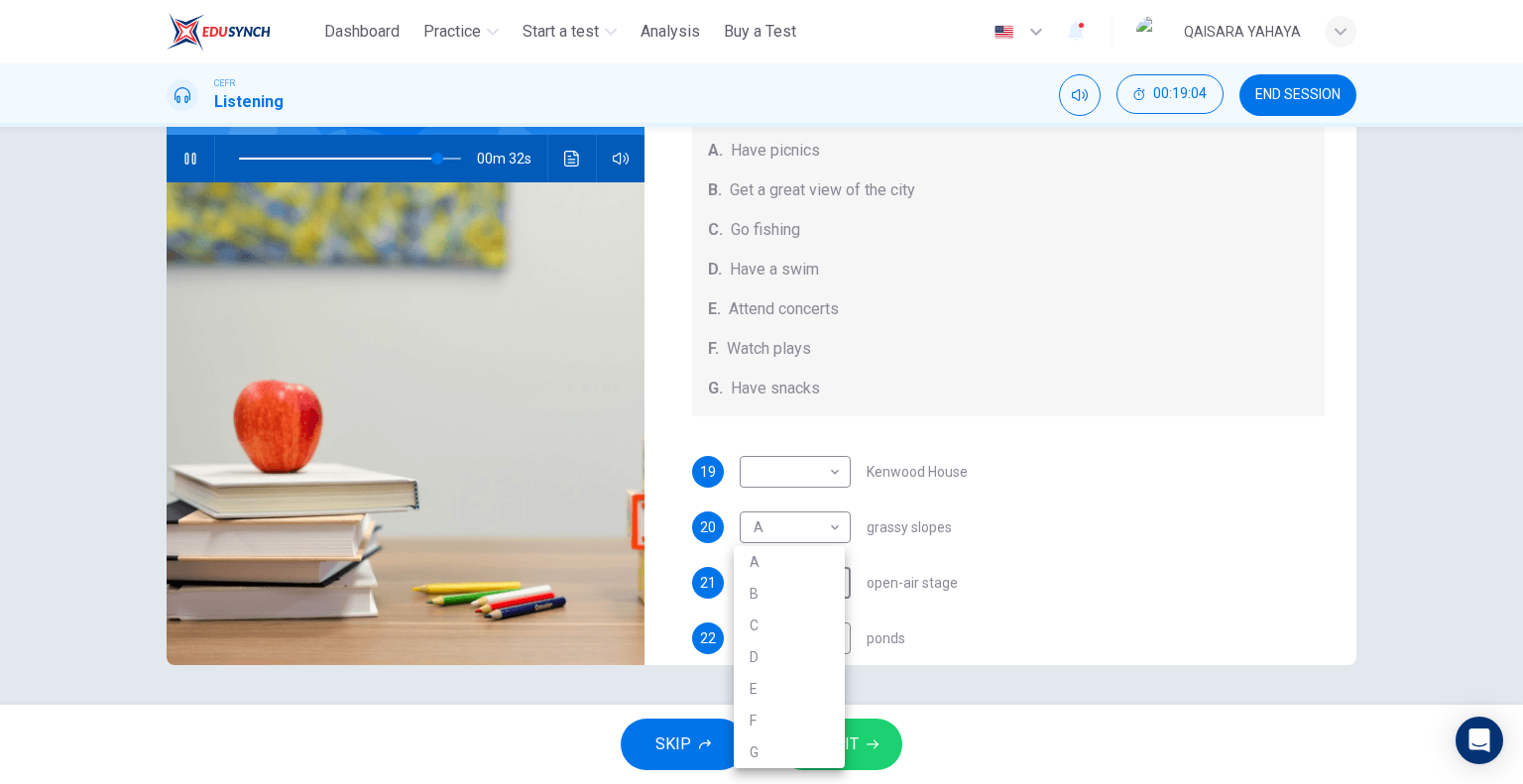 click on "E" at bounding box center (789, 689) 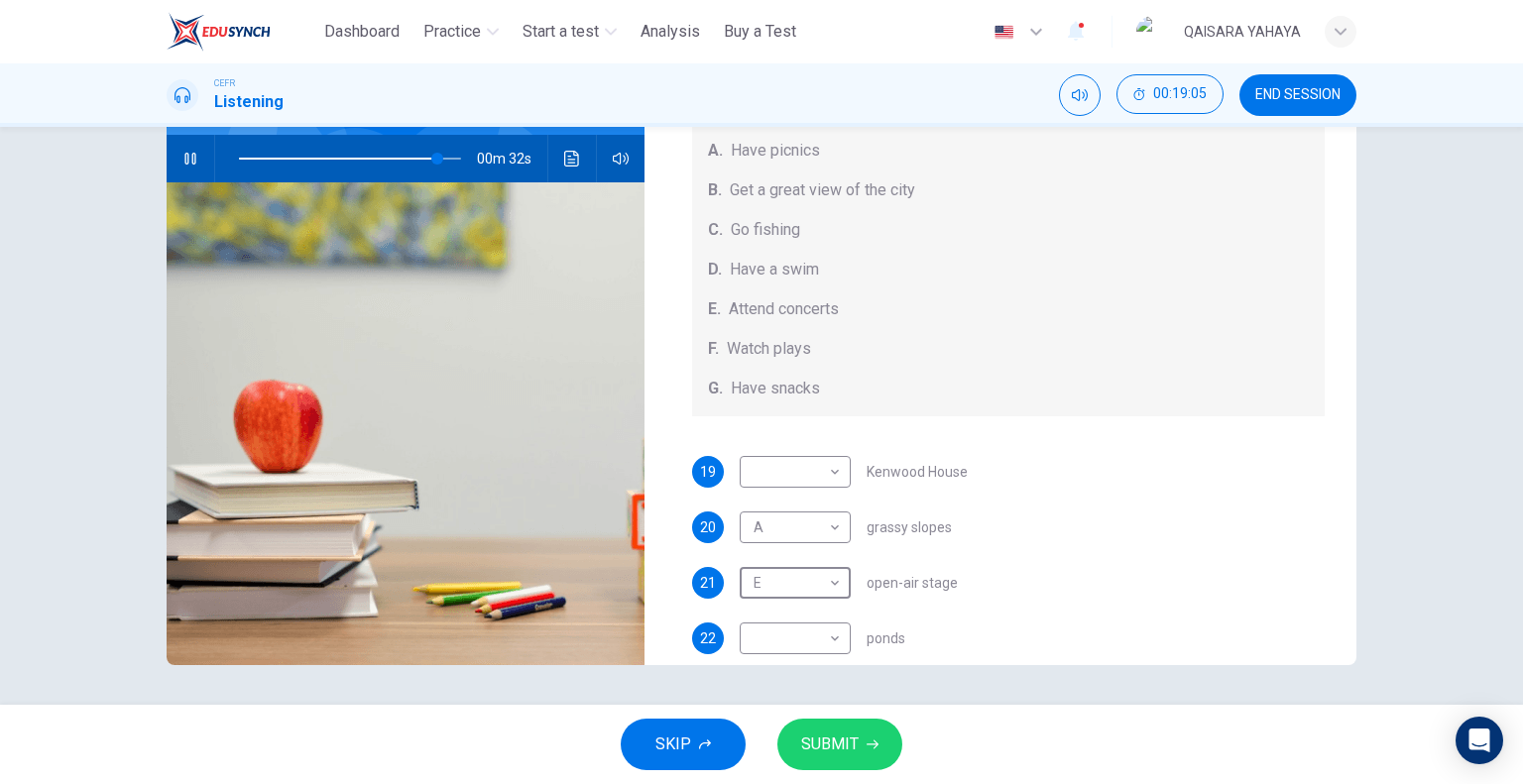 click on "19 ​ ​ Kenwood House 20 A * ​ grassy slopes 21 E * ​ open-air stage 22 ​ ​ ponds 23 ​ ​ Parliament Hill" at bounding box center [1008, 603] 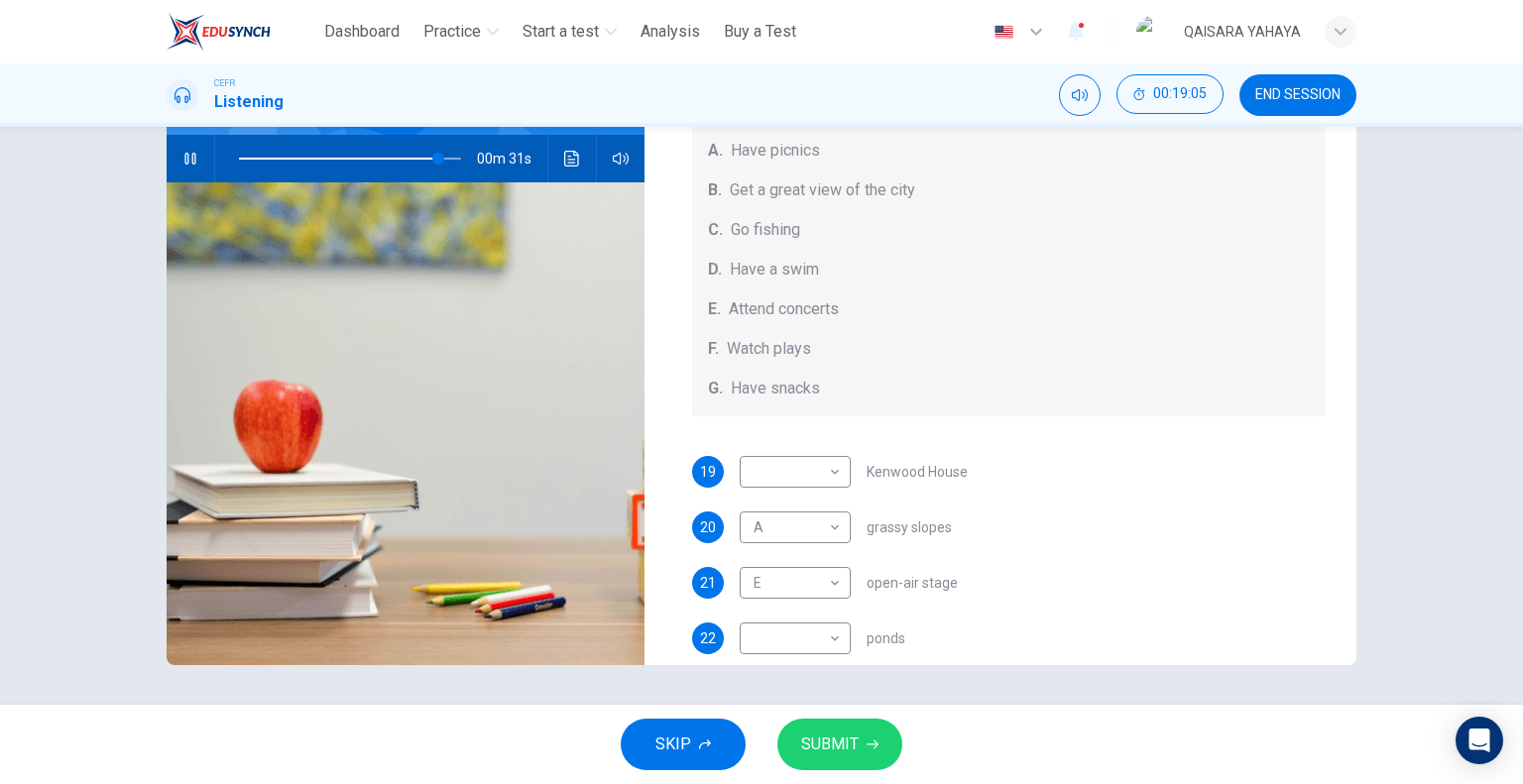 scroll, scrollTop: 182, scrollLeft: 0, axis: vertical 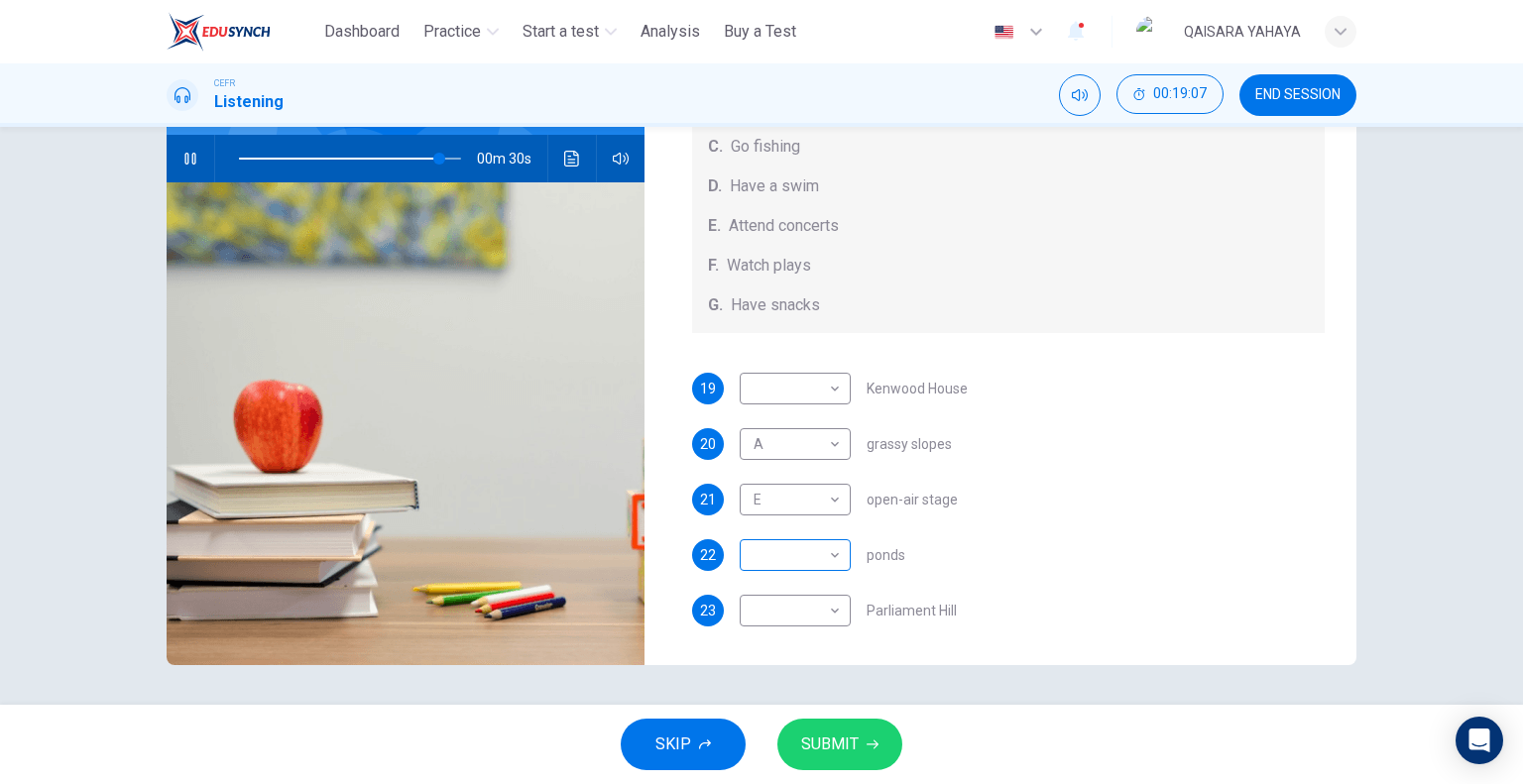 click on "This site uses cookies, as explained in our  Privacy Policy . If you agree to the use of cookies, please click the Accept button and continue to browse our site.   Privacy Policy Accept Dashboard Practice Start a test Analysis Buy a Test English ** ​ [FIRST] [LAST] CEFR Listening 00:19:07 END SESSION Questions 19 - 23 Which activity can be done at each of the following locations on the heath? Choose  FIVE  answers below and select the correct letter,  A-G , next to the questions. Activities A. Have picnics B. Get a great view of the city C. Go fishing D. Have a swim E. Attend concerts F. Watch plays G. Have snacks 19 ​ ​ Kenwood House 20 A * ​ grassy slopes 21 E * ​ open-air stage 22 ​ ​ ponds 23 ​ ​ Parliament Hill Hampstead Audio Tour 00m 30s SKIP SUBMIT ELTC - EduSynch CEFR Test for Teachers in Malaysia
Dashboard Practice Start a test Analysis Pricing   Notifications 1 © Copyright  2025" at bounding box center (762, 392) 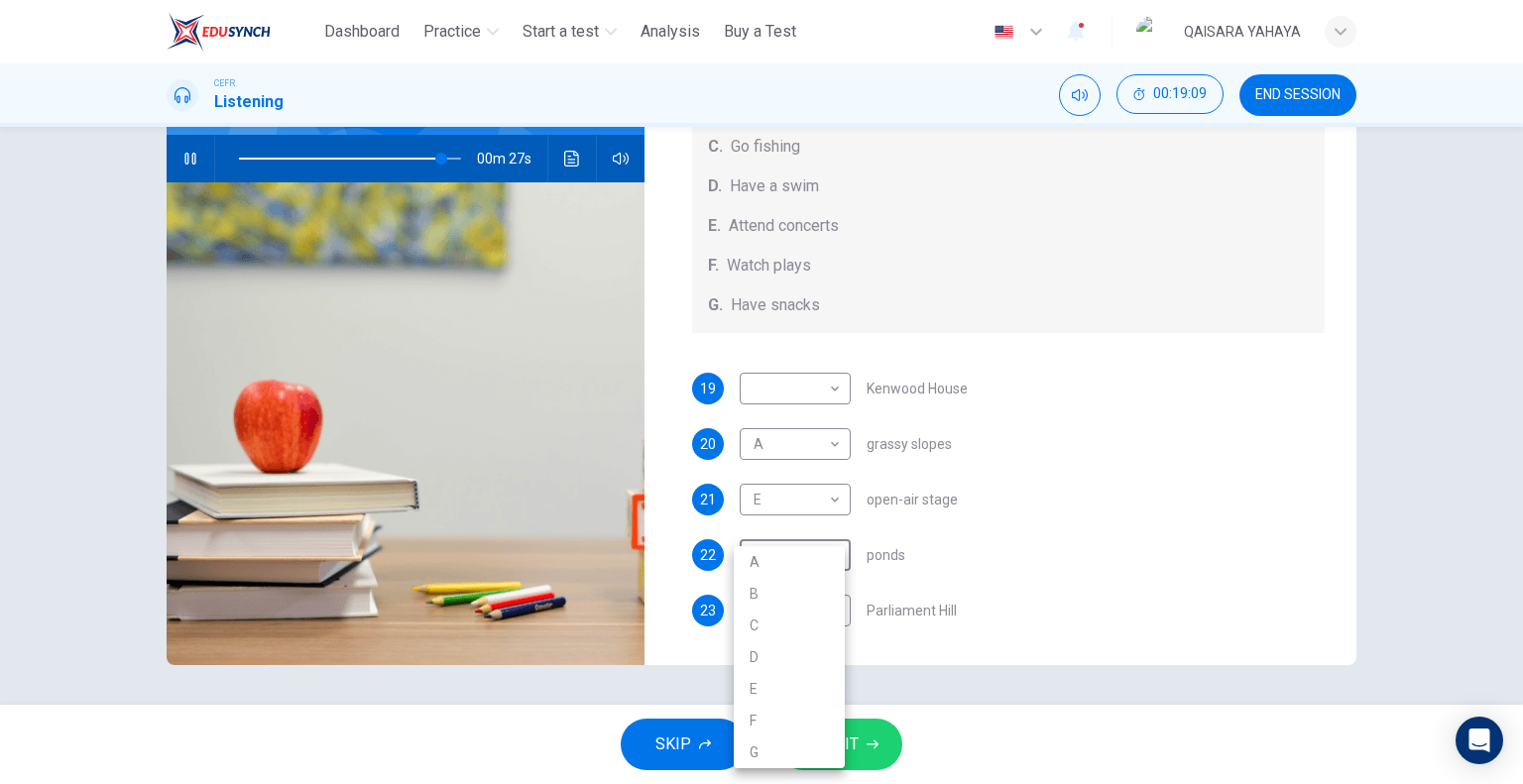 click on "C" at bounding box center (789, 625) 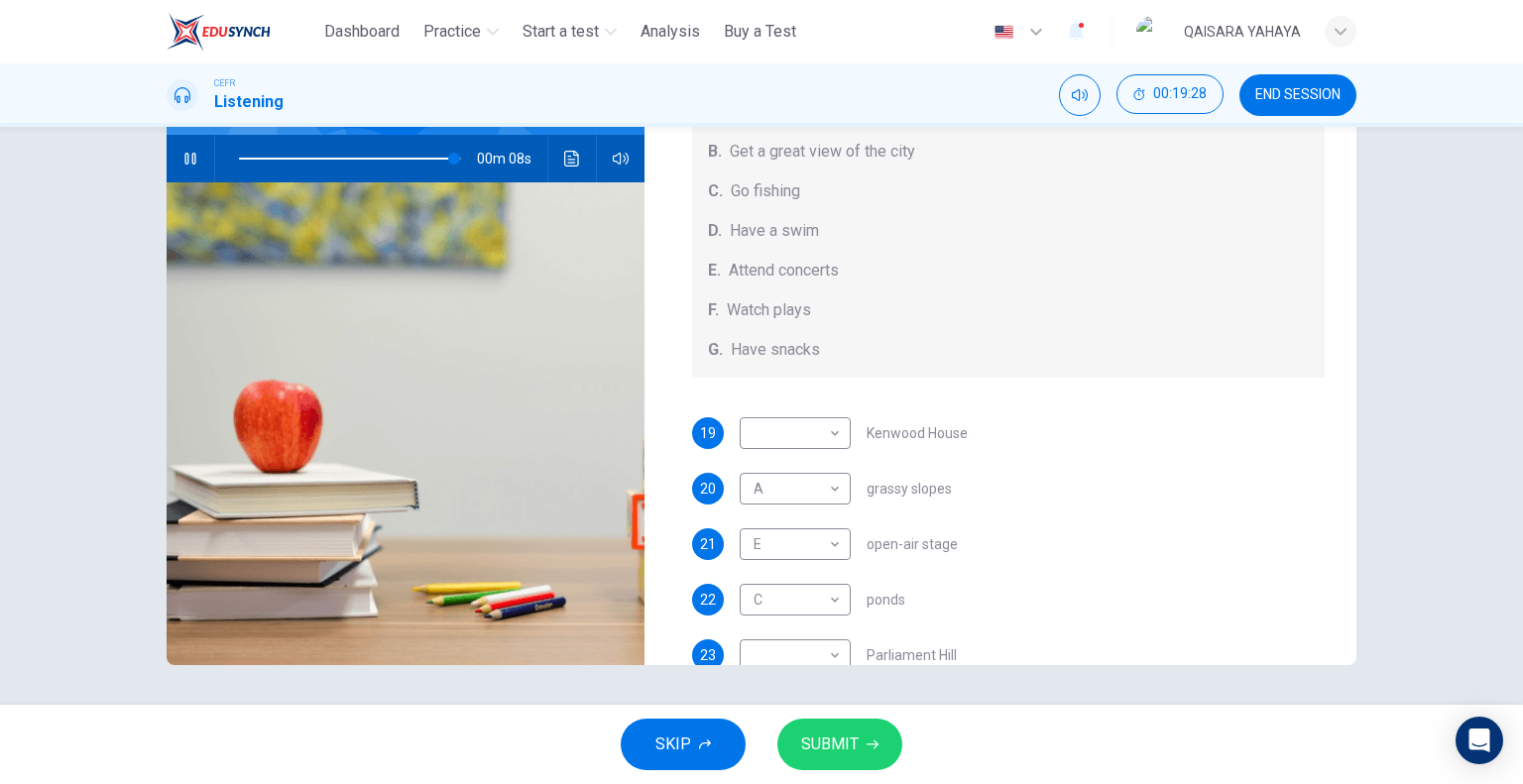 scroll, scrollTop: 182, scrollLeft: 0, axis: vertical 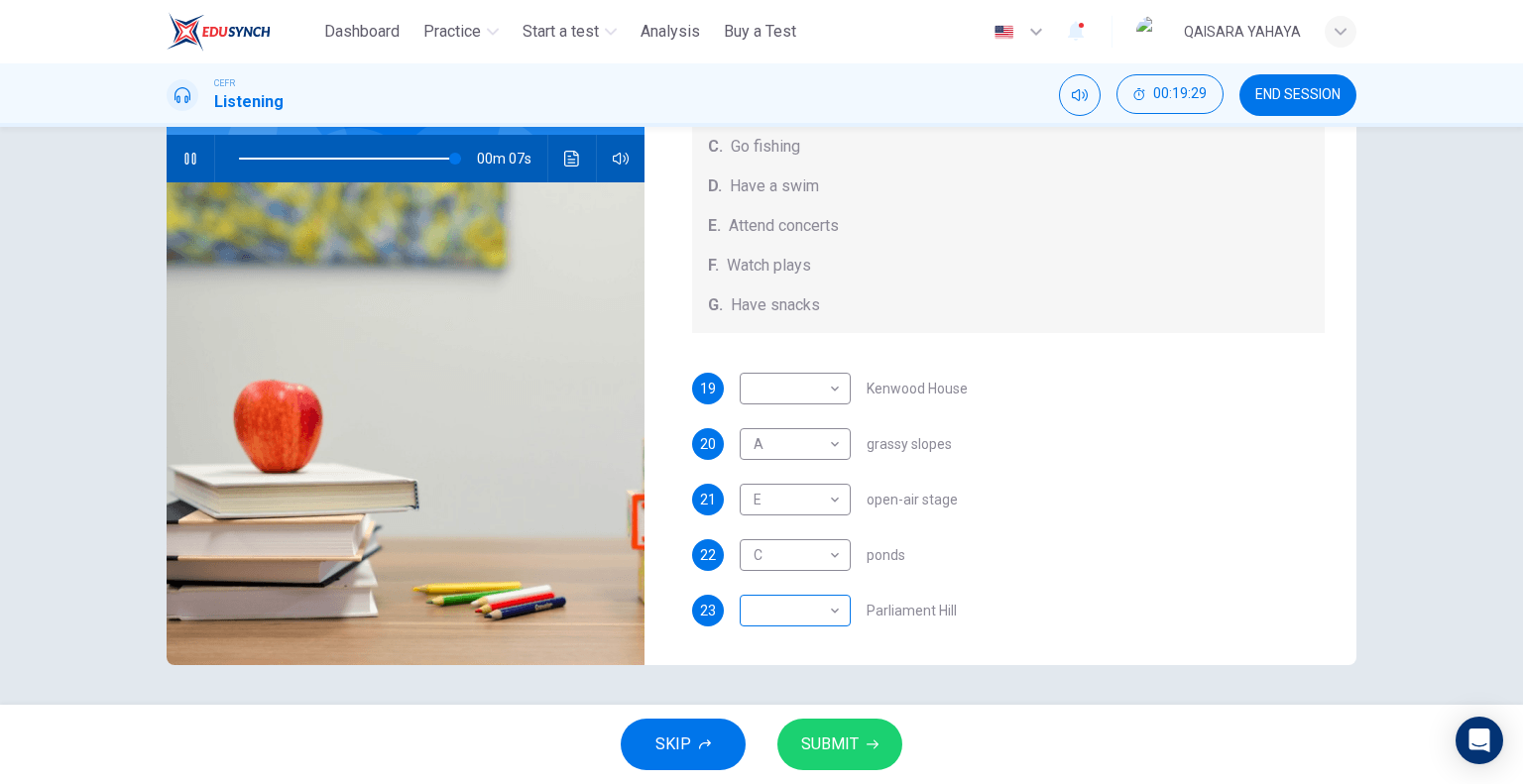 click on "This site uses cookies, as explained in our  Privacy Policy . If you agree to the use of cookies, please click the Accept button and continue to browse our site.   Privacy Policy Accept Dashboard Practice Start a test Analysis Buy a Test English ** ​ [FIRST] [LAST] CEFR Listening 00:19:29 END SESSION Questions 19 - 23 Which activity can be done at each of the following locations on the heath? Choose  FIVE  answers below and select the correct letter,  A-G , next to the questions. Activities A. Have picnics B. Get a great view of the city C. Go fishing D. Have a swim E. Attend concerts F. Watch plays G. Have snacks 19 ​ ​ Kenwood House 20 A * ​ grassy slopes 21 E * ​ open-air stage 22 C * ​ ponds 23 ​ ​ Parliament Hill Hampstead Audio Tour 00m 07s SKIP SUBMIT ELTC - EduSynch CEFR Test for Teachers in Malaysia
Dashboard Practice Start a test Analysis Pricing   Notifications 1 © Copyright  2025" at bounding box center [762, 392] 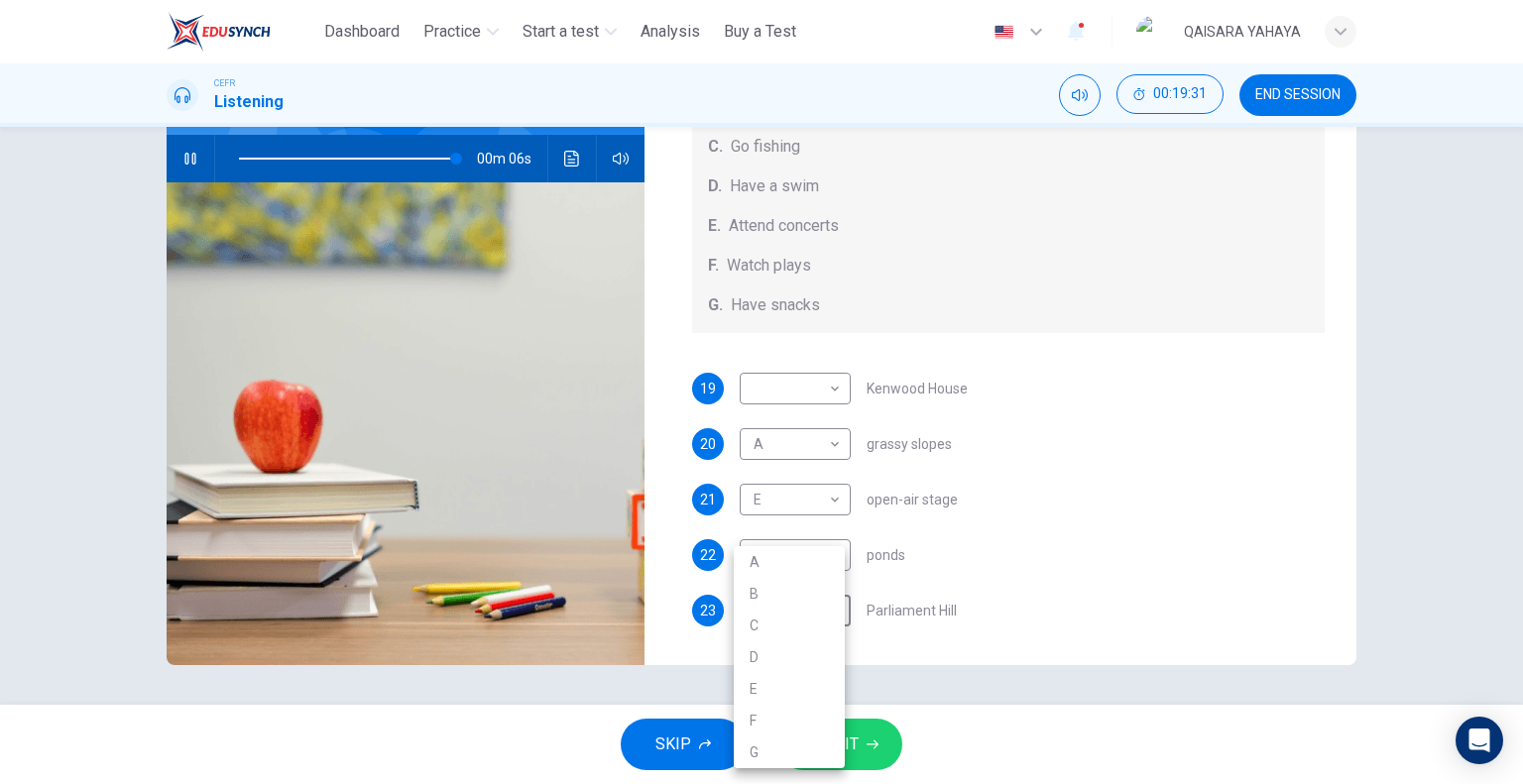 click at bounding box center (762, 392) 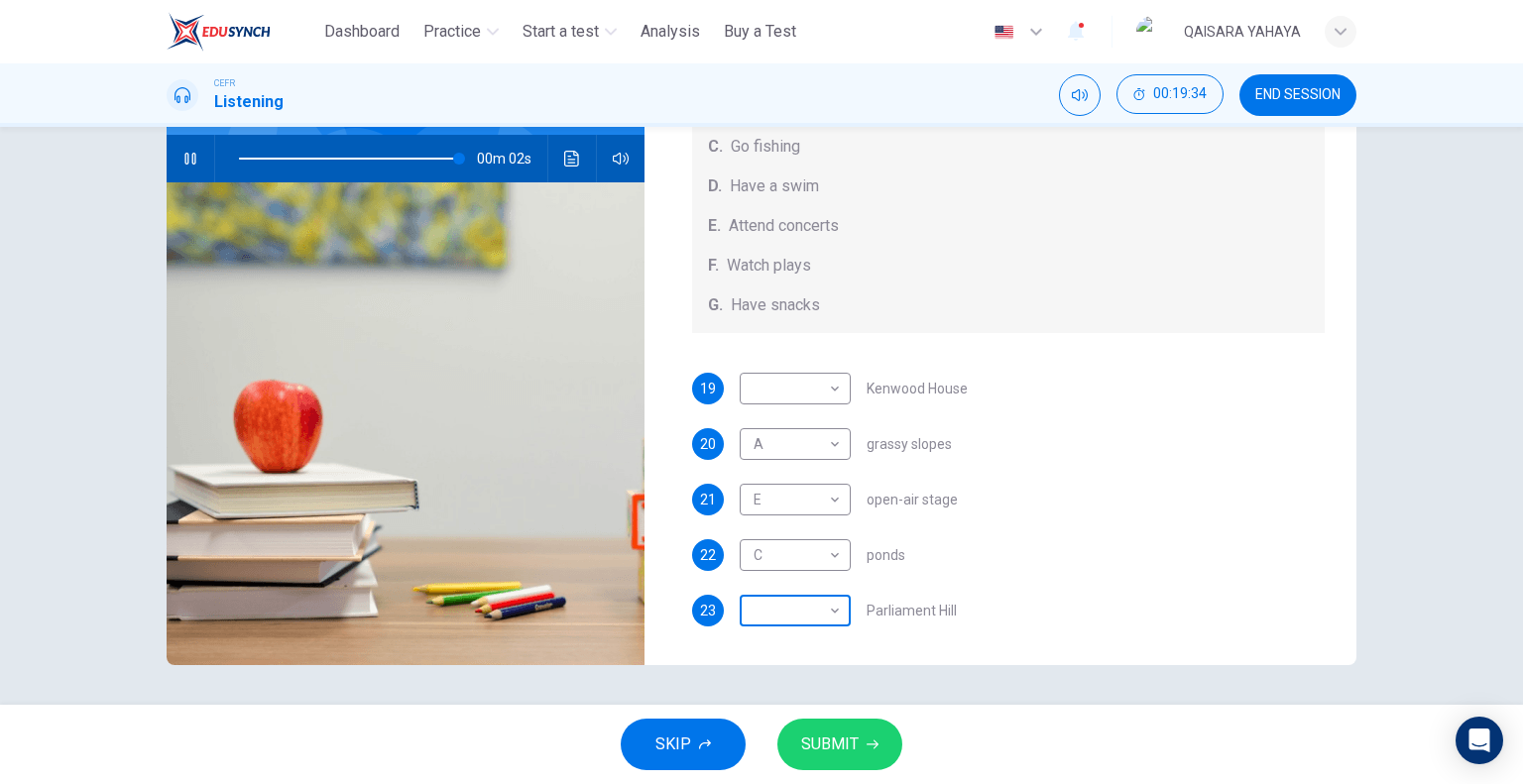 scroll, scrollTop: 182, scrollLeft: 0, axis: vertical 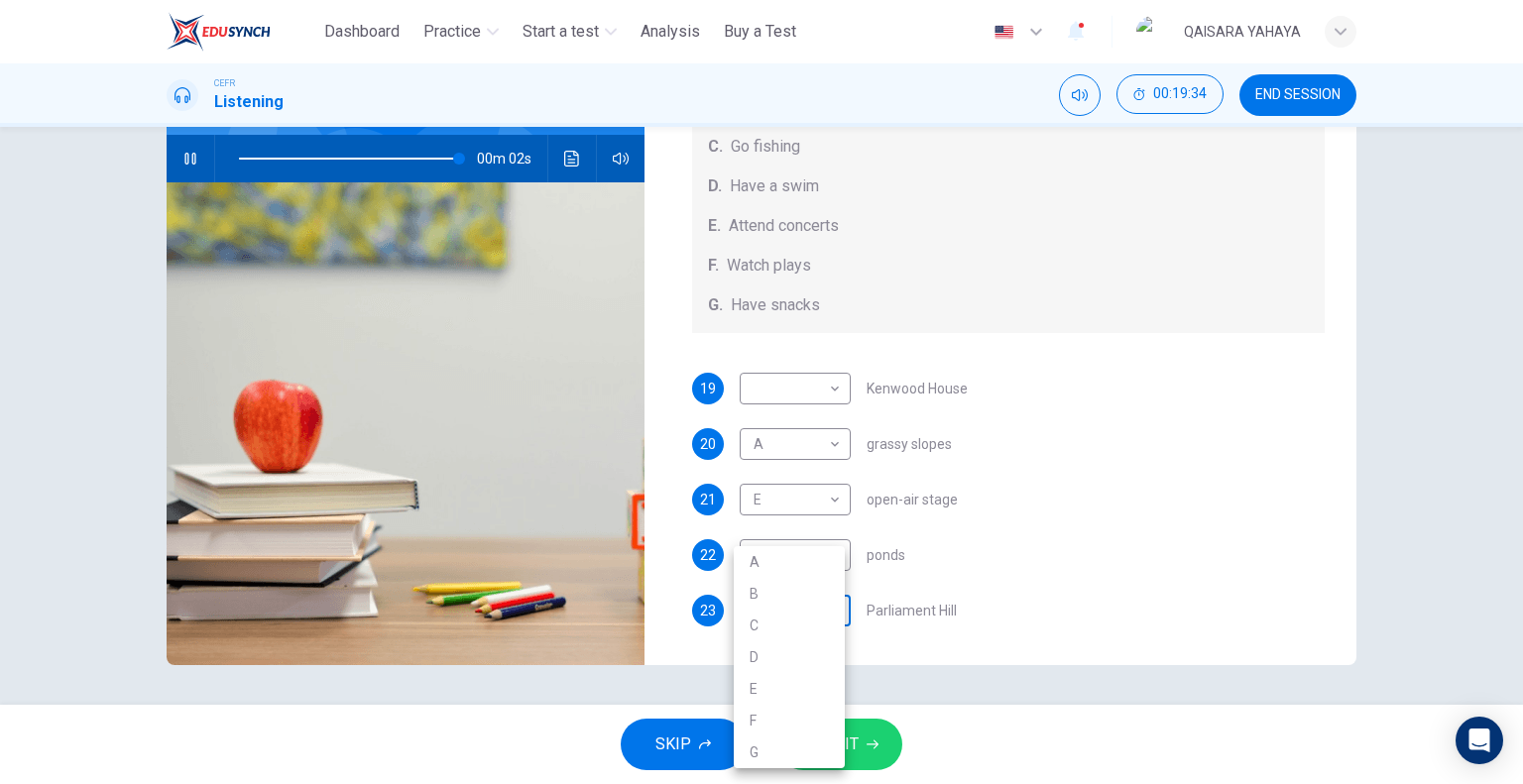 click on "This site uses cookies, as explained in our  Privacy Policy . If you agree to the use of cookies, please click the Accept button and continue to browse our site.   Privacy Policy Accept Dashboard Practice Start a test Analysis Buy a Test English ** ​ [FIRST] [LAST] CEFR Listening 00:19:34 END SESSION Questions 19 - 23 Which activity can be done at each of the following locations on the heath? Choose  FIVE  answers below and select the correct letter,  A-G , next to the questions. Activities A. Have picnics B. Get a great view of the city C. Go fishing D. Have a swim E. Attend concerts F. Watch plays G. Have snacks 19 ​ ​ Kenwood House 20 A * ​ grassy slopes 21 E * ​ open-air stage 22 C * ​ ponds 23 ​ ​ Parliament Hill Hampstead Audio Tour 00m 02s SKIP SUBMIT ELTC - EduSynch CEFR Test for Teachers in Malaysia
Dashboard Practice Start a test Analysis Pricing   Notifications 1 © Copyright  2025 A B C D E F G" at bounding box center [762, 392] 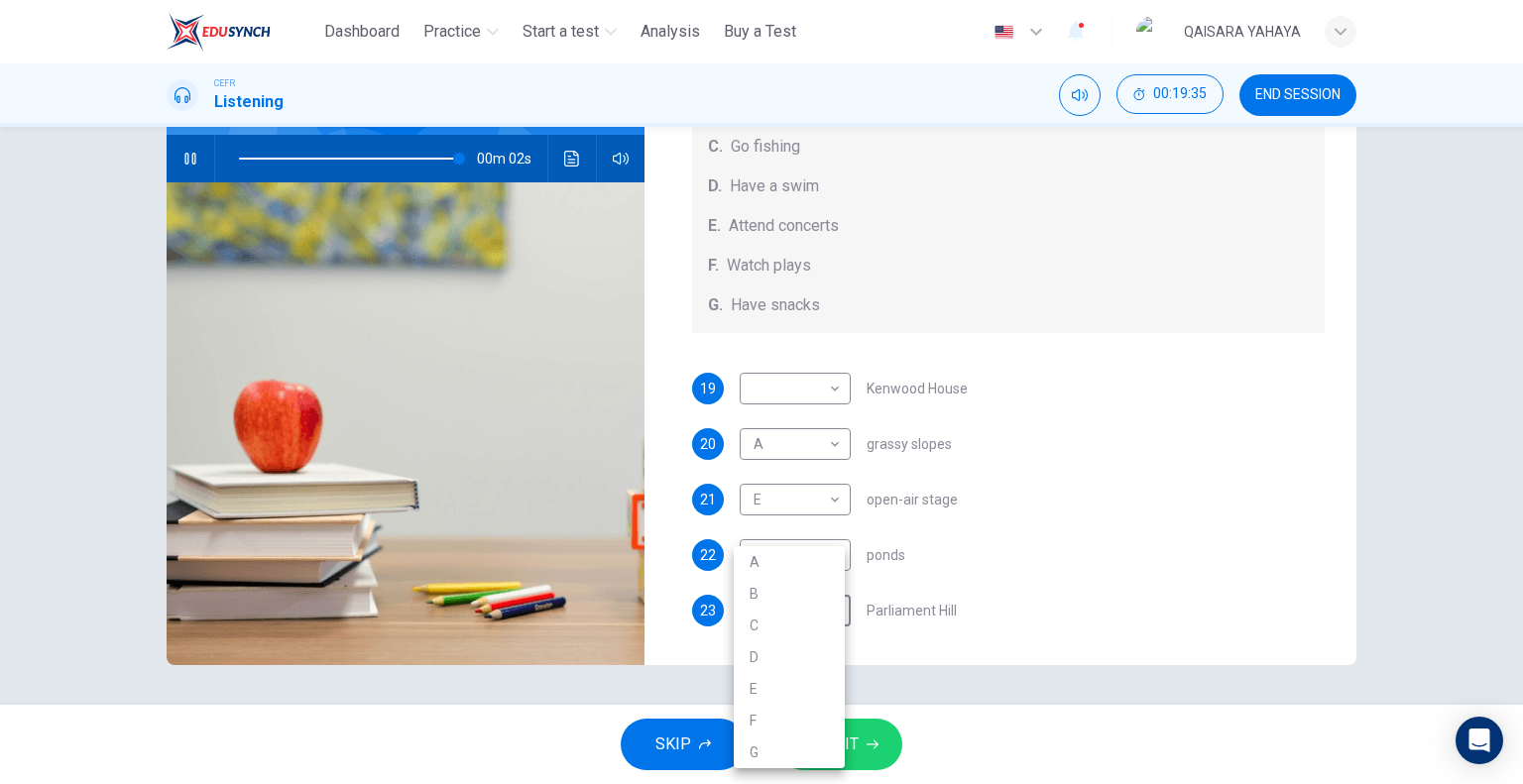 click on "B" at bounding box center [789, 594] 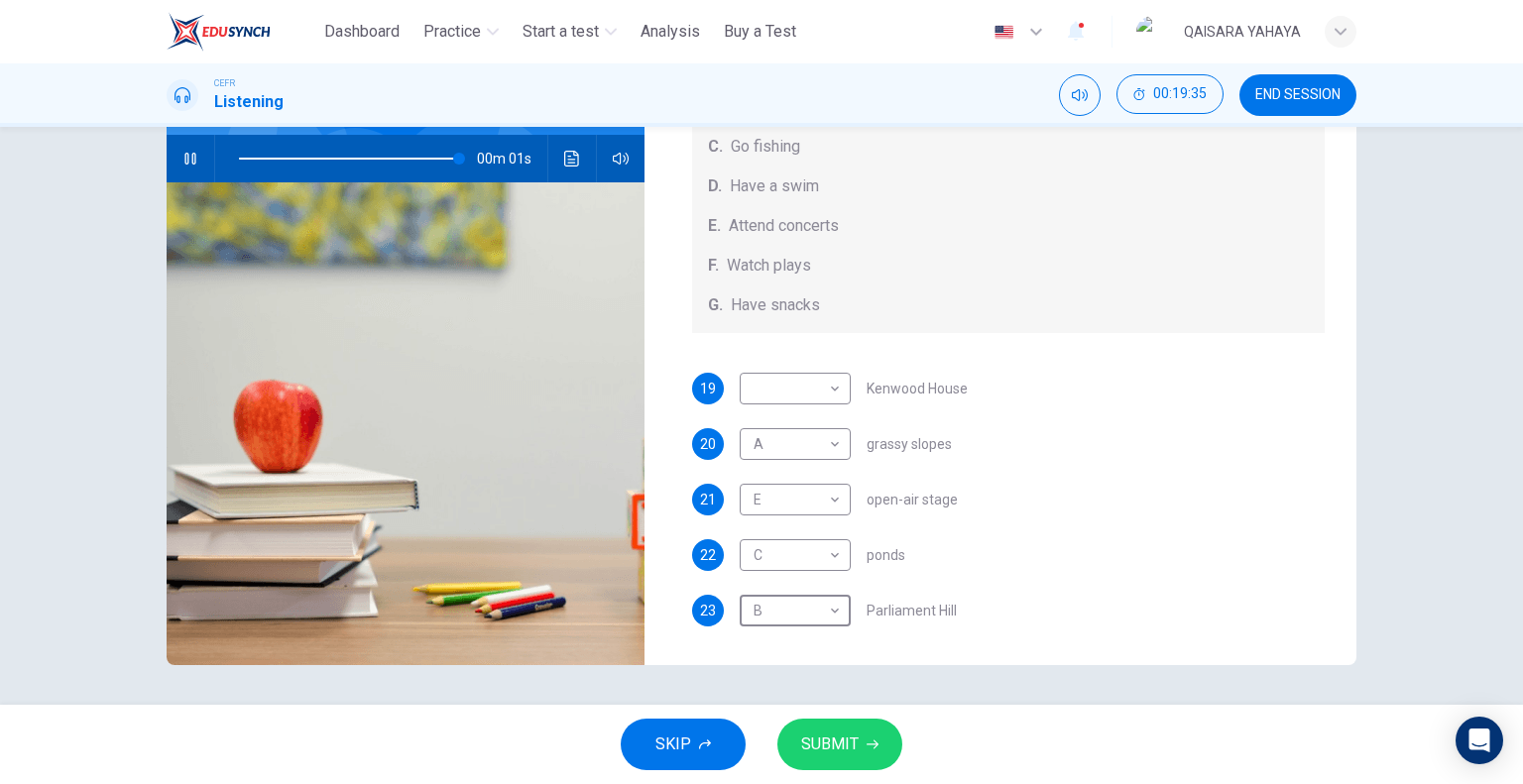 click on "A B C D E F G" at bounding box center (762, 392) 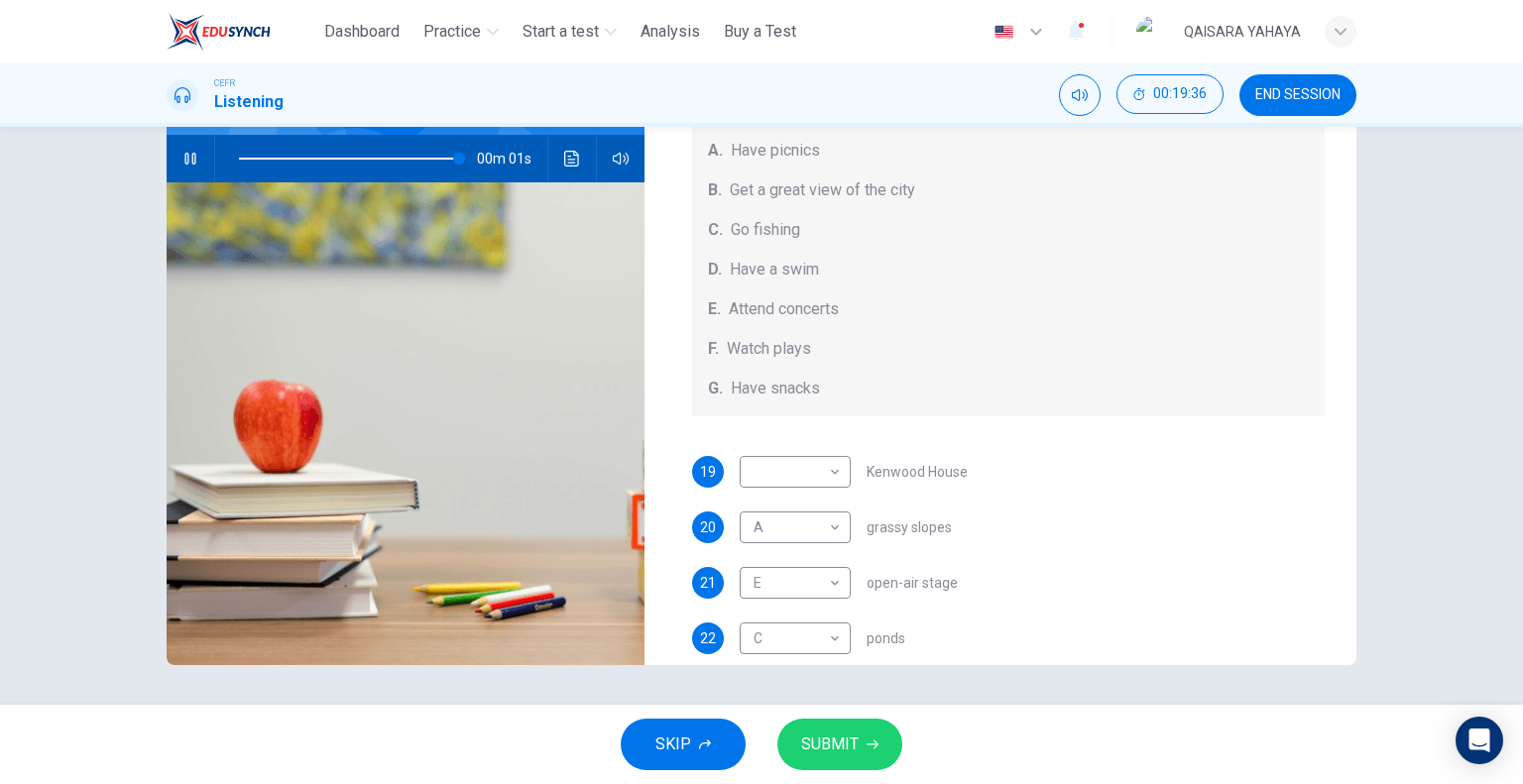 scroll, scrollTop: 0, scrollLeft: 0, axis: both 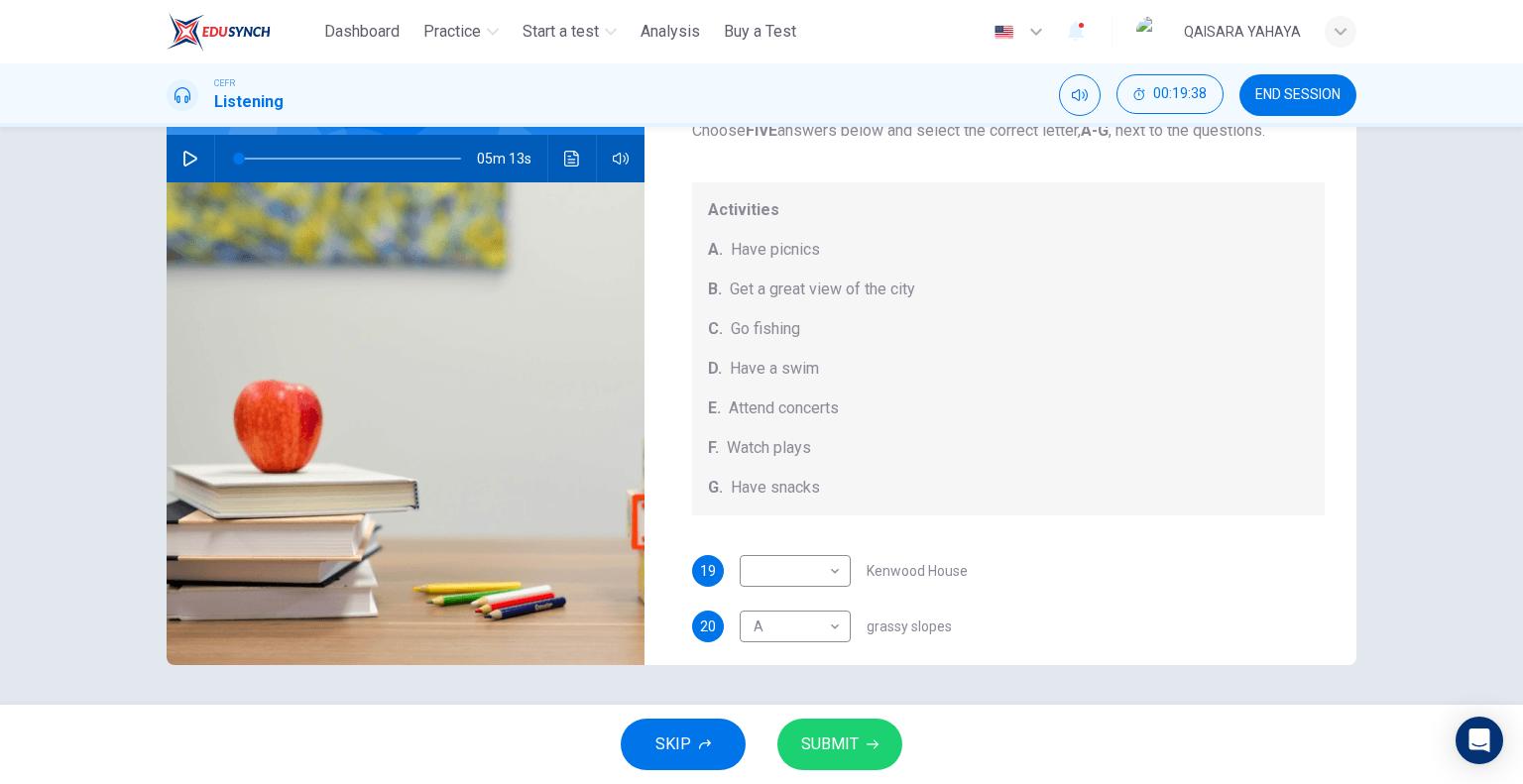 click at bounding box center [350, 159] 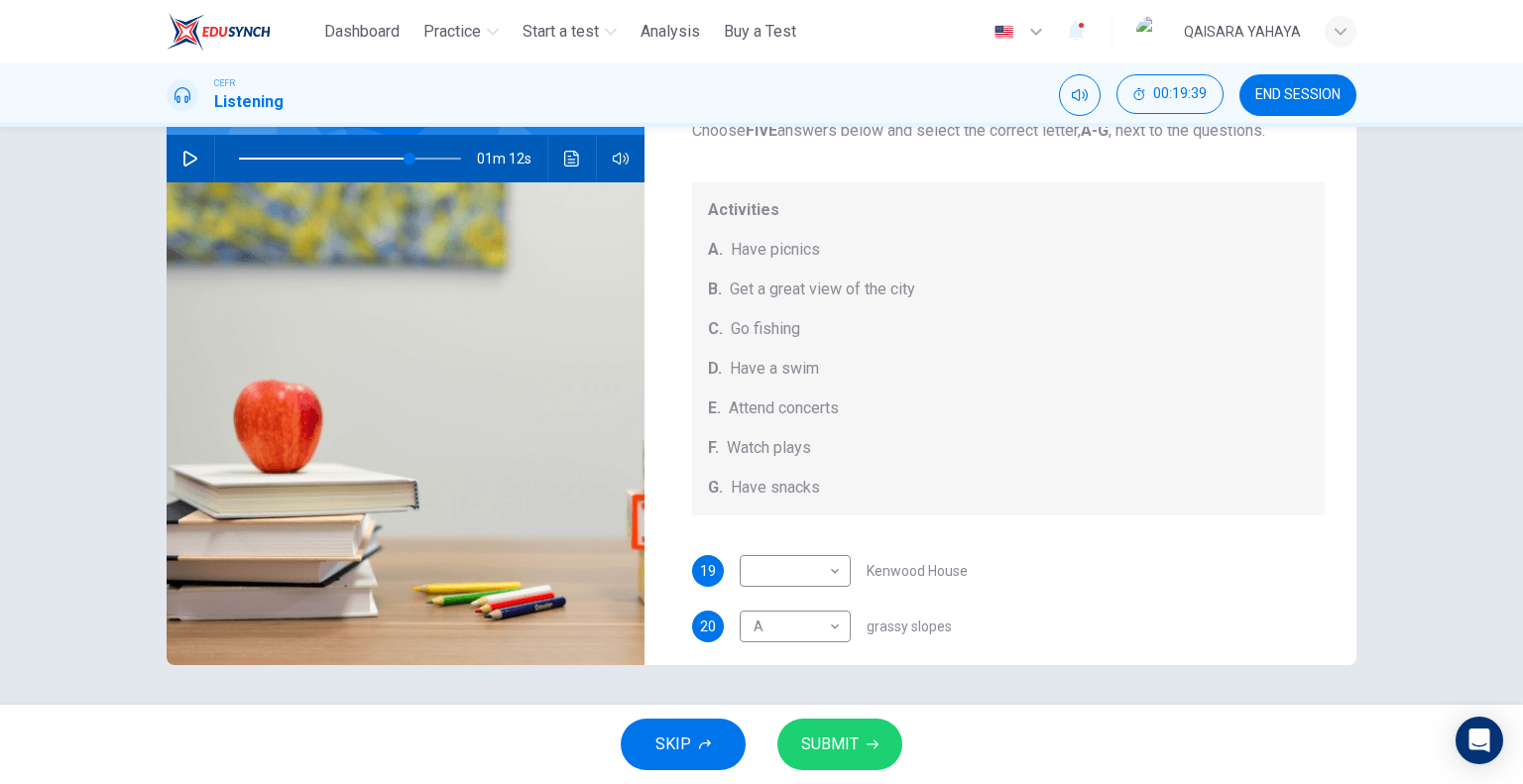 click at bounding box center (190, 159) 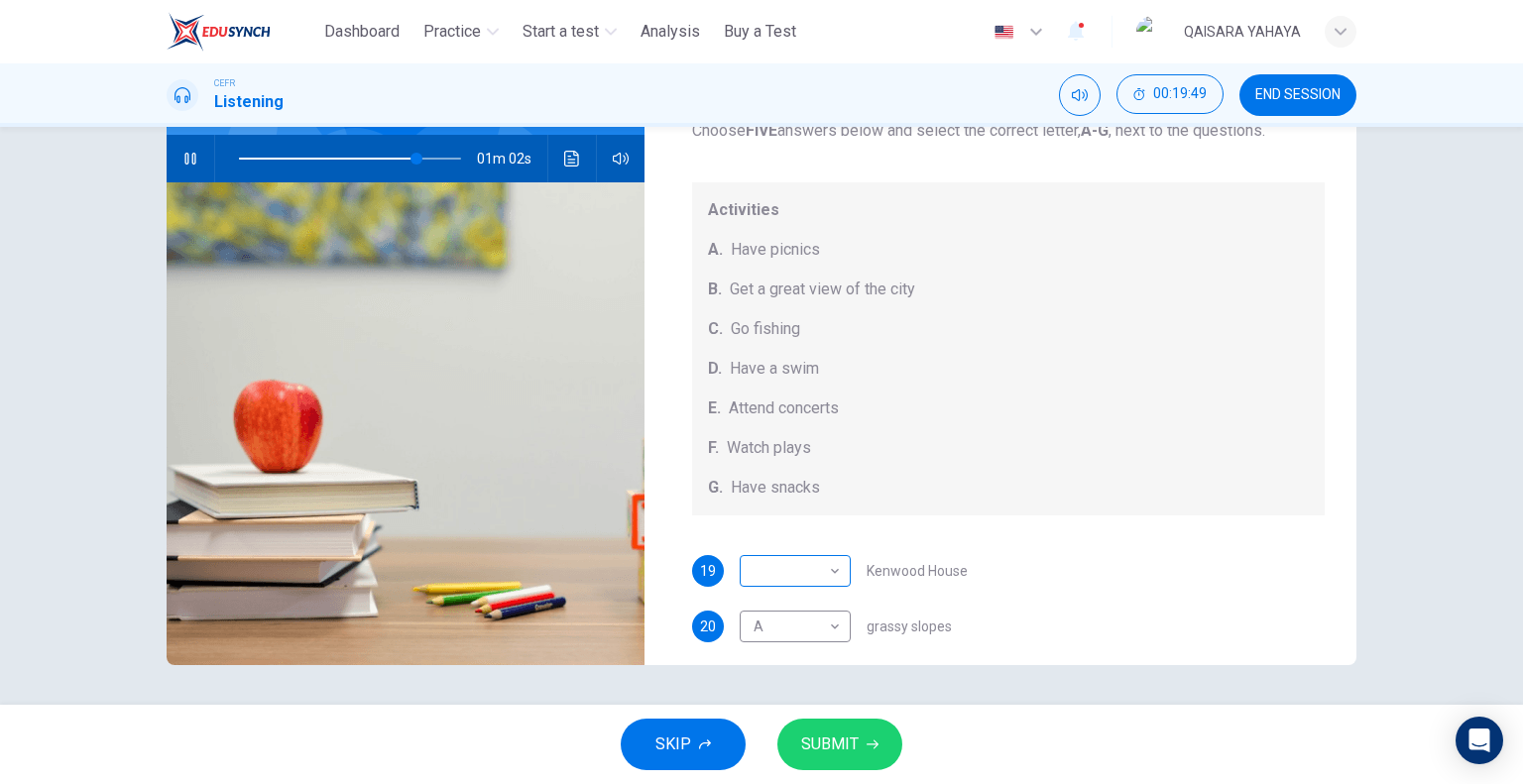 click on "This site uses cookies, as explained in our  Privacy Policy . If you agree to the use of cookies, please click the Accept button and continue to browse our site.   Privacy Policy Accept Dashboard Practice Start a test Analysis Buy a Test English ** ​ [FIRST] [LAST] CEFR Listening 00:19:49 END SESSION Questions 19 - 23 Which activity can be done at each of the following locations on the heath? Choose  FIVE  answers below and select the correct letter,  A-G , next to the questions. Activities A. Have picnics B. Get a great view of the city C. Go fishing D. Have a swim E. Attend concerts F. Watch plays G. Have snacks 19 ​ ​ Kenwood House 20 A * ​ grassy slopes 21 E * ​ open-air stage 22 C * ​ ponds 23 B * ​ Parliament Hill Hampstead Audio Tour 01m 02s SKIP SUBMIT ELTC - EduSynch CEFR Test for Teachers in Malaysia
Dashboard Practice Start a test Analysis Pricing   Notifications 1 © Copyright  2025" at bounding box center (762, 392) 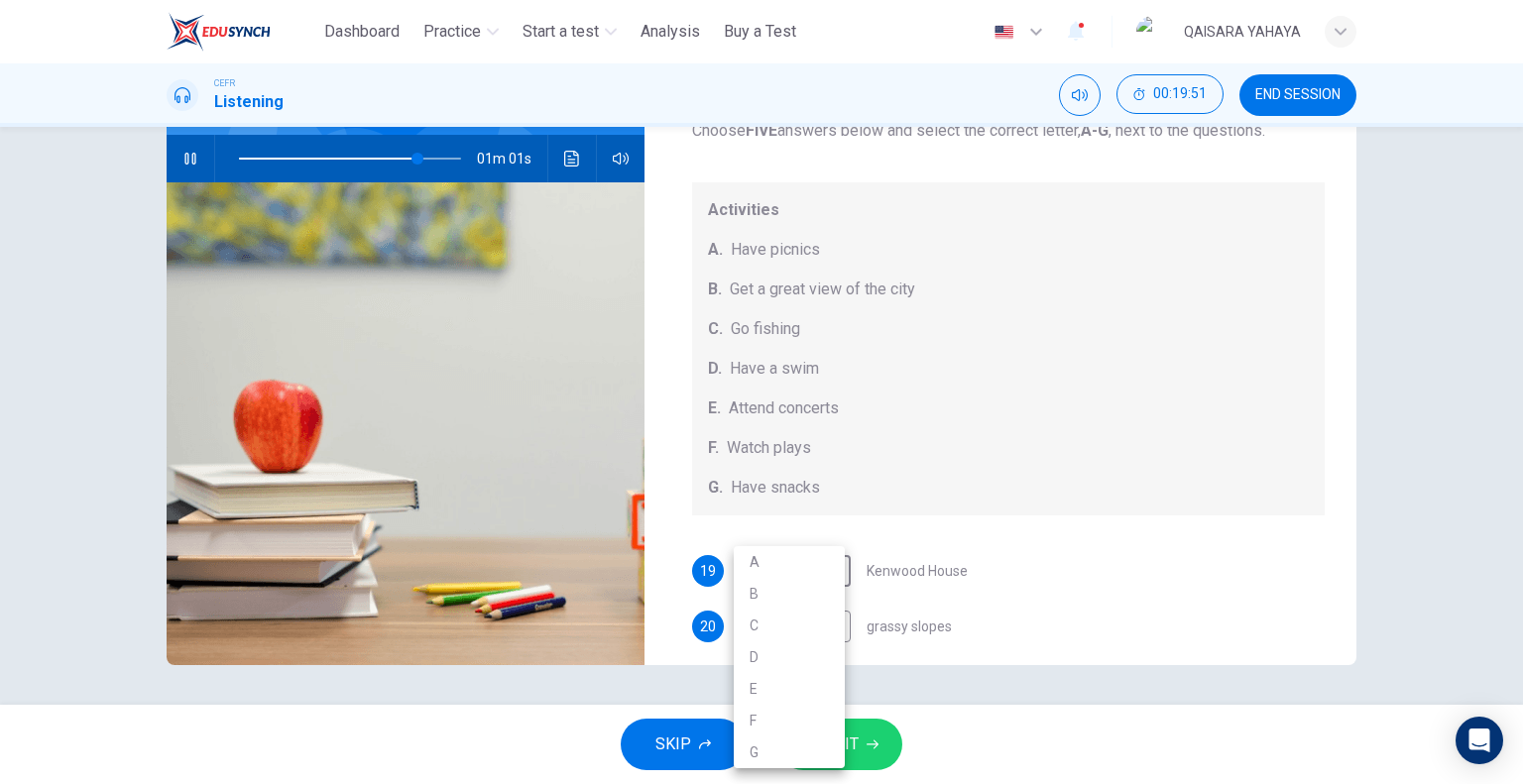click on "E" at bounding box center (789, 689) 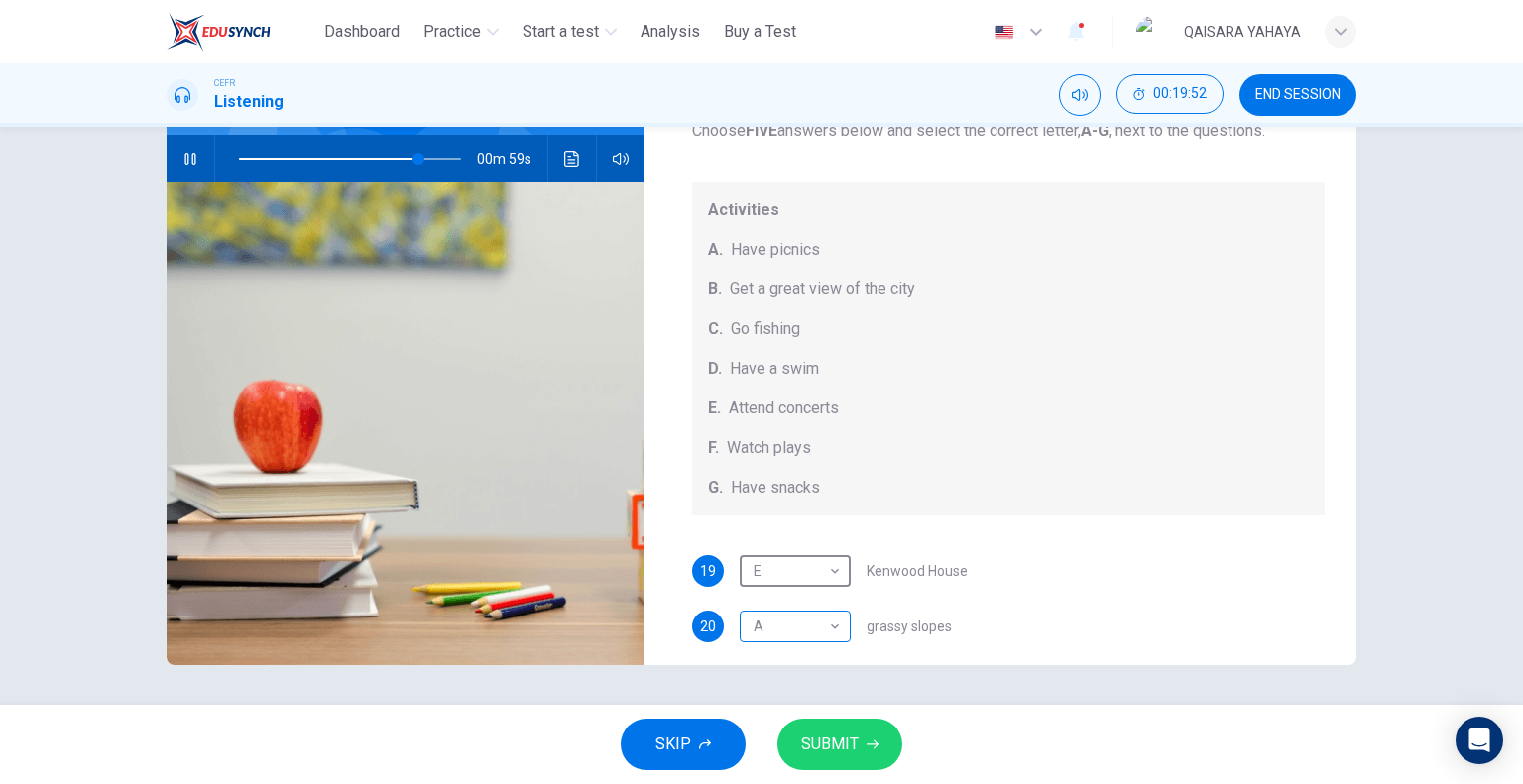 click on "This site uses cookies, as explained in our  Privacy Policy . If you agree to the use of cookies, please click the Accept button and continue to browse our site.   Privacy Policy Accept Dashboard Practice Start a test Analysis Buy a Test English ** ​ [FIRST] [LAST] CEFR Listening 00:19:52 END SESSION Questions 19 - 23 Which activity can be done at each of the following locations on the heath? Choose  FIVE  answers below and select the correct letter,  A-G , next to the questions. Activities A. Have picnics B. Get a great view of the city C. Go fishing D. Have a swim E. Attend concerts F. Watch plays G. Have snacks 19 E * ​ Kenwood House 20 A * ​ grassy slopes 21 E * ​ open-air stage 22 C * ​ ponds 23 B * ​ Parliament Hill Hampstead Audio Tour 00m 59s SKIP SUBMIT ELTC - EduSynch CEFR Test for Teachers in Malaysia
Dashboard Practice Start a test Analysis Pricing   Notifications 1 © Copyright  2025" at bounding box center (762, 392) 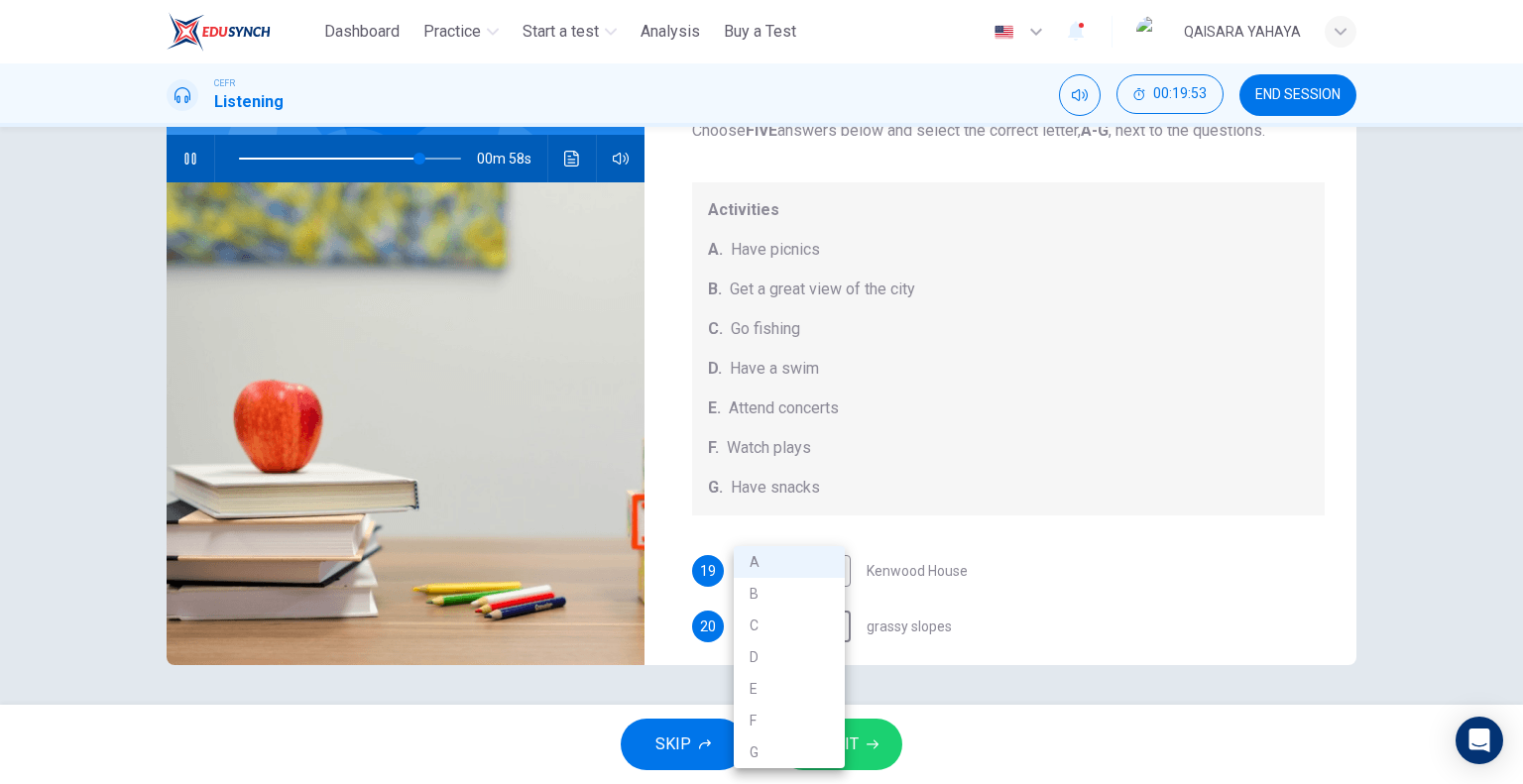 drag, startPoint x: 773, startPoint y: 721, endPoint x: 791, endPoint y: 694, distance: 32.449961 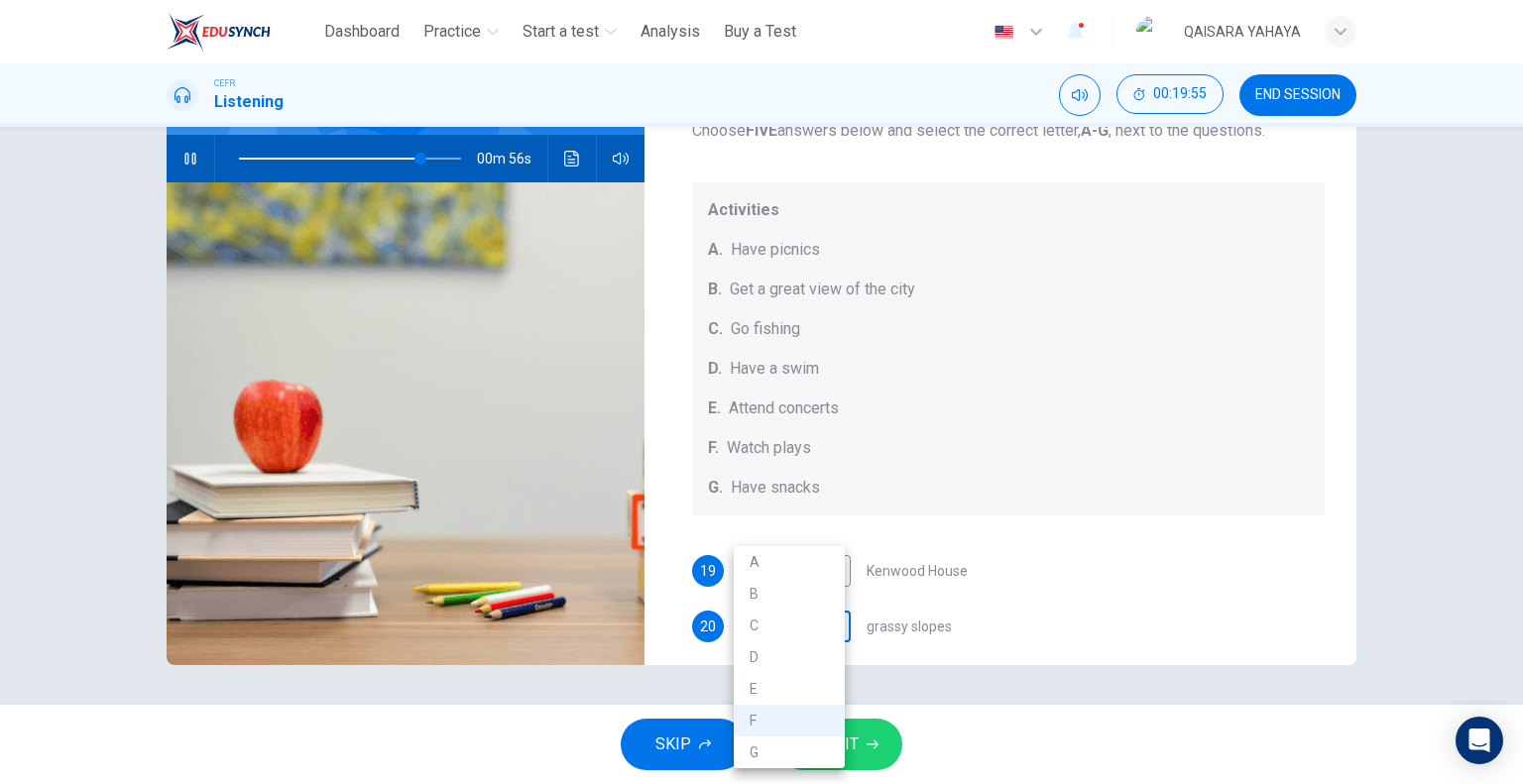 click on "This site uses cookies, as explained in our  Privacy Policy . If you agree to the use of cookies, please click the Accept button and continue to browse our site.   Privacy Policy Accept Dashboard Practice Start a test Analysis Buy a Test English ** ​ [FIRST] [LAST] CEFR Listening 00:19:55 END SESSION Questions 19 - 23 Which activity can be done at each of the following locations on the heath? Choose  FIVE  answers below and select the correct letter,  A-G , next to the questions. Activities A. Have picnics B. Get a great view of the city C. Go fishing D. Have a swim E. Attend concerts F. Watch plays G. Have snacks 19 E * ​ Kenwood House 20 F * ​ grassy slopes 21 E * ​ open-air stage 22 C * ​ ponds 23 B * ​ Parliament Hill Hampstead Audio Tour 00m 56s SKIP SUBMIT ELTC - EduSynch CEFR Test for Teachers in Malaysia
Dashboard Practice Start a test Analysis Pricing   Notifications 1 © Copyright  2025 A B C D E F G" at bounding box center (762, 392) 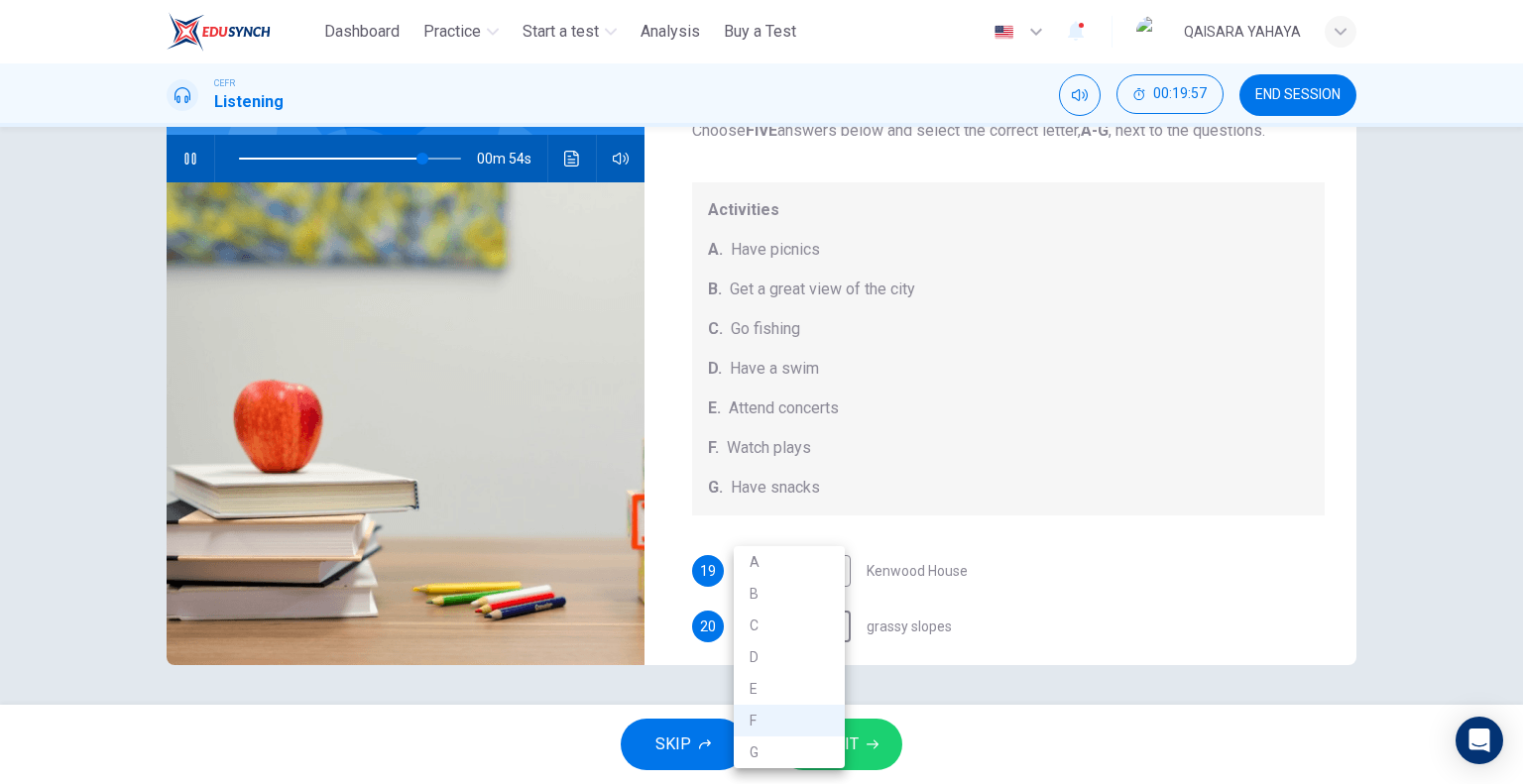 click on "A" at bounding box center (789, 562) 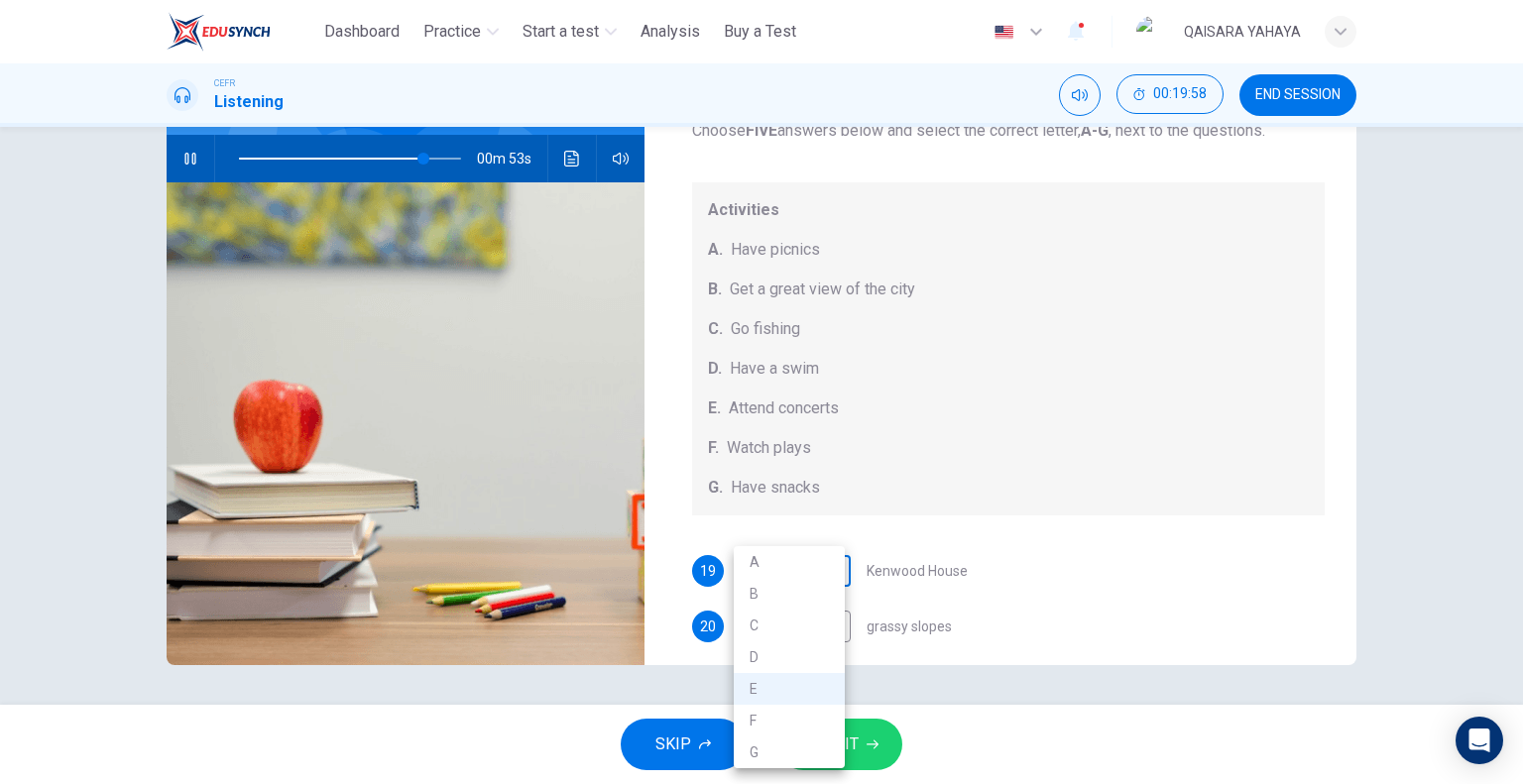click on "This site uses cookies, as explained in our  Privacy Policy . If you agree to the use of cookies, please click the Accept button and continue to browse our site.   Privacy Policy Accept Dashboard Practice Start a test Analysis Buy a Test English ** ​ [FIRST] [LAST] CEFR Listening 00:19:58 END SESSION Questions 19 - 23 Which activity can be done at each of the following locations on the heath? Choose  FIVE  answers below and select the correct letter,  A-G , next to the questions. Activities A. Have picnics B. Get a great view of the city C. Go fishing D. Have a swim E. Attend concerts F. Watch plays G. Have snacks 19 E * ​ Kenwood House 20 A * ​ grassy slopes 21 E * ​ open-air stage 22 C * ​ ponds 23 B * ​ Parliament Hill Hampstead Audio Tour 00m 53s SKIP SUBMIT ELTC - EduSynch CEFR Test for Teachers in Malaysia
Dashboard Practice Start a test Analysis Pricing   Notifications 1 © Copyright  2025 A B C D E F G" at bounding box center [762, 392] 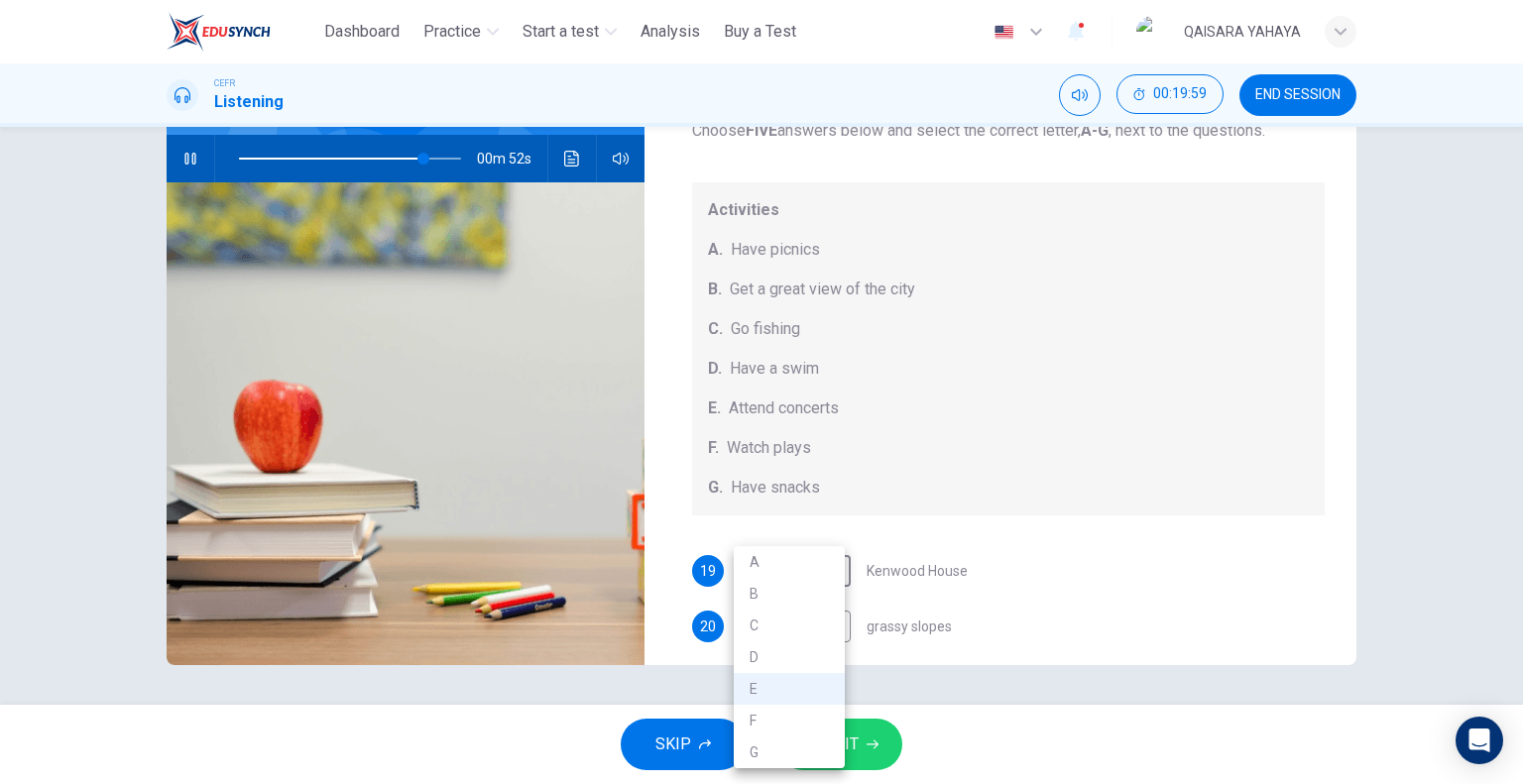 click on "F" at bounding box center (789, 721) 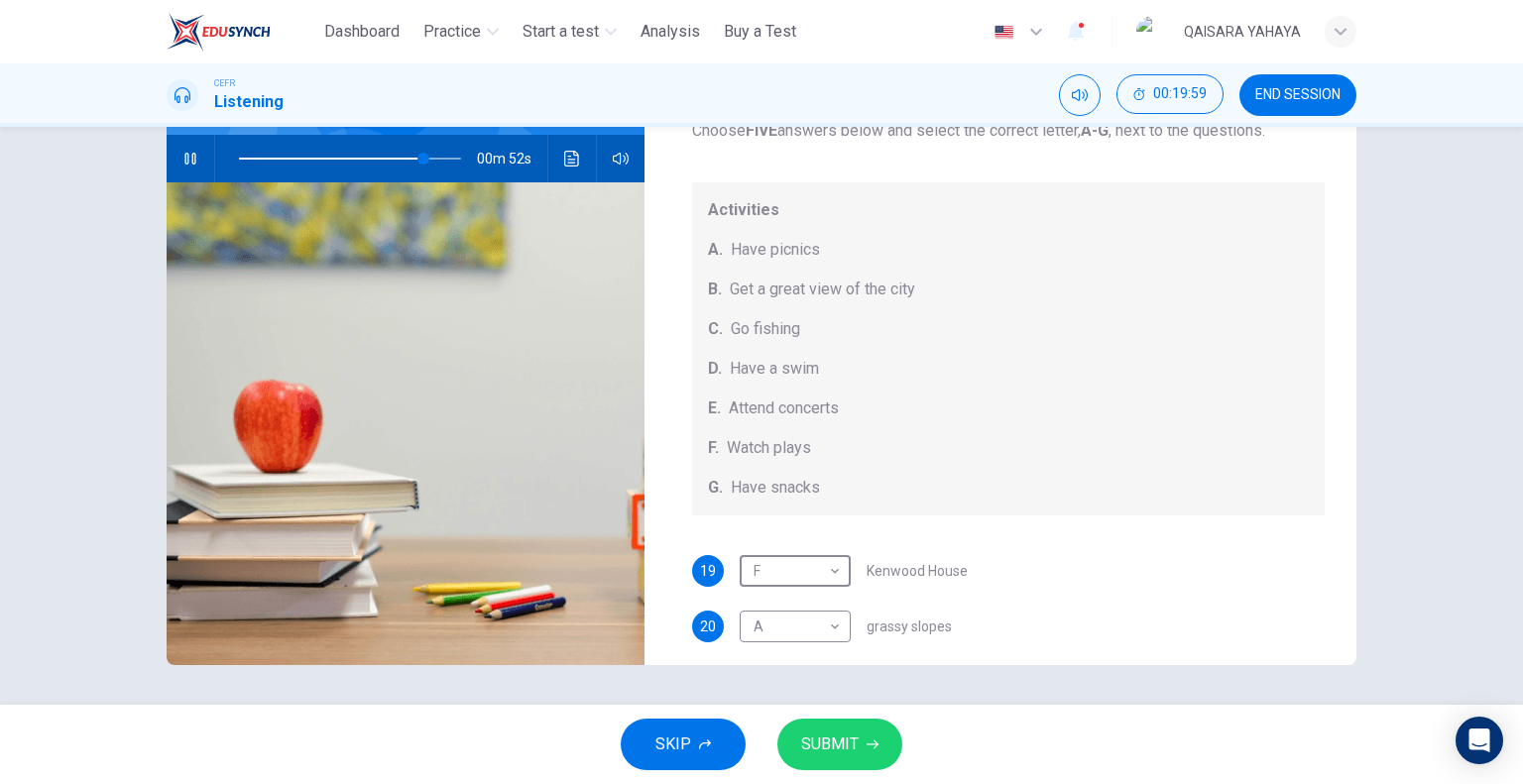 click on "F. Watch plays" at bounding box center [1008, 448] 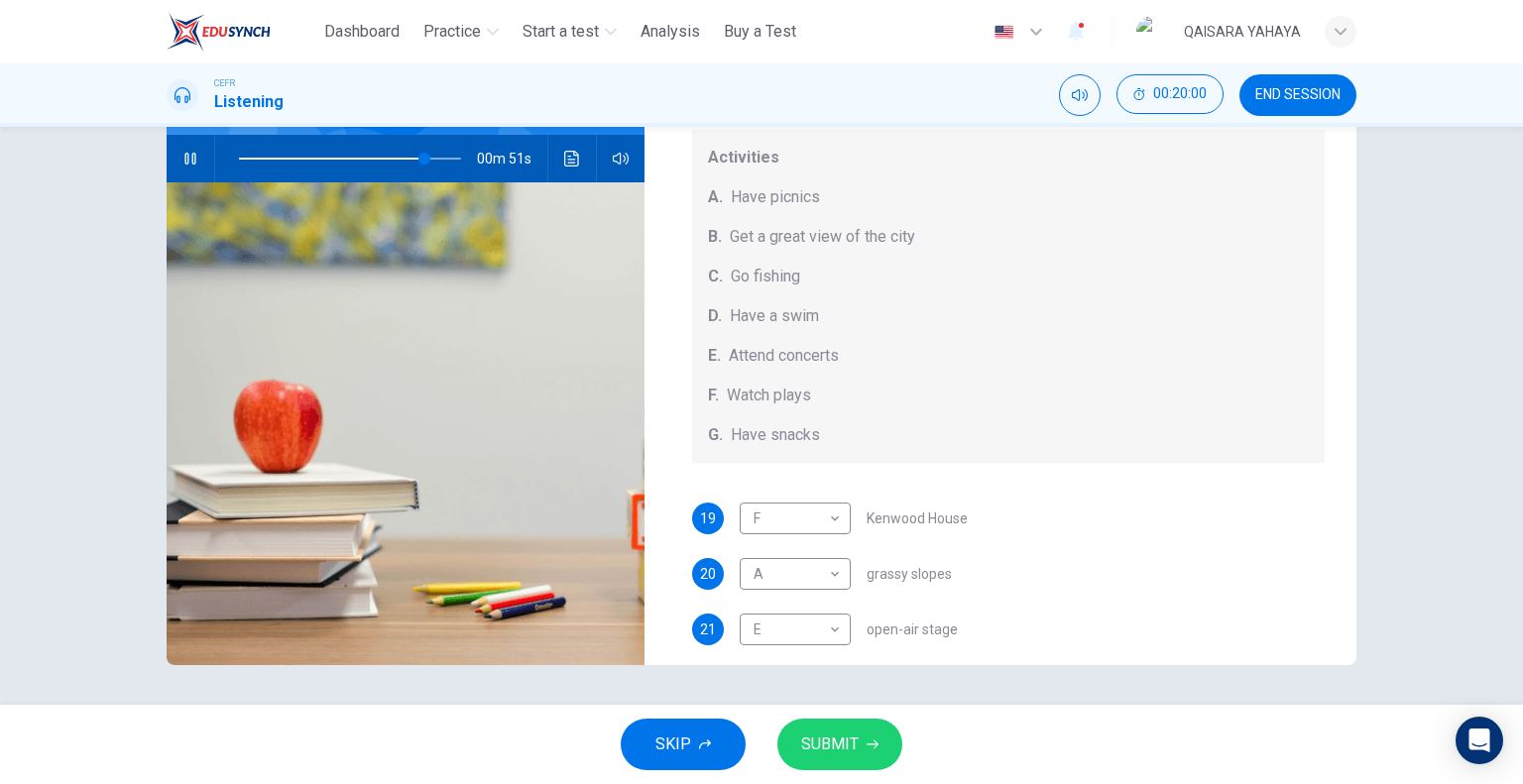 scroll, scrollTop: 182, scrollLeft: 0, axis: vertical 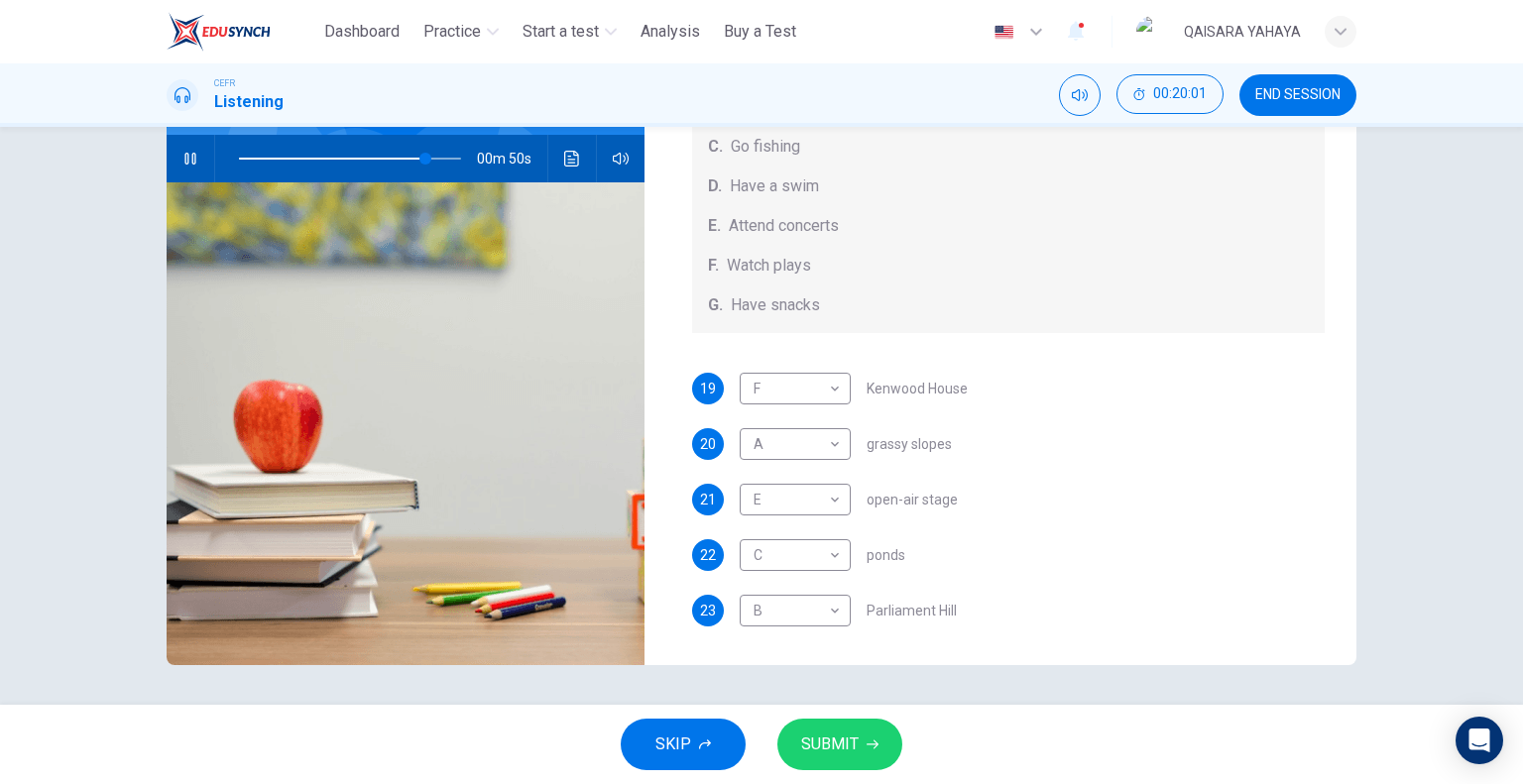 click on "SUBMIT" at bounding box center [840, 744] 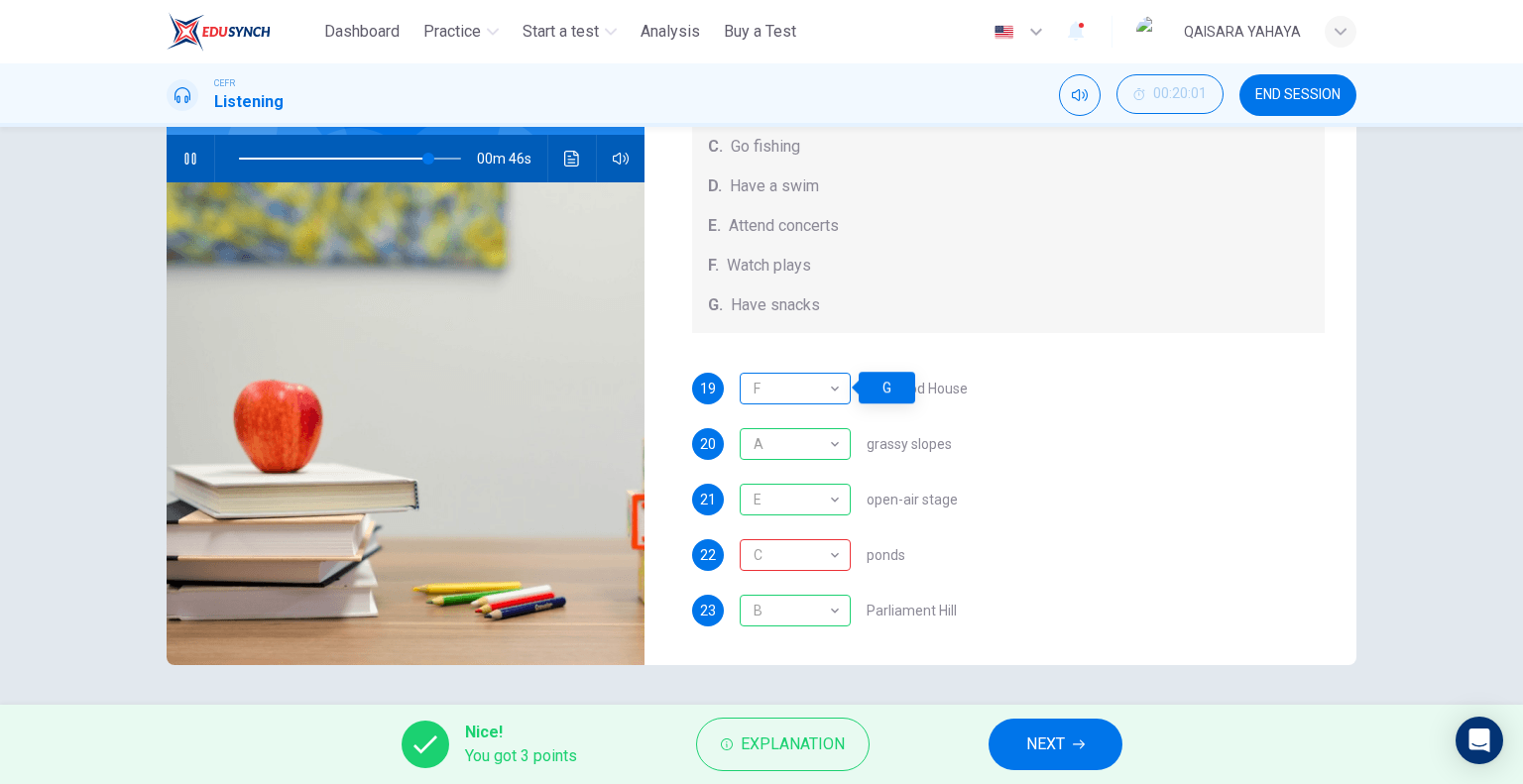 click on "F" at bounding box center (791, 389) 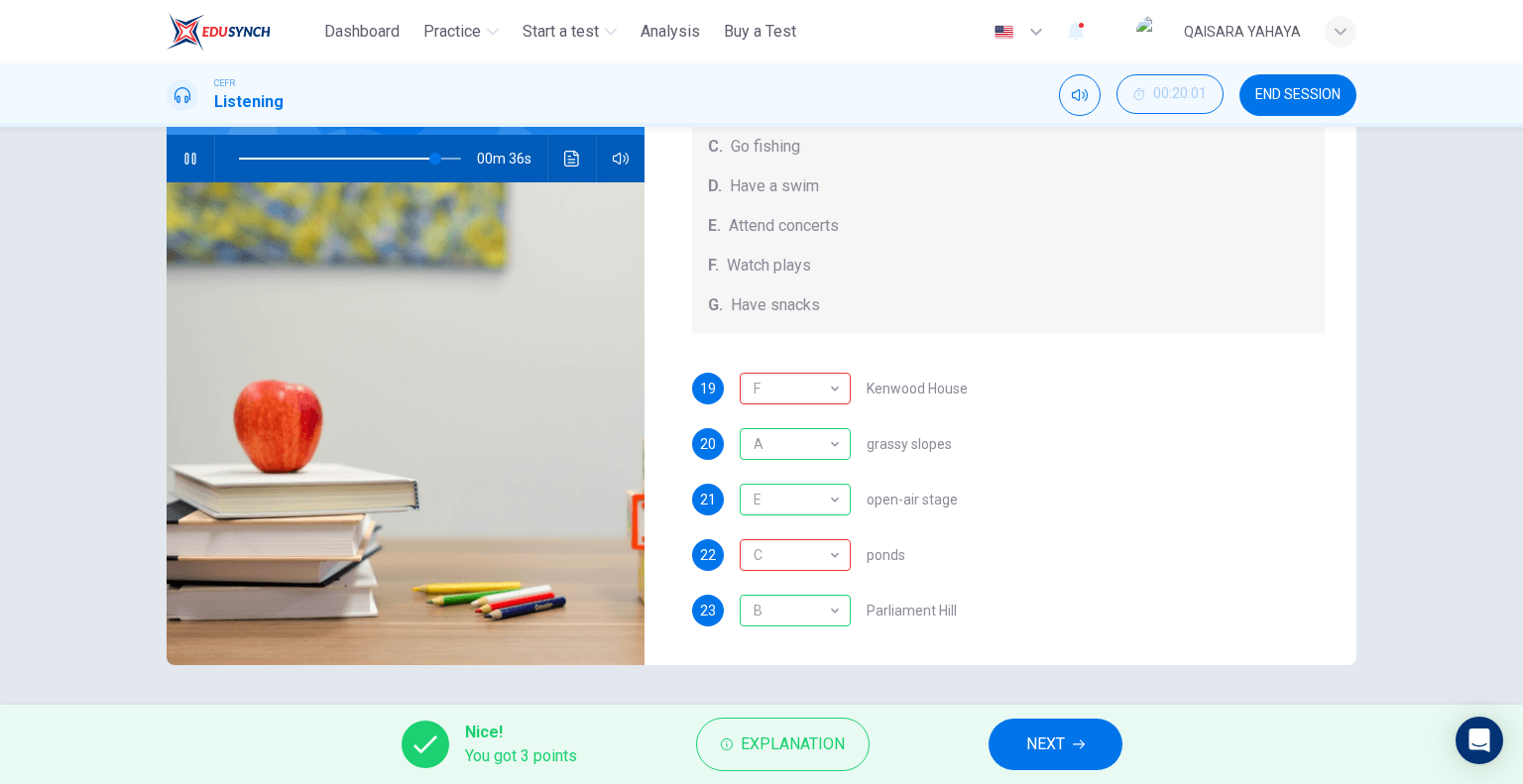 click on "19 F * ​ Kenwood House 20 A * ​ grassy slopes 21 E * ​ open-air stage 22 C * ​ ponds 23 B * ​ Parliament Hill" at bounding box center (1008, 519) 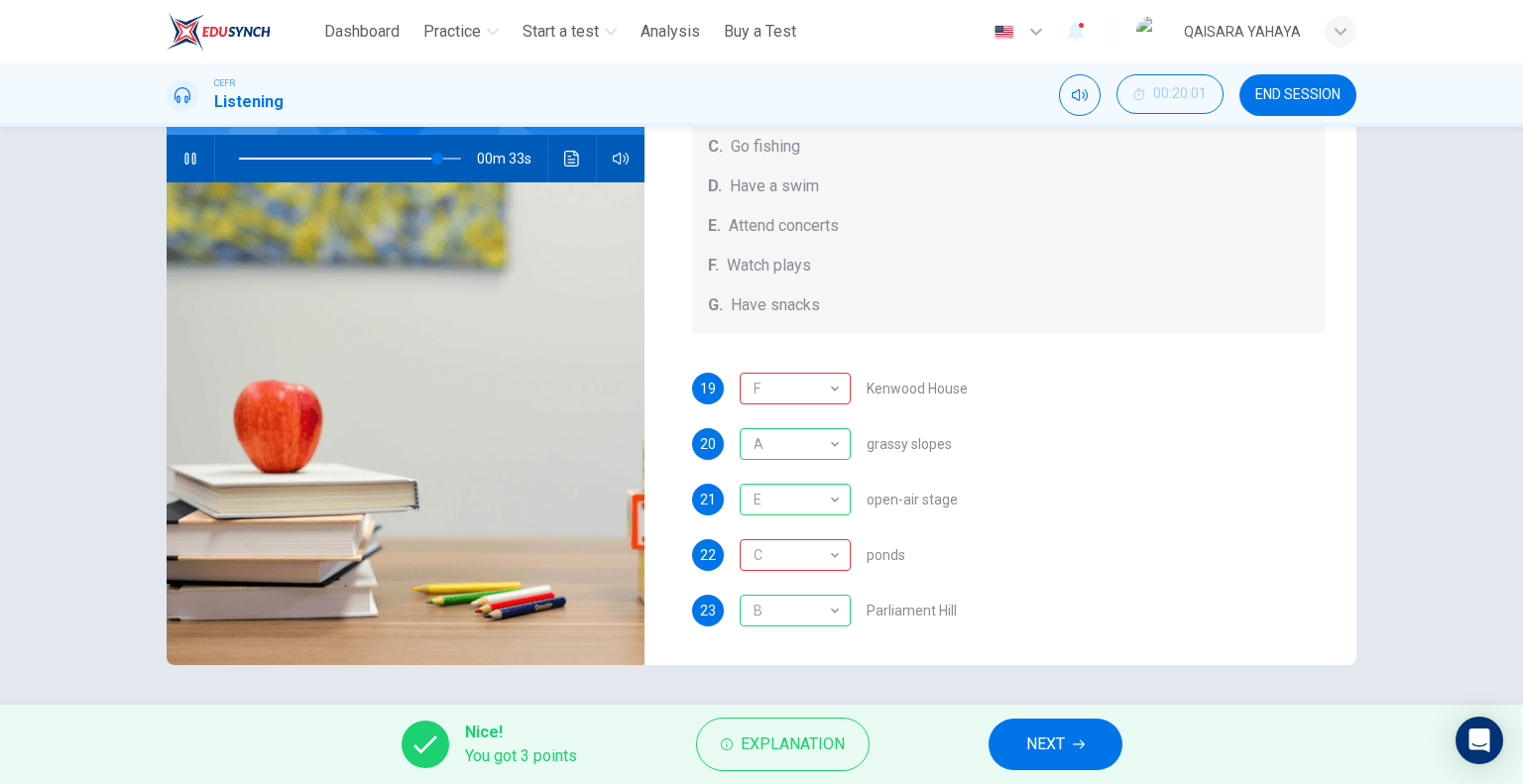 click on "NEXT" at bounding box center (1045, 744) 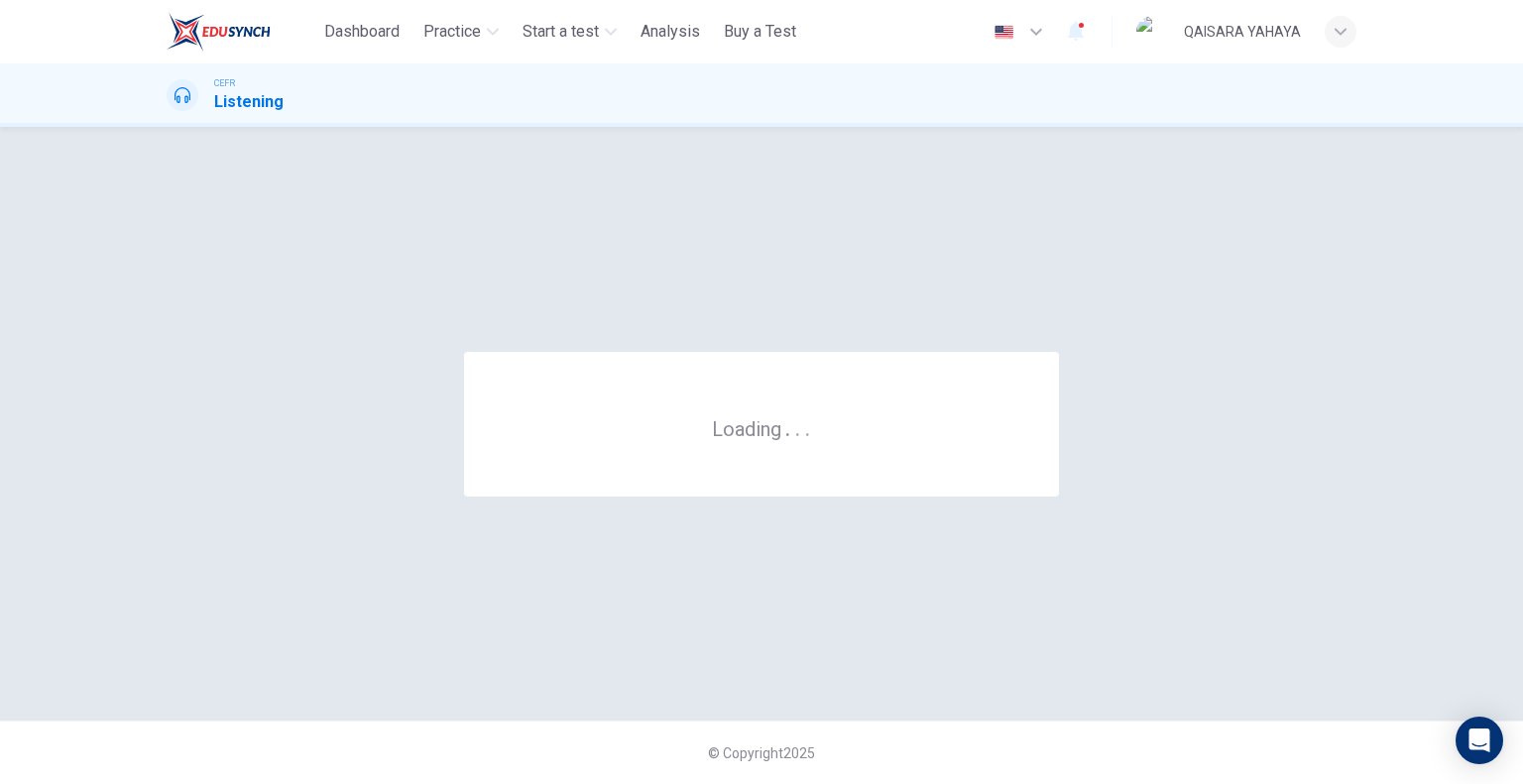 scroll, scrollTop: 0, scrollLeft: 0, axis: both 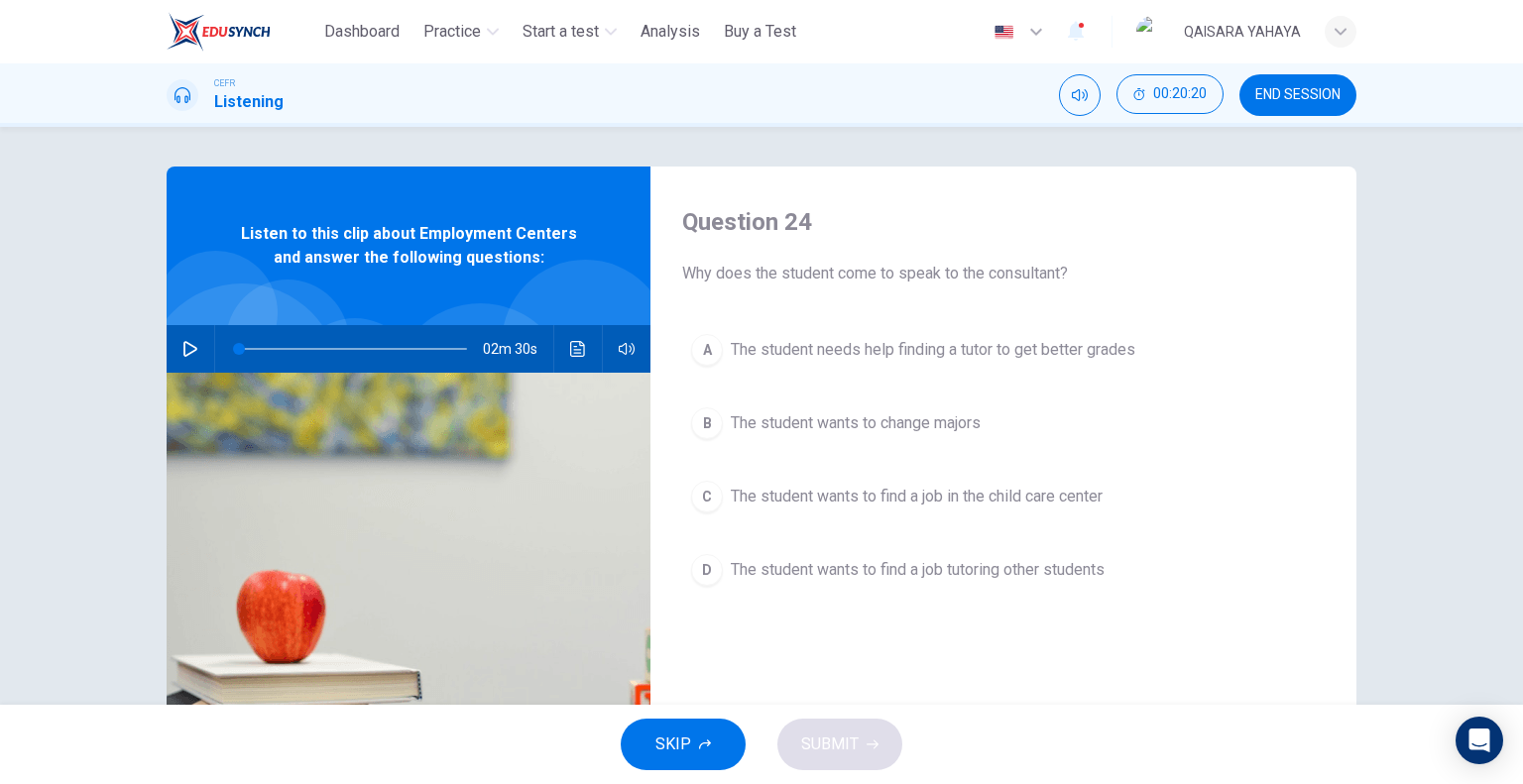 click on "Question 24 Why does the student come to speak to the consultant? A The student needs help finding a tutor to get better grades B The student wants to change majors C The student wants to find a job in the child care center D The student wants to find a job tutoring other students" at bounding box center (1003, 510) 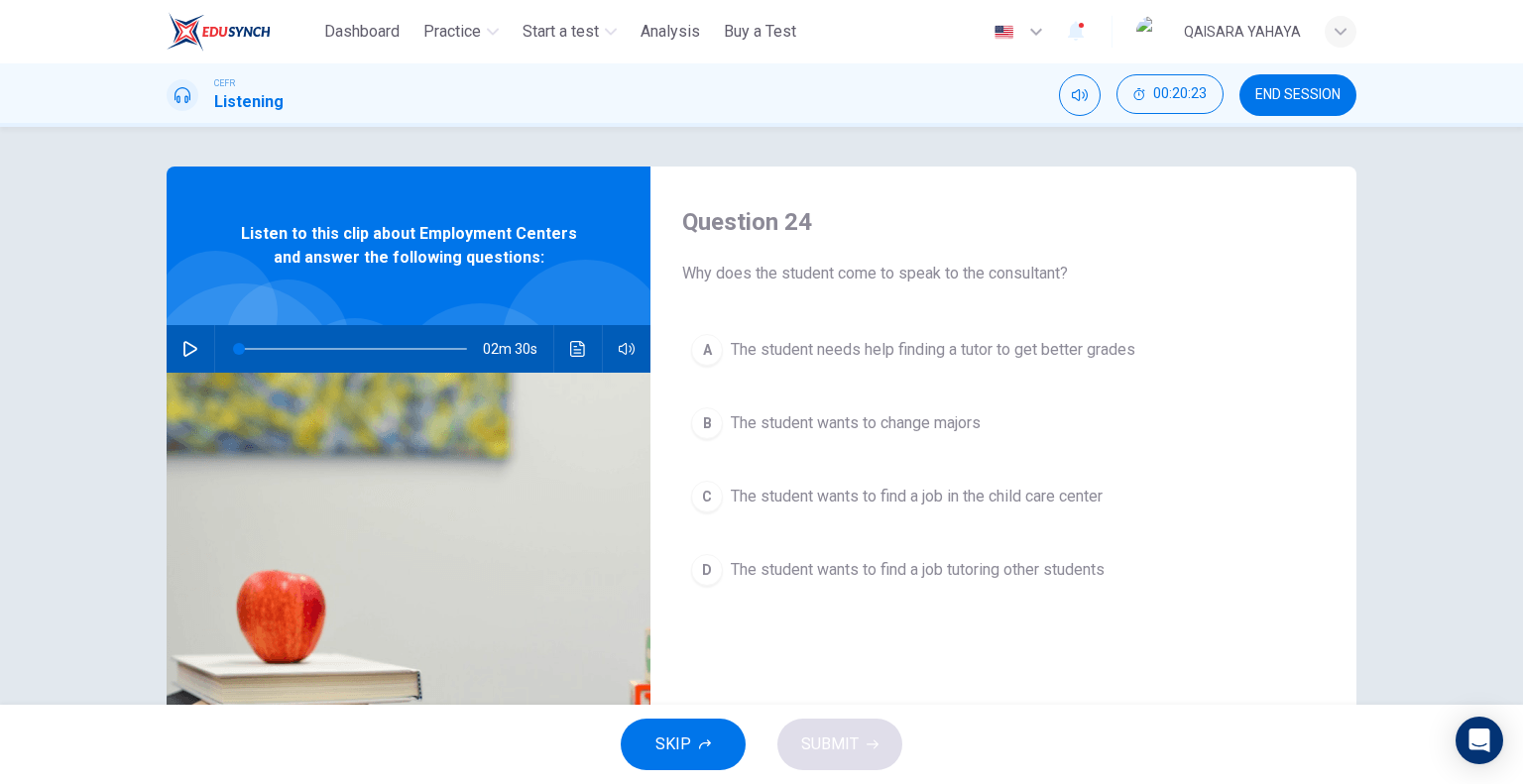 click at bounding box center [190, 349] 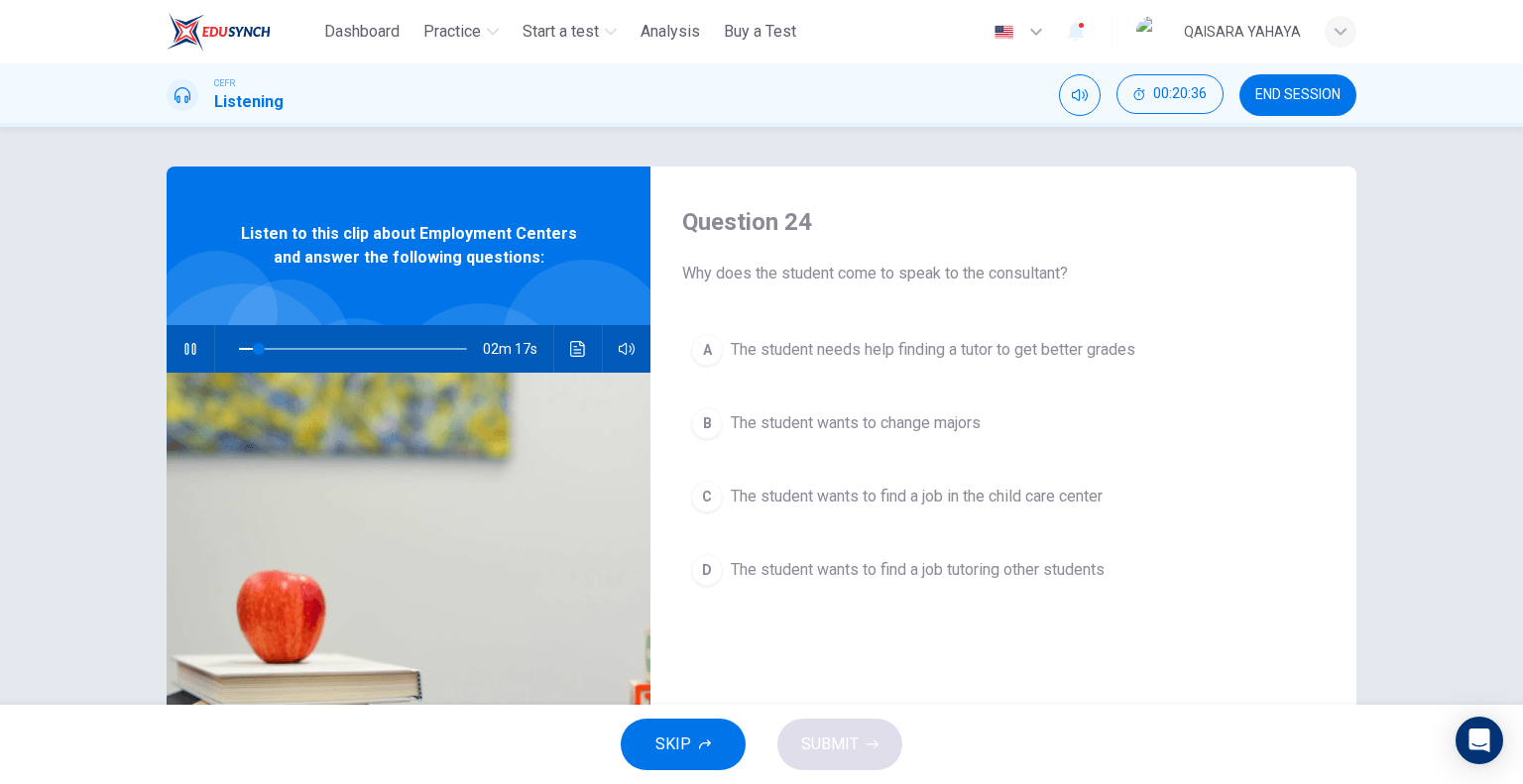 click on "The student wants to find a job in the child care center" at bounding box center (933, 350) 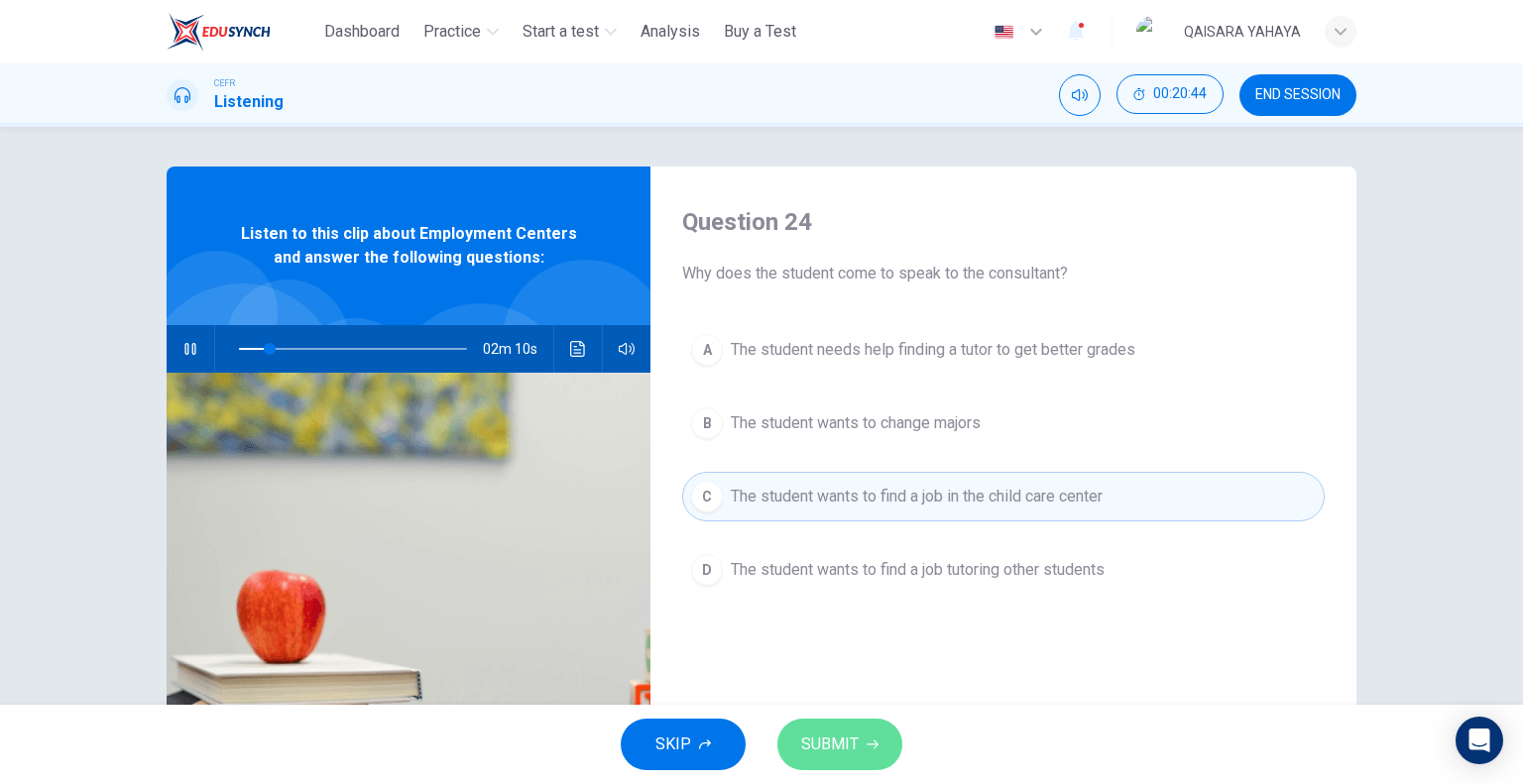 click on "SUBMIT" at bounding box center [840, 744] 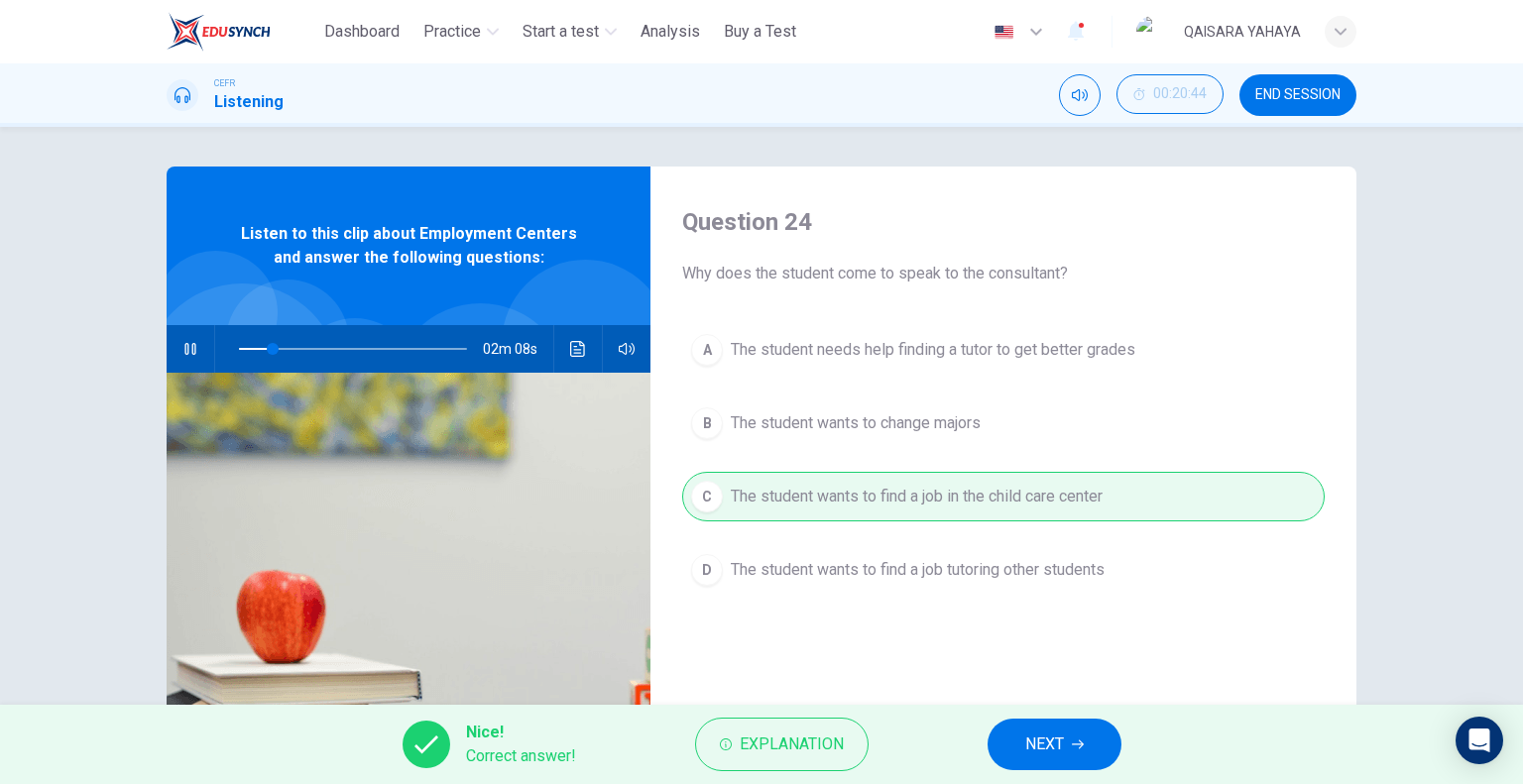 click on "NEXT" at bounding box center [1044, 744] 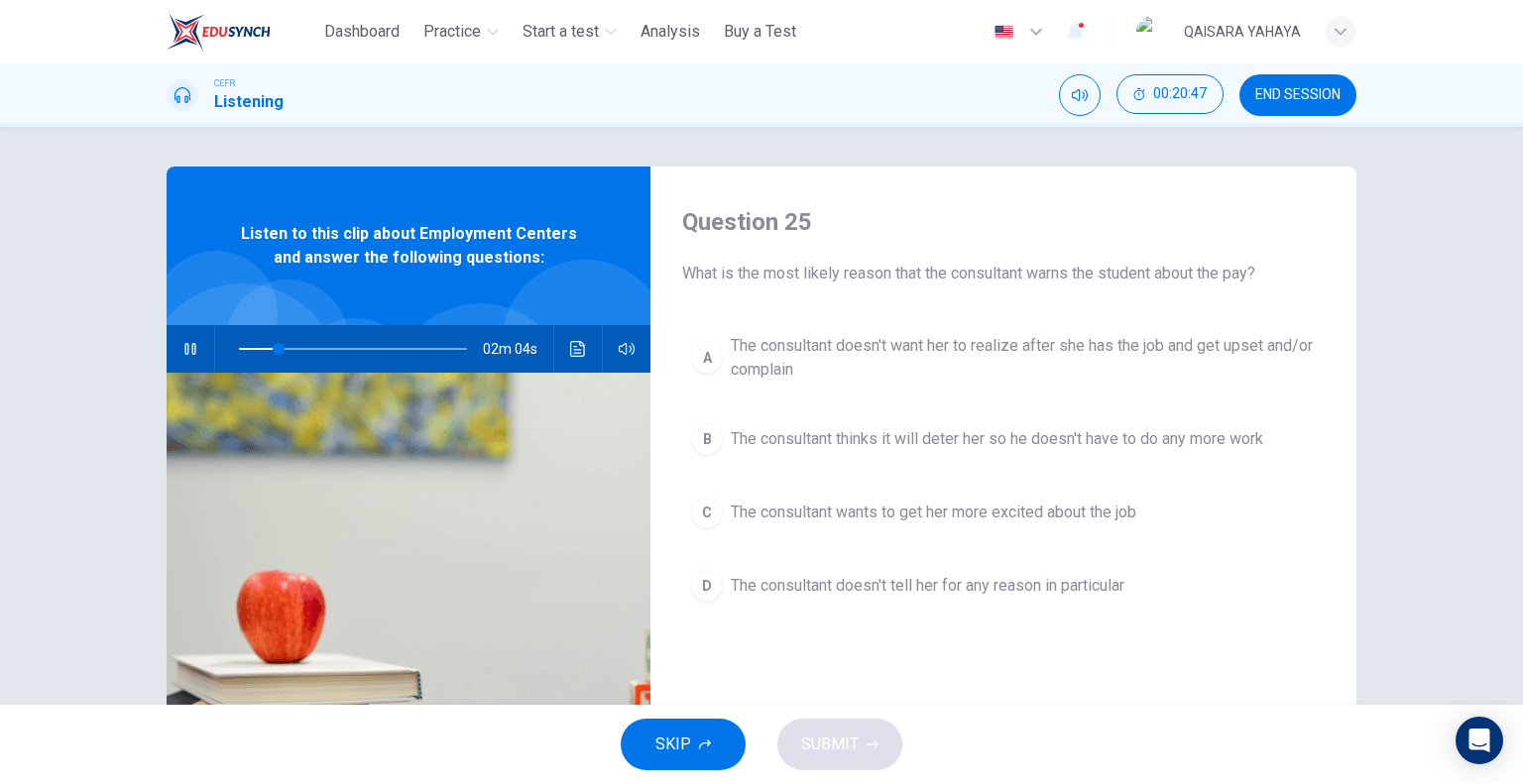 click at bounding box center (190, 349) 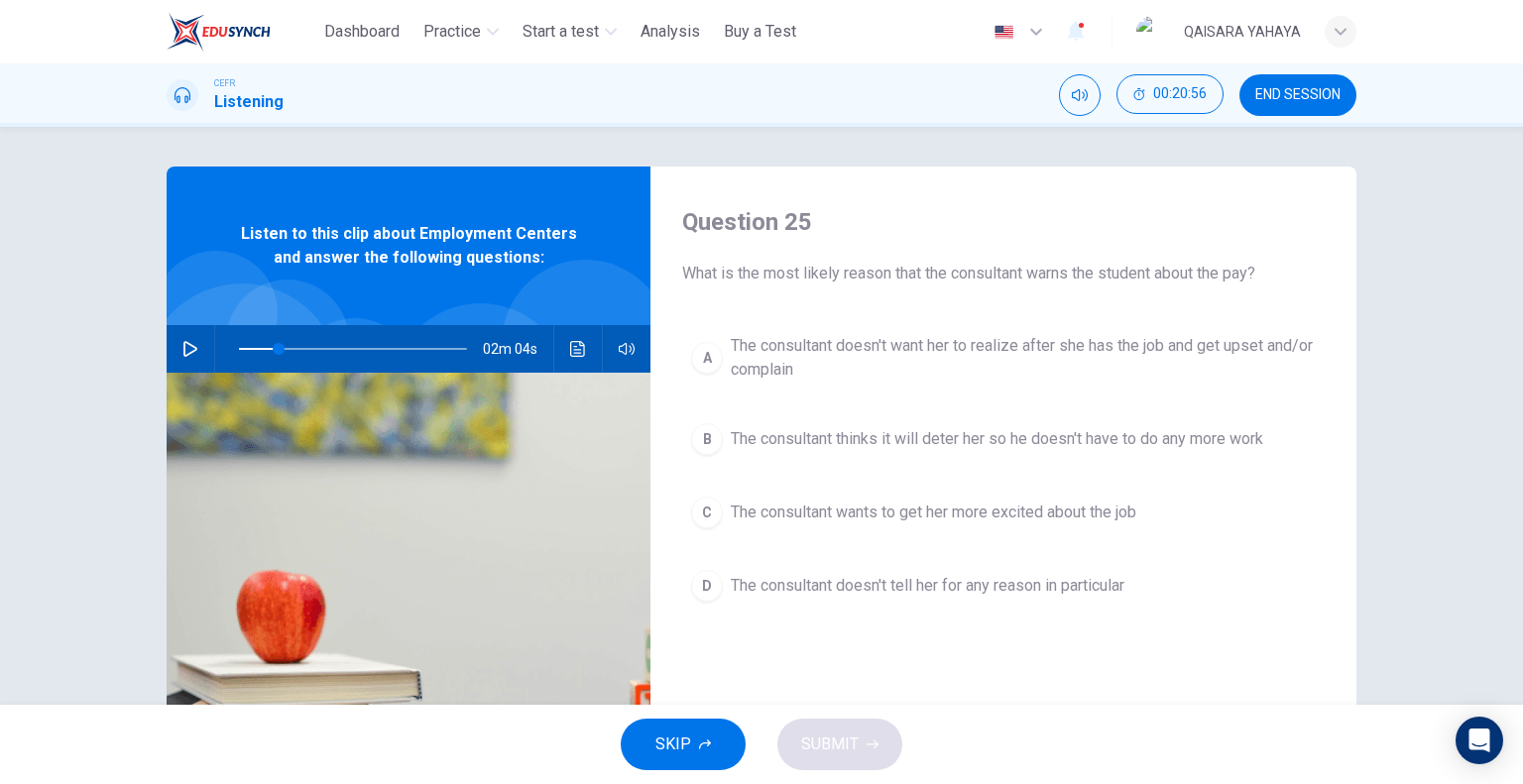 click on "The consultant doesn't want her to realize after she has the job and get upset and/or complain" at bounding box center (1023, 358) 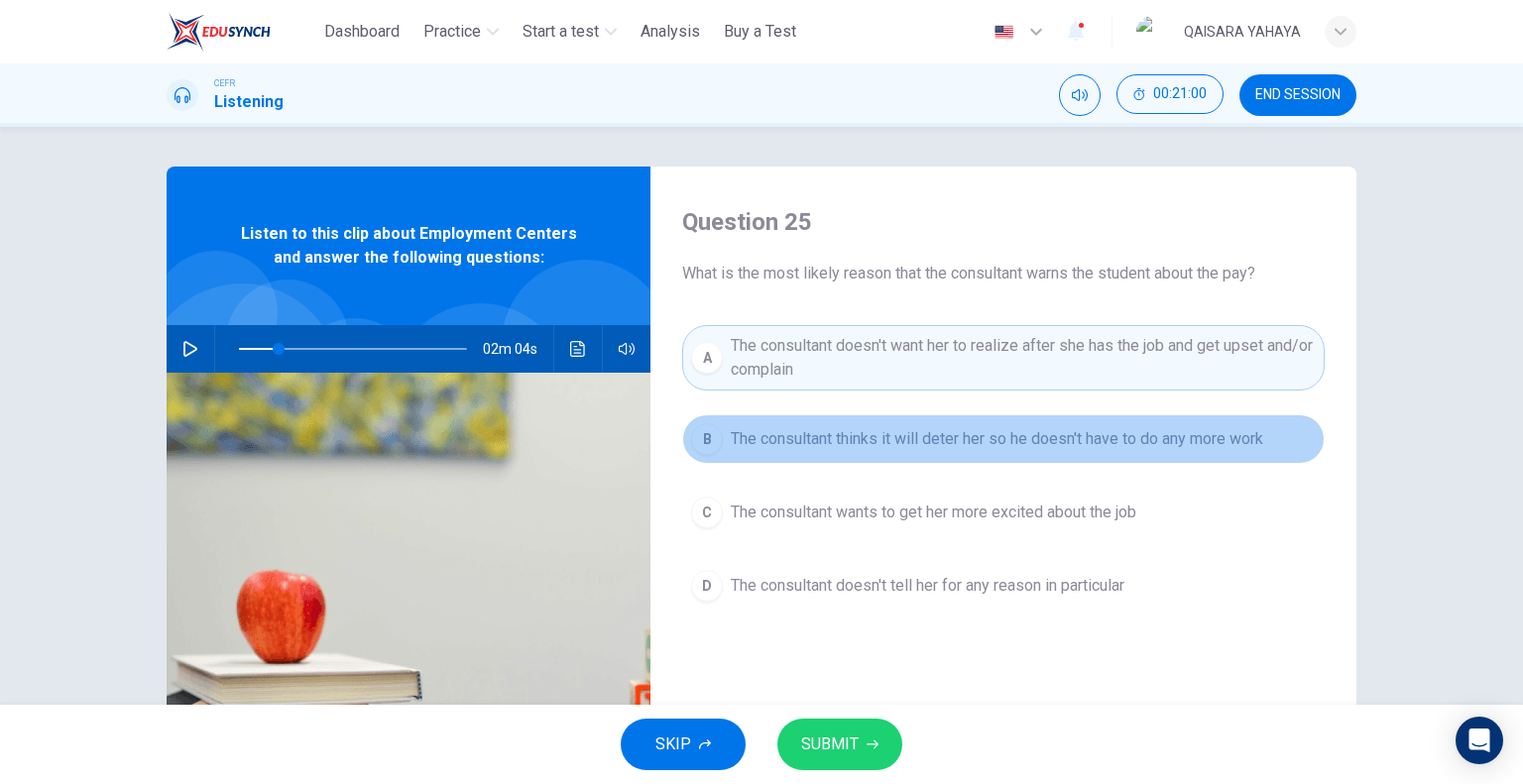 click on "B The consultant thinks it will deter her so he doesn't have to do any more work" at bounding box center (1003, 439) 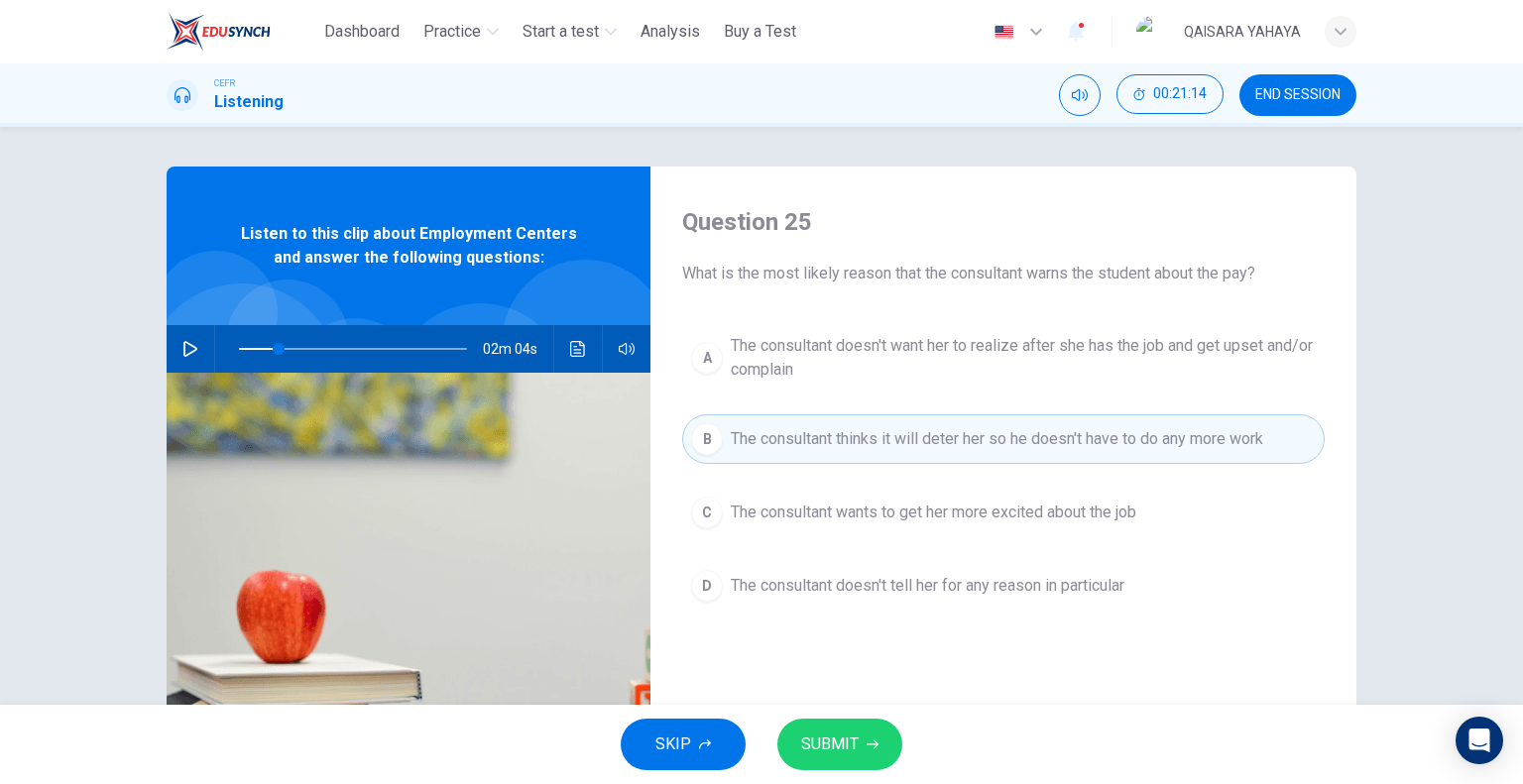click at bounding box center [190, 349] 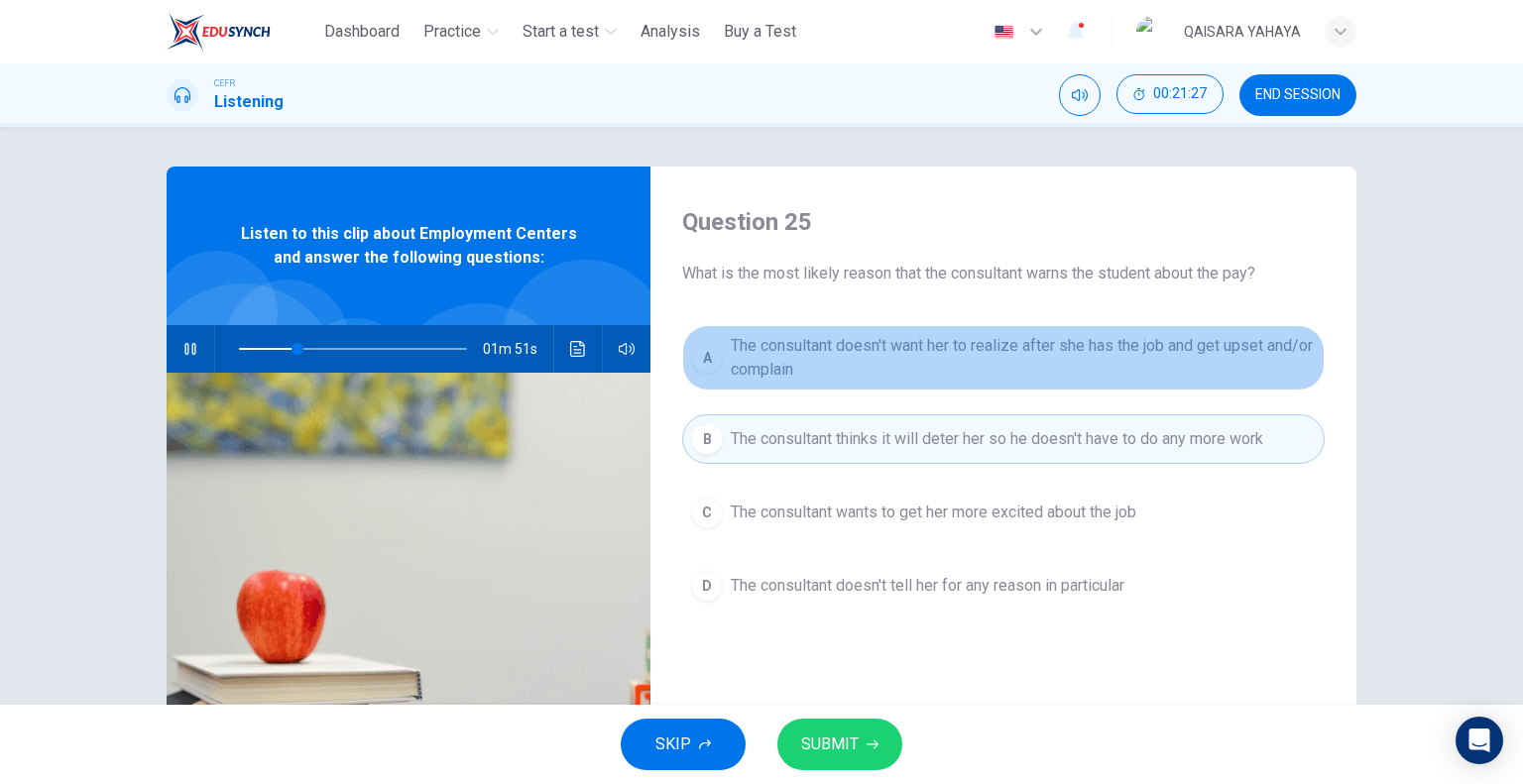 click on "The consultant doesn't want her to realize after she has the job and get upset and/or complain" at bounding box center (1023, 358) 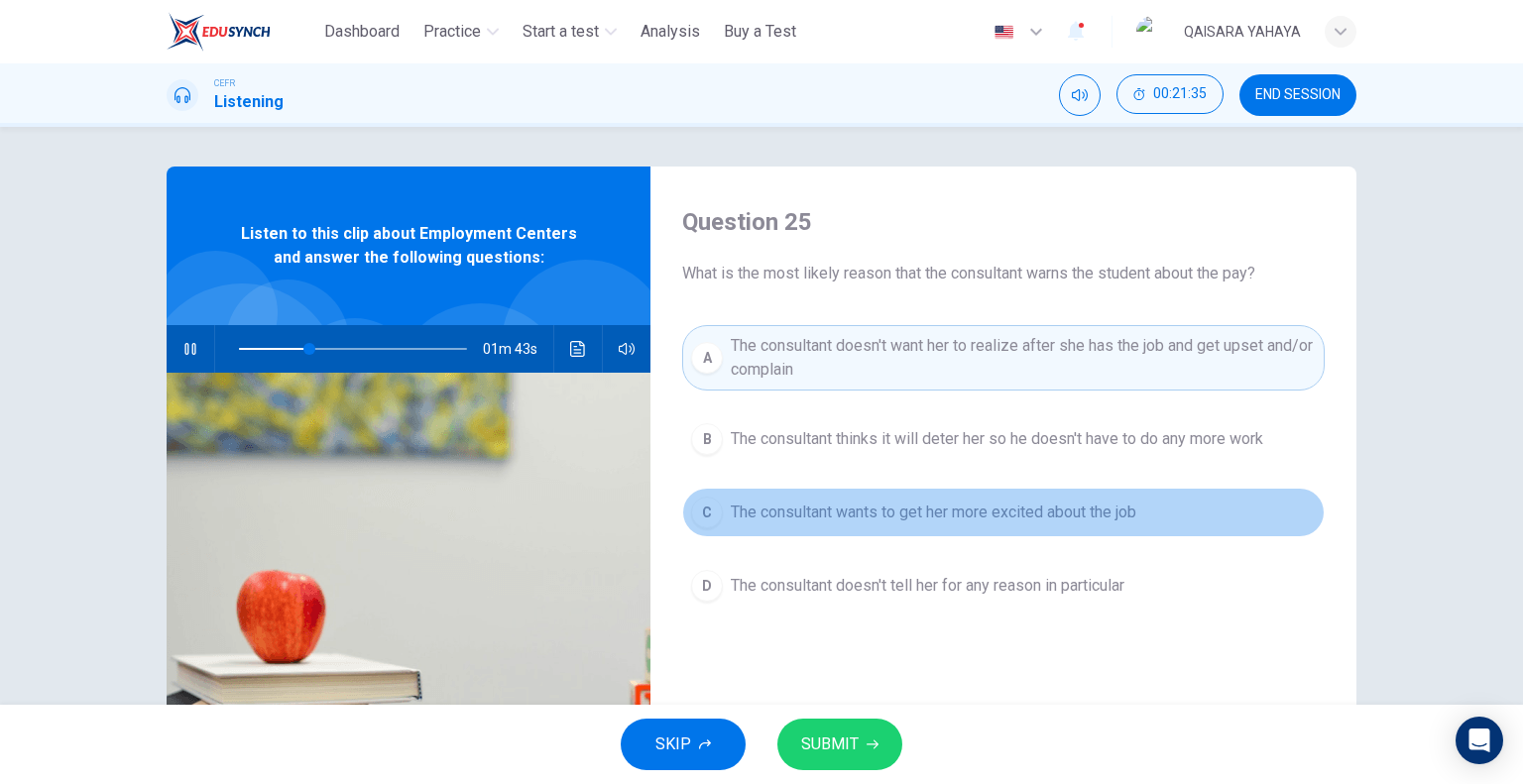 click on "The consultant wants to get her more excited about the job" at bounding box center [996, 439] 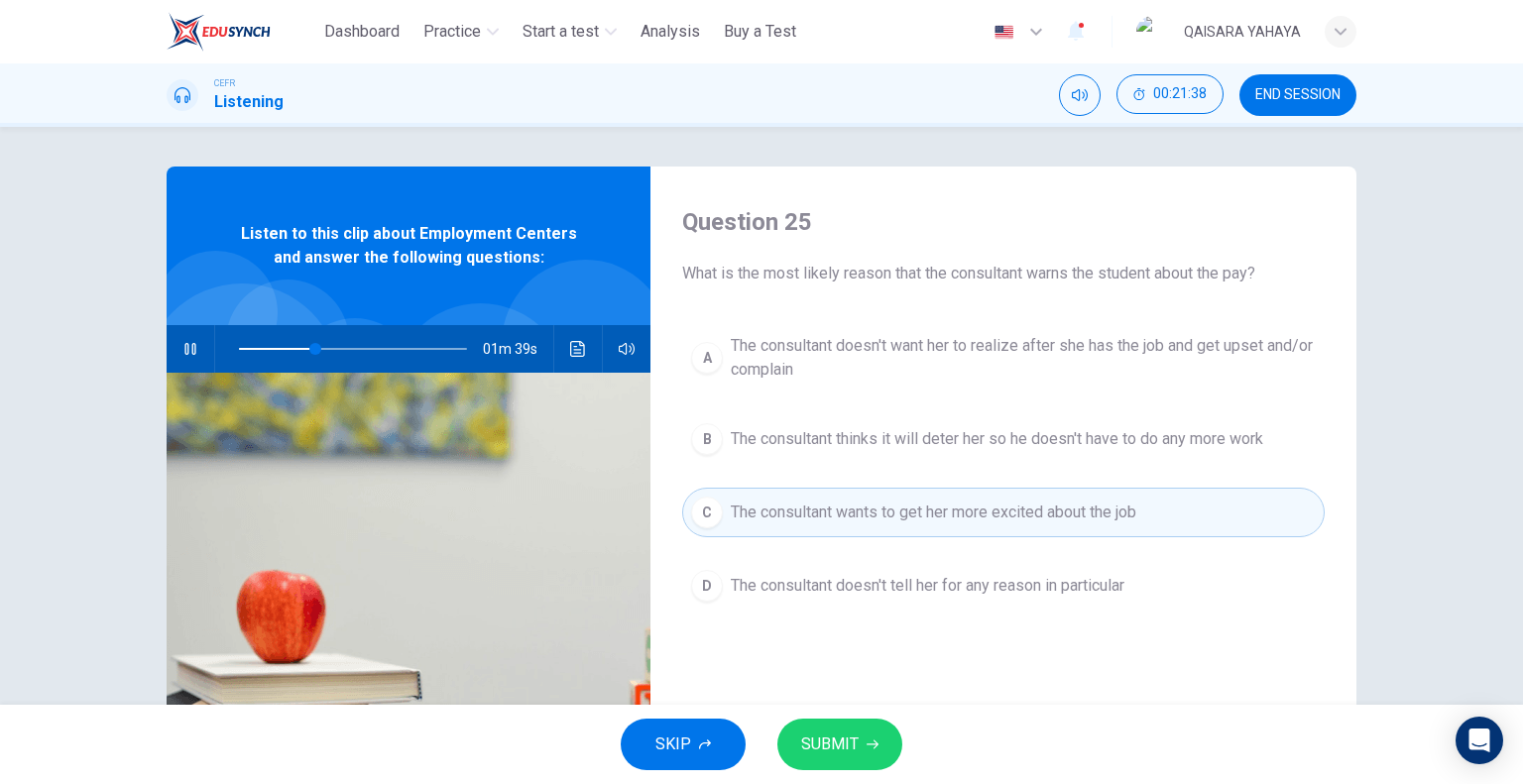 click on "B The consultant thinks it will deter her so he doesn't have to do any more work" at bounding box center (1003, 439) 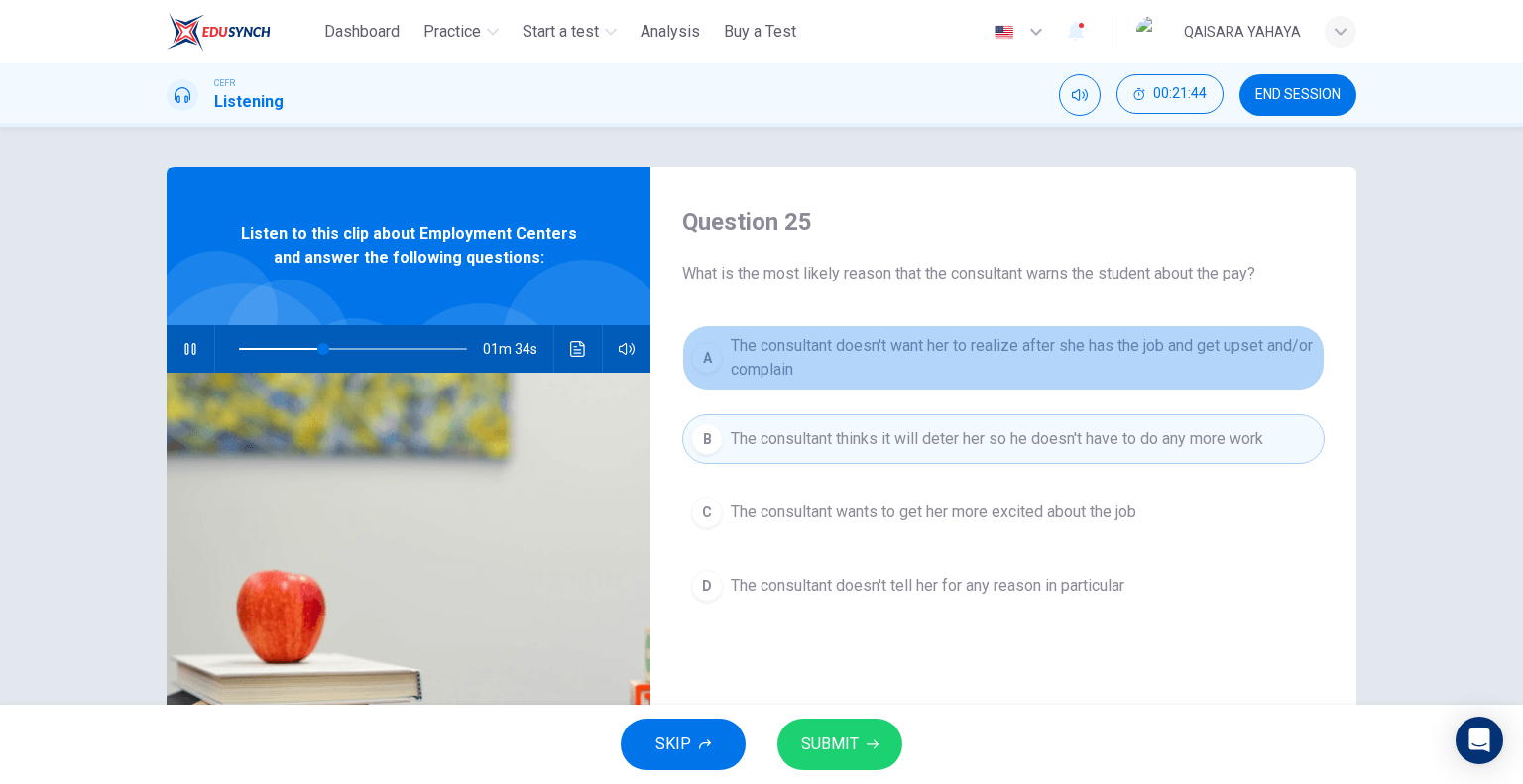 click on "A The consultant doesn't want her to realize after she has the job and get upset and/or complain" at bounding box center (1003, 358) 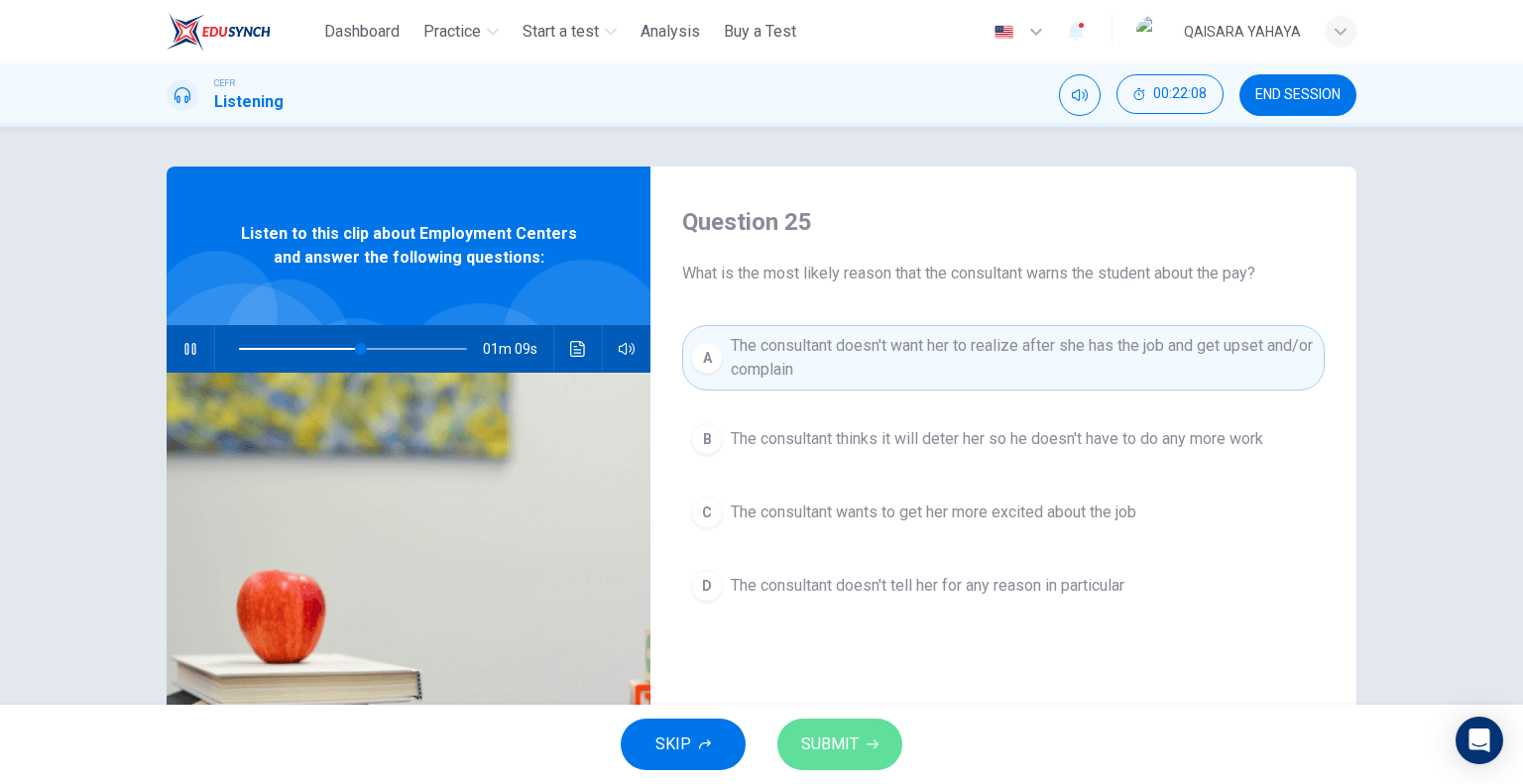 click on "SUBMIT" at bounding box center [840, 744] 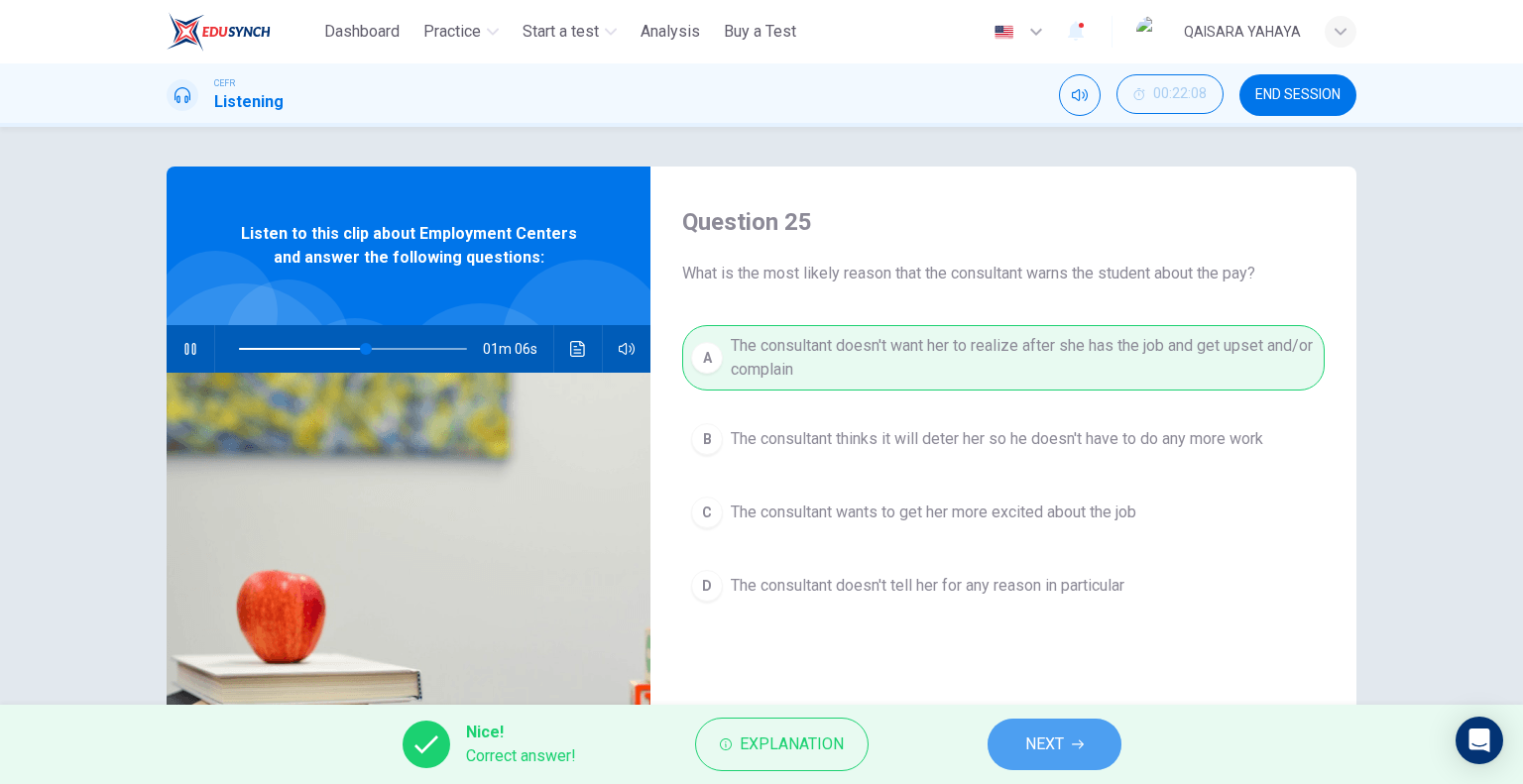 click on "NEXT" at bounding box center (1054, 744) 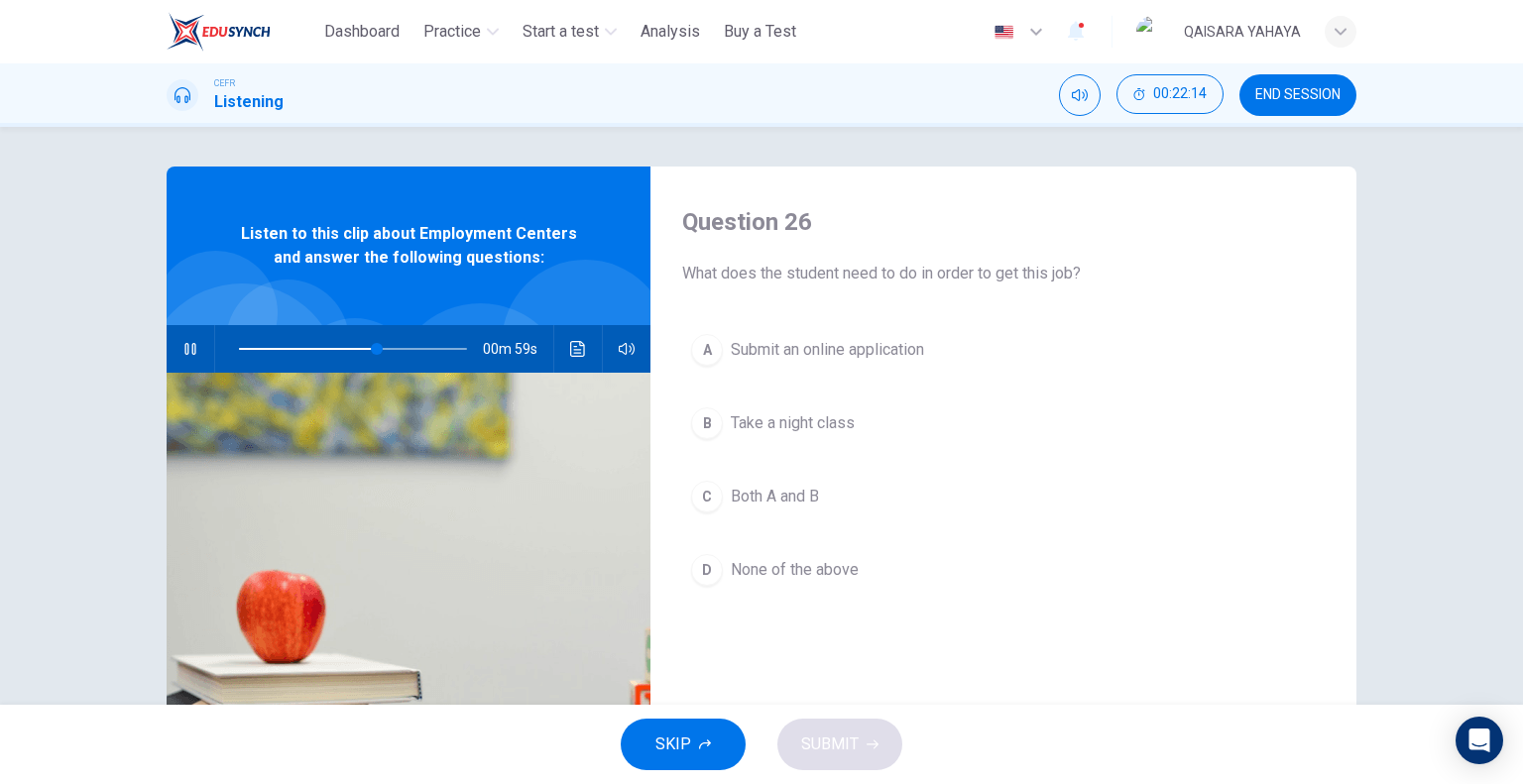 click on "B Take a night class" at bounding box center [1003, 423] 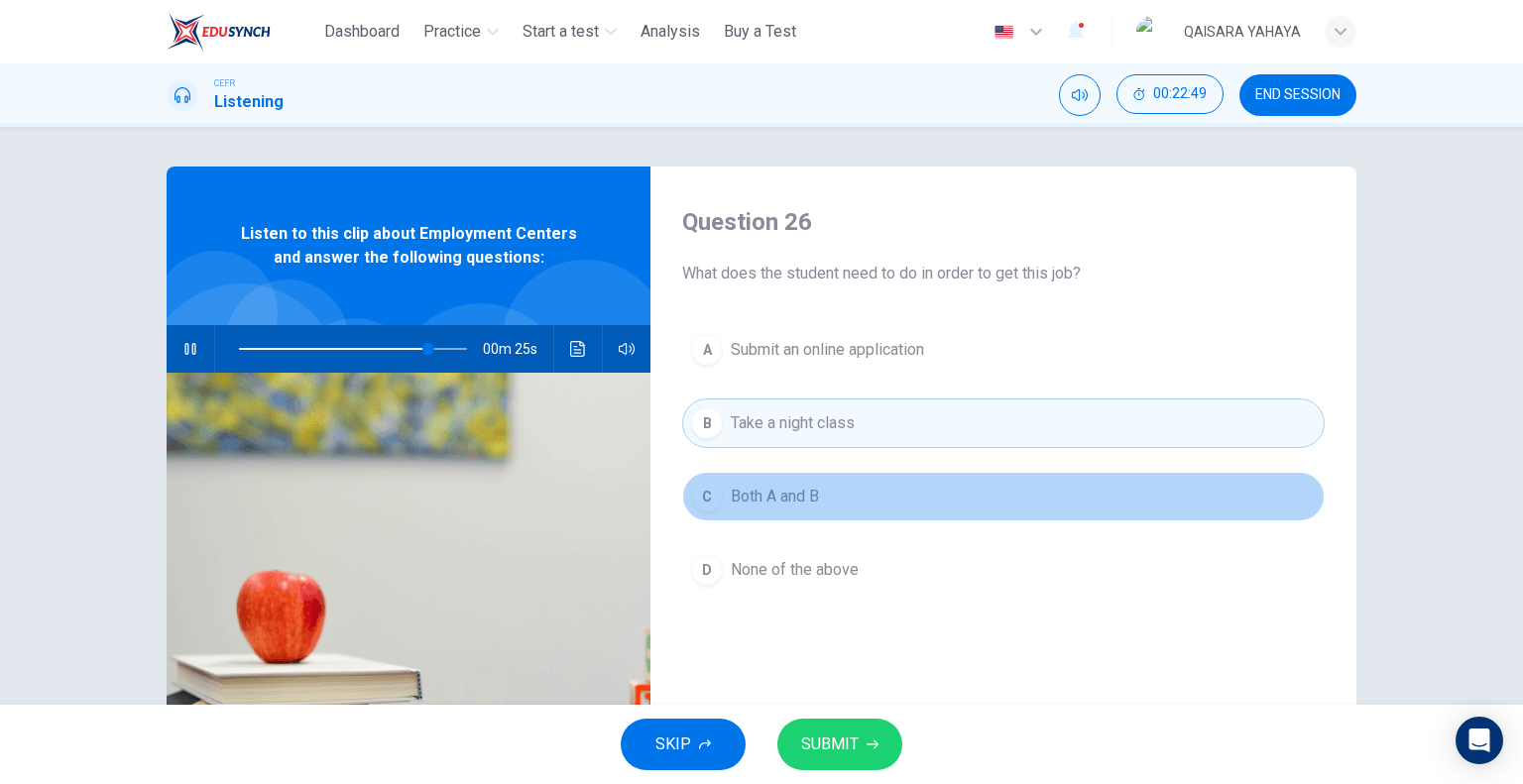 click on "C Both A and B" at bounding box center [1003, 497] 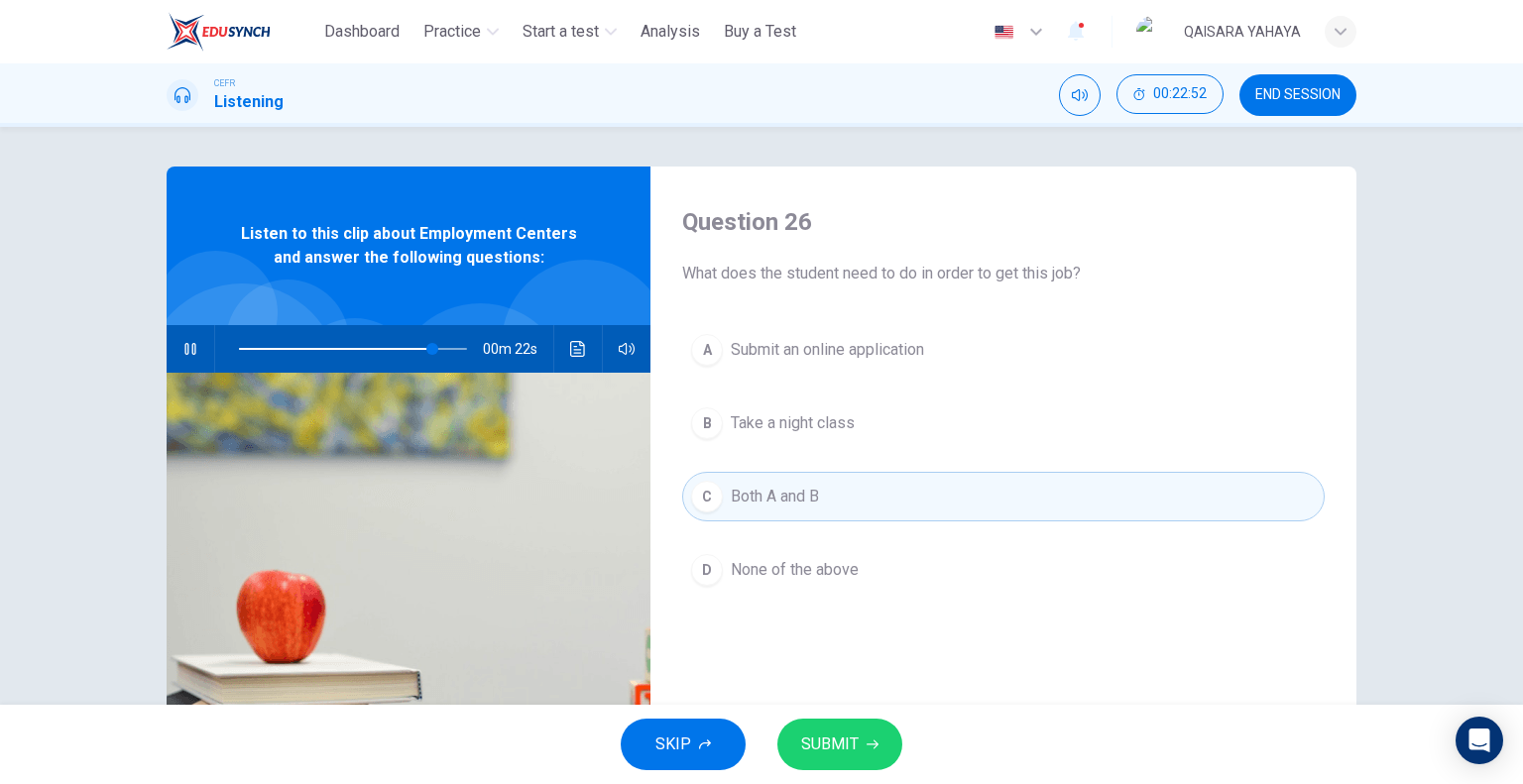 click on "SUBMIT" at bounding box center (830, 744) 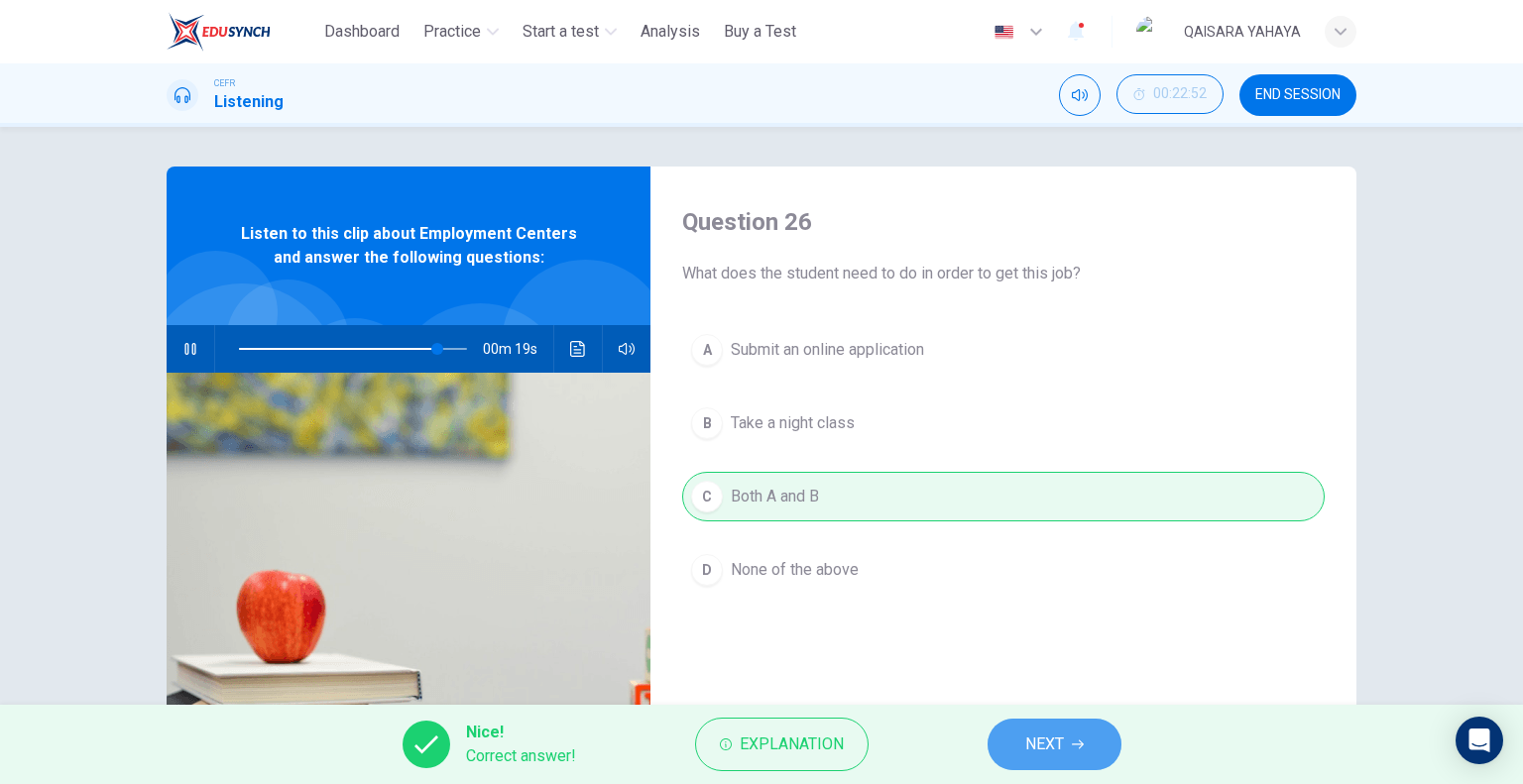 drag, startPoint x: 1007, startPoint y: 736, endPoint x: 999, endPoint y: 716, distance: 21.540659 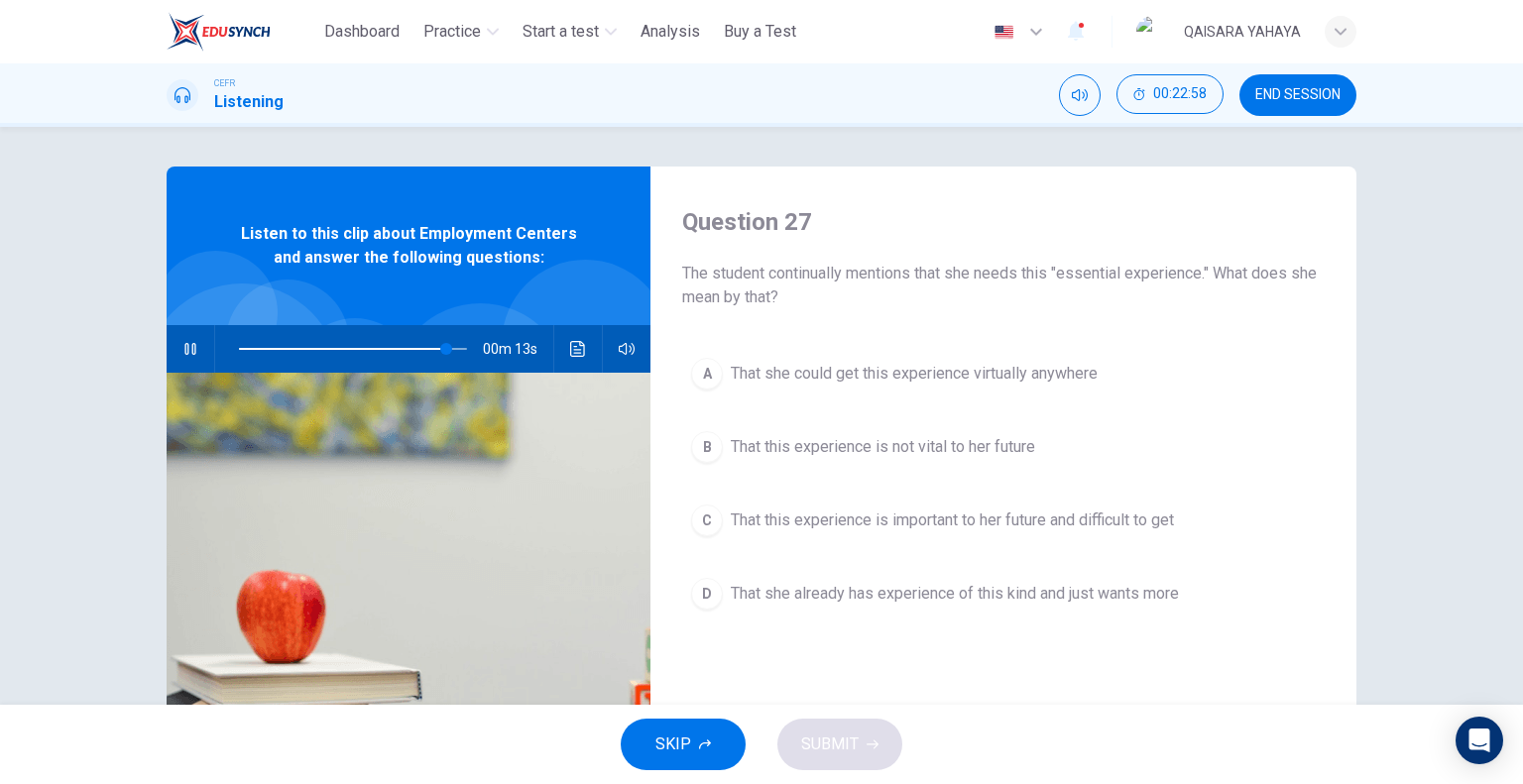 click on "That she could get this experience virtually anywhere" at bounding box center (914, 374) 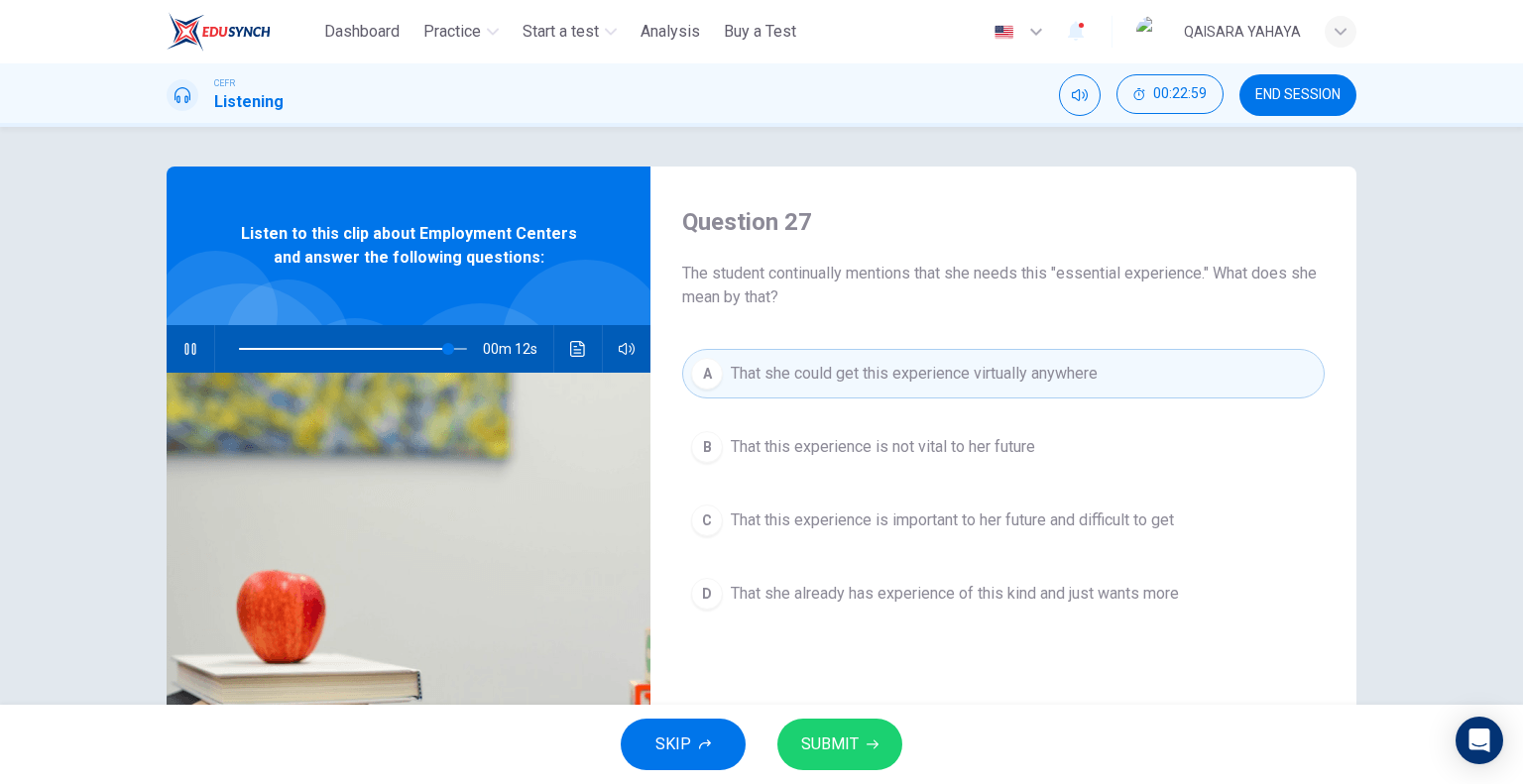 click on "B That this experience is not vital to her future" at bounding box center [1003, 447] 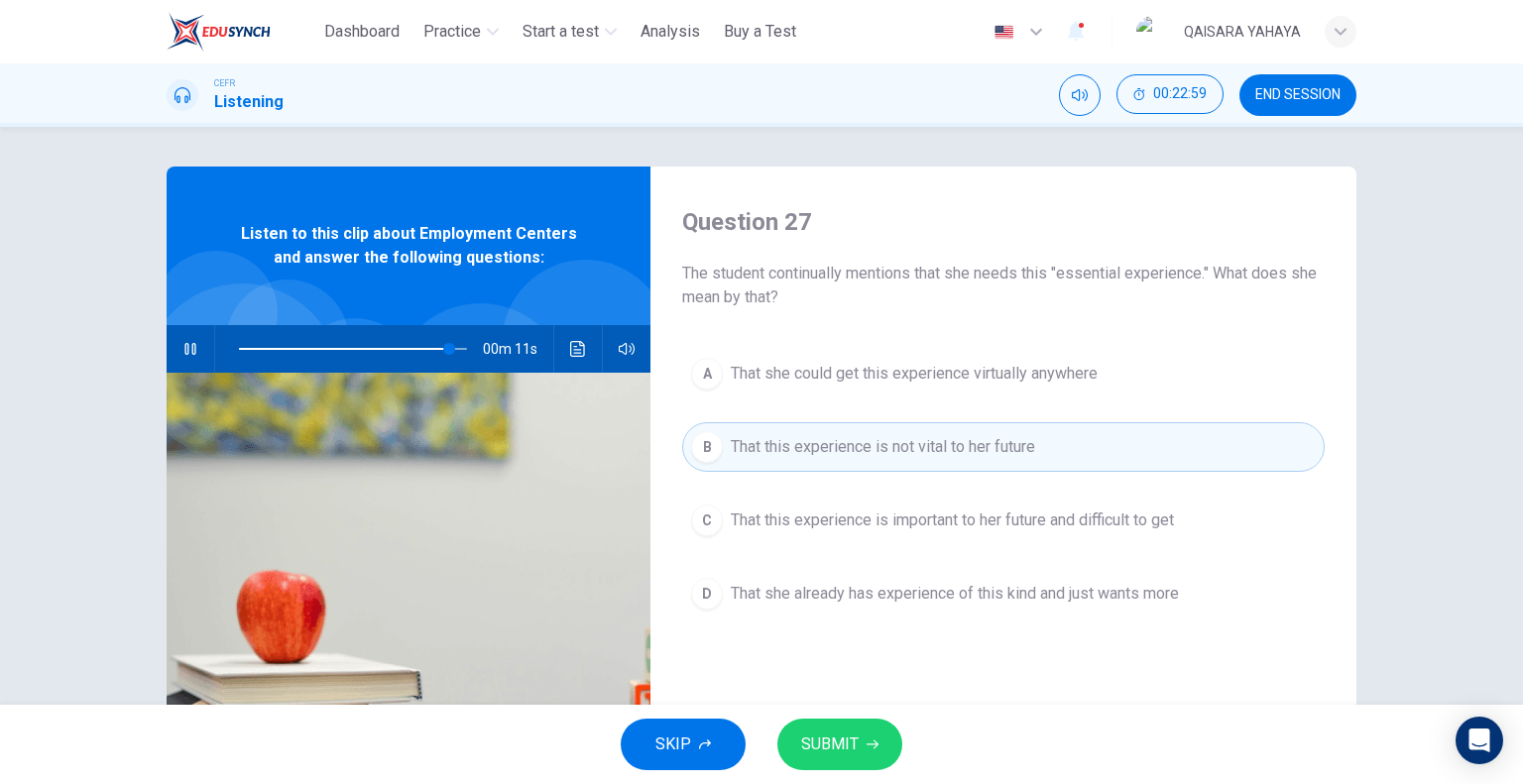 click on "That this experience is important to her future and difficult to get" at bounding box center (914, 374) 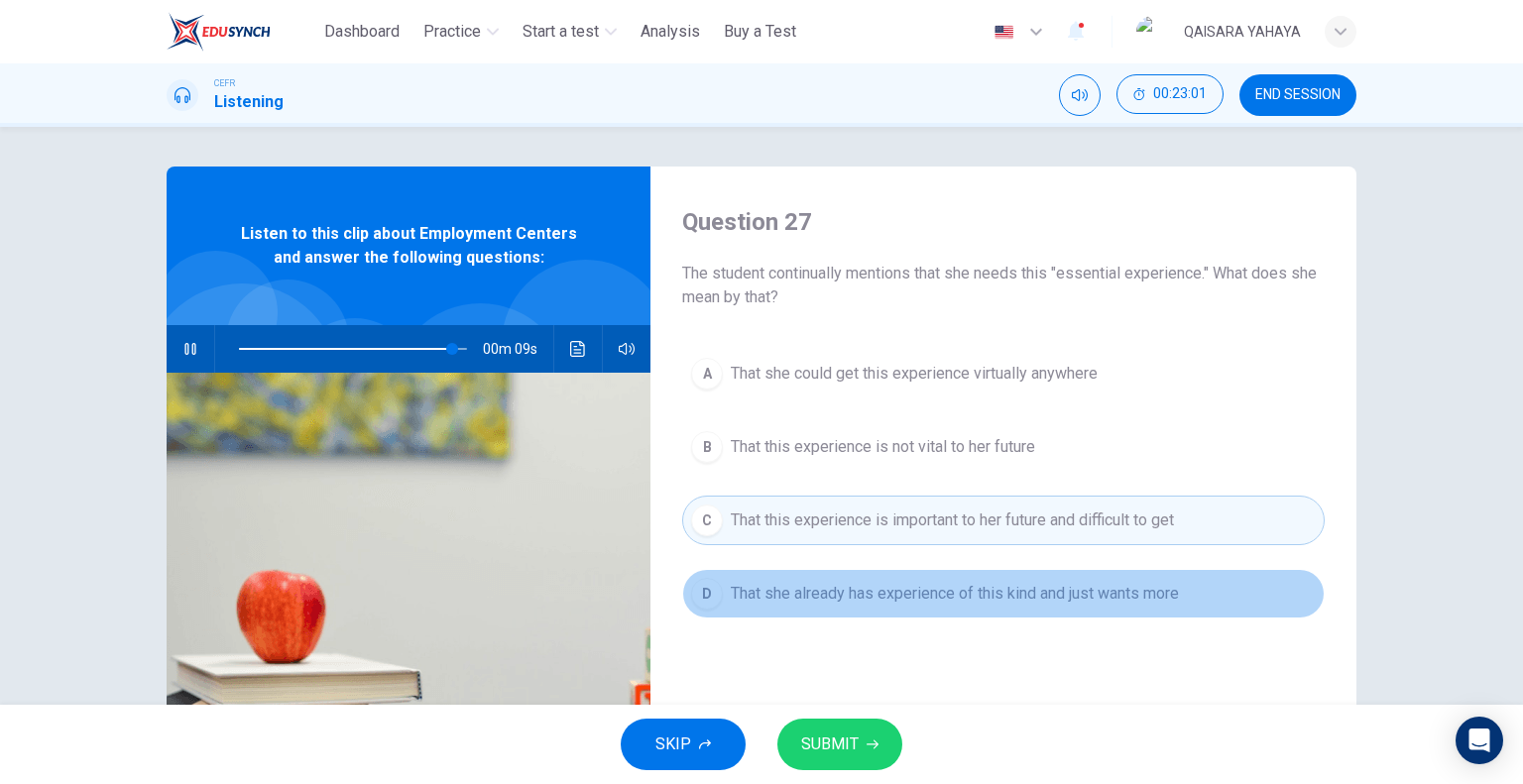 click on "That she already has experience of this kind and just wants more" at bounding box center [914, 374] 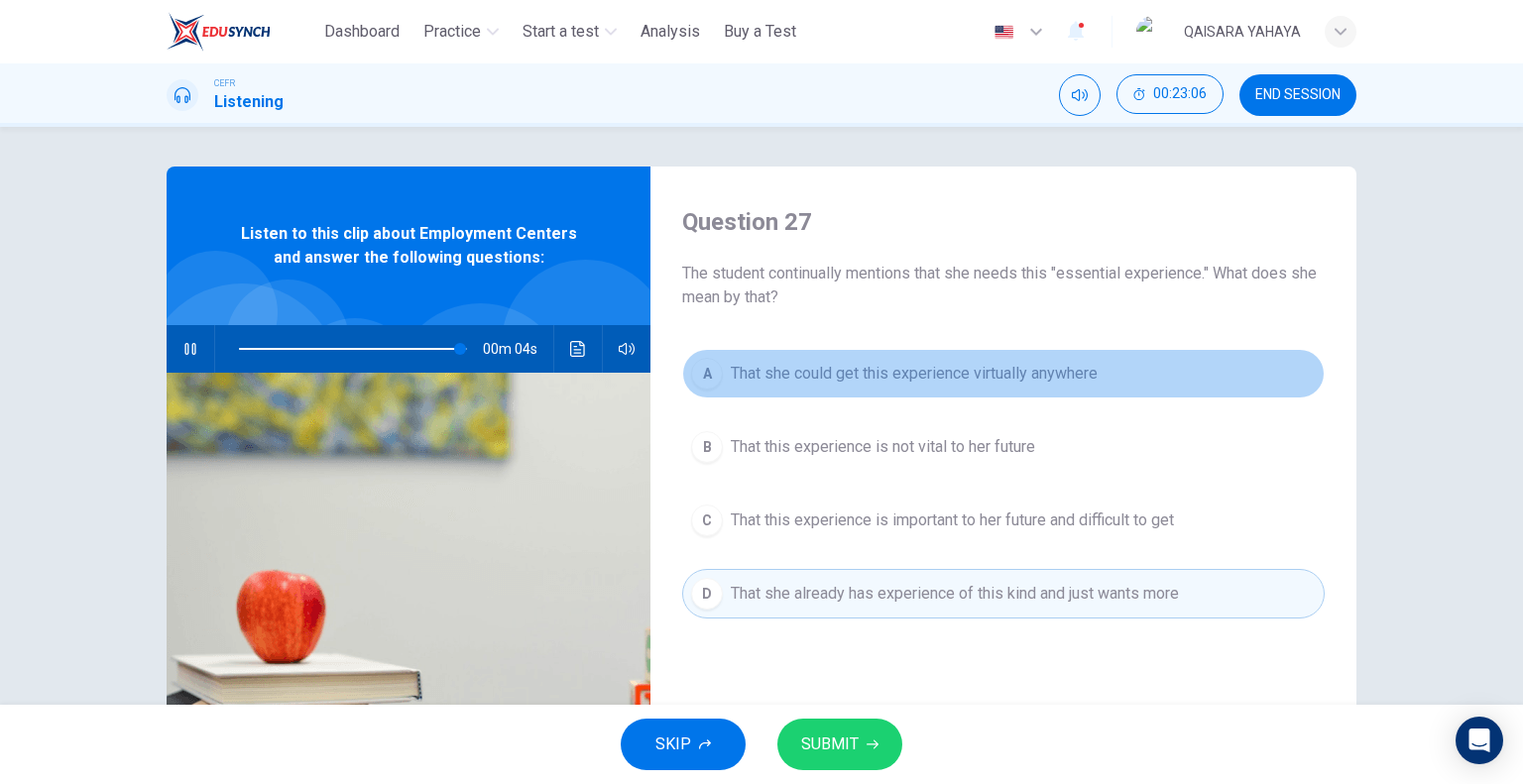 click on "That she could get this experience virtually anywhere" at bounding box center [914, 374] 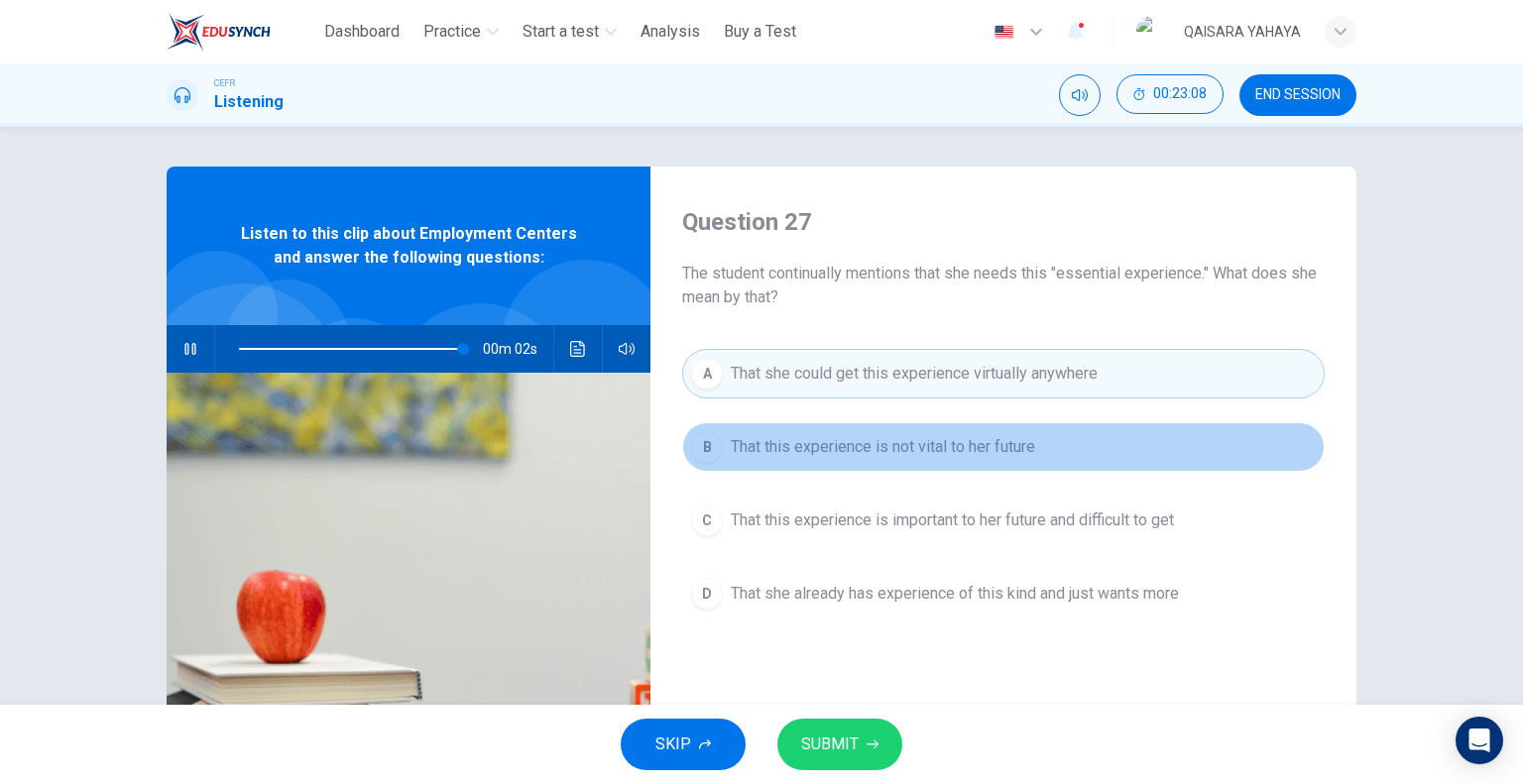 click on "That this experience is not vital to her future" at bounding box center [882, 447] 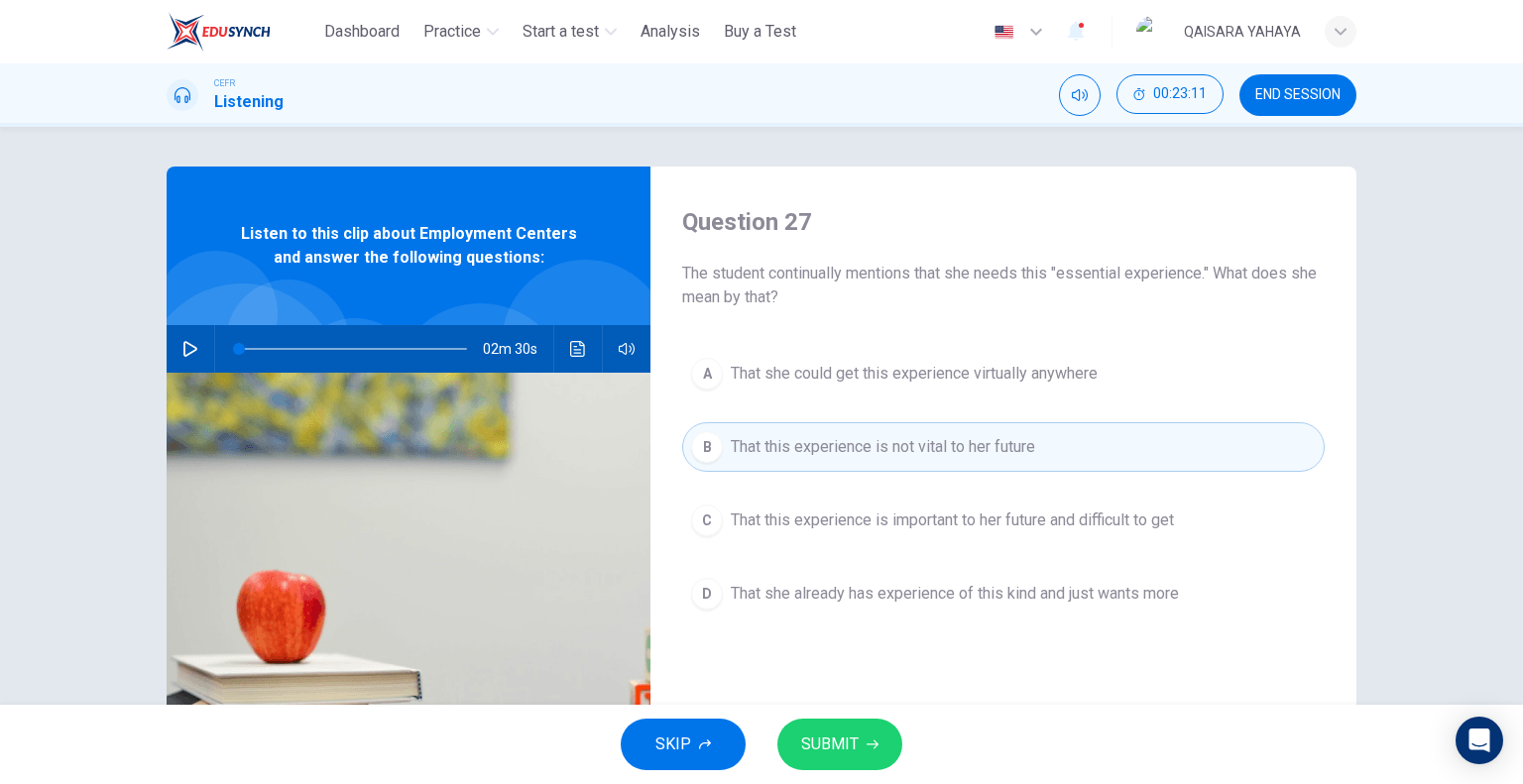 click on "That this experience is important to her future and difficult to get" at bounding box center [914, 374] 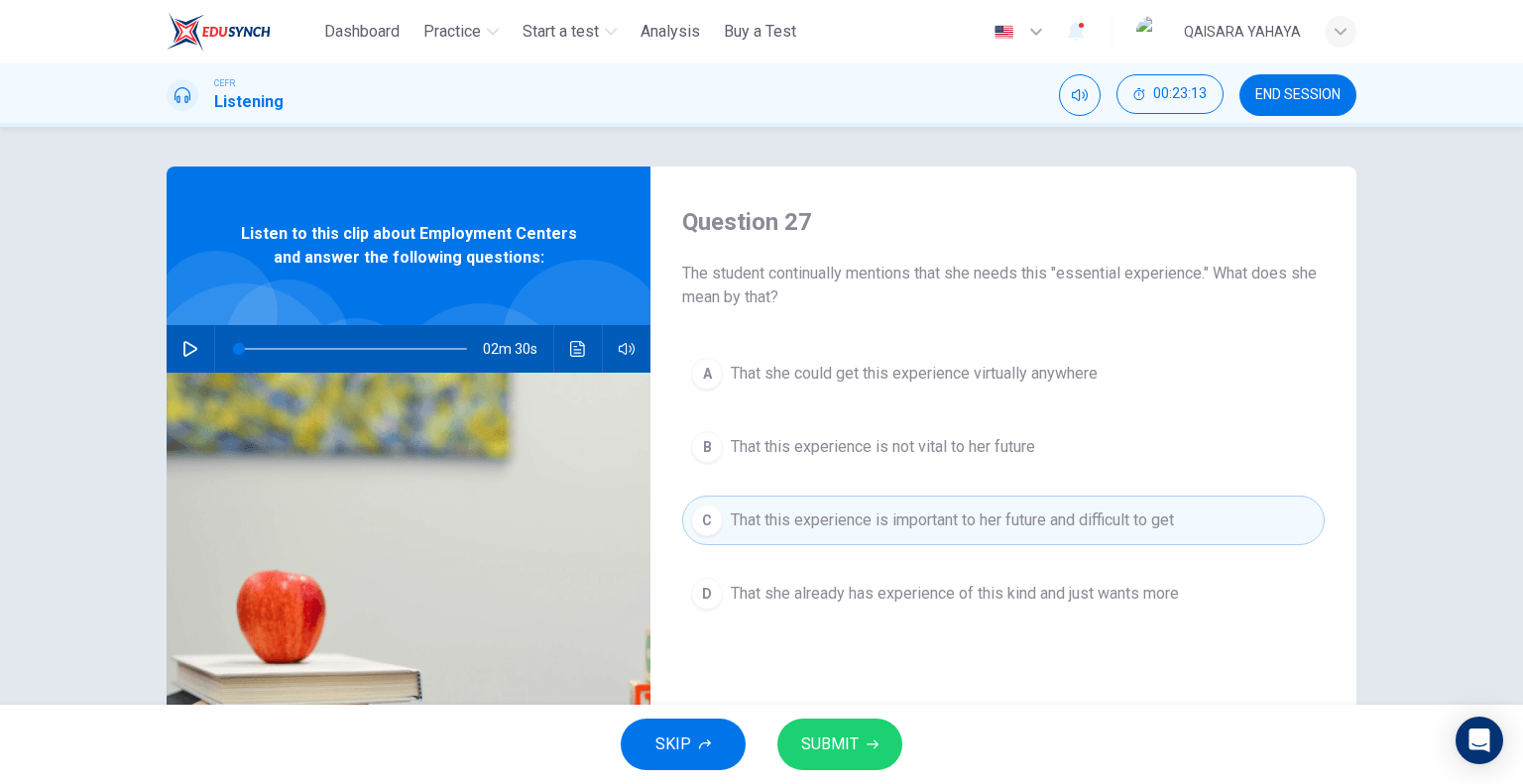 click on "SUBMIT" at bounding box center (830, 744) 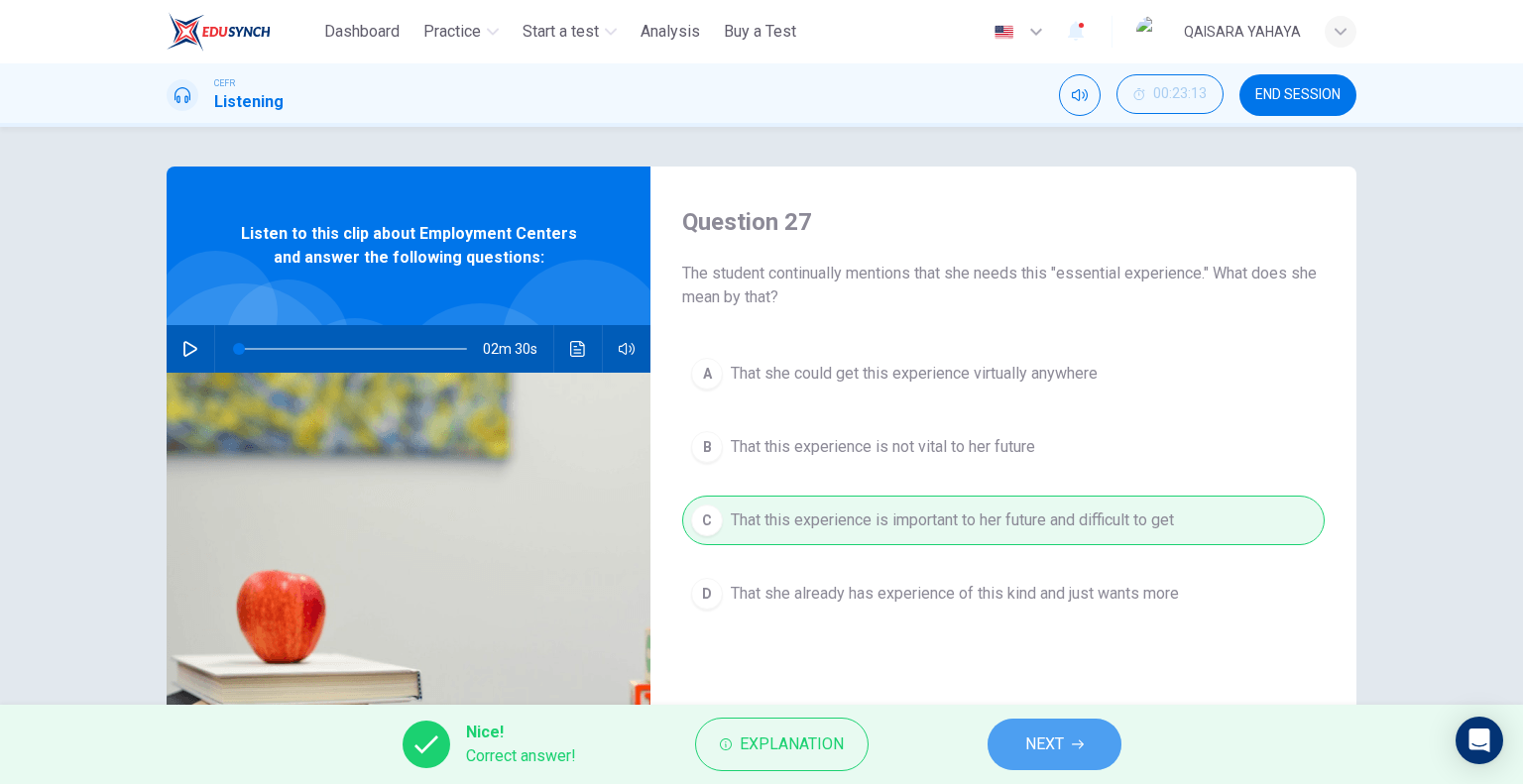 drag, startPoint x: 1027, startPoint y: 740, endPoint x: 1024, endPoint y: 728, distance: 12.369317 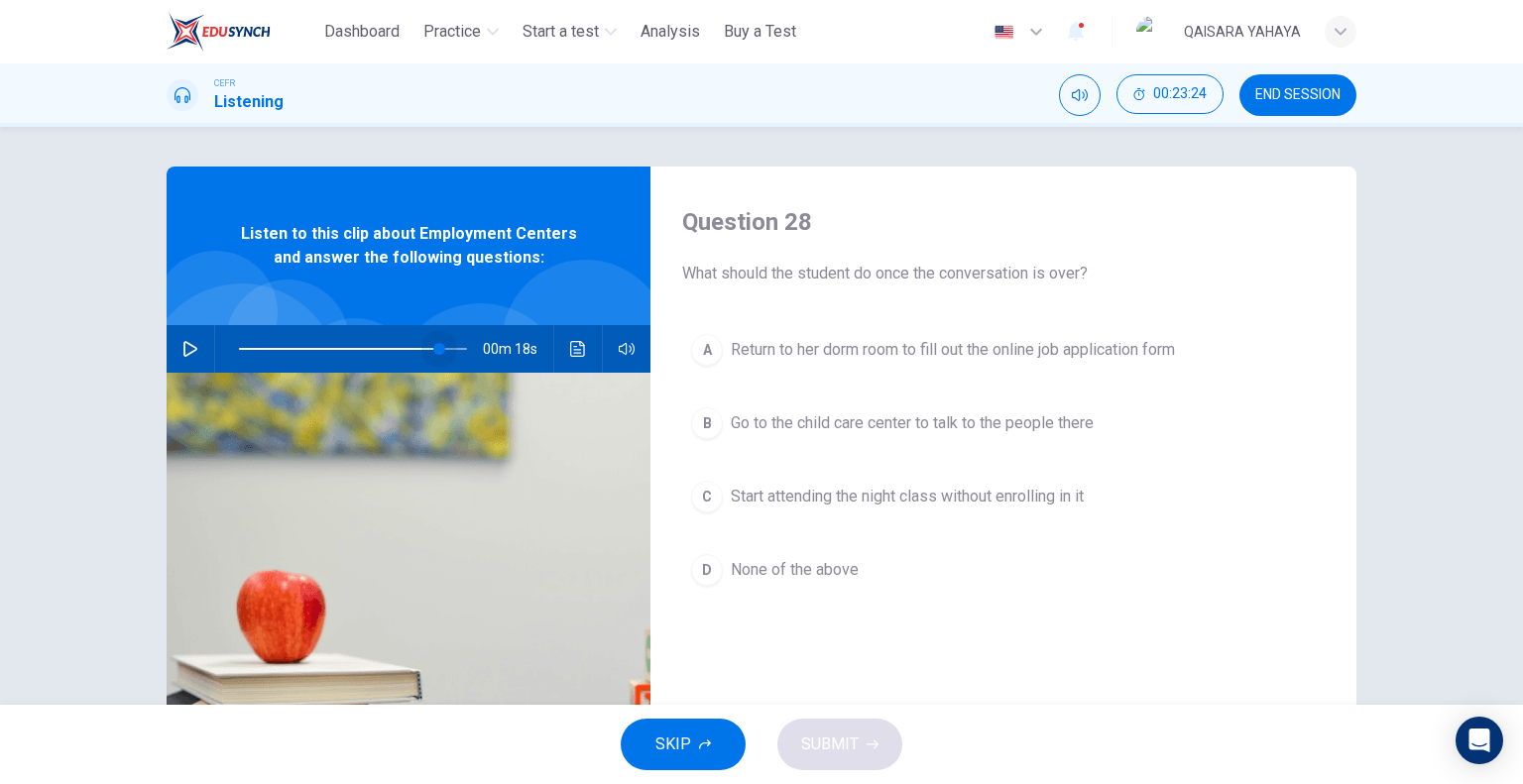 click at bounding box center [353, 349] 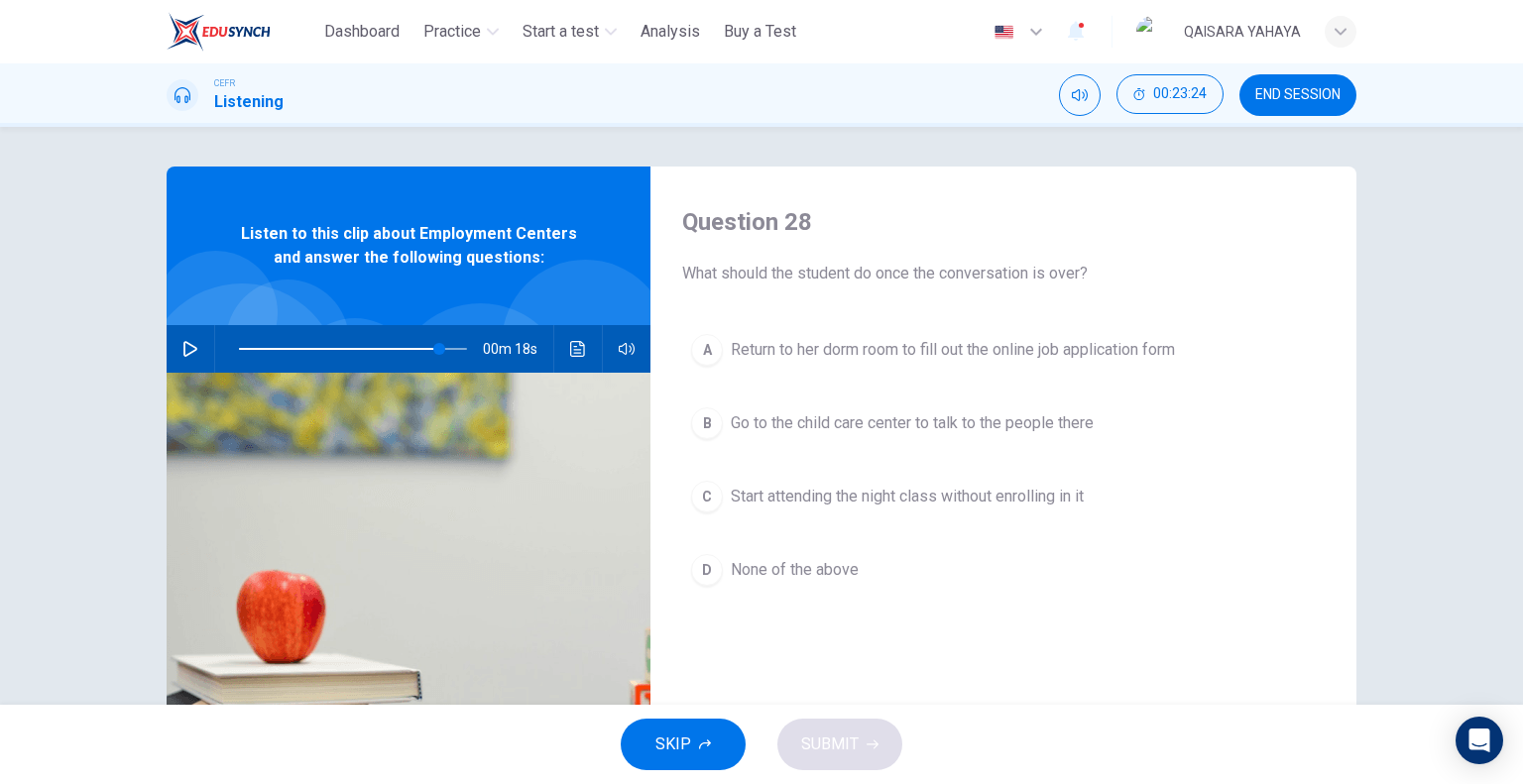 click at bounding box center (190, 349) 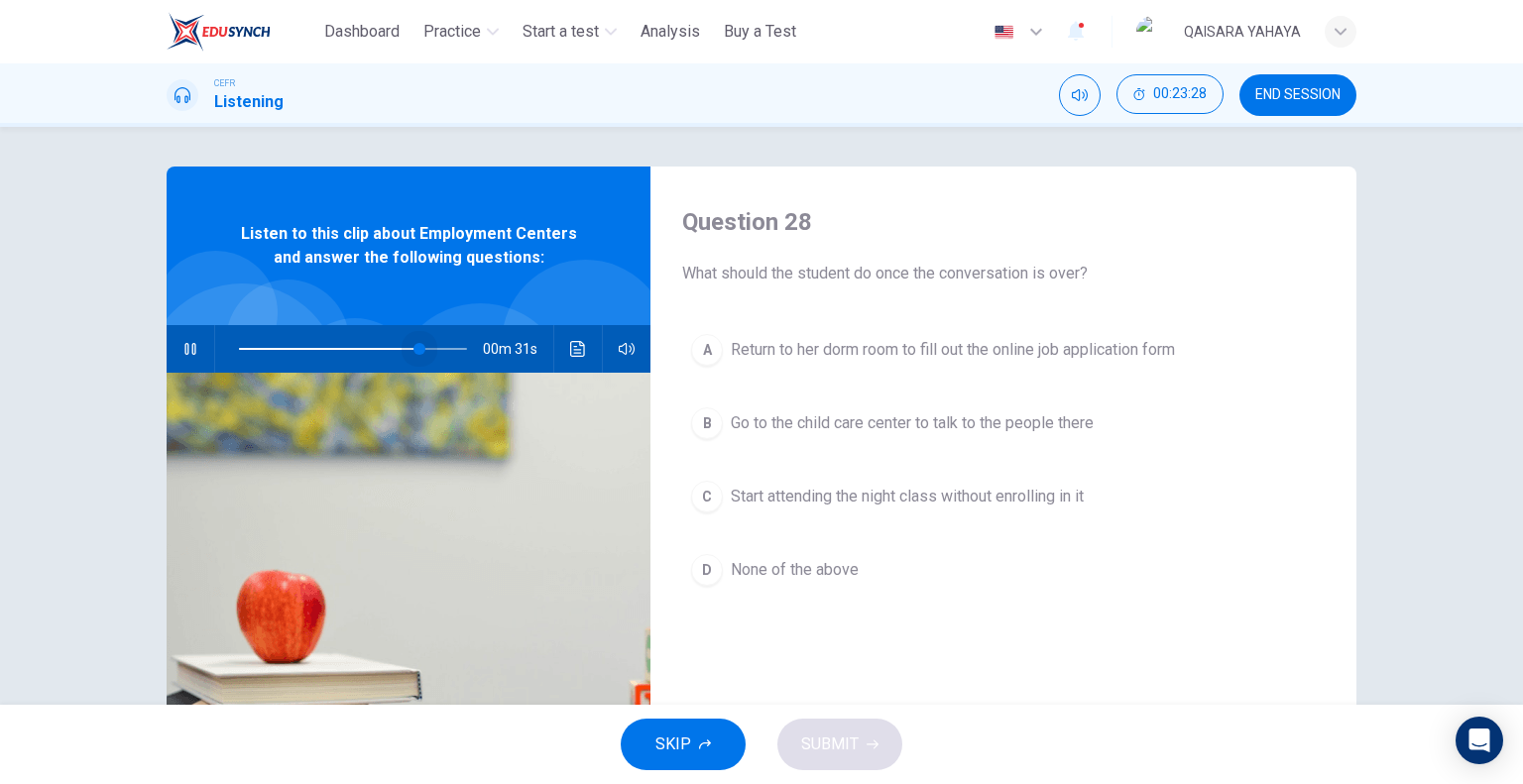 click at bounding box center (353, 349) 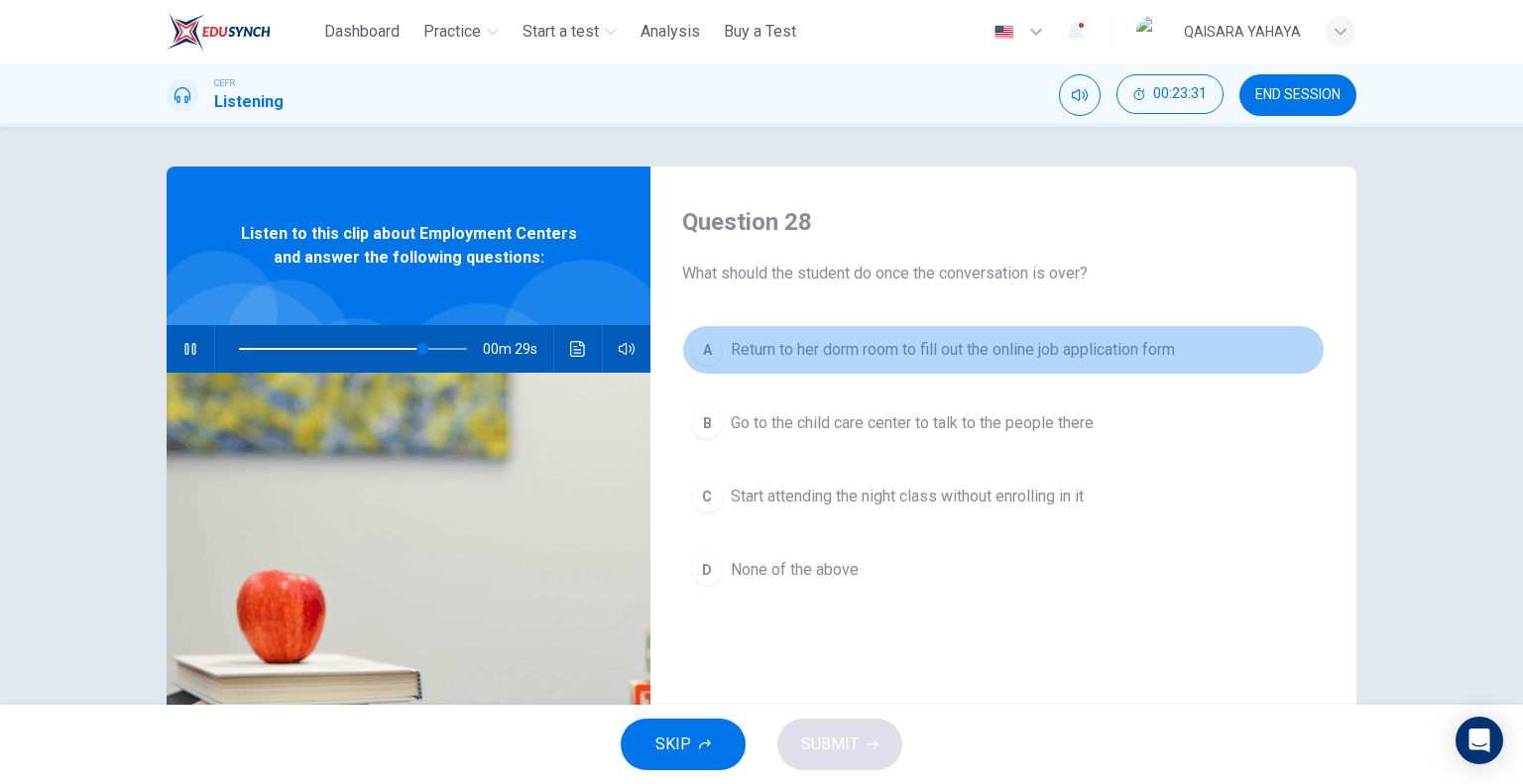 click on "Return to her dorm room to fill out the online job application form" at bounding box center [953, 350] 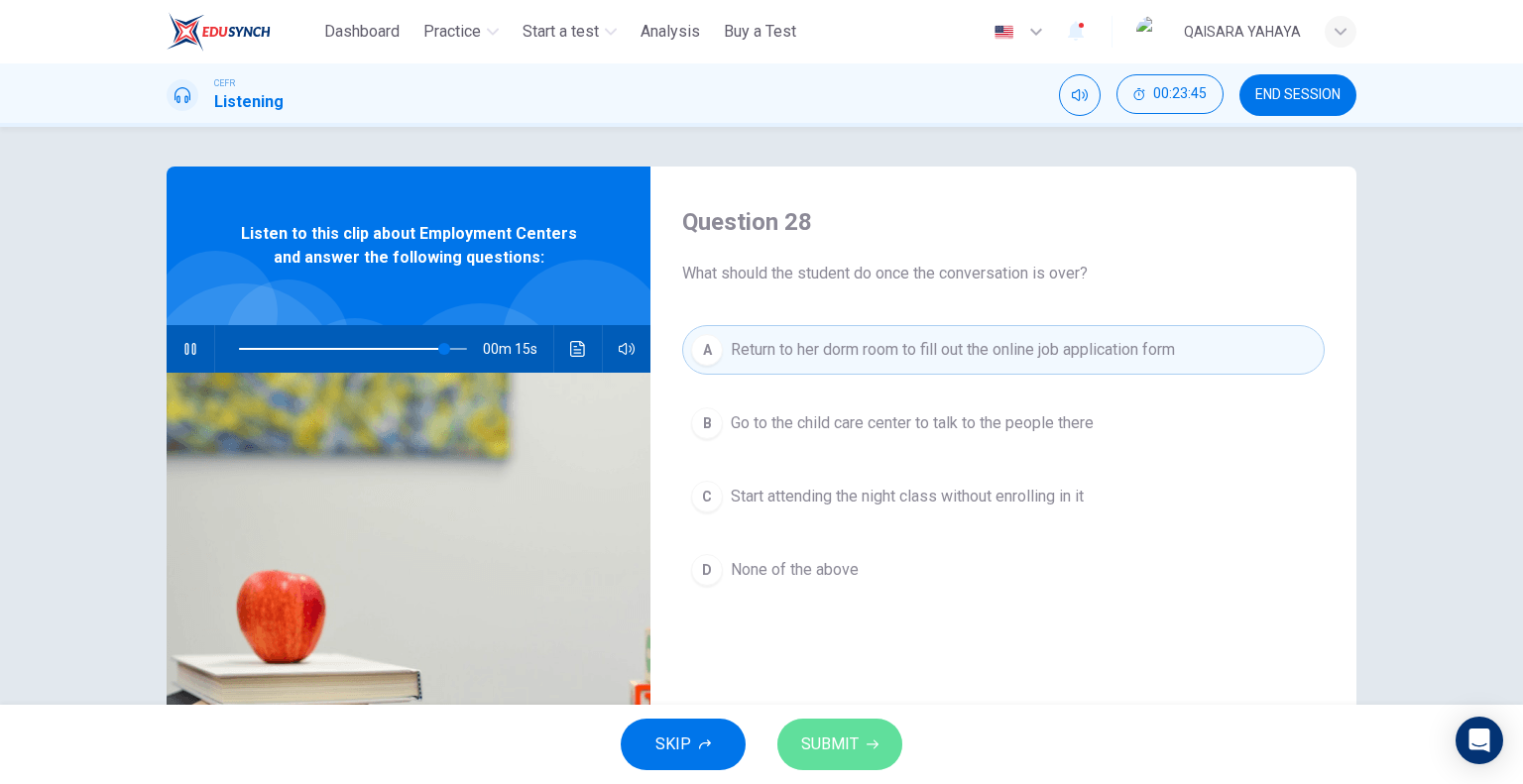click on "SUBMIT" at bounding box center [830, 744] 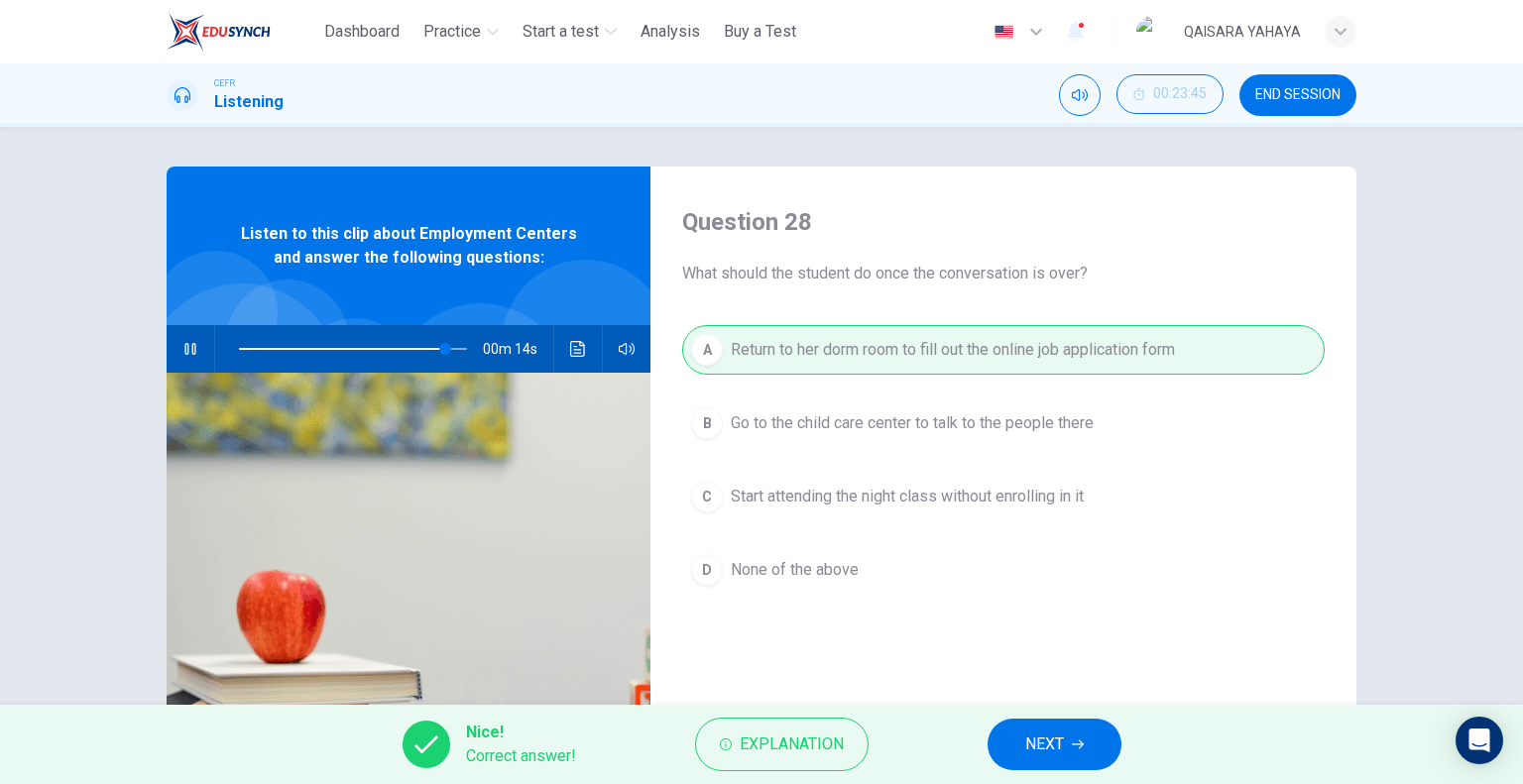 click on "NEXT" at bounding box center [1054, 744] 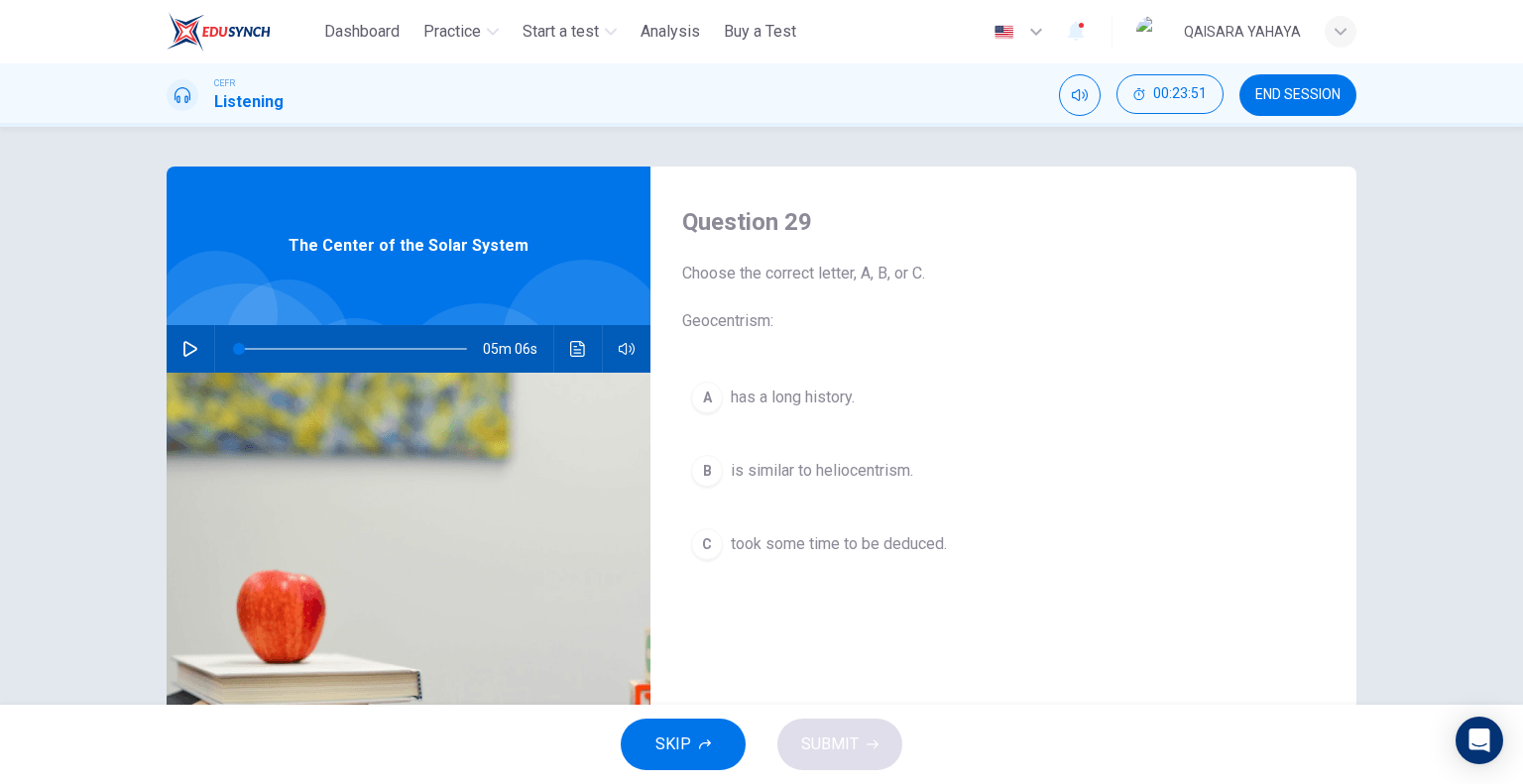click at bounding box center [190, 349] 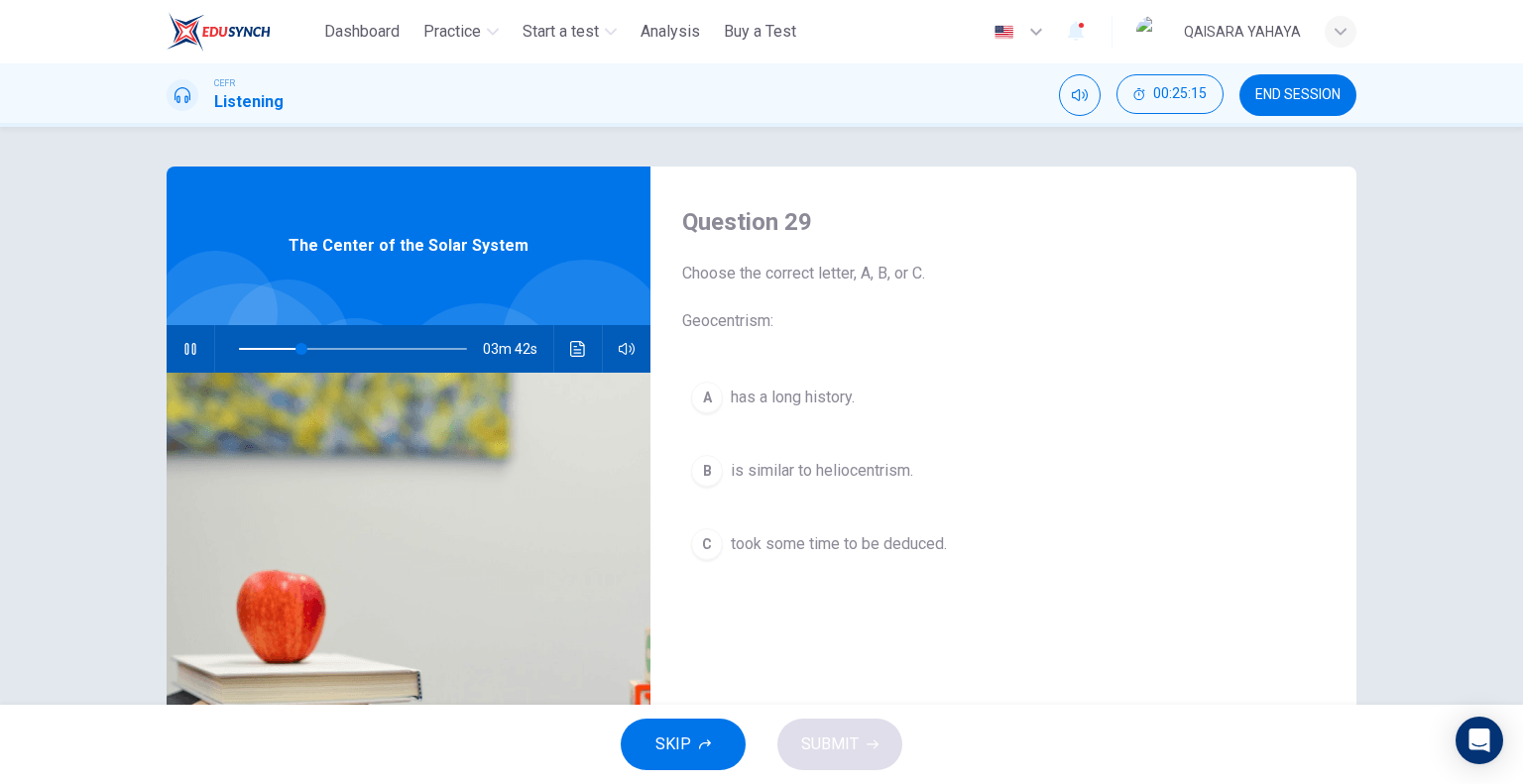 click at bounding box center [190, 349] 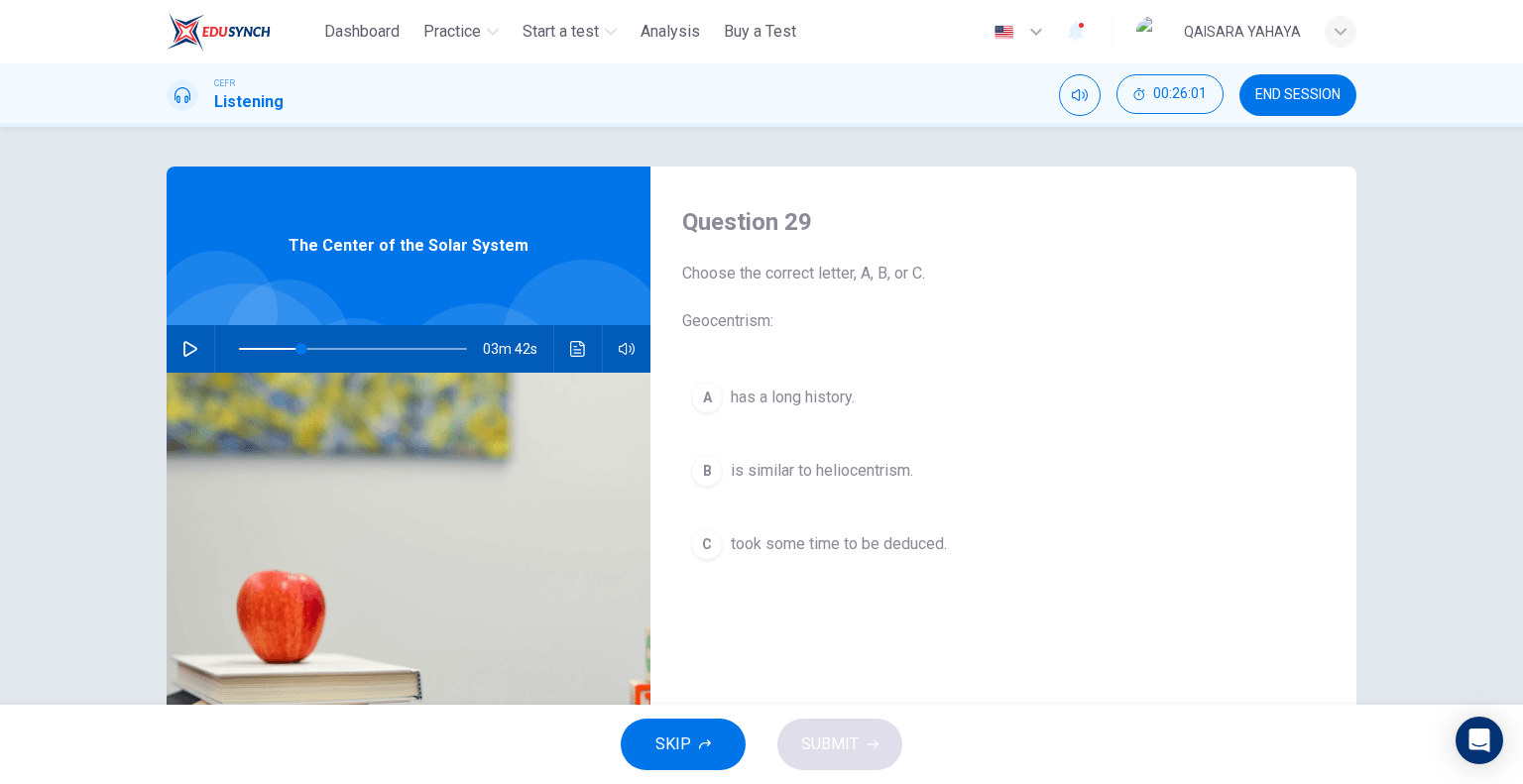 click at bounding box center [190, 349] 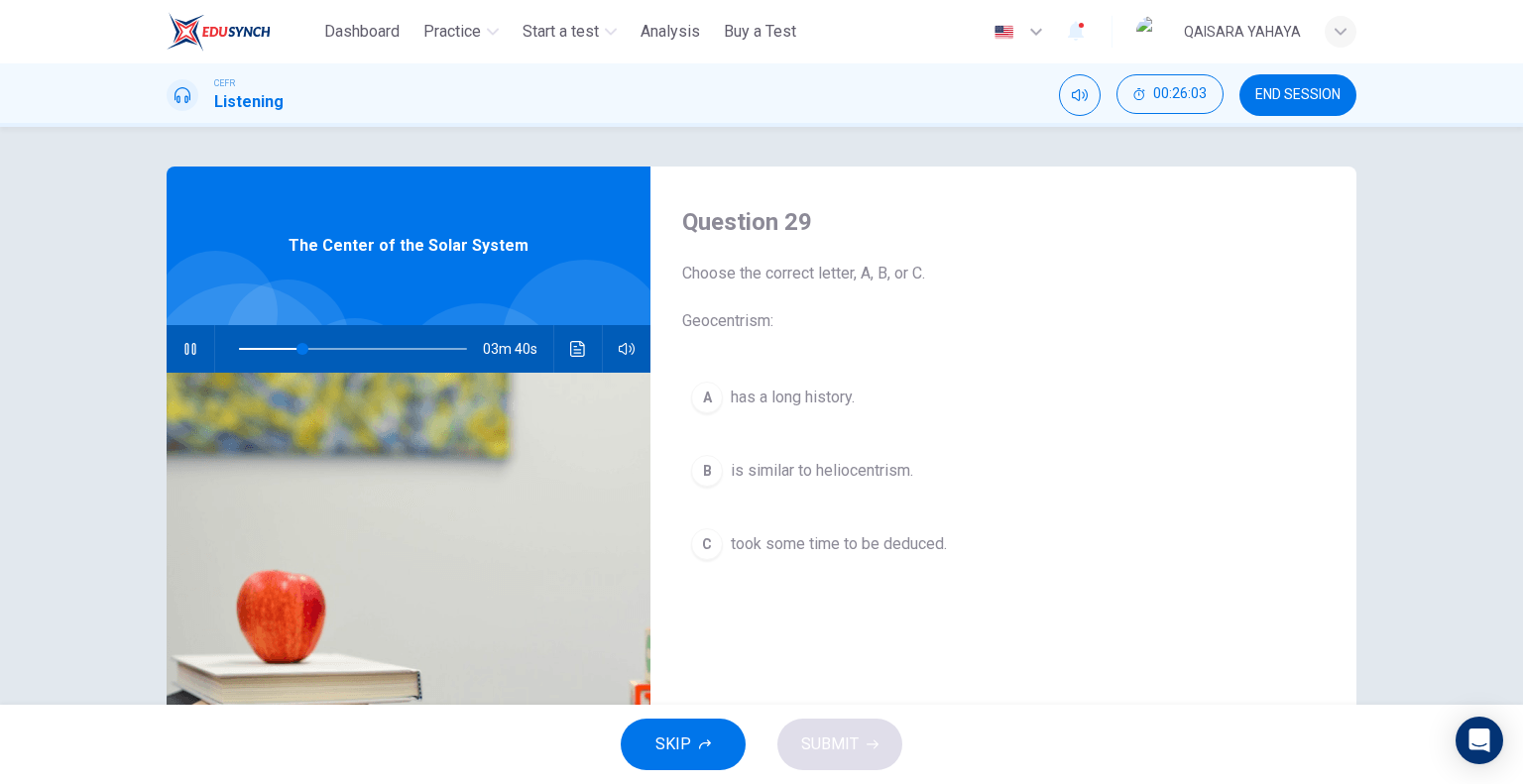 click at bounding box center (353, 349) 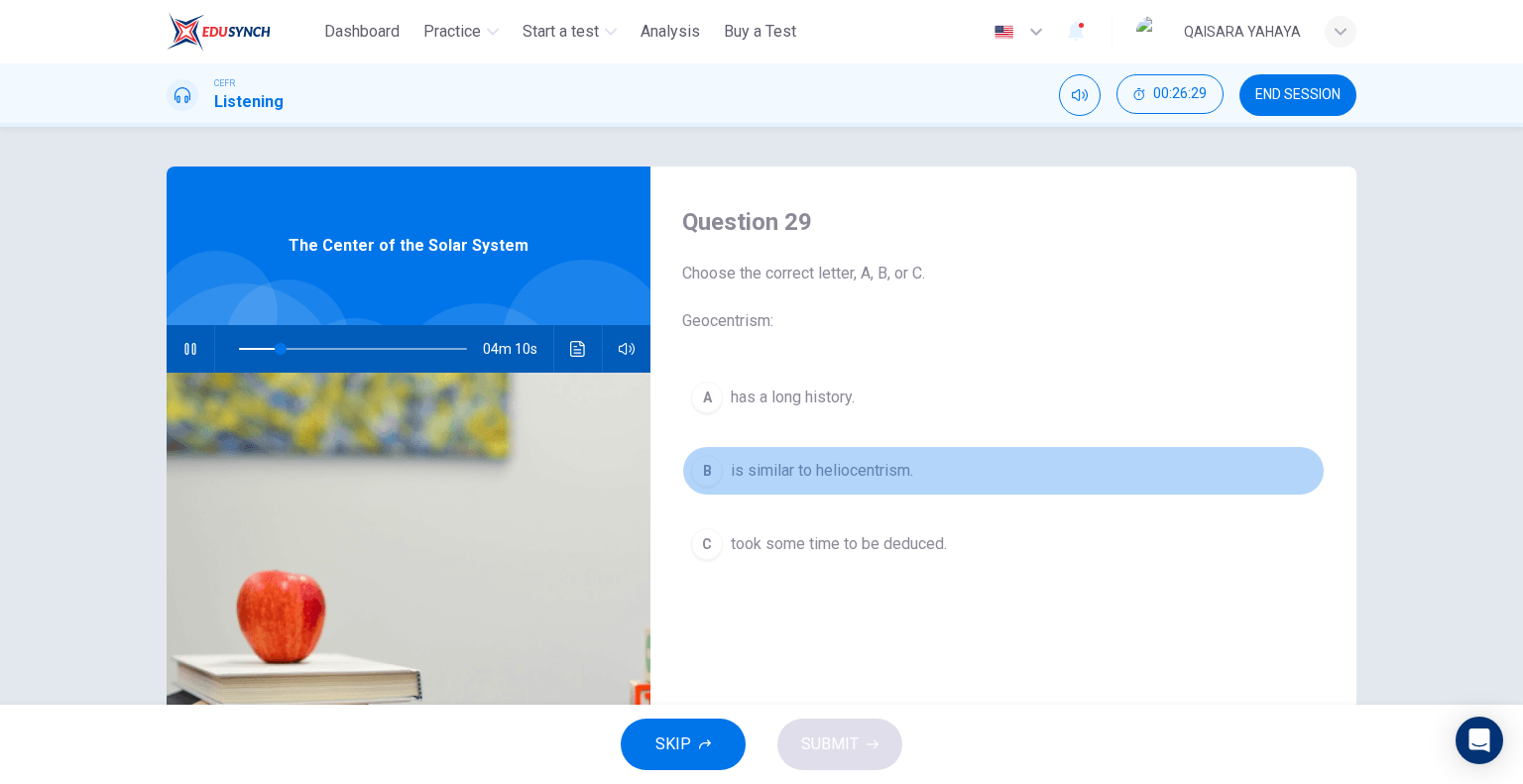 click on "B is similar to heliocentrism." at bounding box center (1003, 471) 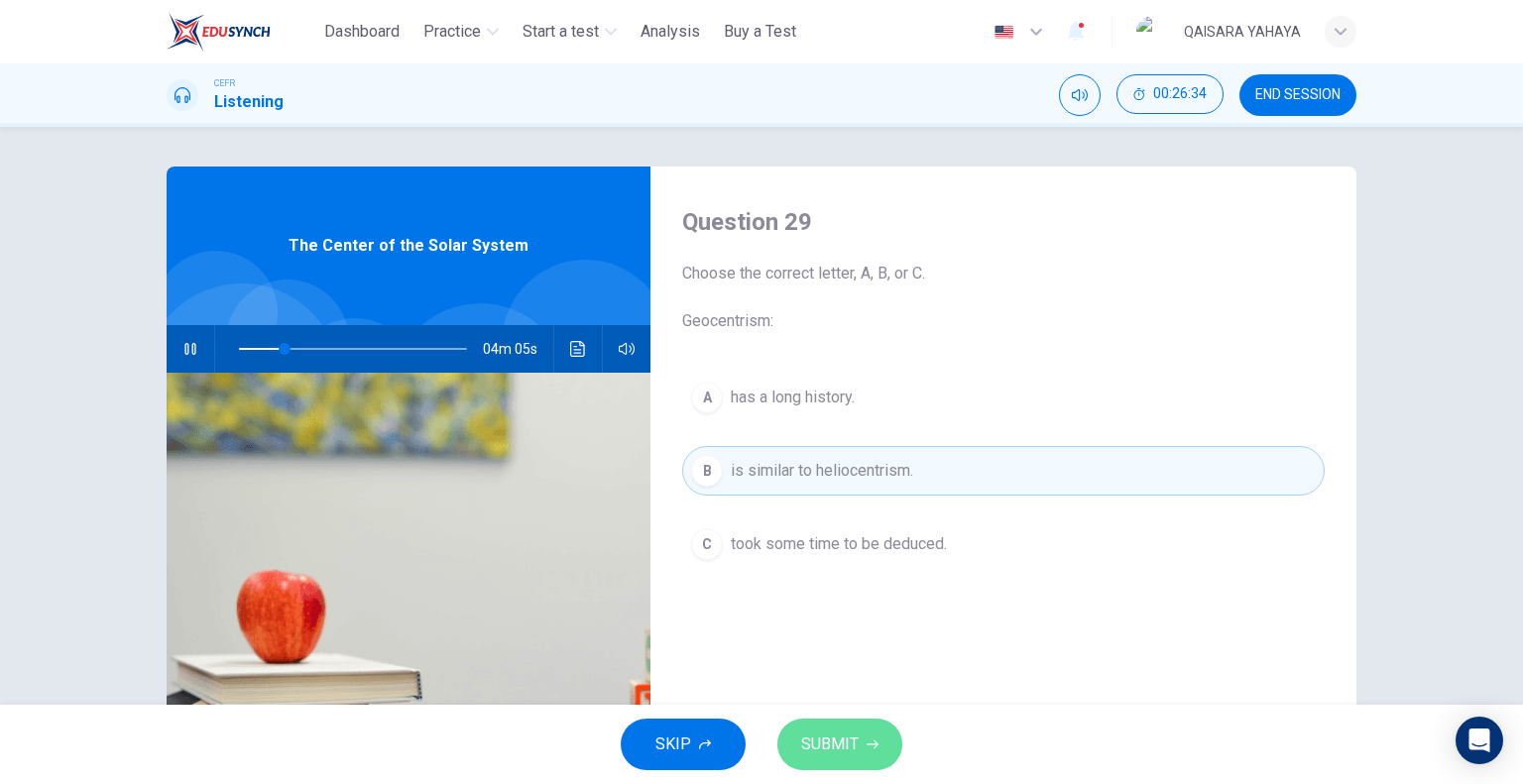 click on "SUBMIT" at bounding box center [830, 744] 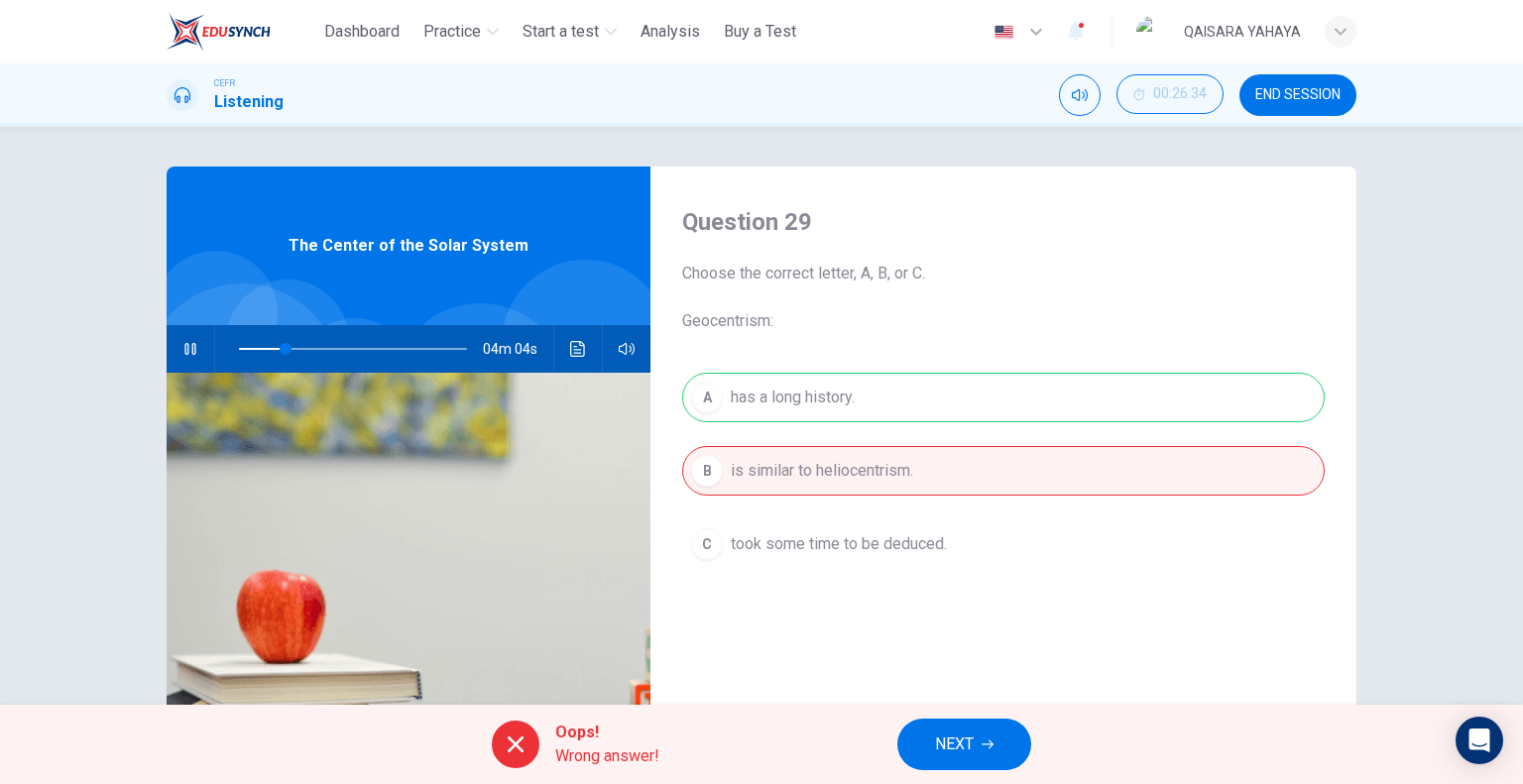 click at bounding box center (190, 349) 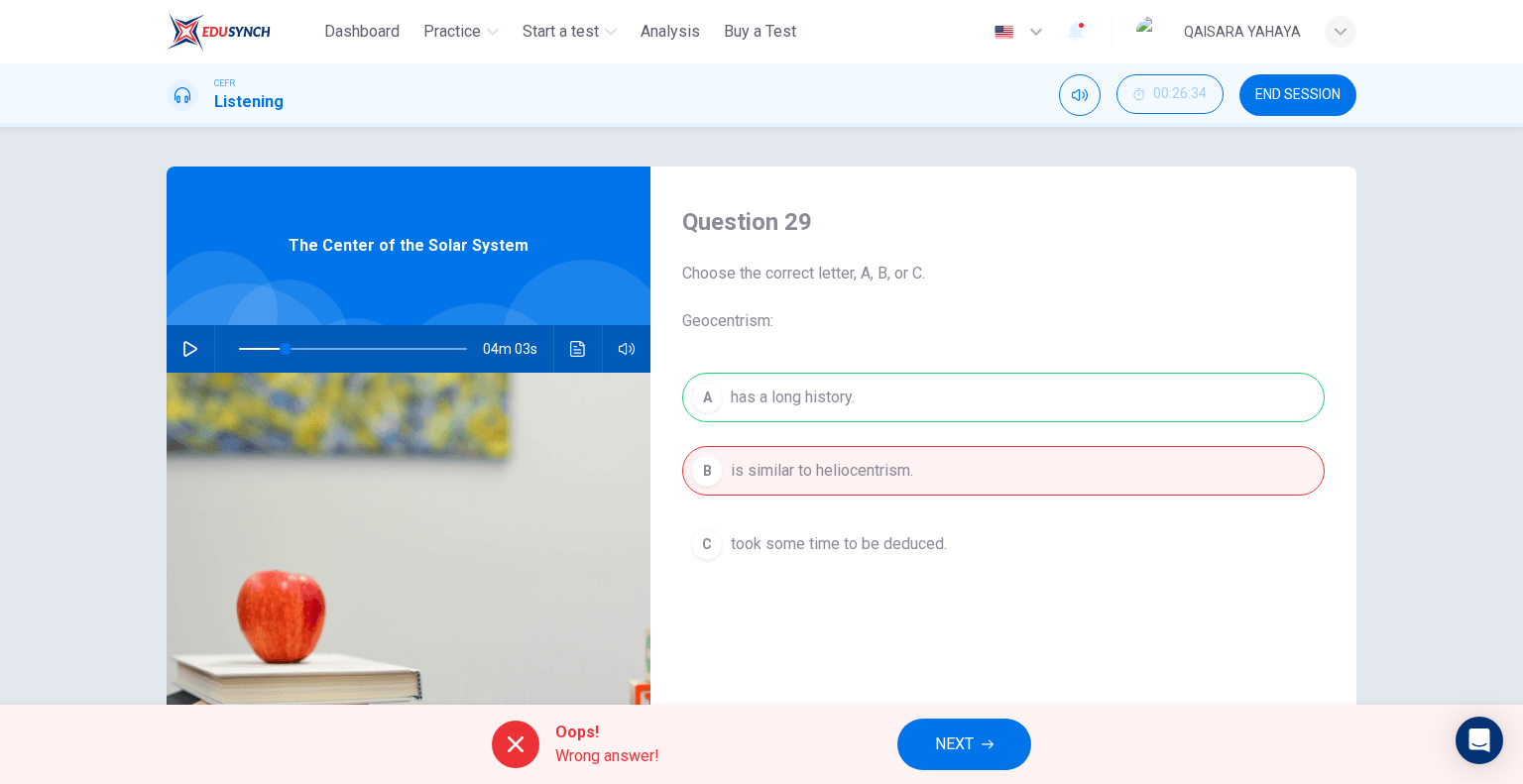click on "A has a long history.
B is similar to heliocentrism. C took some time to be deduced." at bounding box center (1003, 491) 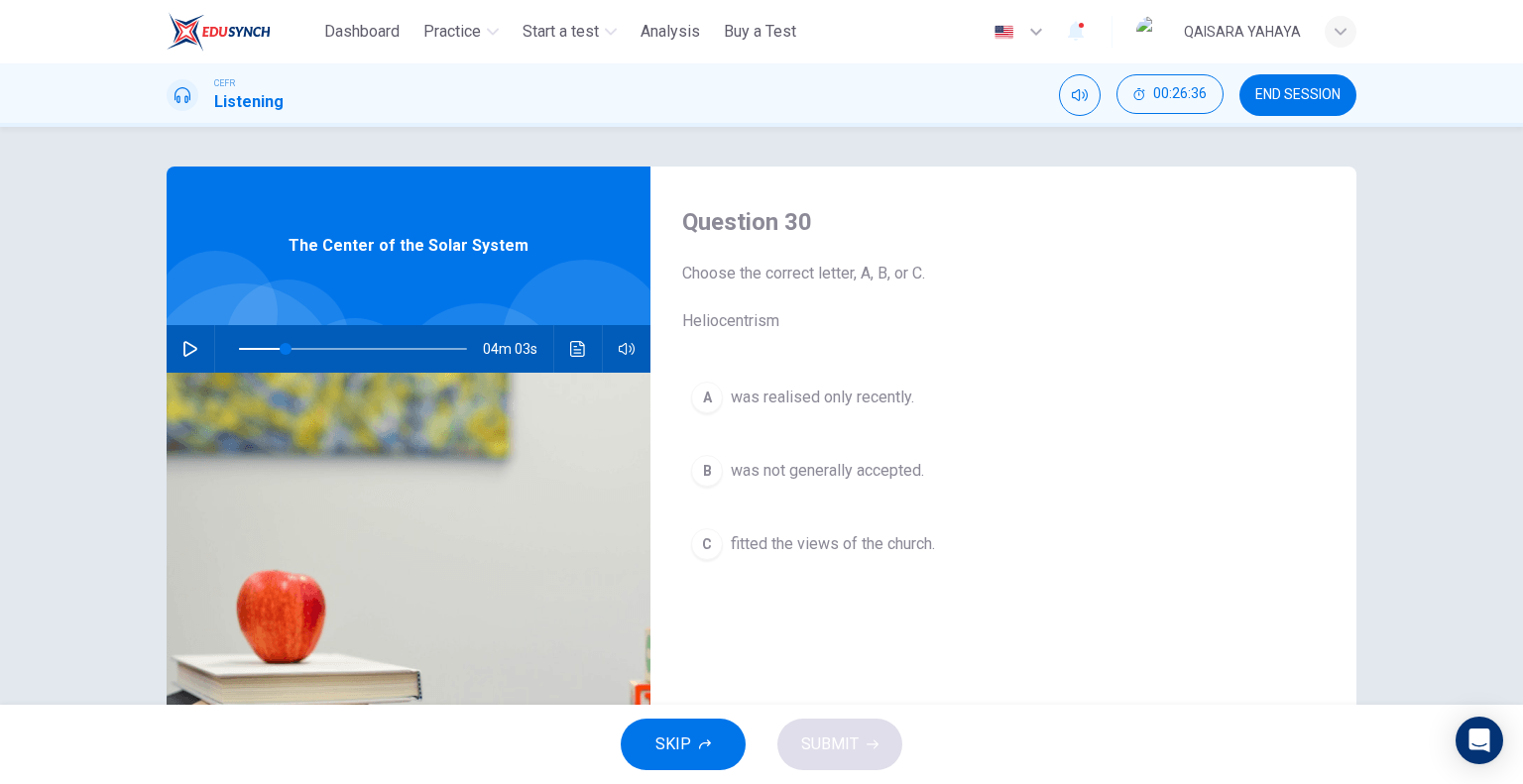 click on "was not generally accepted." at bounding box center (822, 397) 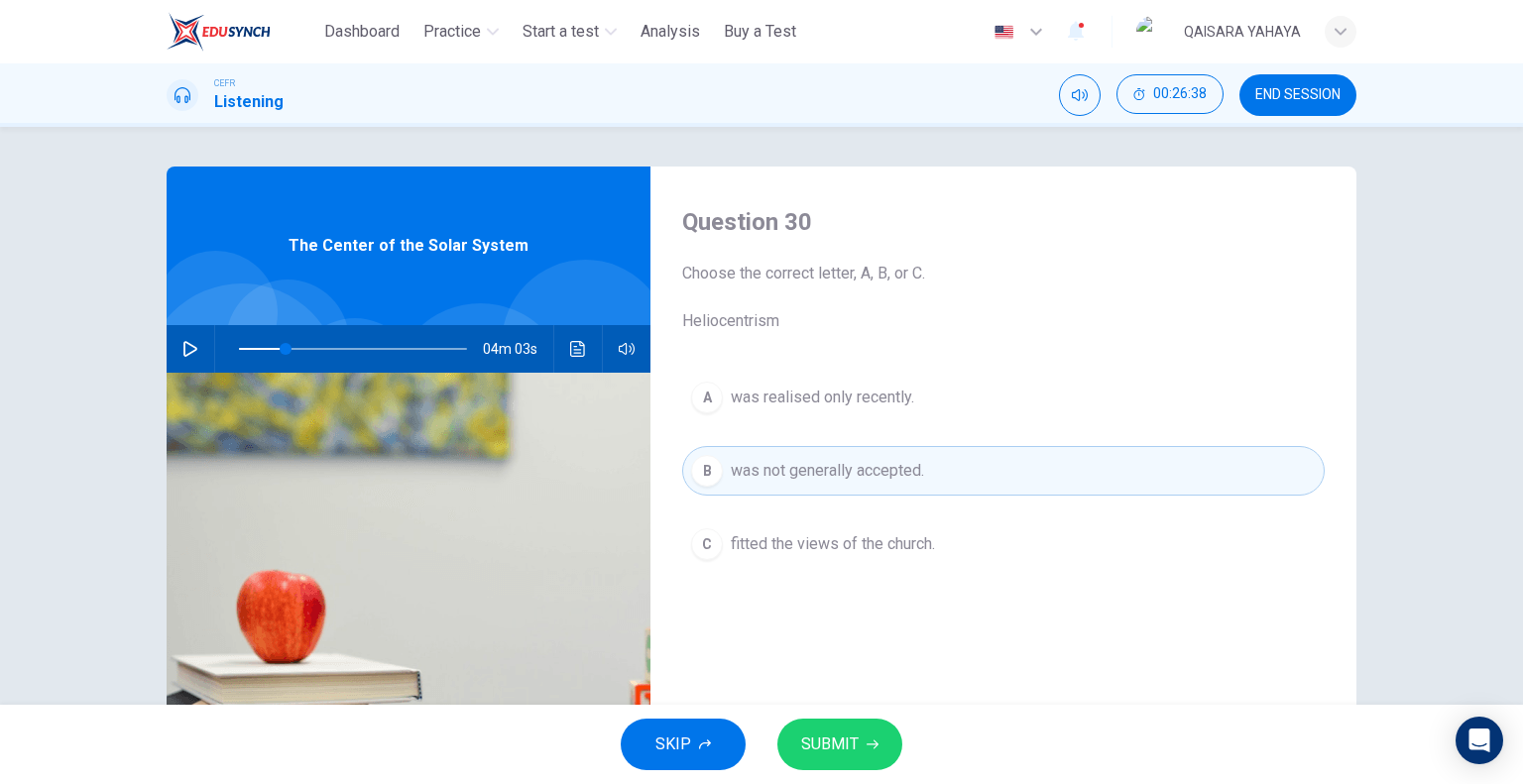 click at bounding box center [190, 349] 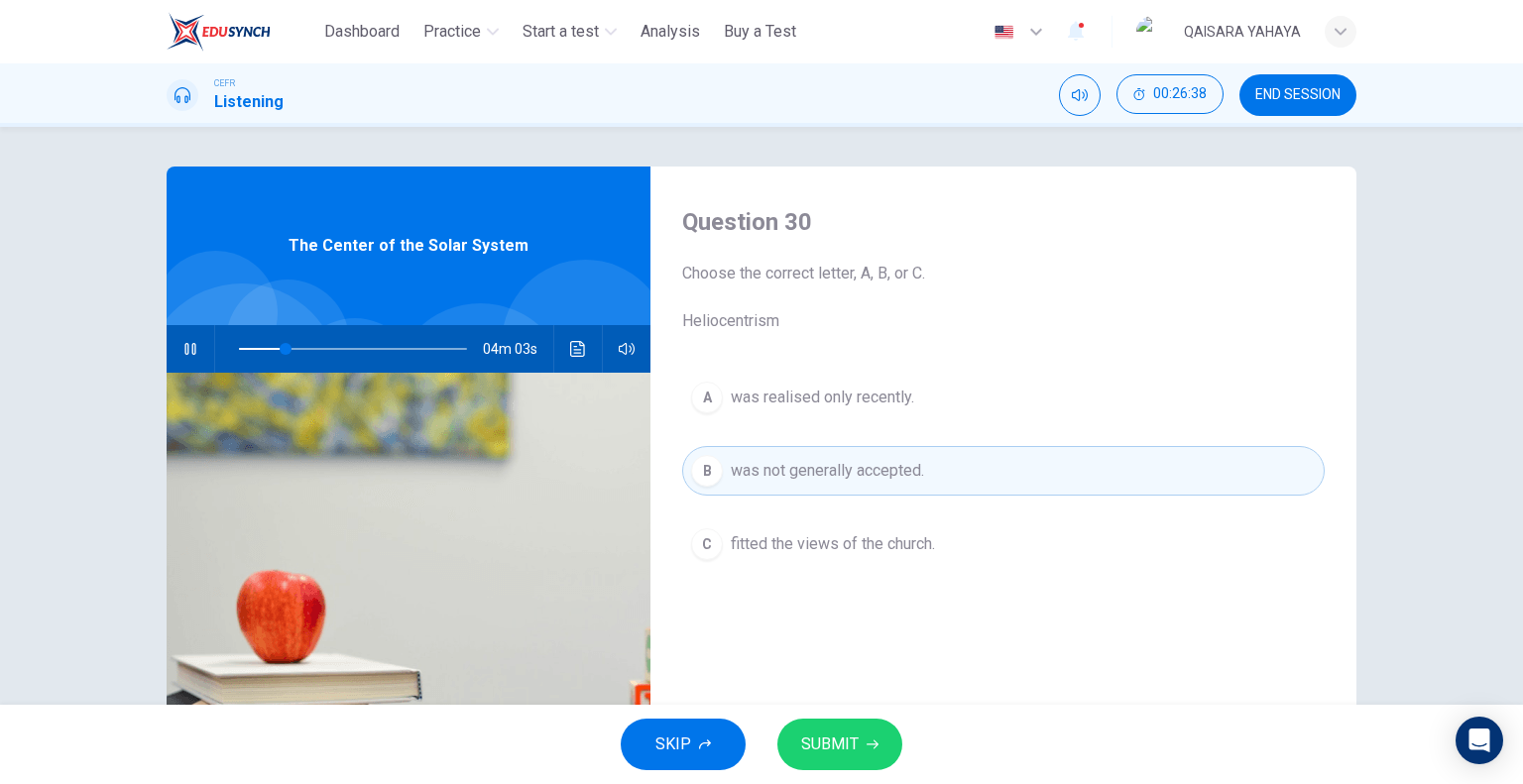 click on "fitted the views of the church." at bounding box center [822, 397] 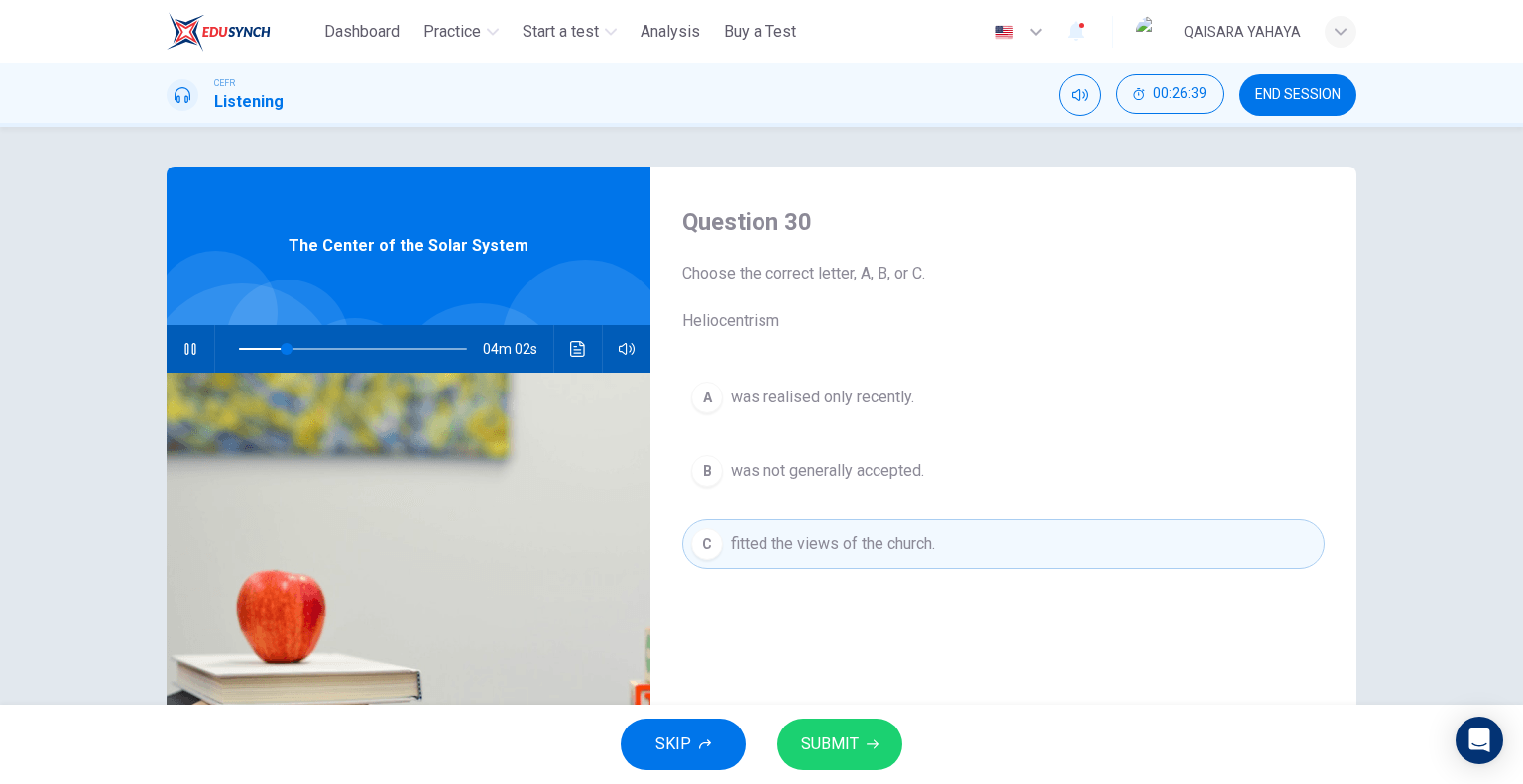 click on "SUBMIT" at bounding box center [840, 744] 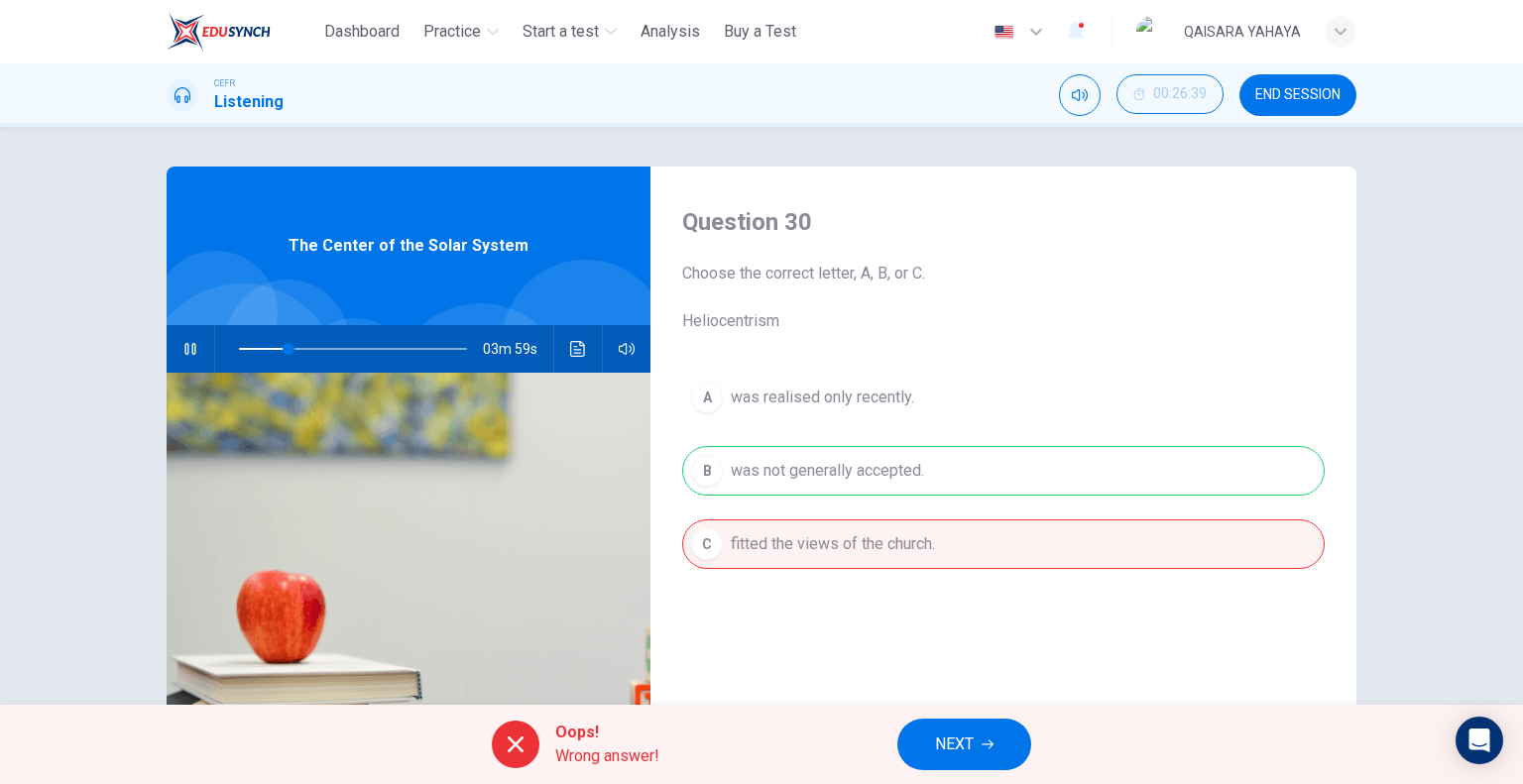 click on "A was realised only recently. B was not generally accepted. C fitted the views of the church." at bounding box center (1003, 491) 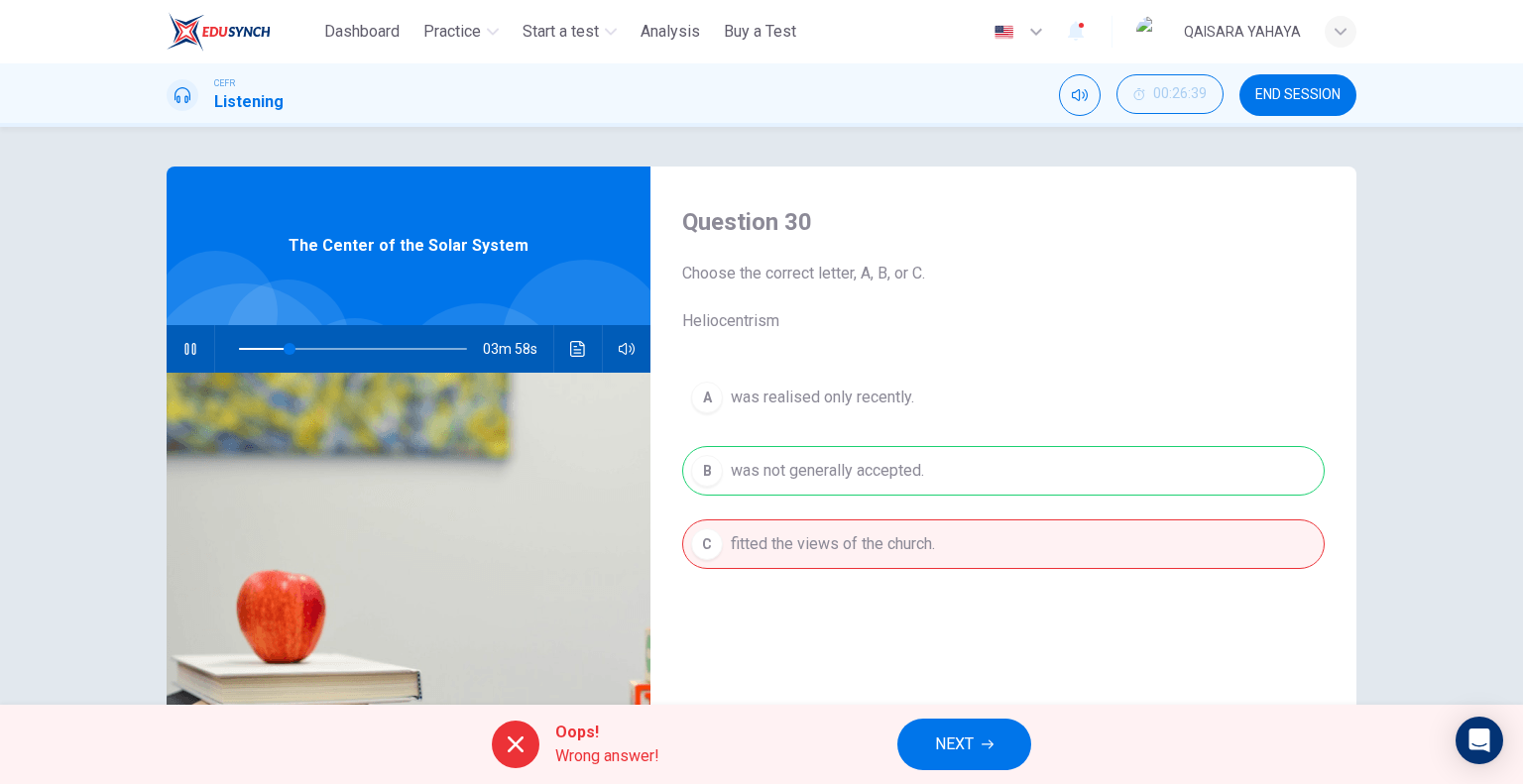 click at bounding box center [190, 349] 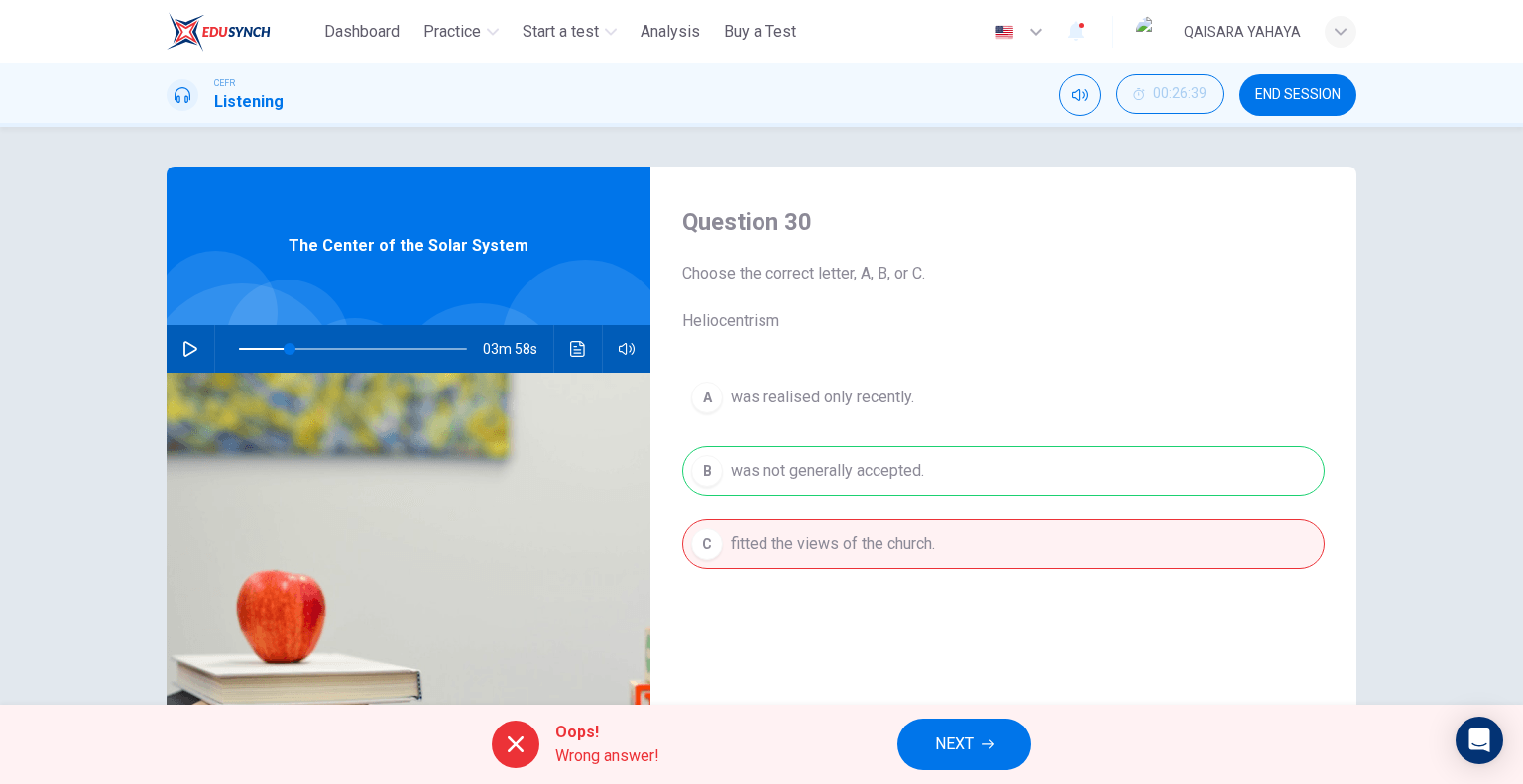 click on "NEXT" at bounding box center [964, 744] 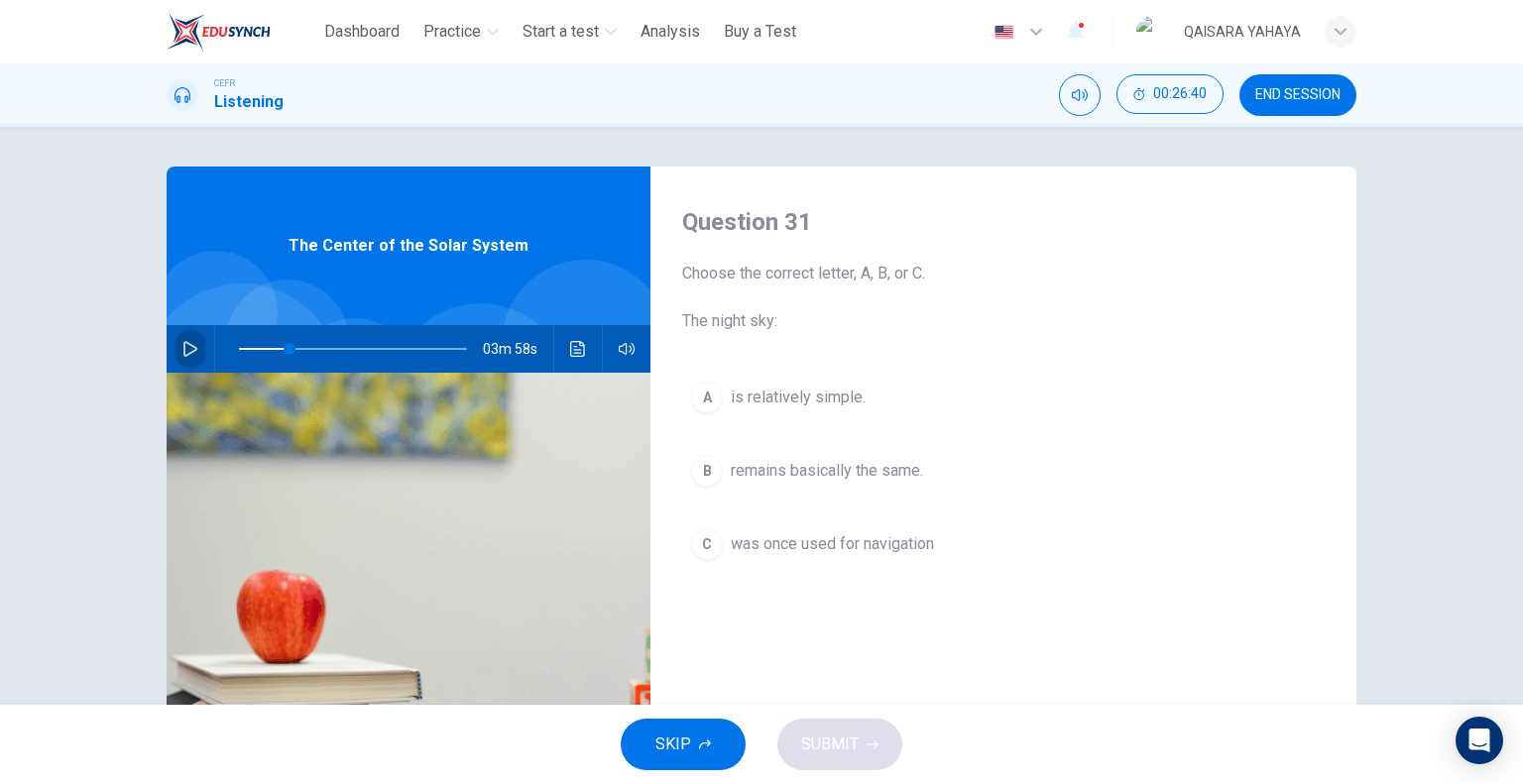 click at bounding box center (190, 349) 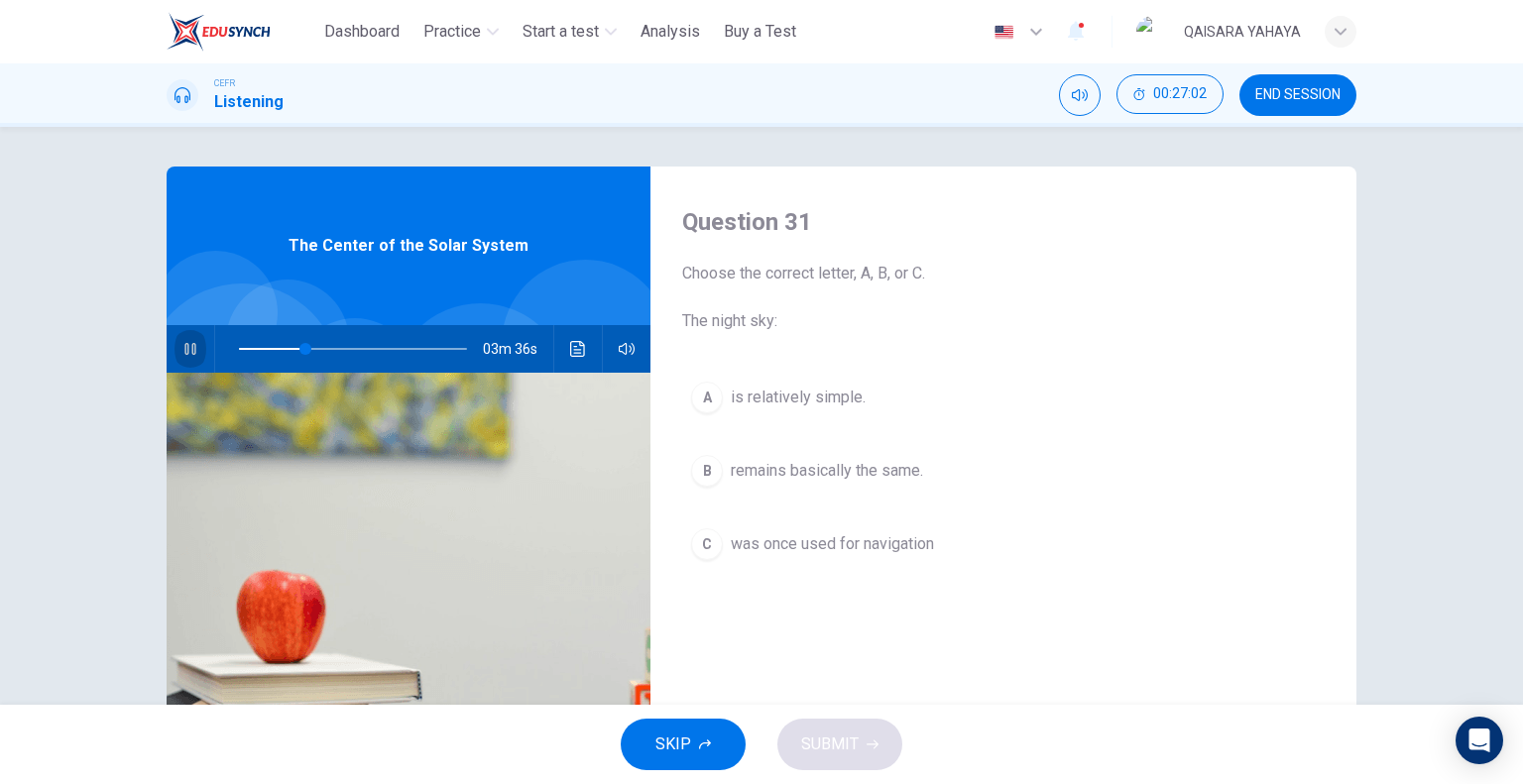 click at bounding box center (190, 349) 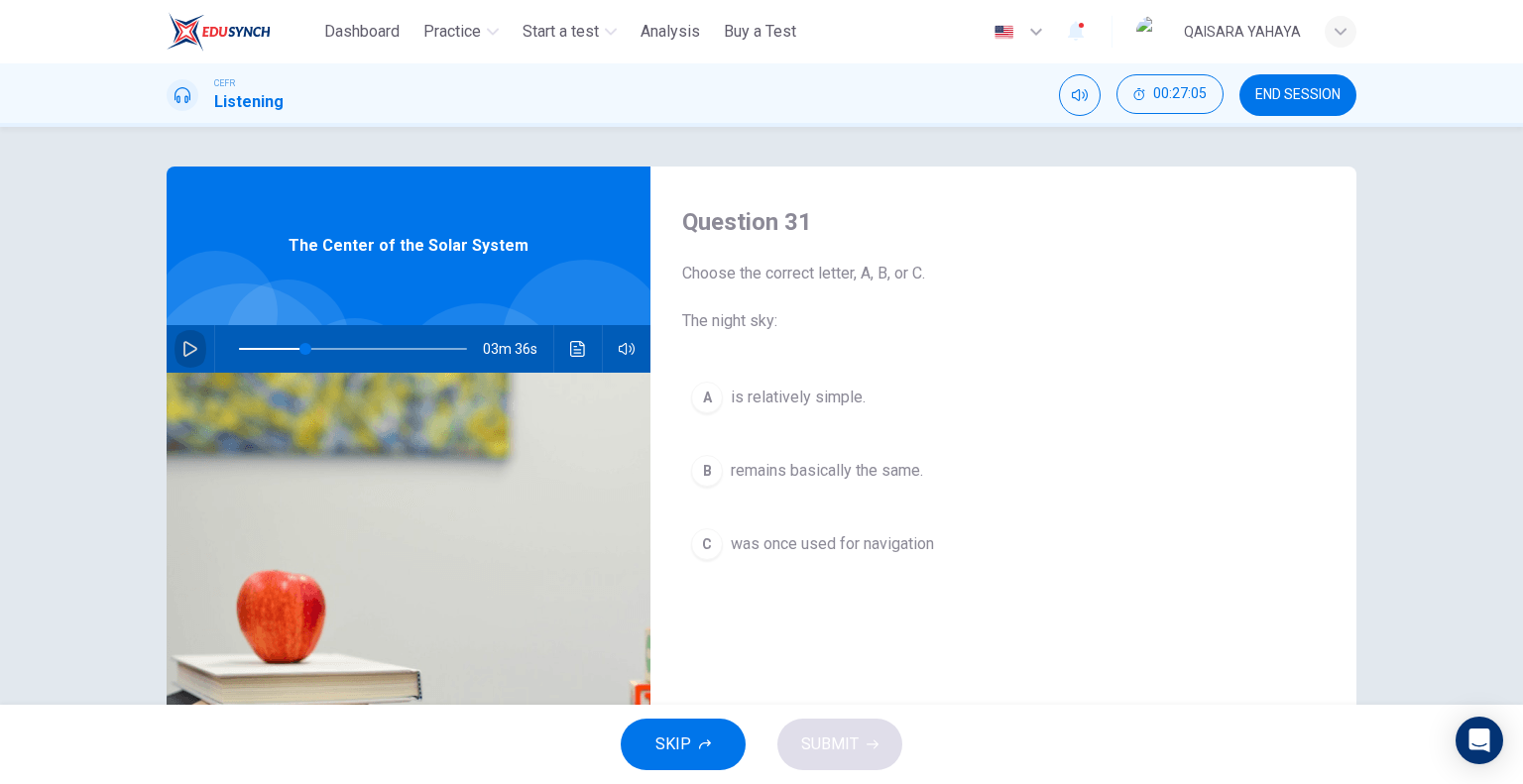 click at bounding box center [190, 349] 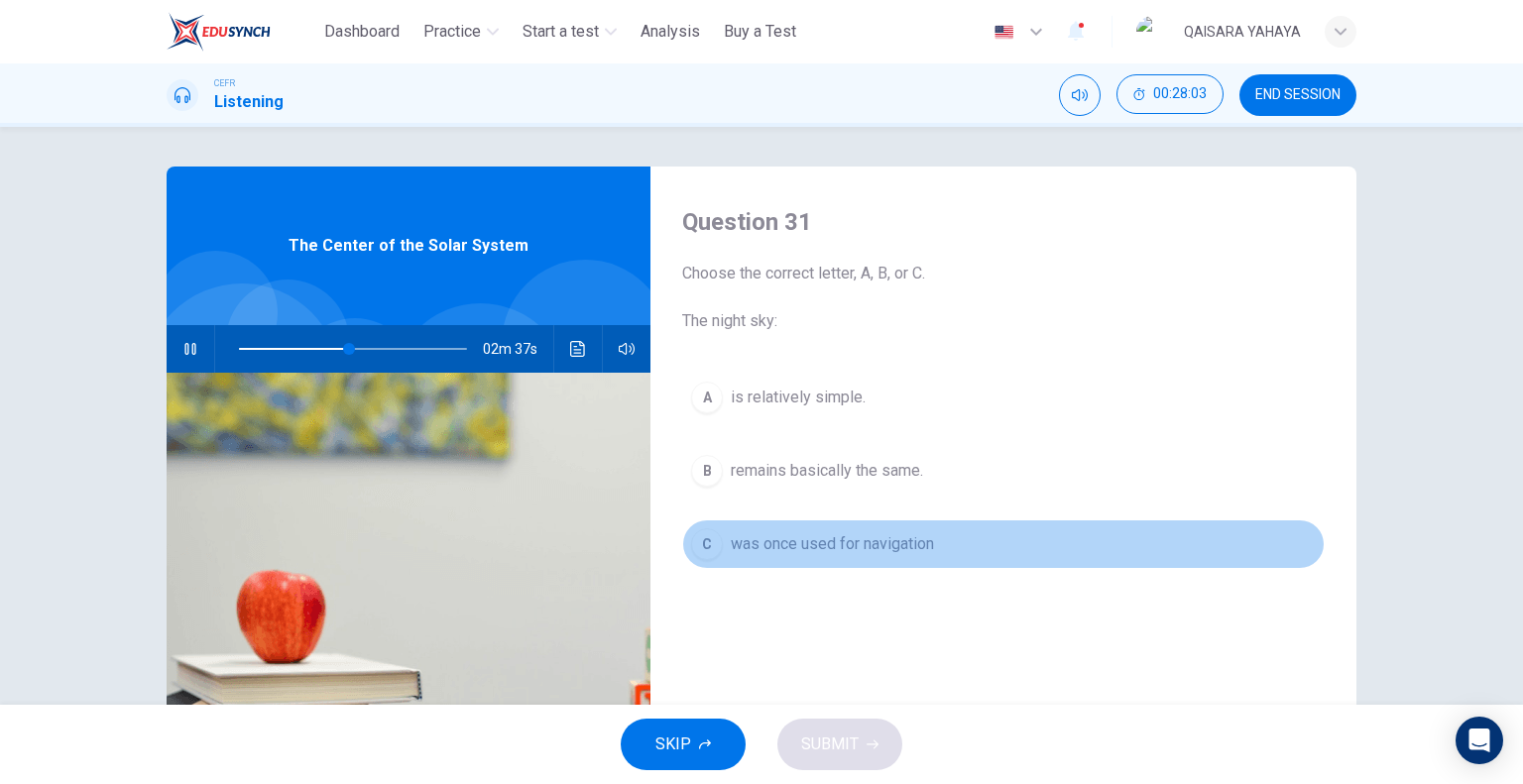 click on "C was once used for navigation" at bounding box center (1003, 544) 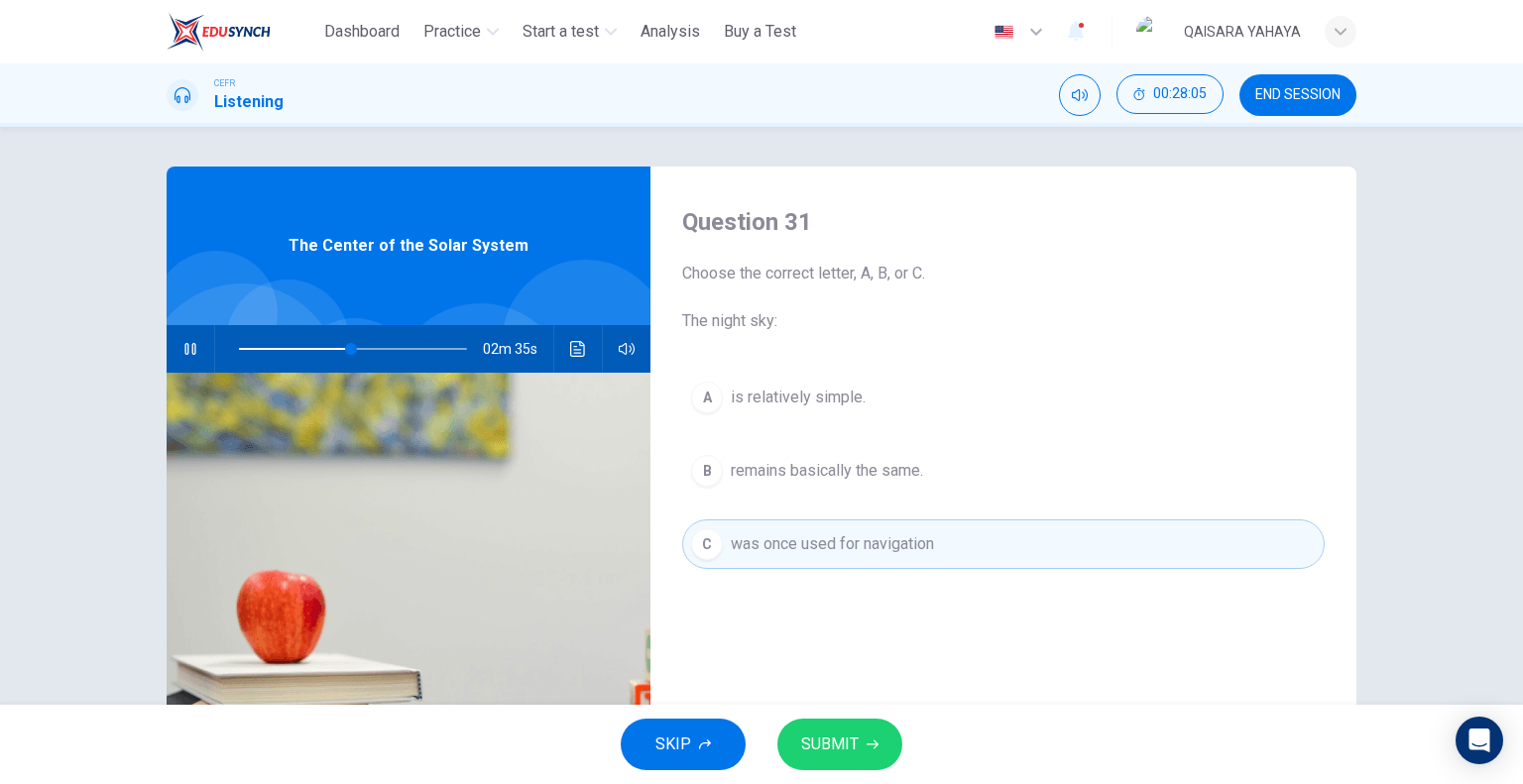 click on "SUBMIT" at bounding box center (830, 744) 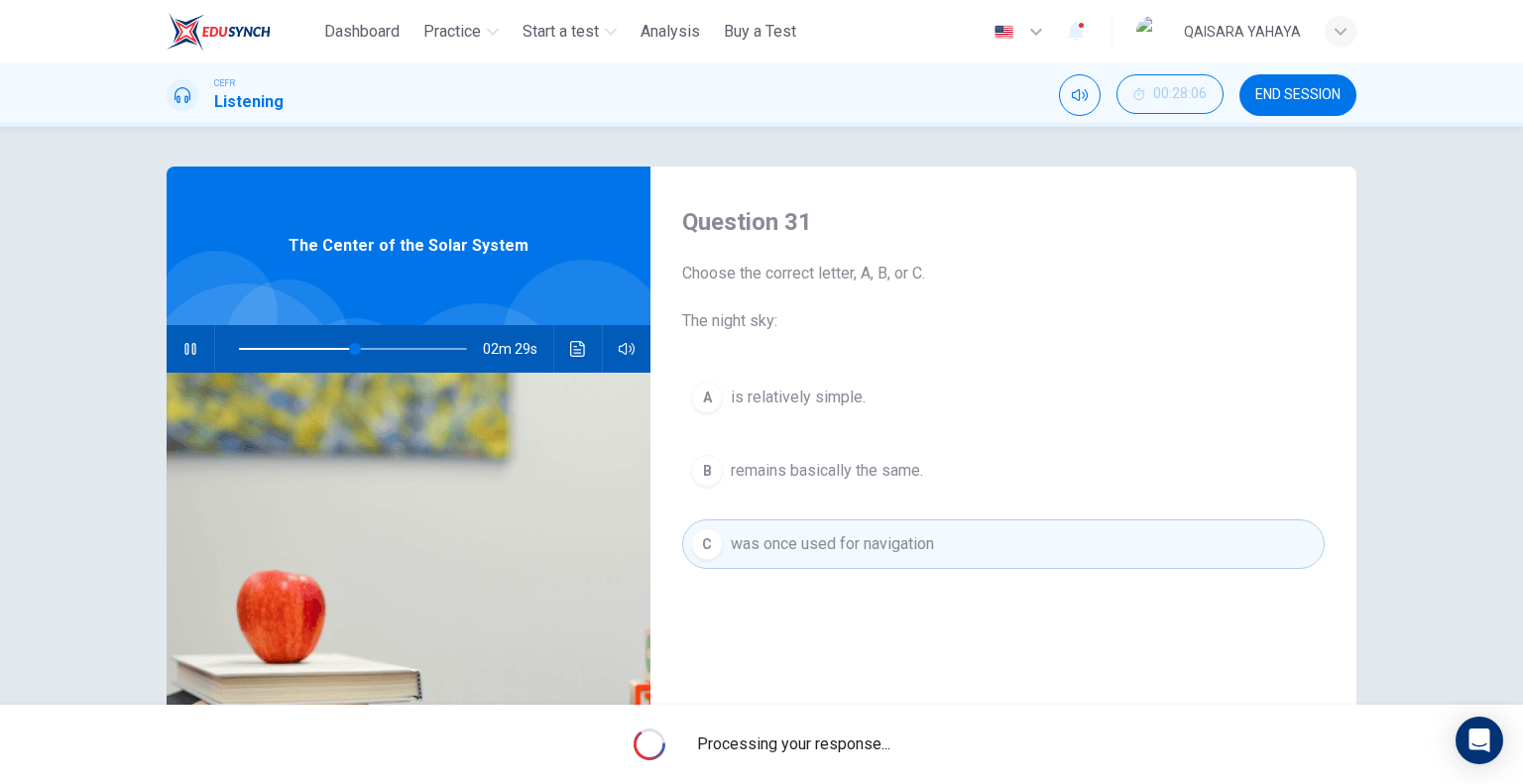 click at bounding box center [189, 349] 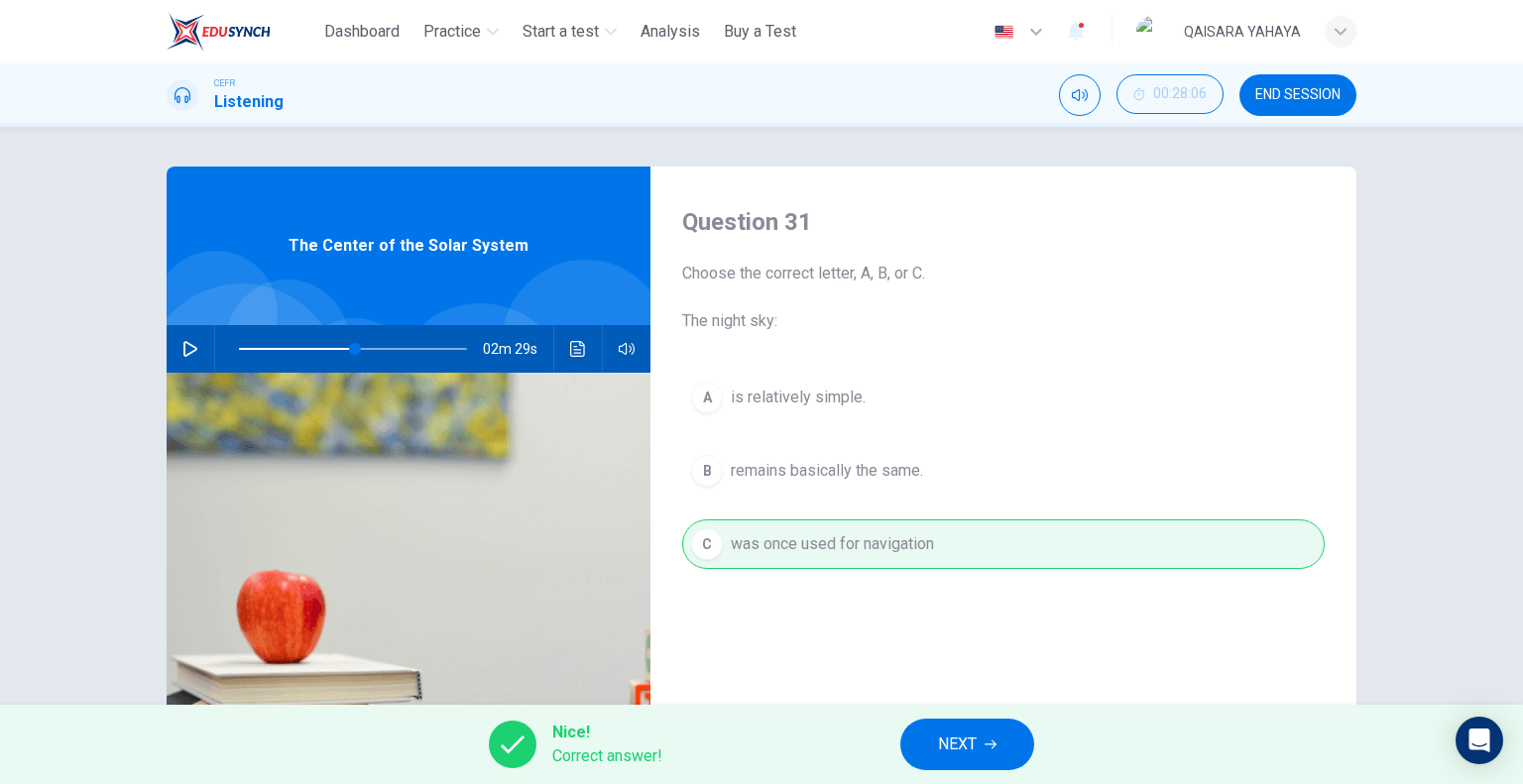 click on "NEXT" at bounding box center (957, 744) 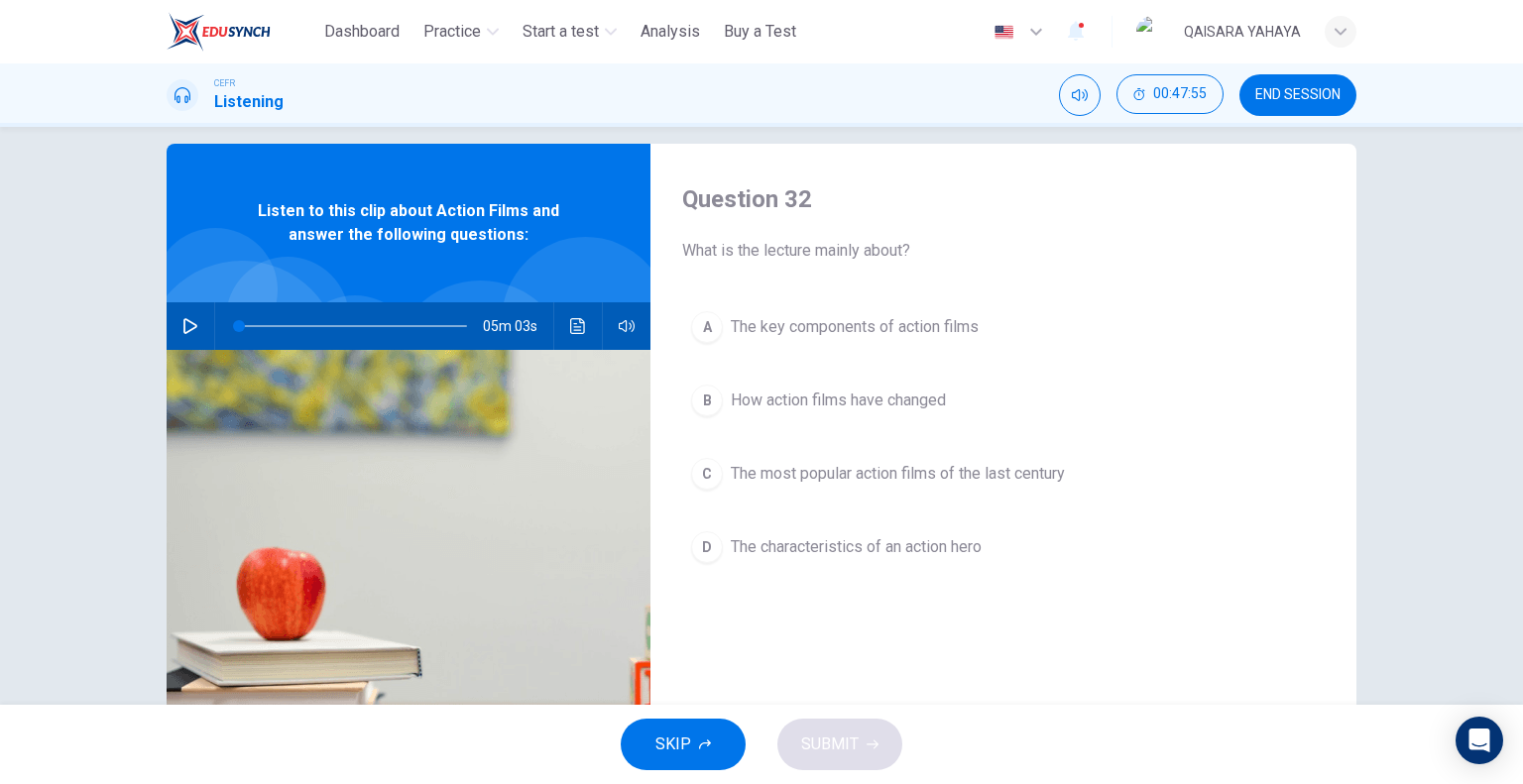 scroll, scrollTop: 0, scrollLeft: 0, axis: both 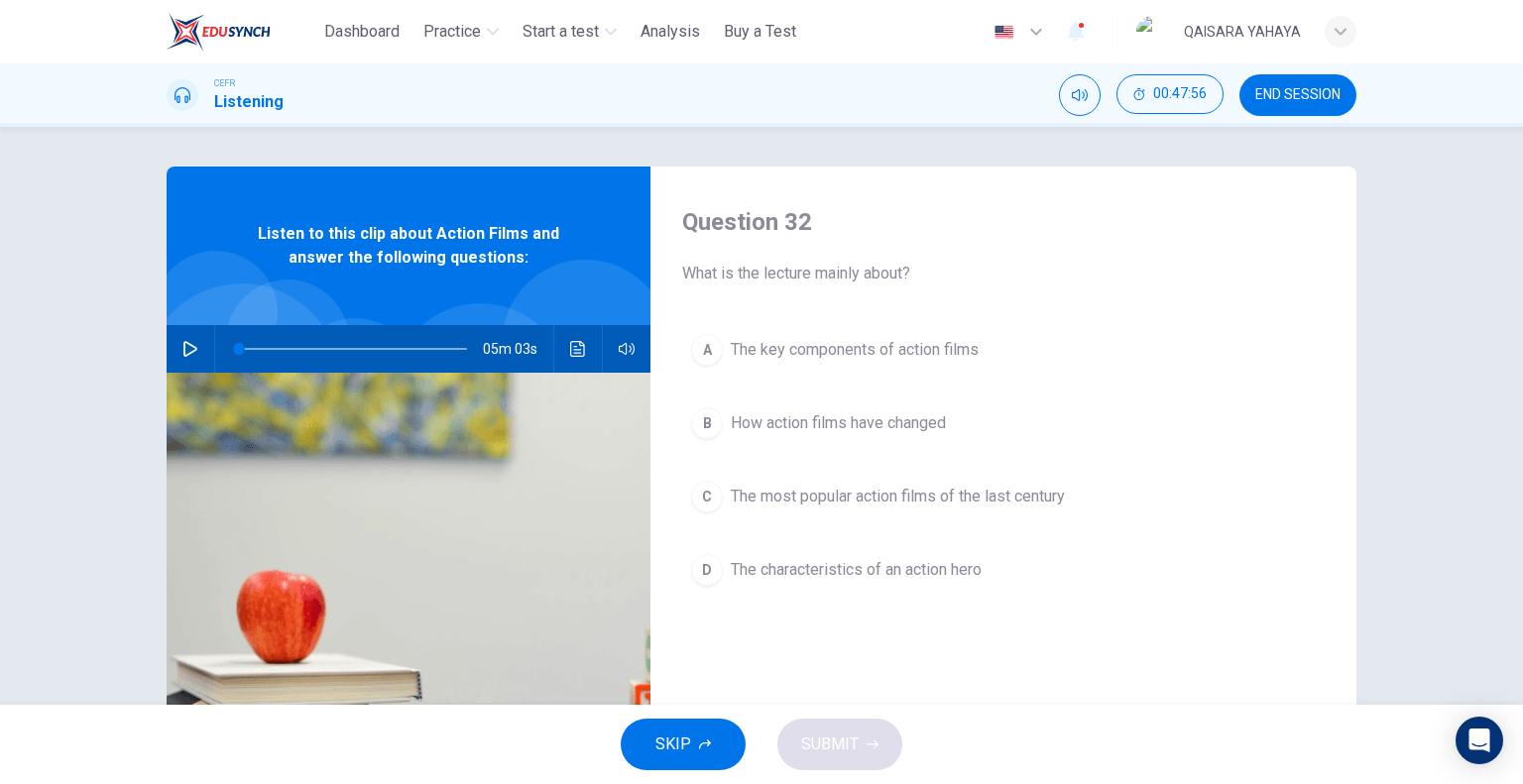 click at bounding box center (190, 349) 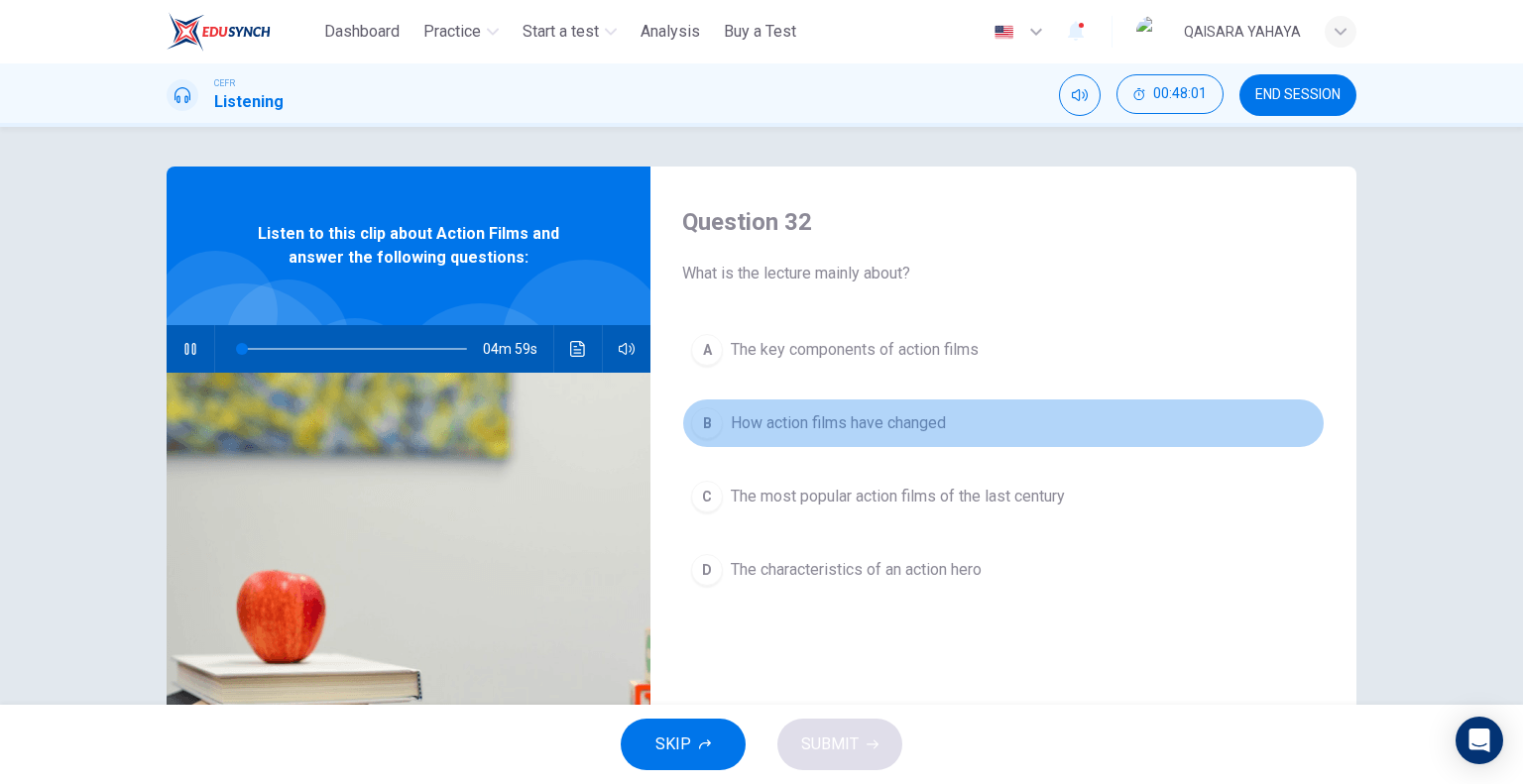 click on "How action films have changed" at bounding box center [855, 350] 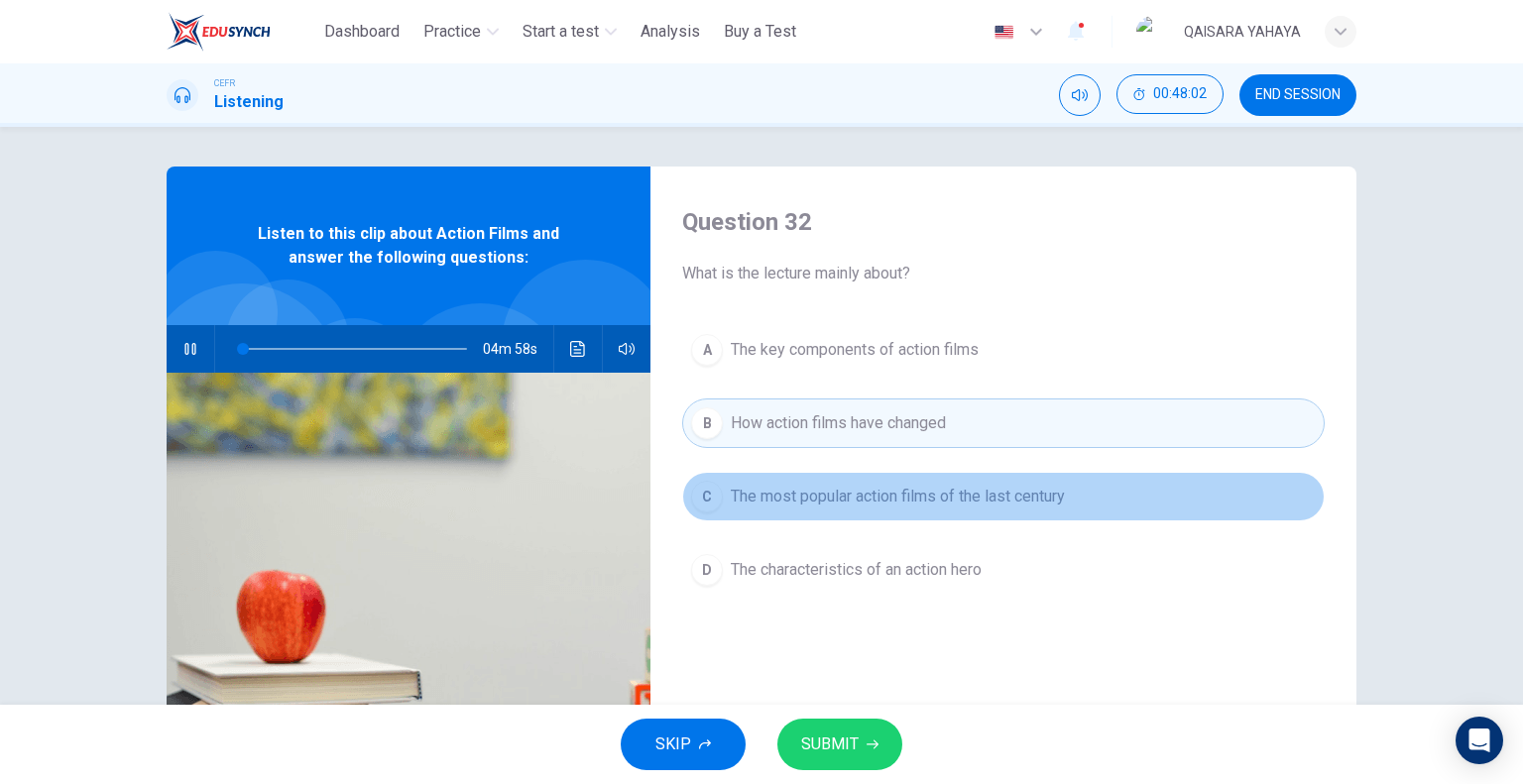 click on "The most popular action films of the last century" at bounding box center (855, 350) 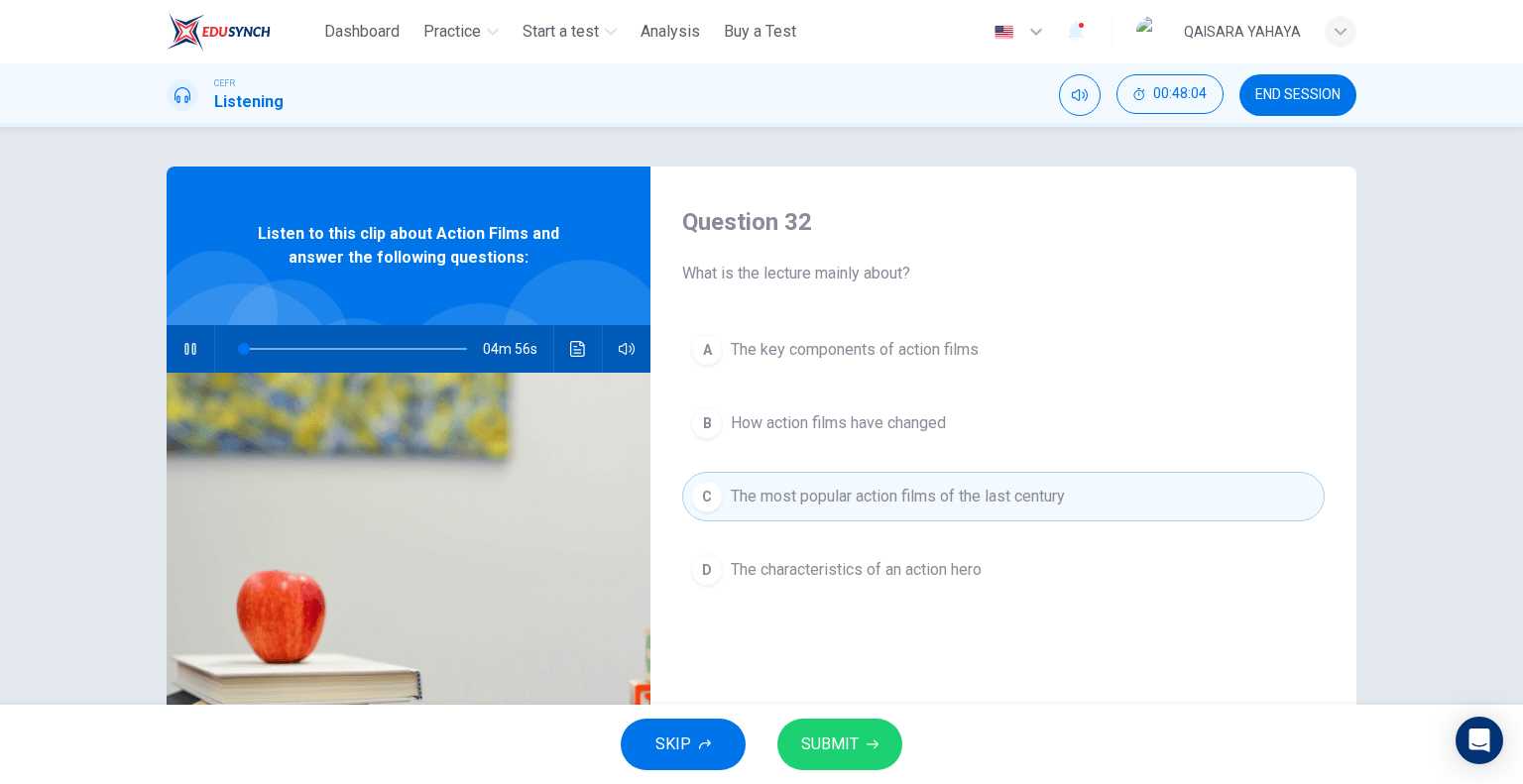 click on "D The characteristics of an action hero" at bounding box center (1003, 570) 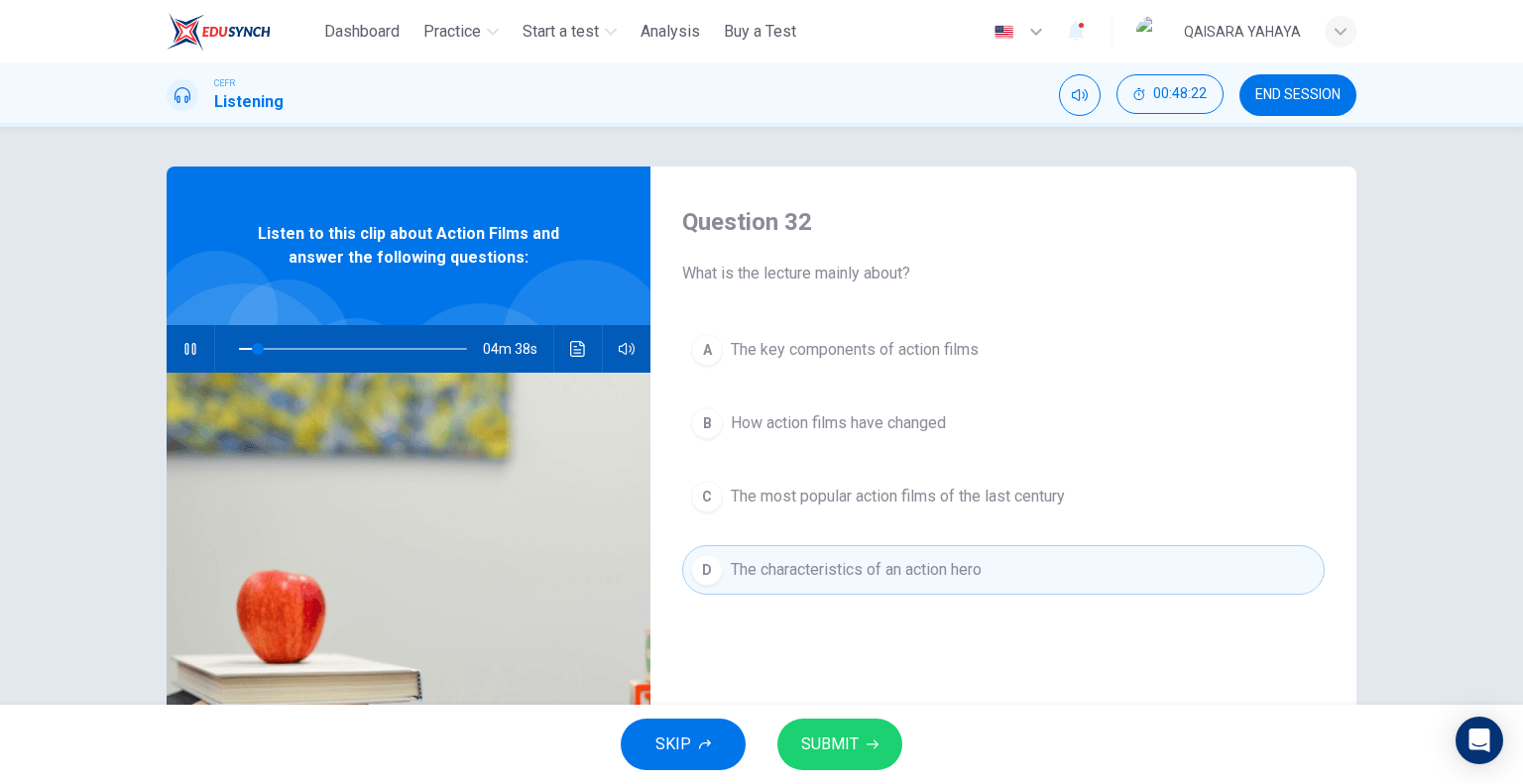 click at bounding box center [190, 349] 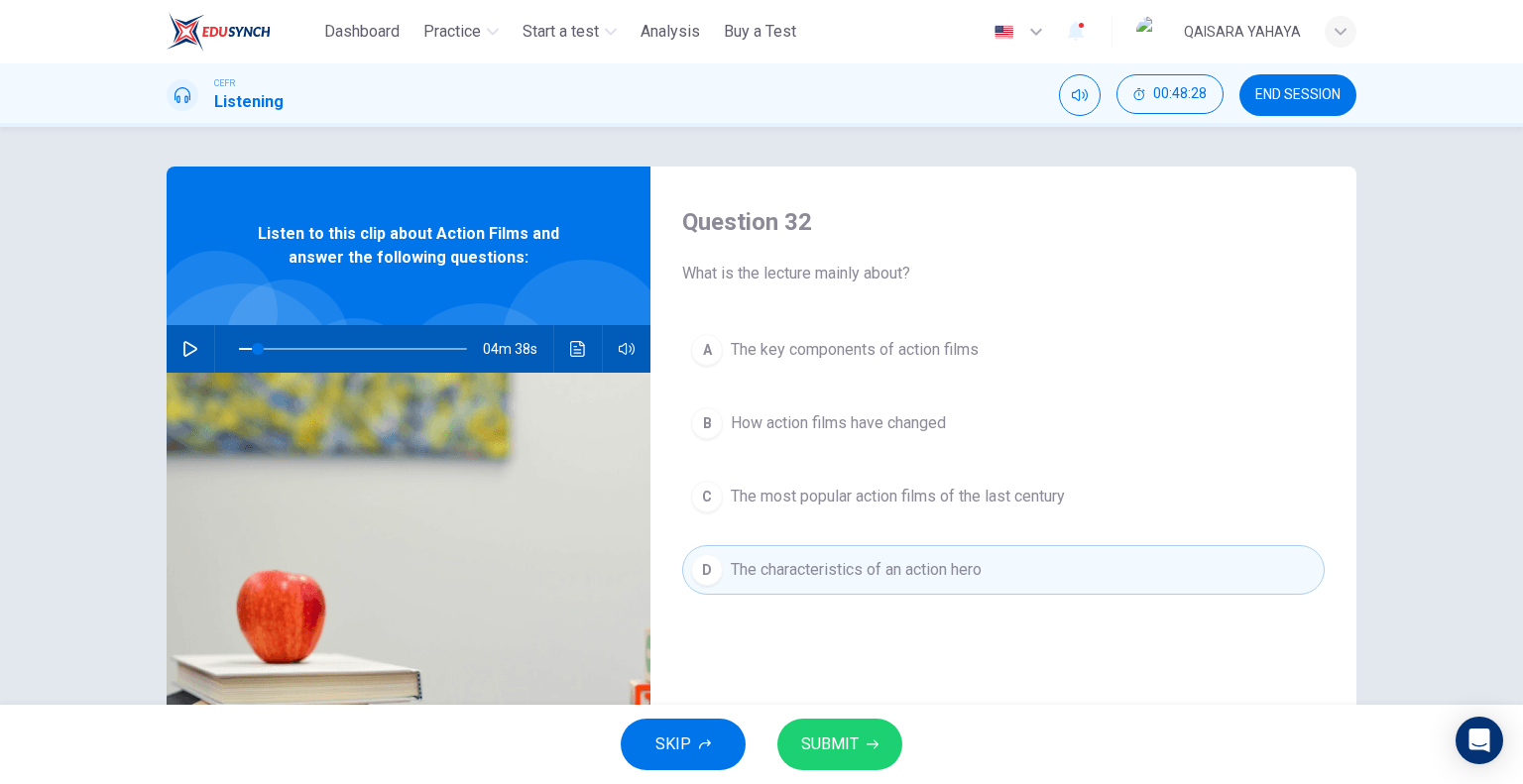 click on "A The key components of action films" at bounding box center (1003, 350) 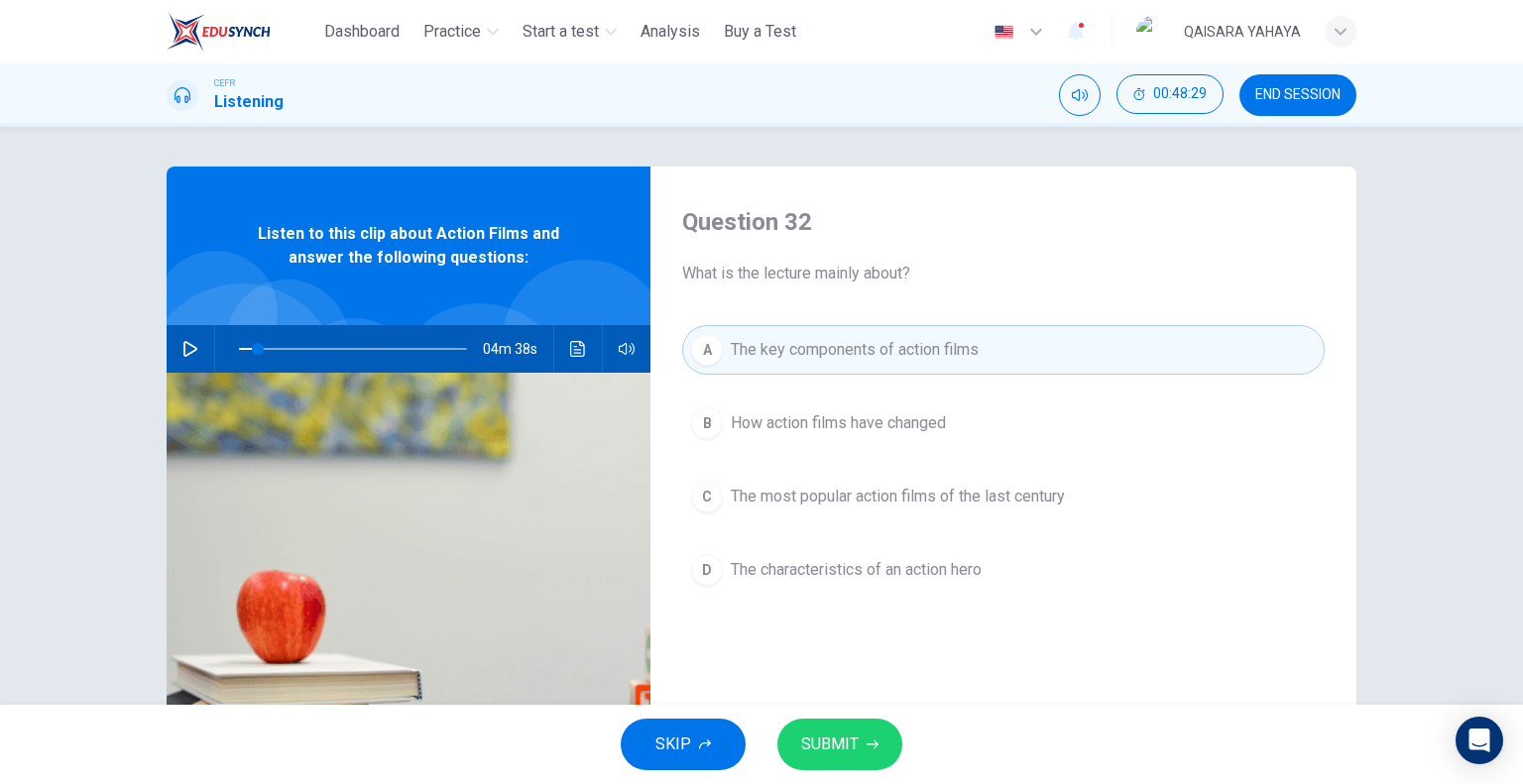 click on "SUBMIT" at bounding box center [840, 744] 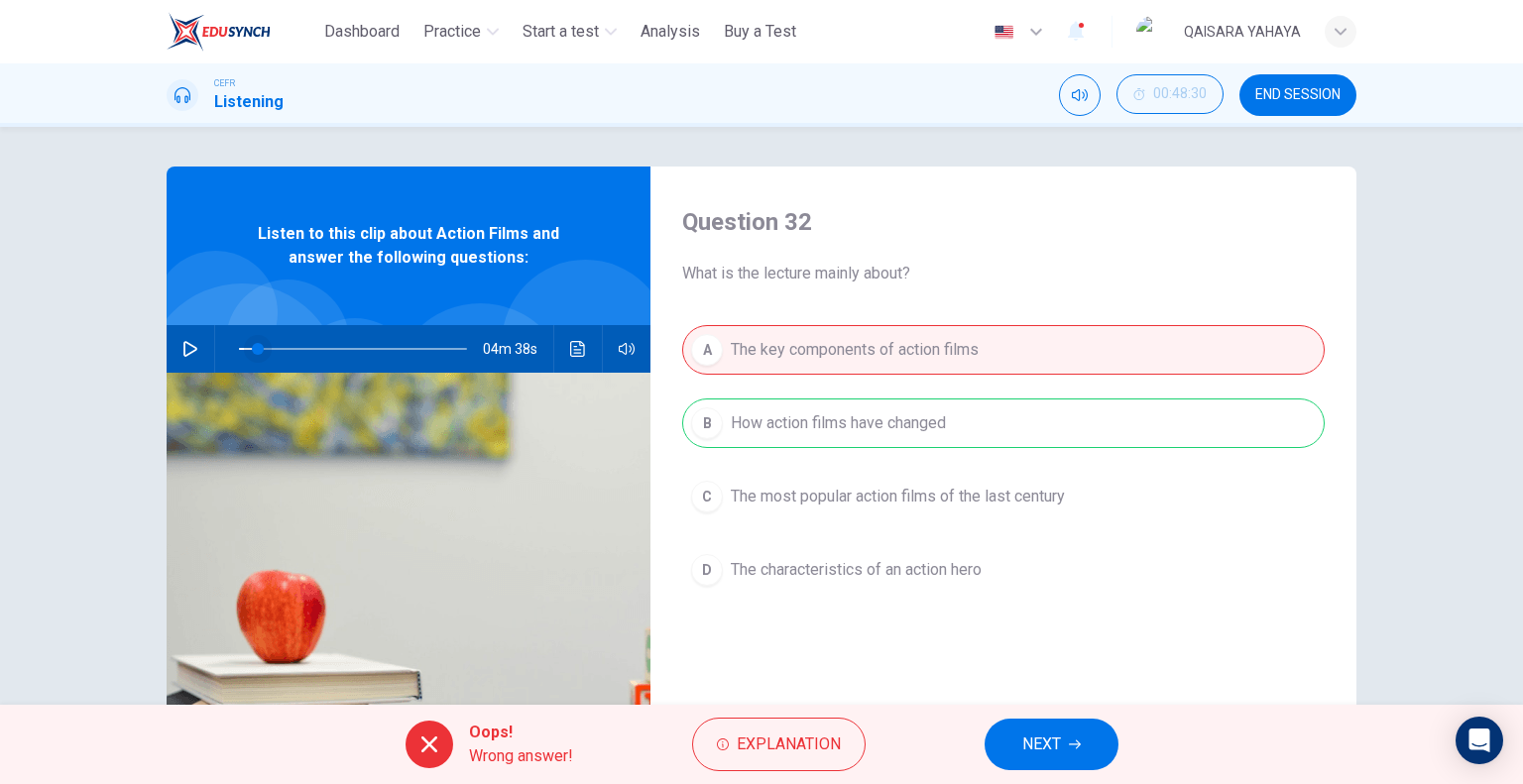 click at bounding box center (258, 349) 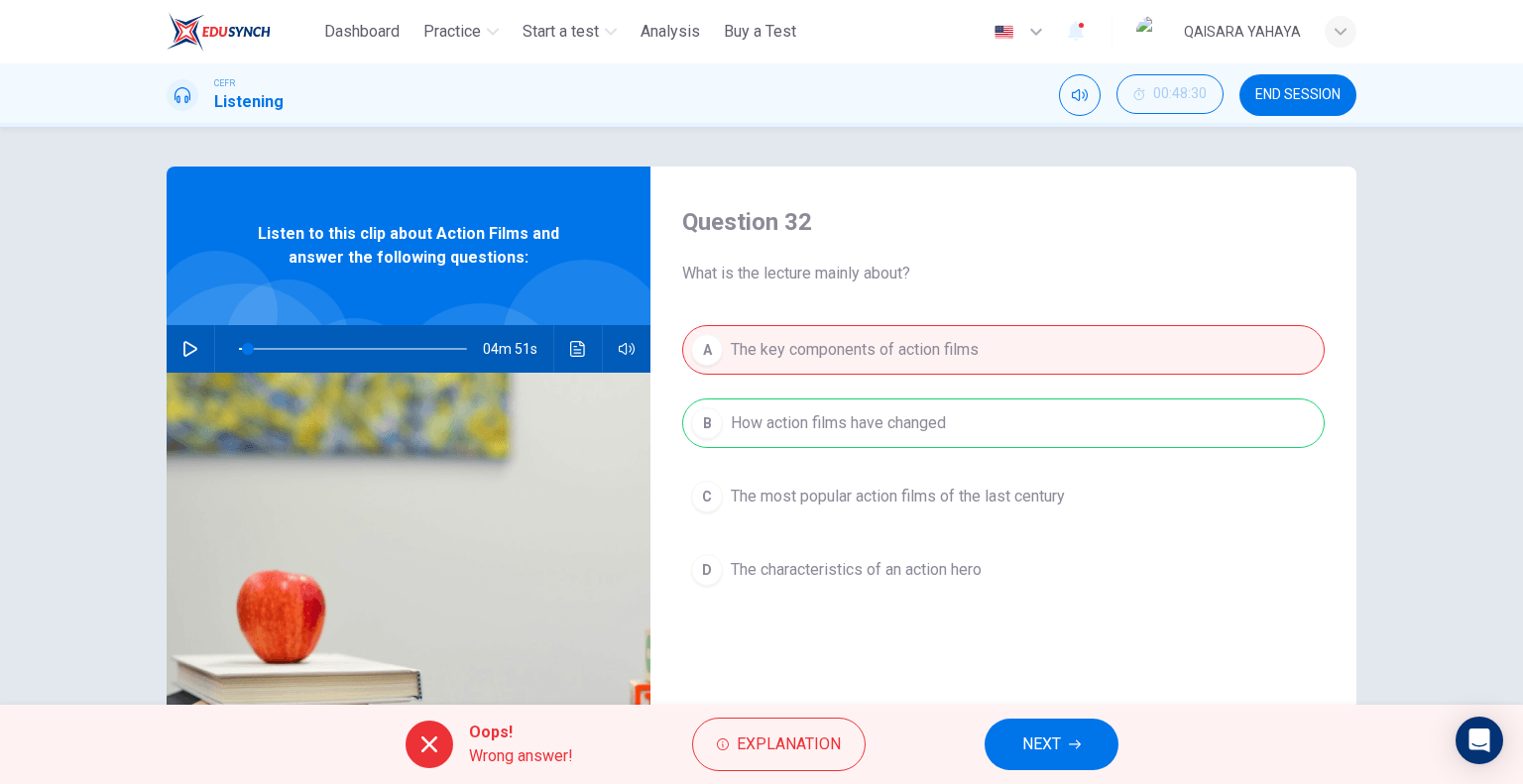 click at bounding box center [190, 349] 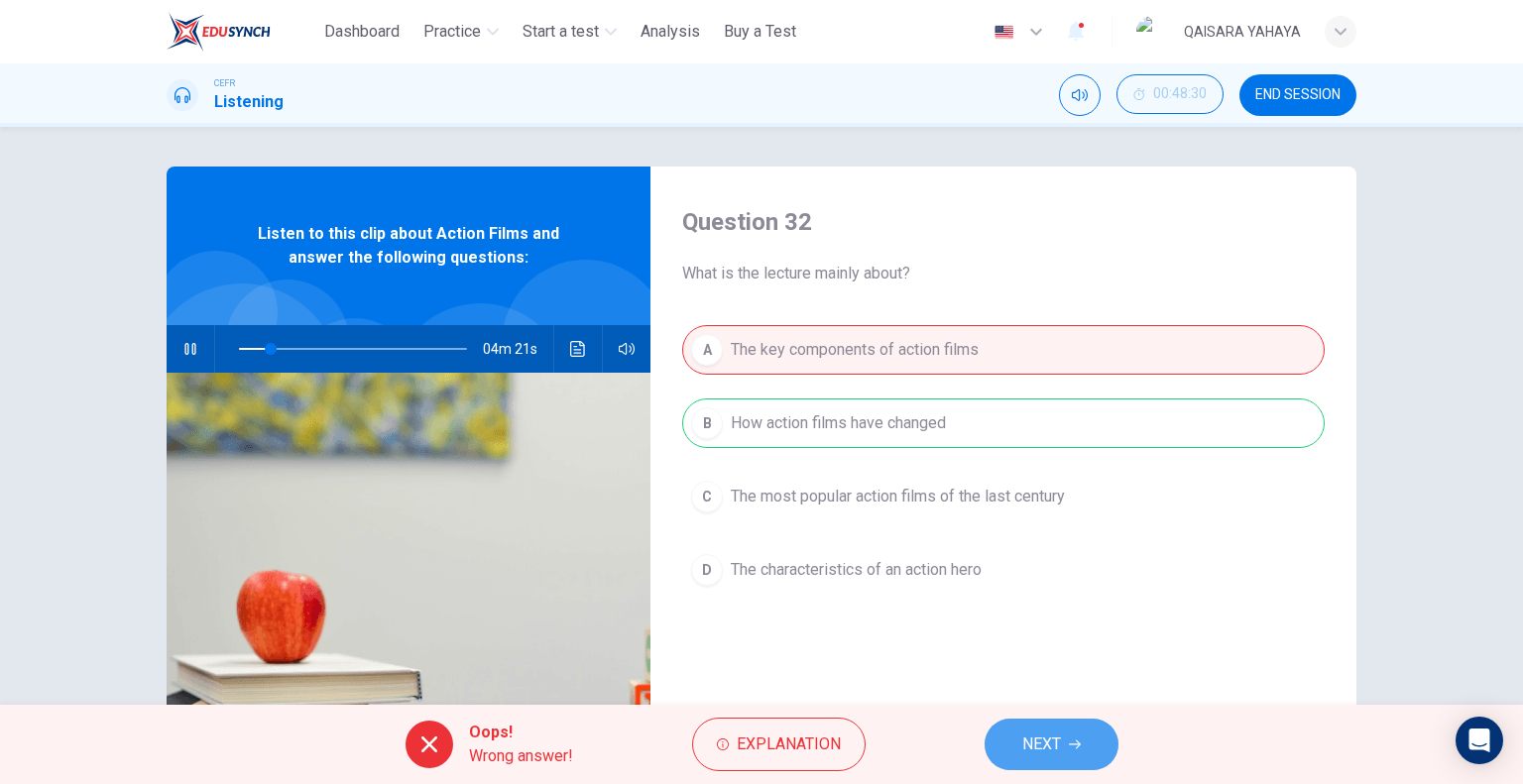 click at bounding box center (1075, 744) 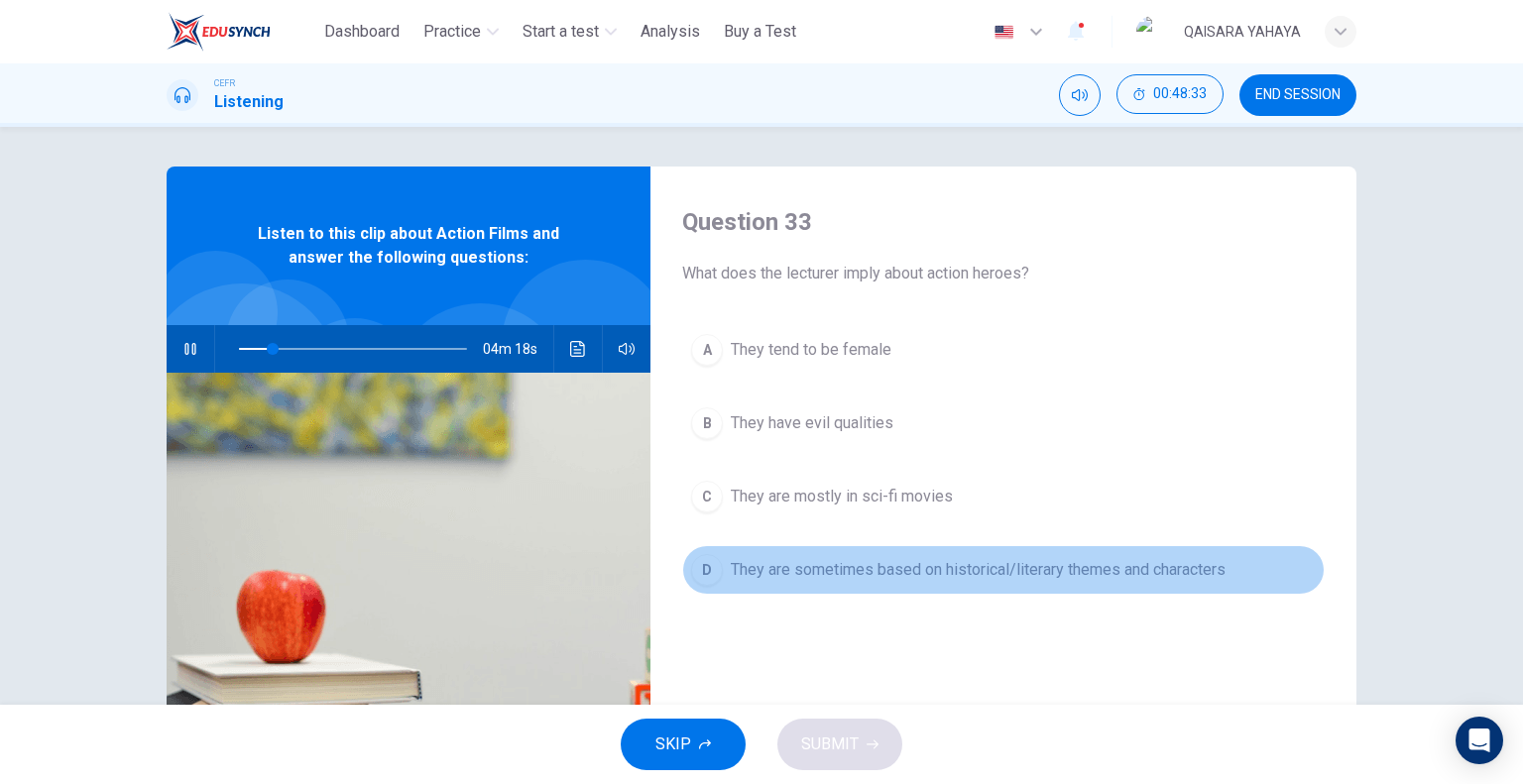 click on "They are sometimes based on historical/literary themes and characters" at bounding box center [811, 350] 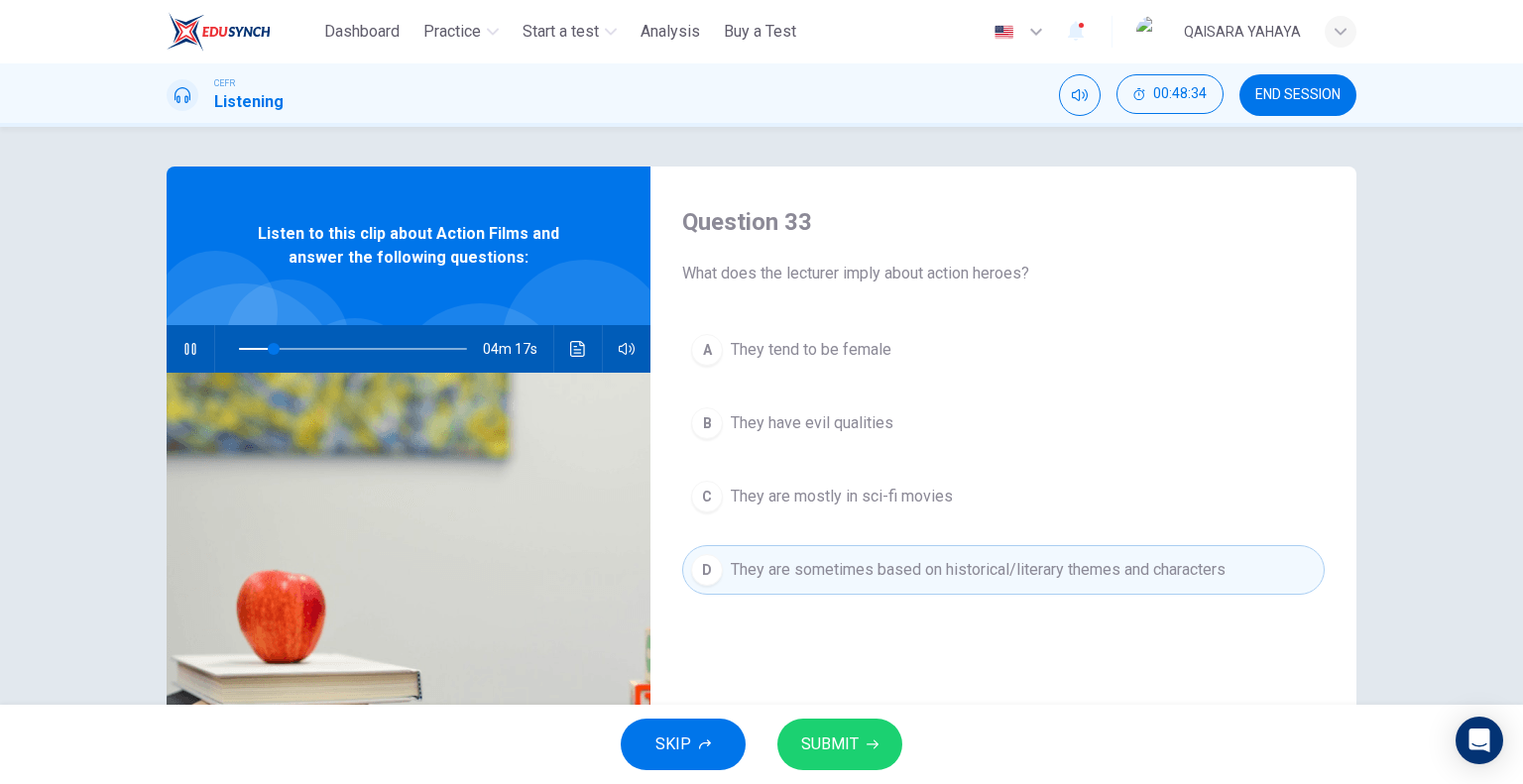drag, startPoint x: 853, startPoint y: 736, endPoint x: 827, endPoint y: 702, distance: 42.80187 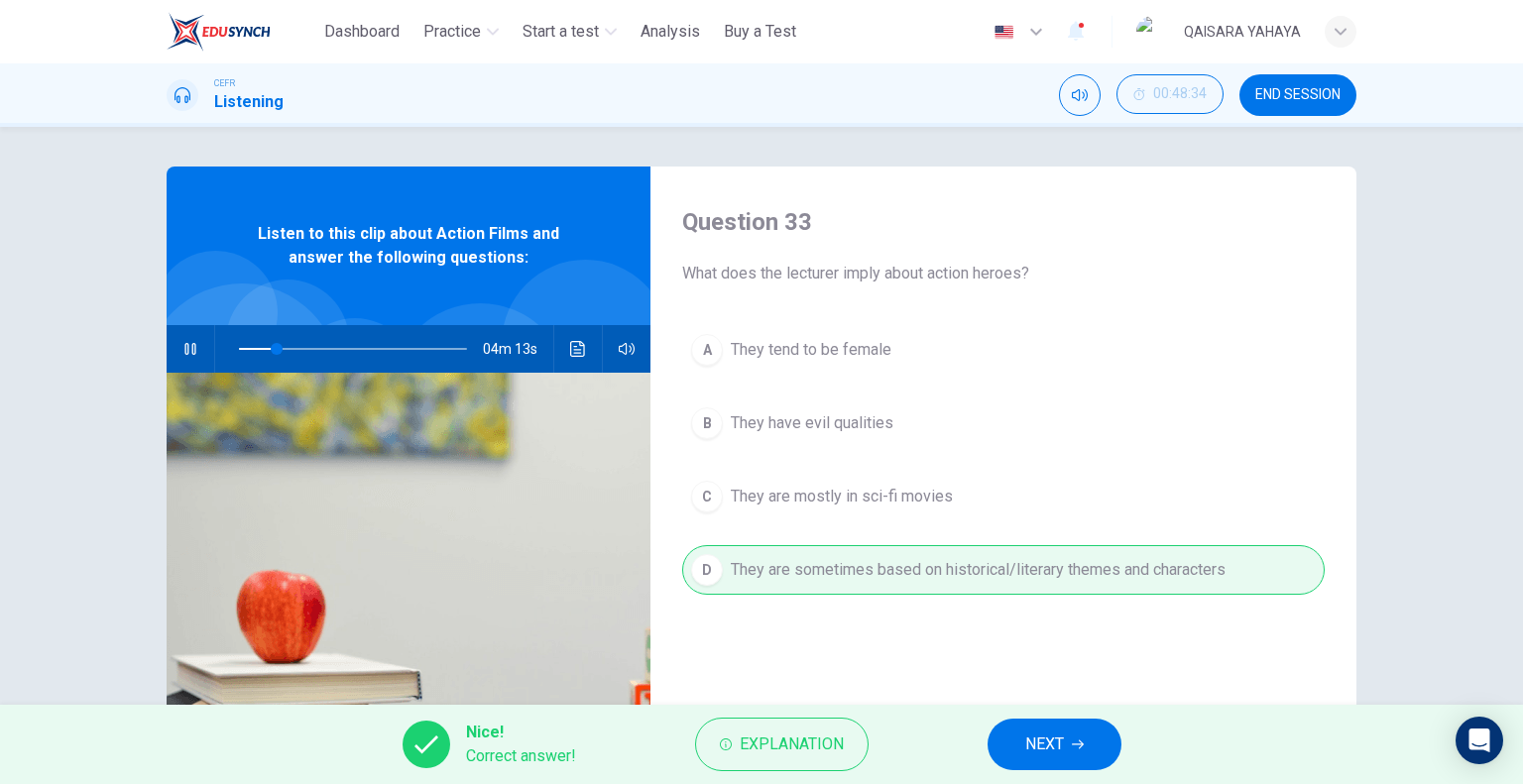click on "NEXT" at bounding box center [1054, 744] 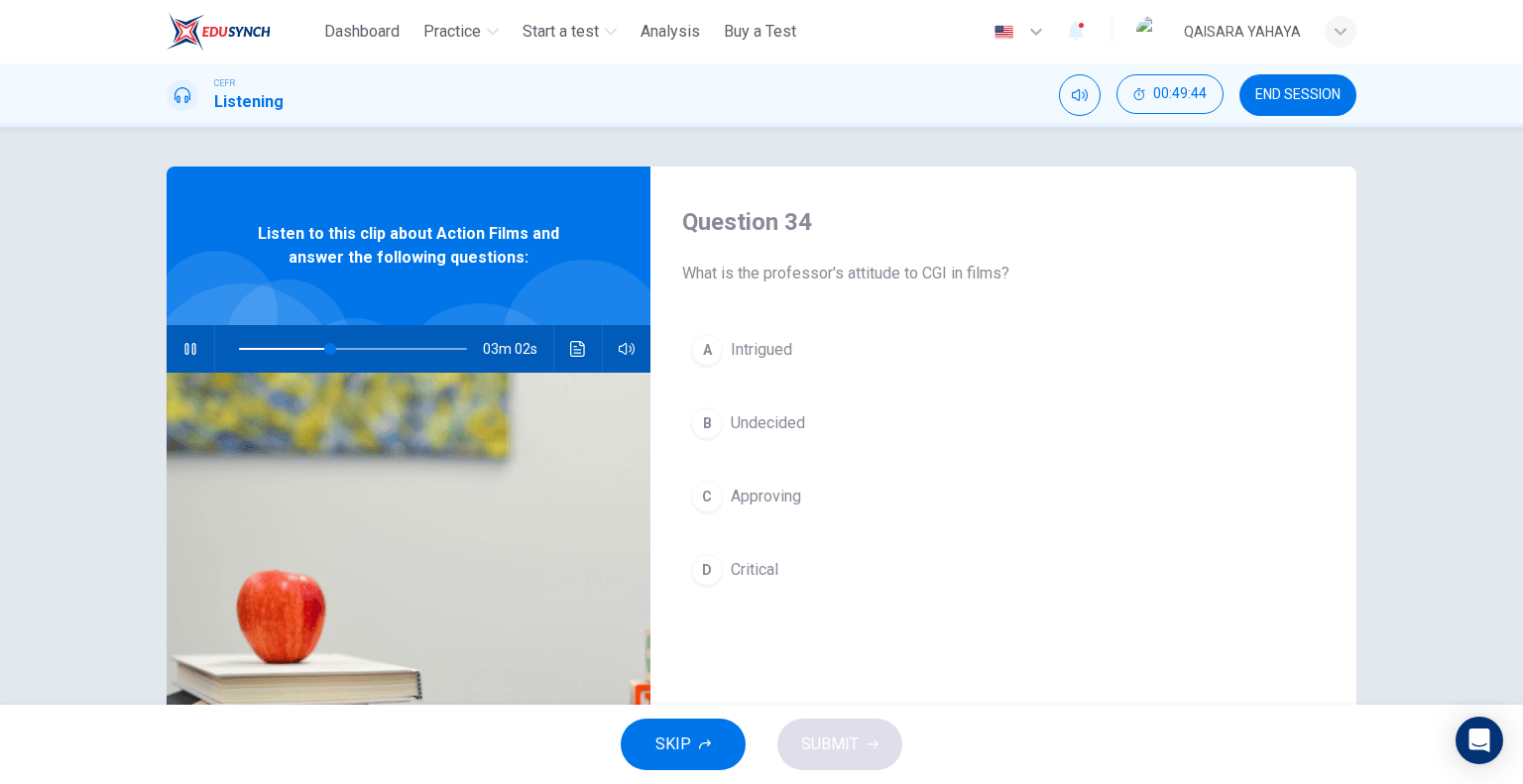click at bounding box center [189, 349] 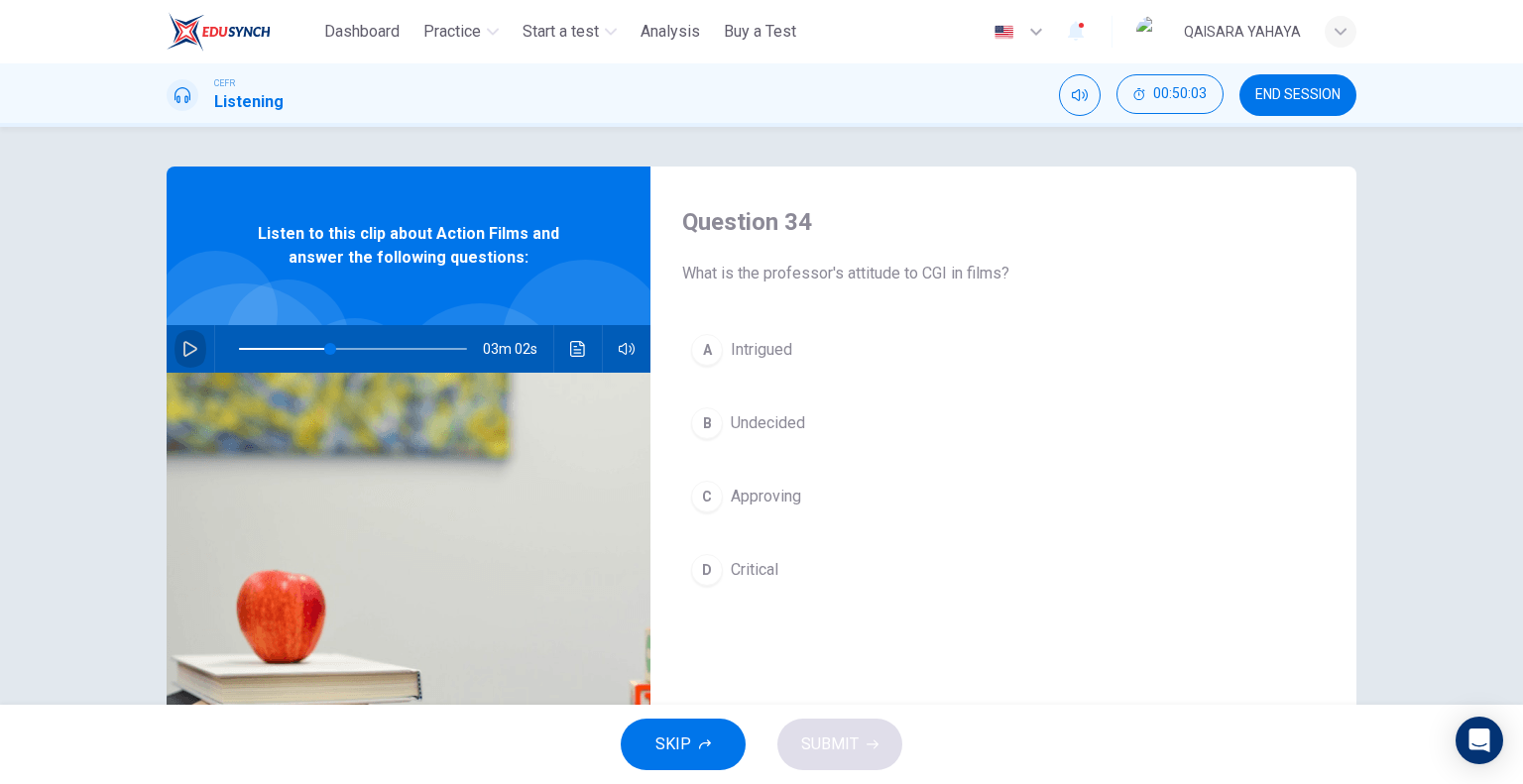 click at bounding box center (190, 349) 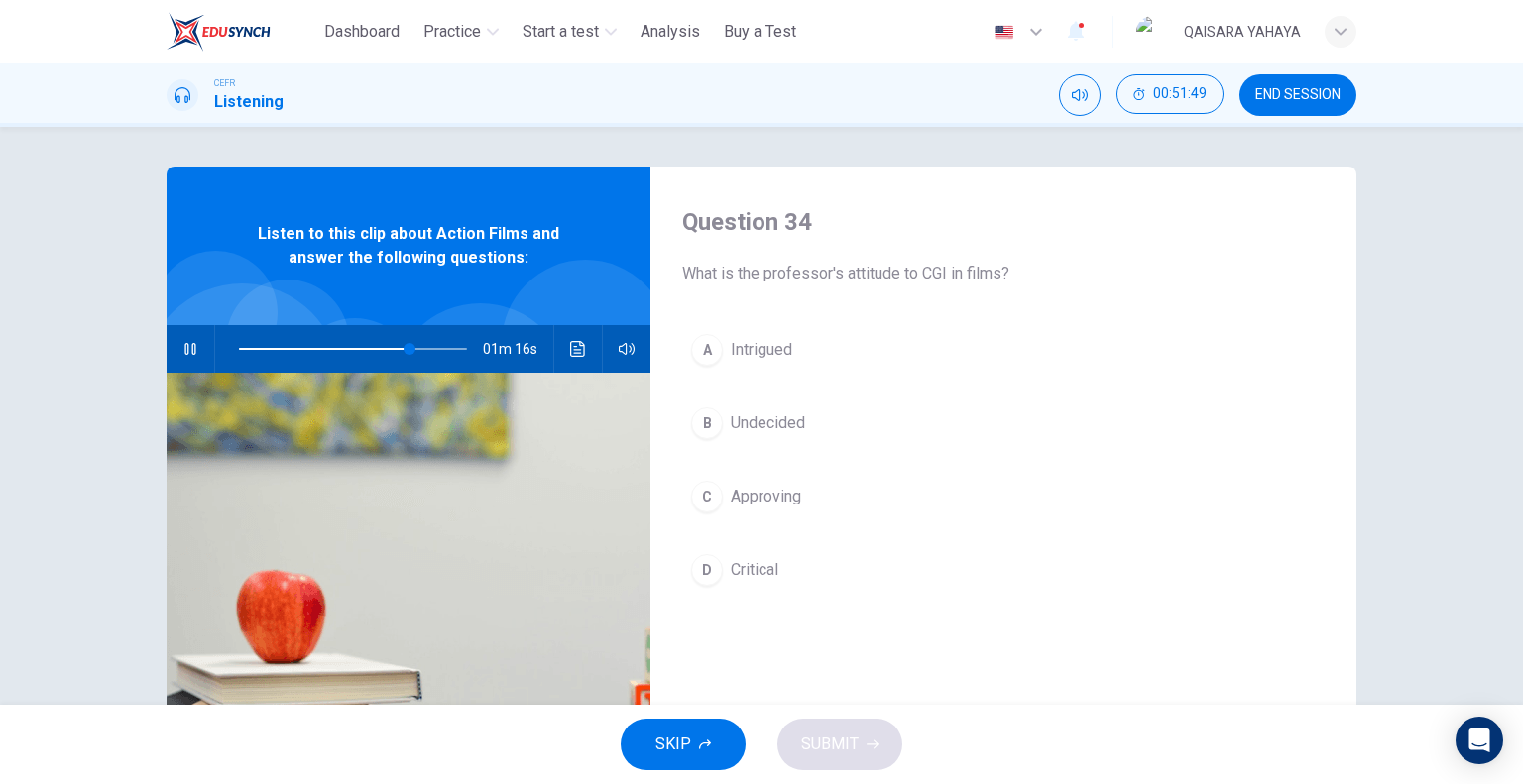 click at bounding box center [190, 349] 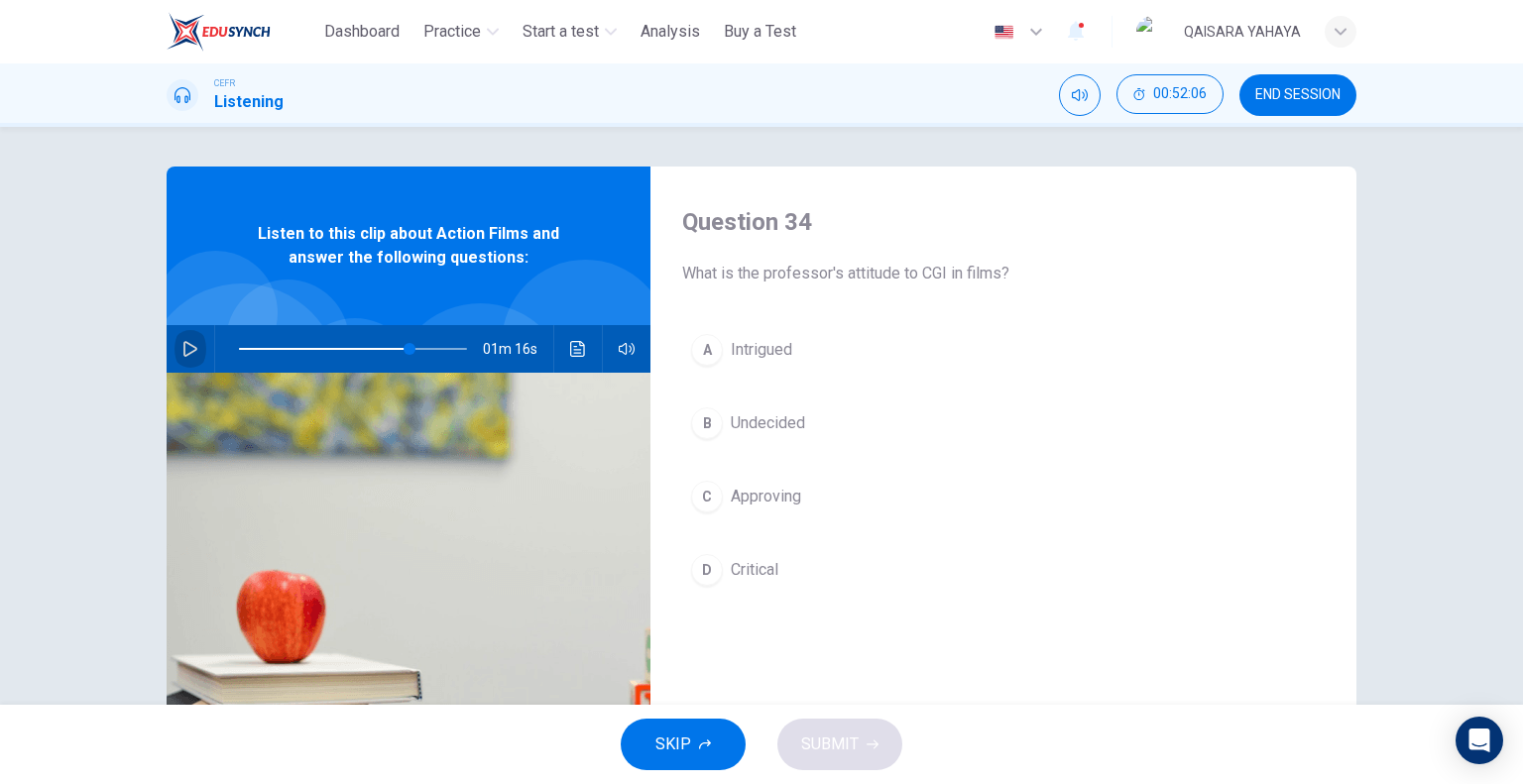 click at bounding box center [190, 349] 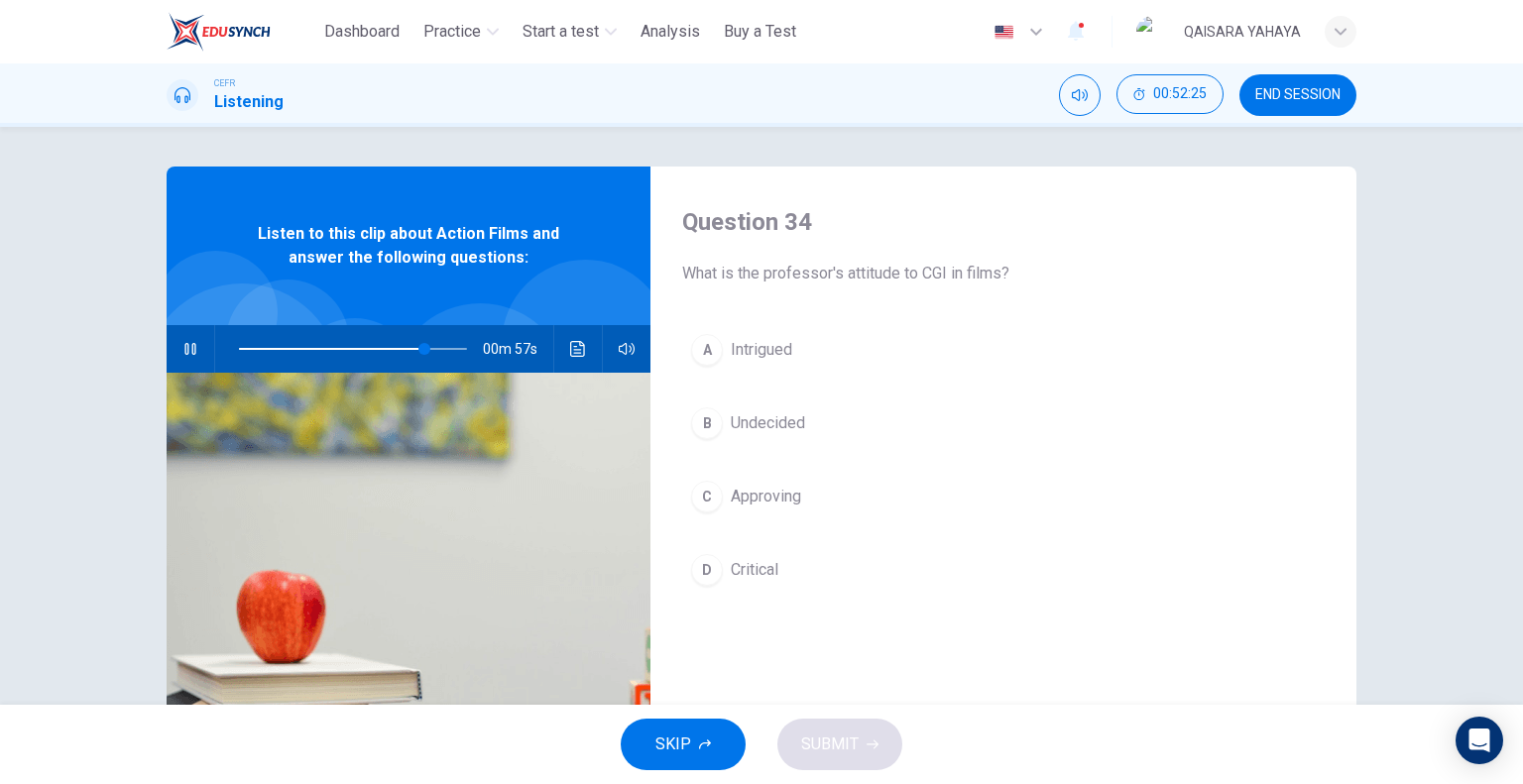 click on "D Critical" at bounding box center [1003, 570] 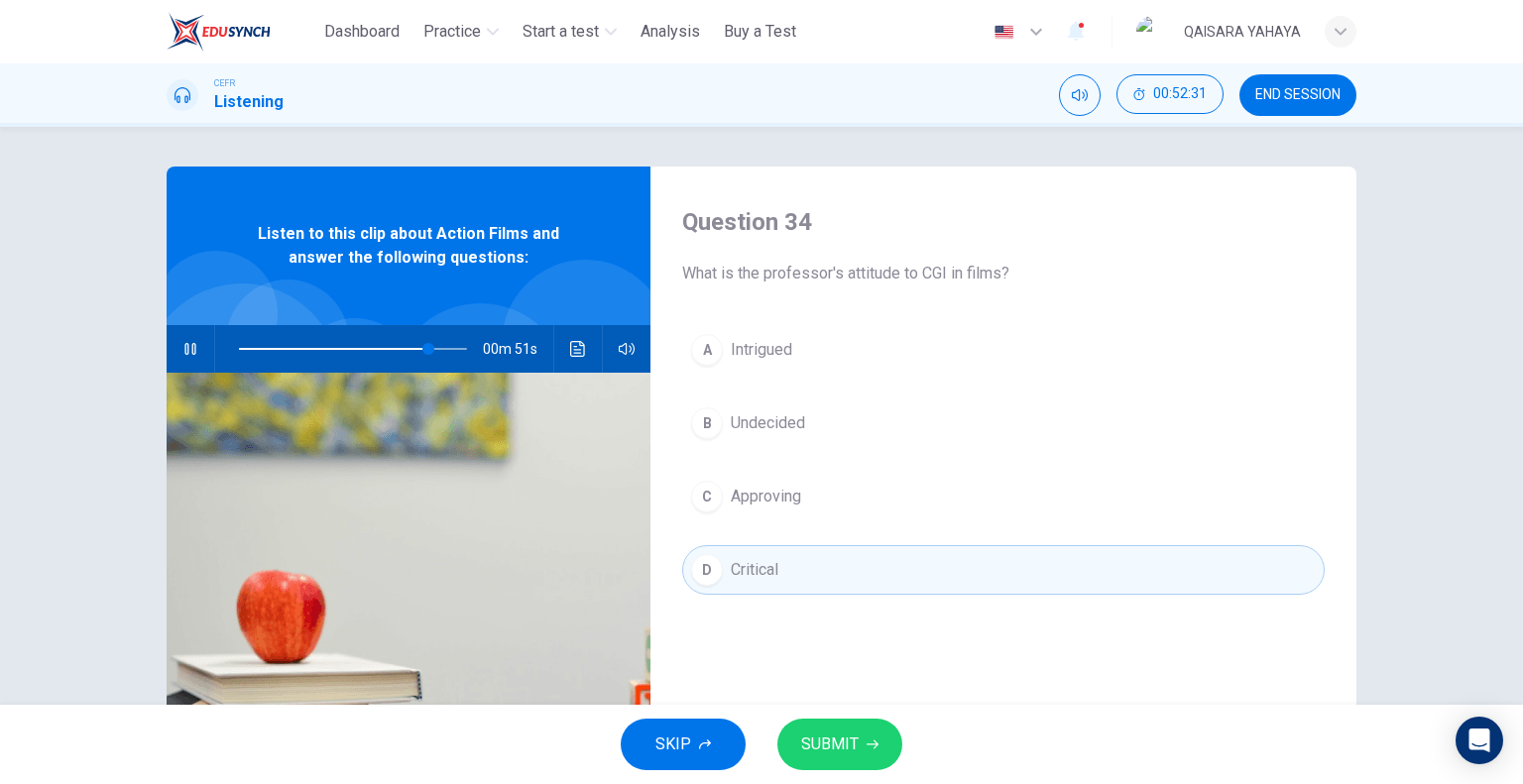 click on "B Undecided" at bounding box center (1003, 423) 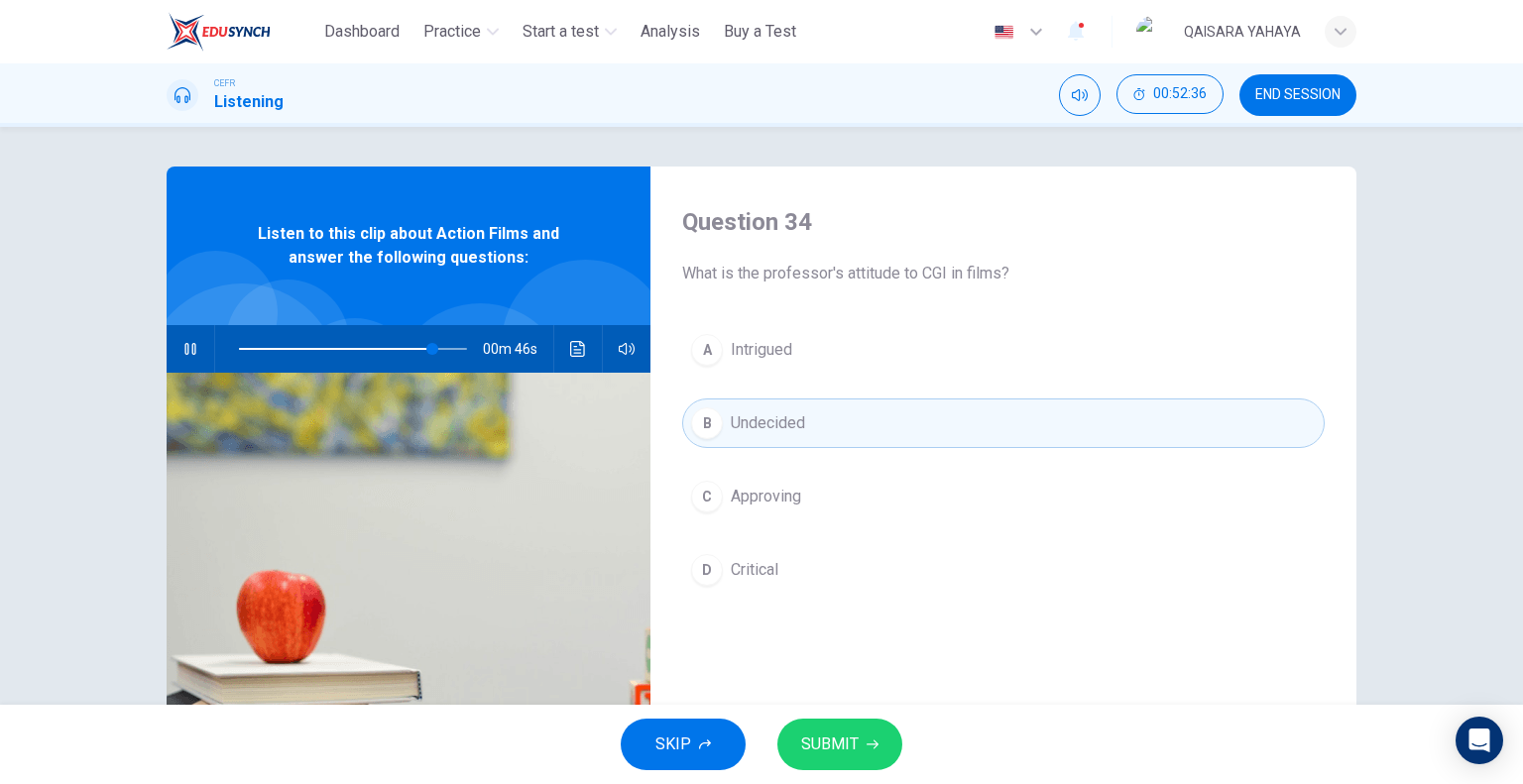 click on "SUBMIT" at bounding box center (830, 744) 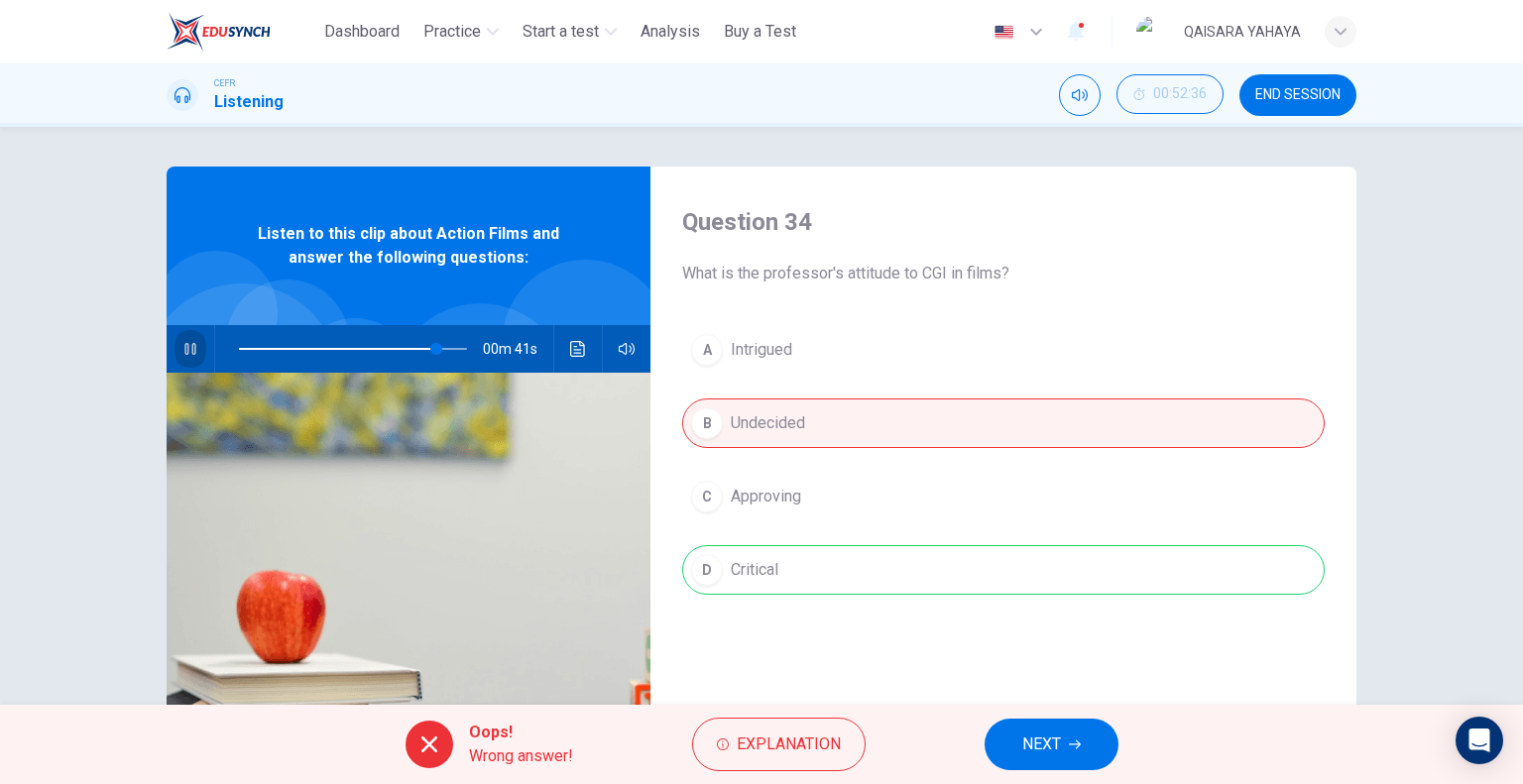 click at bounding box center (190, 349) 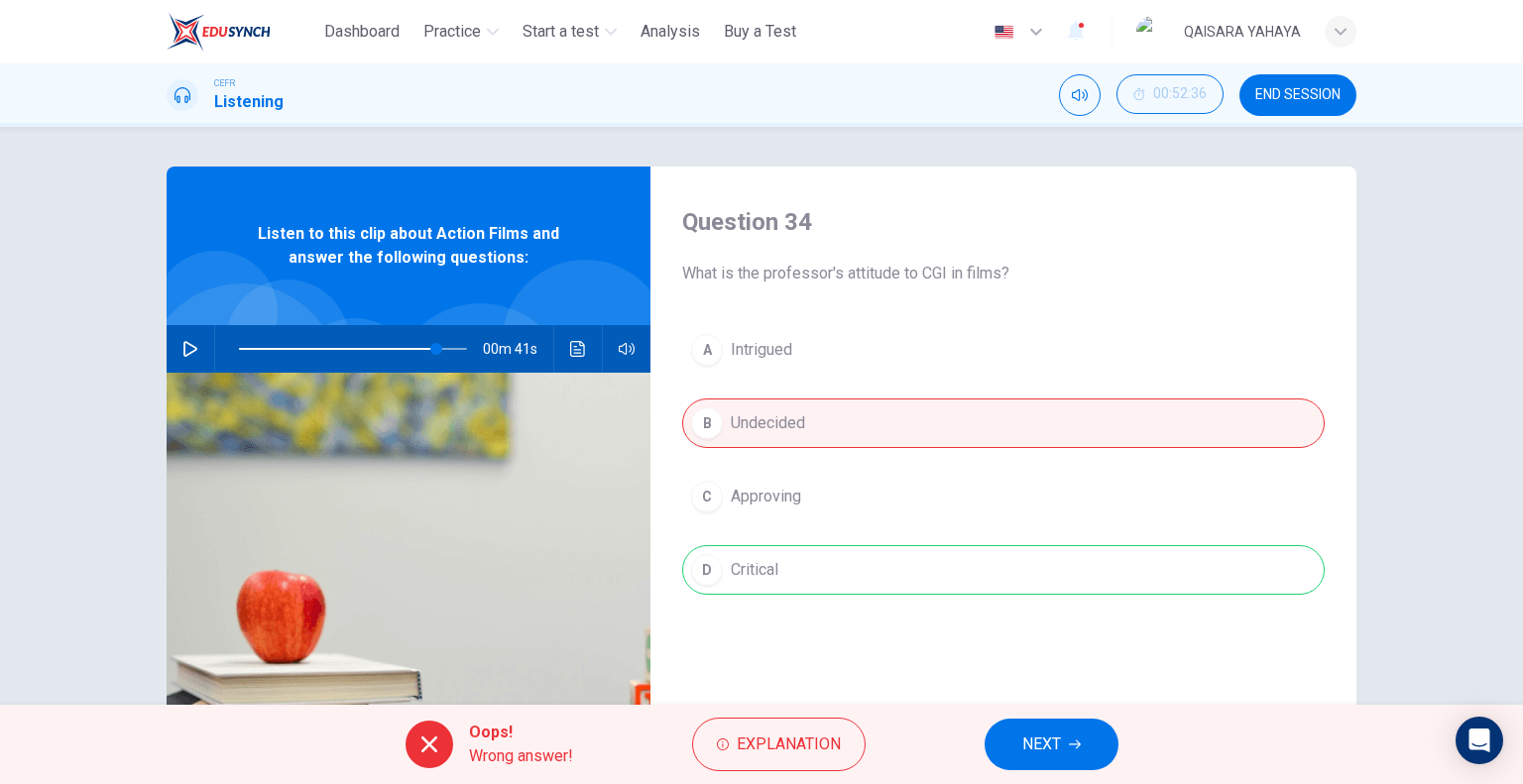 click at bounding box center (1075, 744) 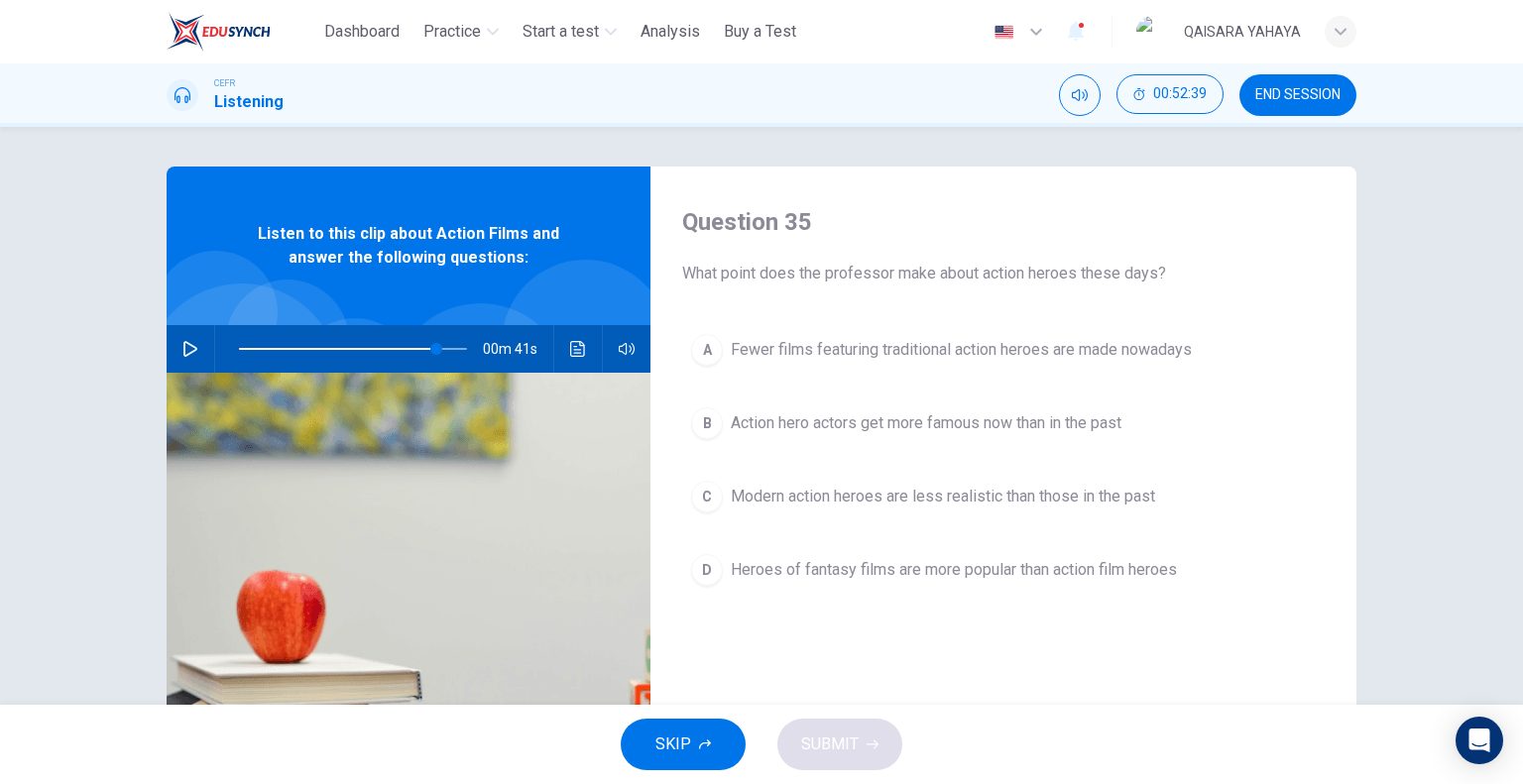 click on "Action hero actors get more famous now than in the past" at bounding box center [961, 350] 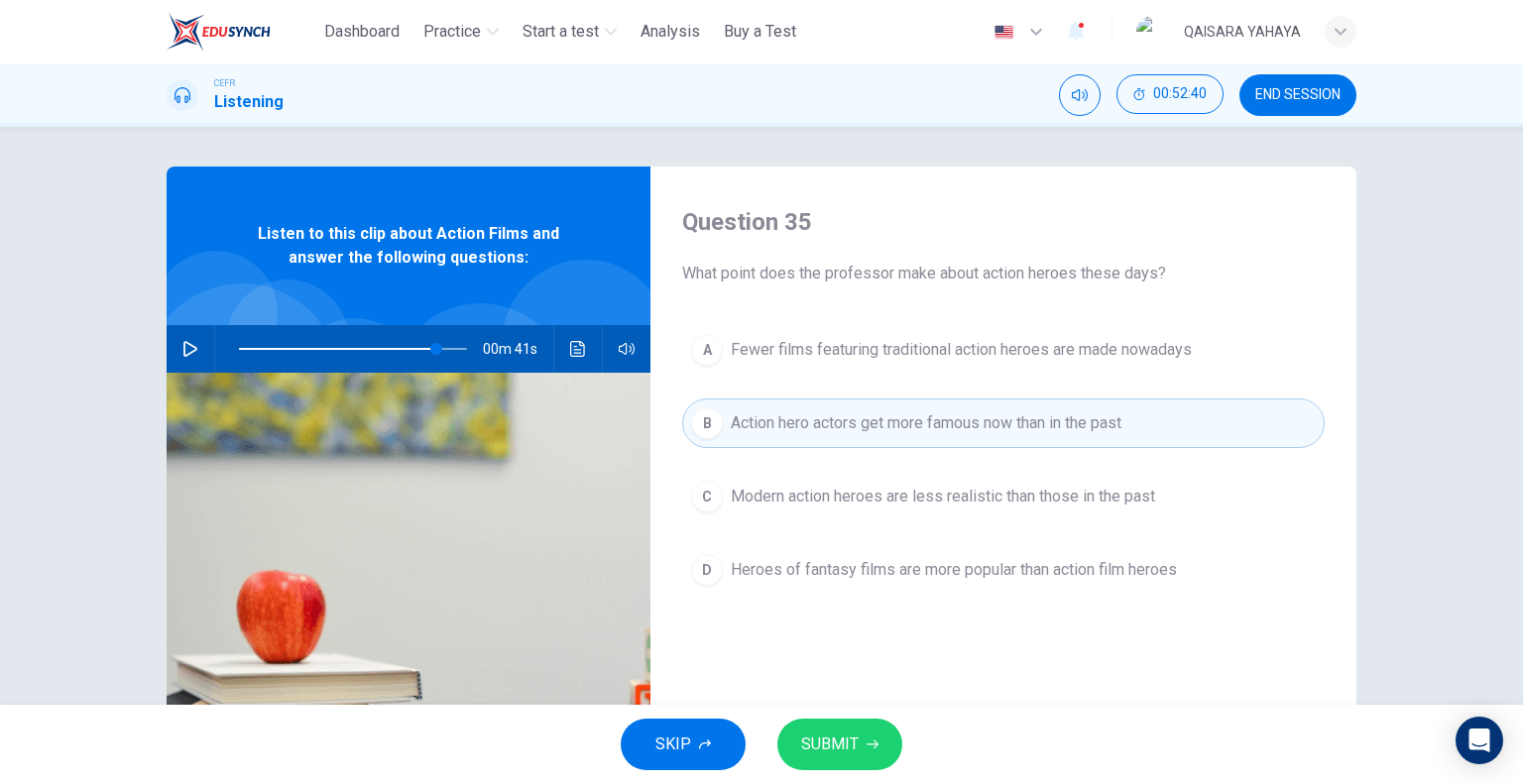 click on "Modern action heroes are less realistic than those in the past" at bounding box center [961, 350] 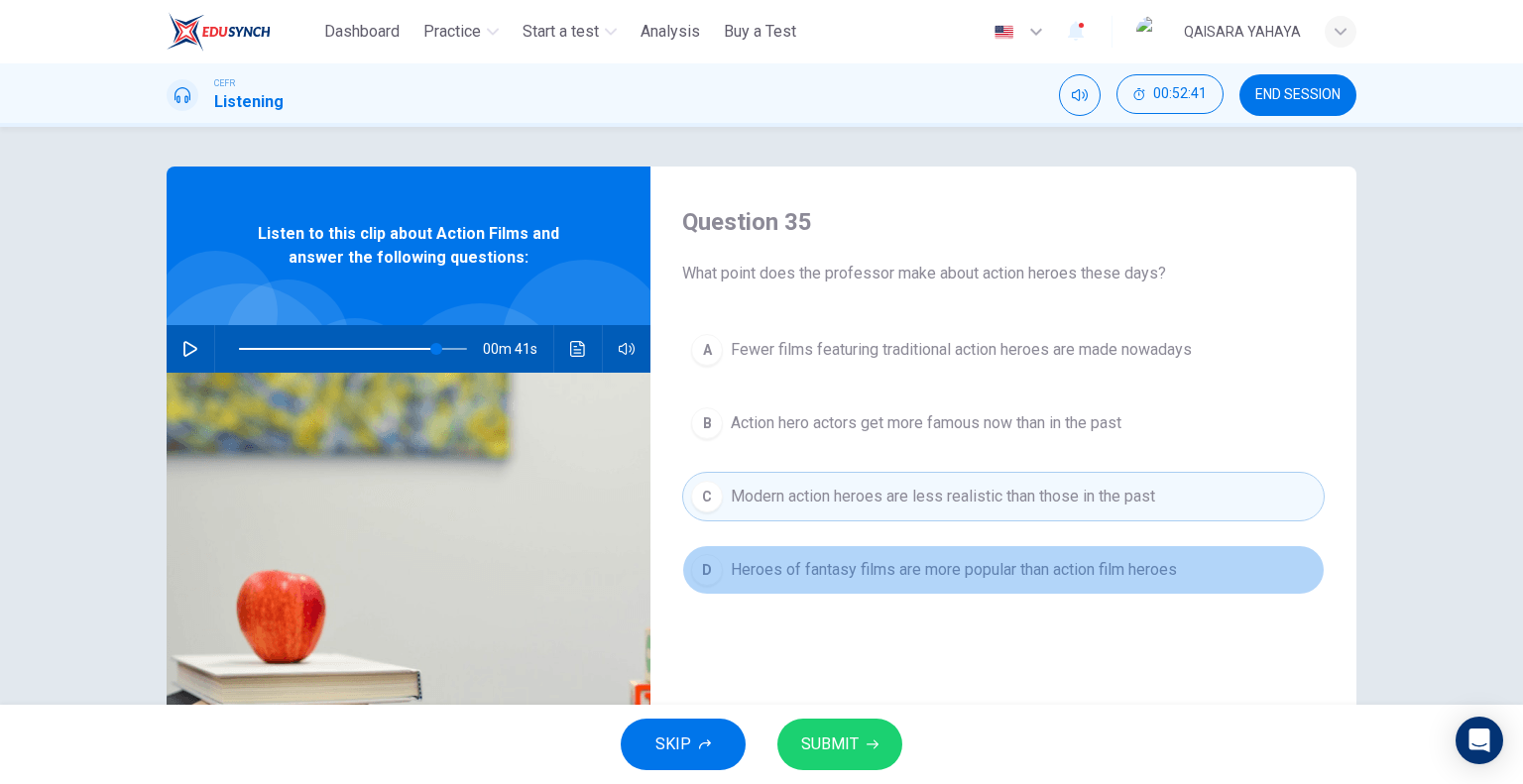 click on "D Heroes of fantasy films are more popular than action film heroes" at bounding box center [1003, 570] 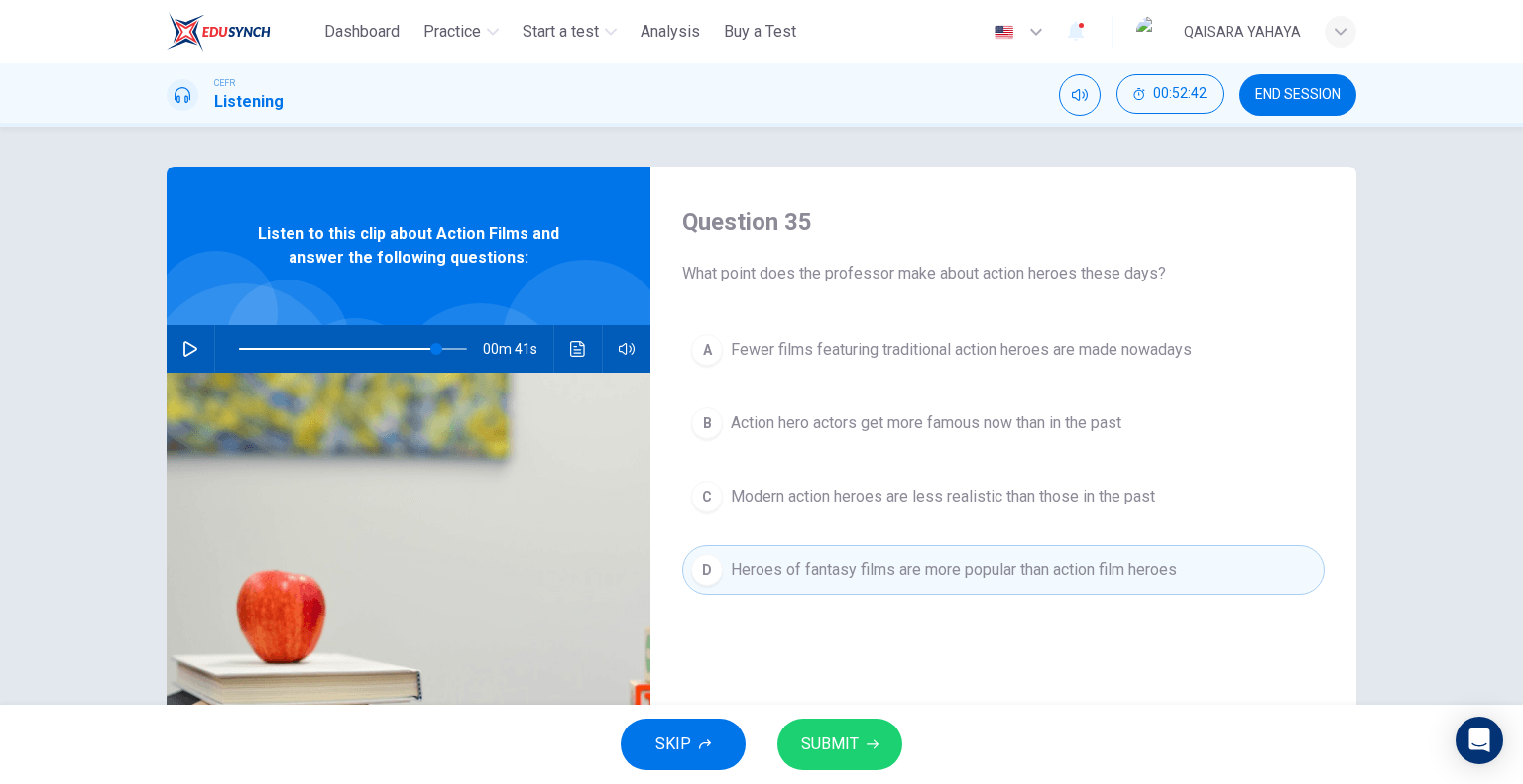 click on "Fewer films featuring traditional action heroes are made nowadays" at bounding box center (961, 350) 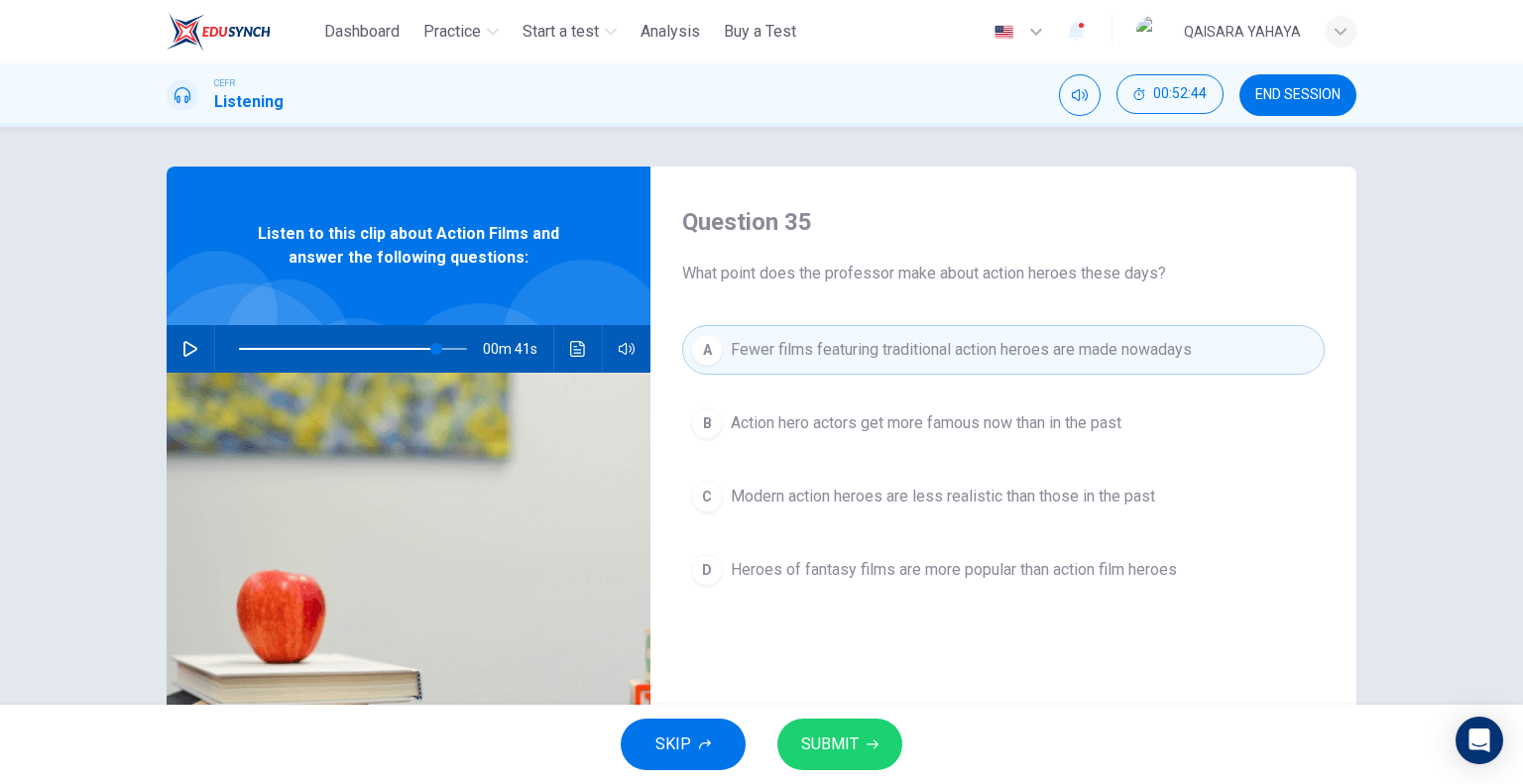 click at bounding box center (190, 349) 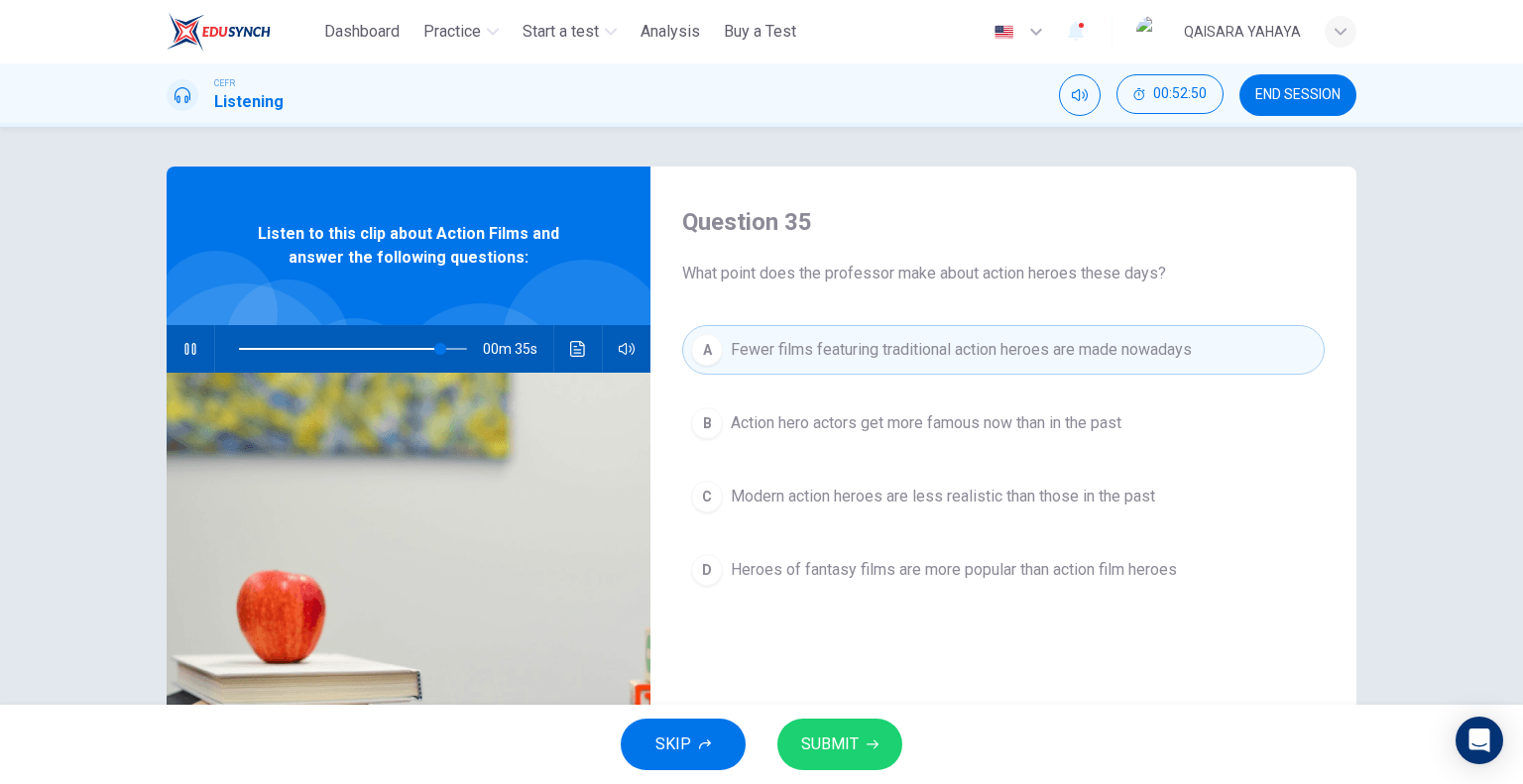 click at bounding box center (190, 349) 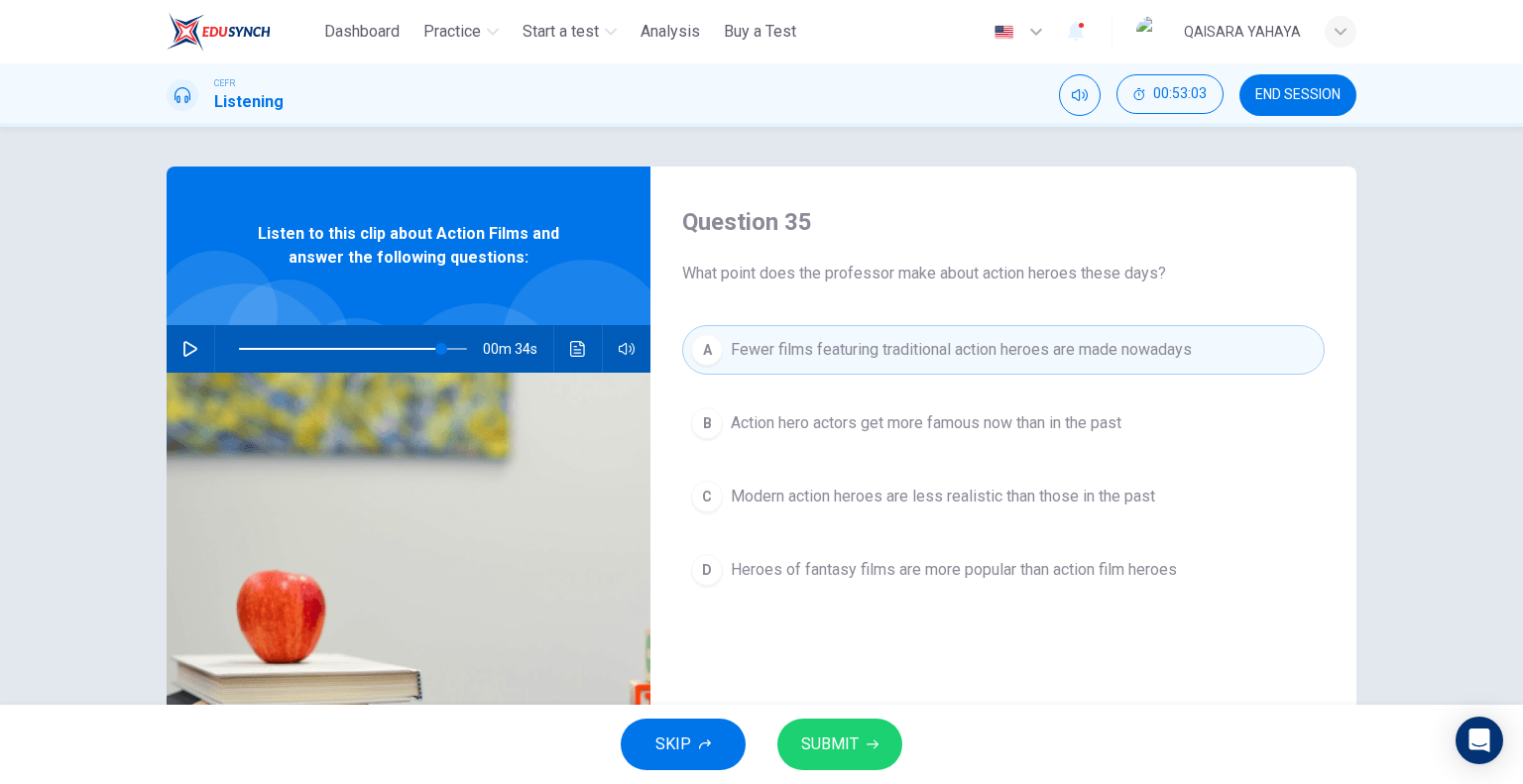click at bounding box center [190, 349] 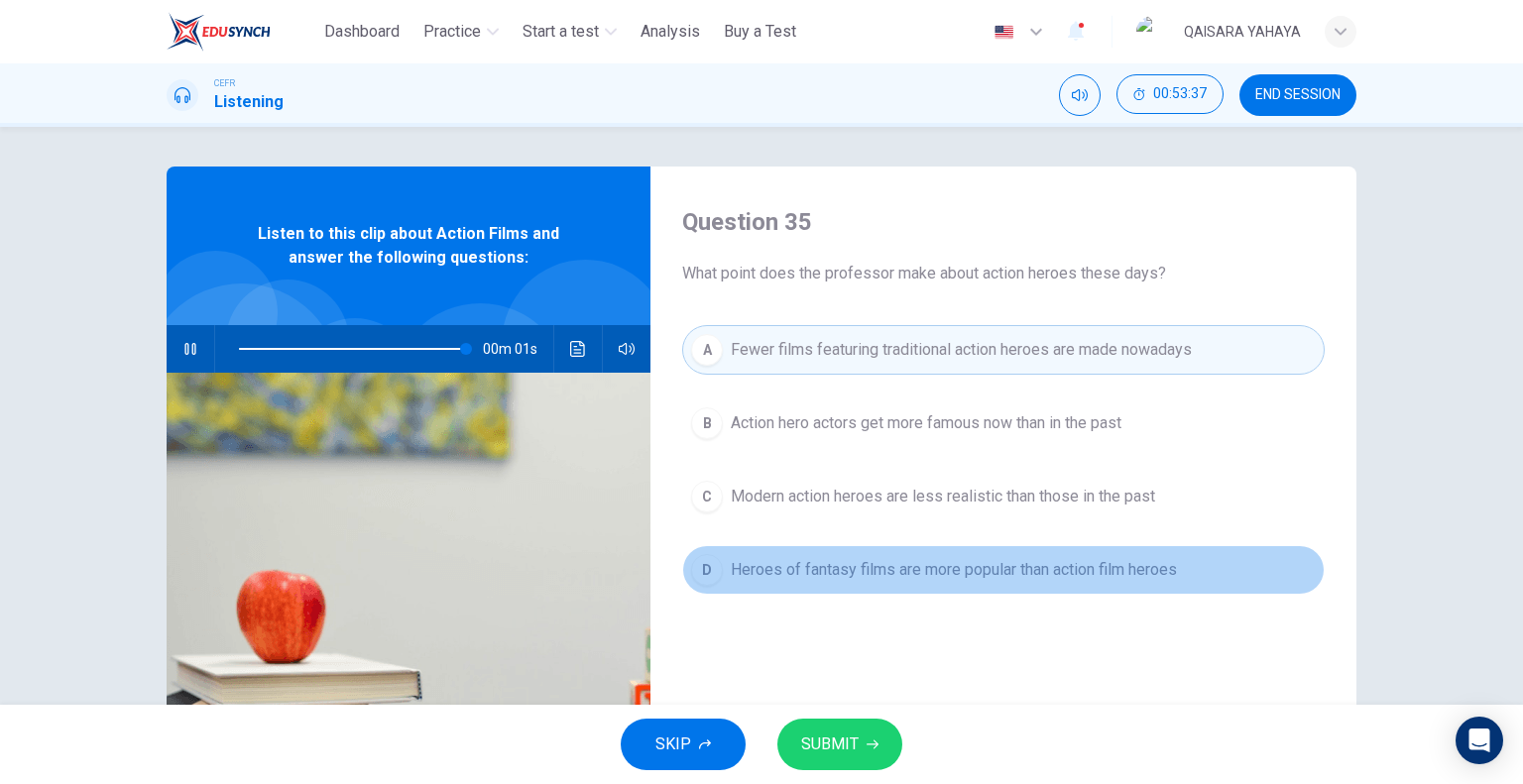 click on "D Heroes of fantasy films are more popular than action film heroes" at bounding box center [1003, 570] 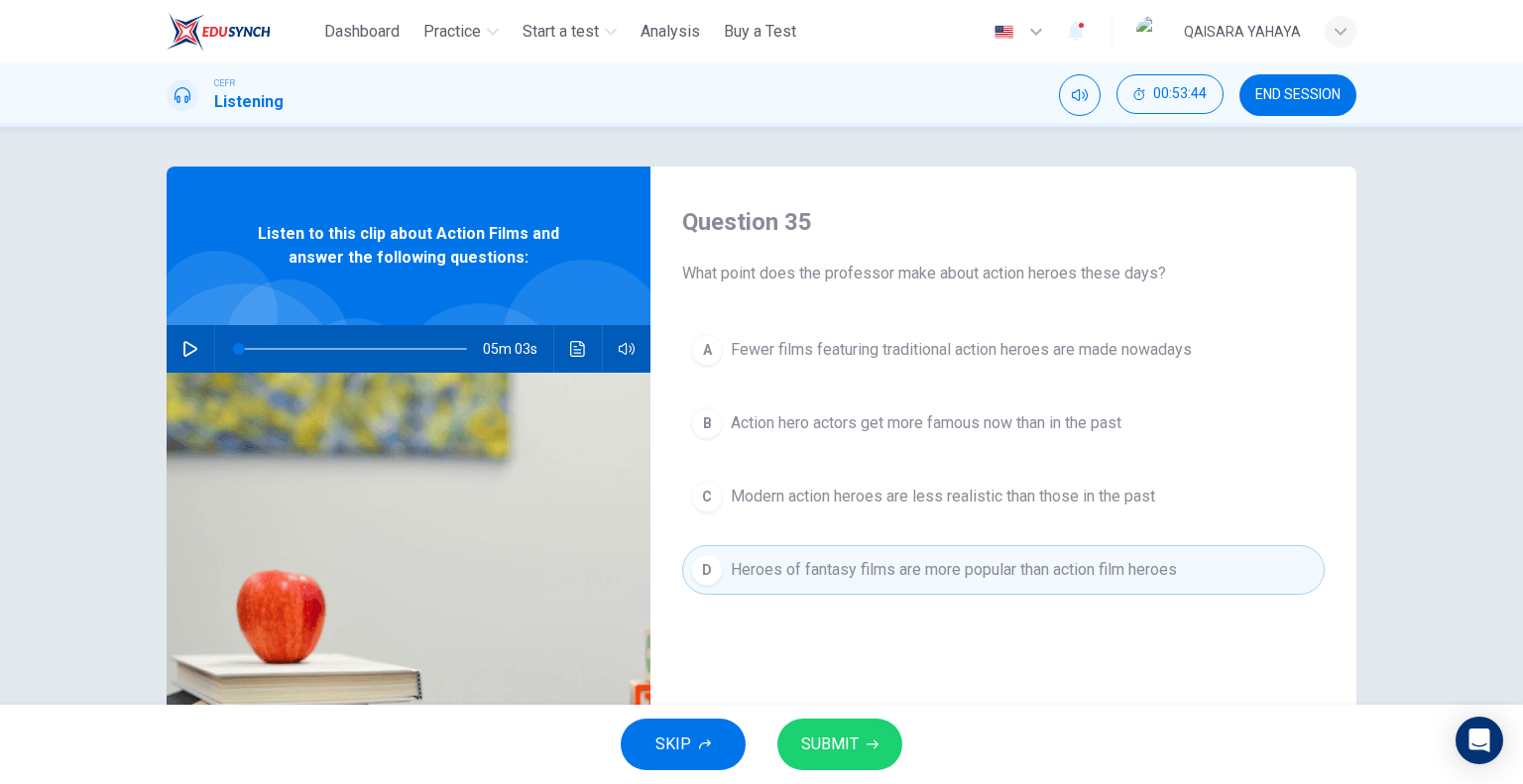 click at bounding box center (353, 349) 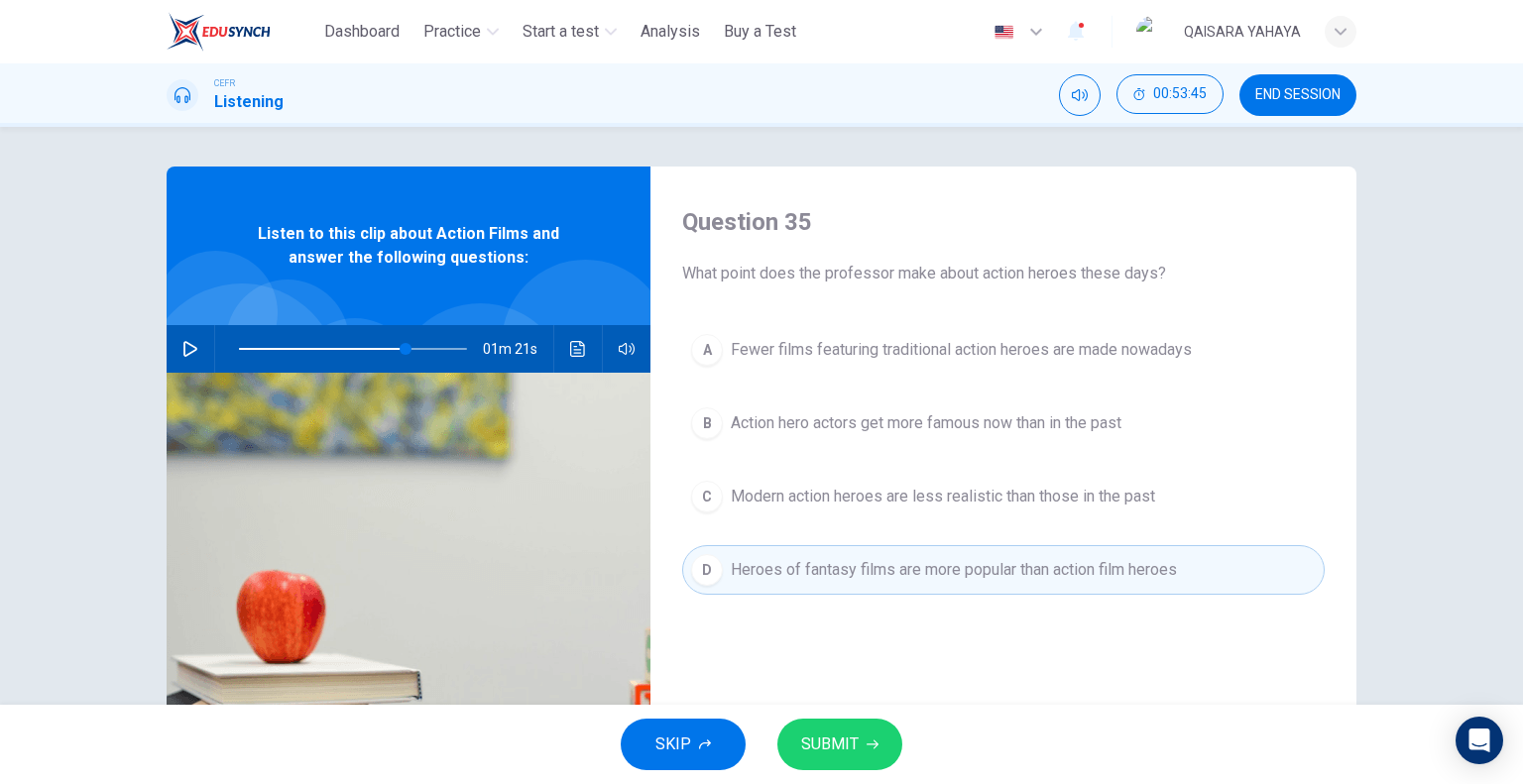 click at bounding box center (190, 349) 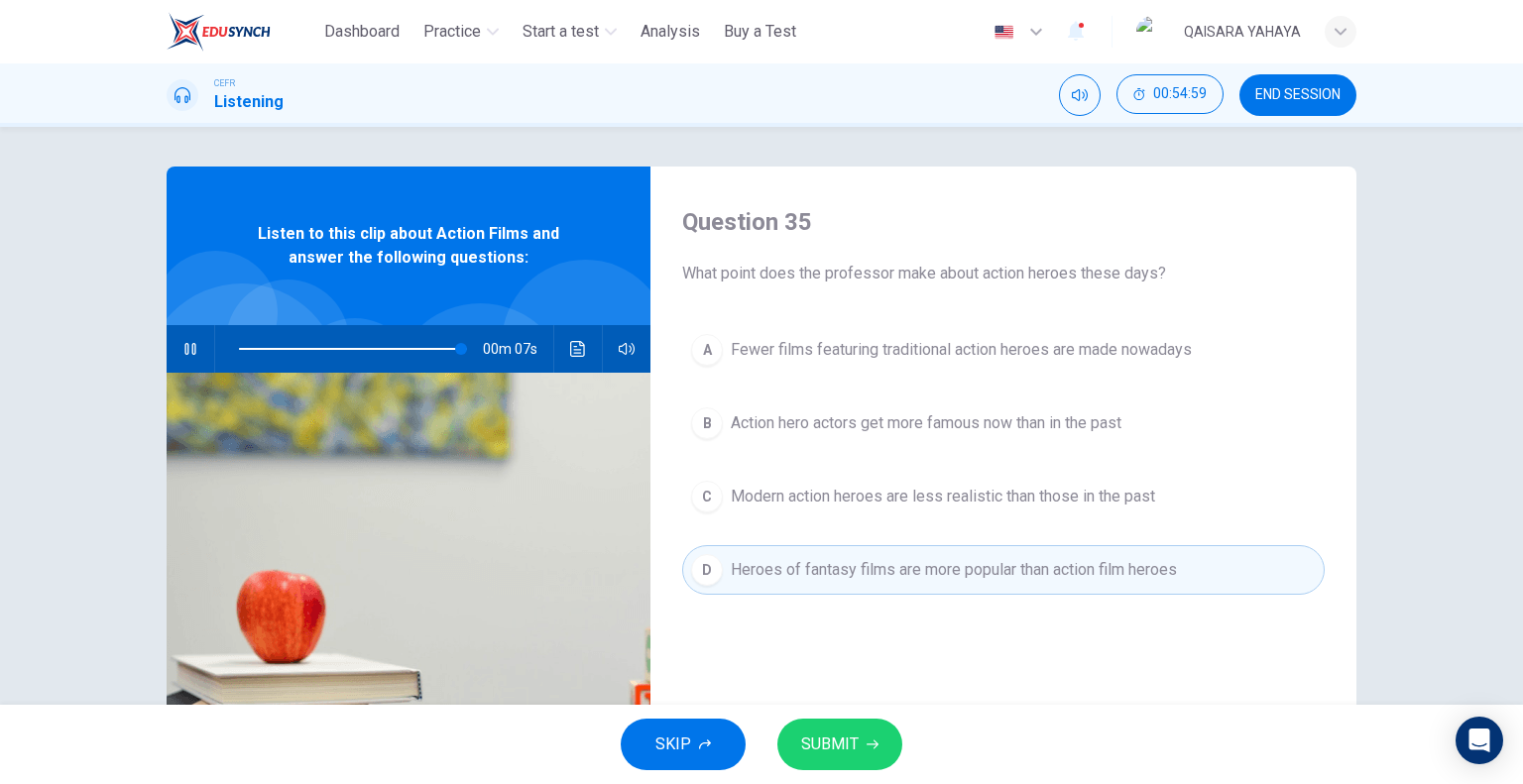 click on "Fewer films featuring traditional action heroes are made nowadays" at bounding box center [961, 350] 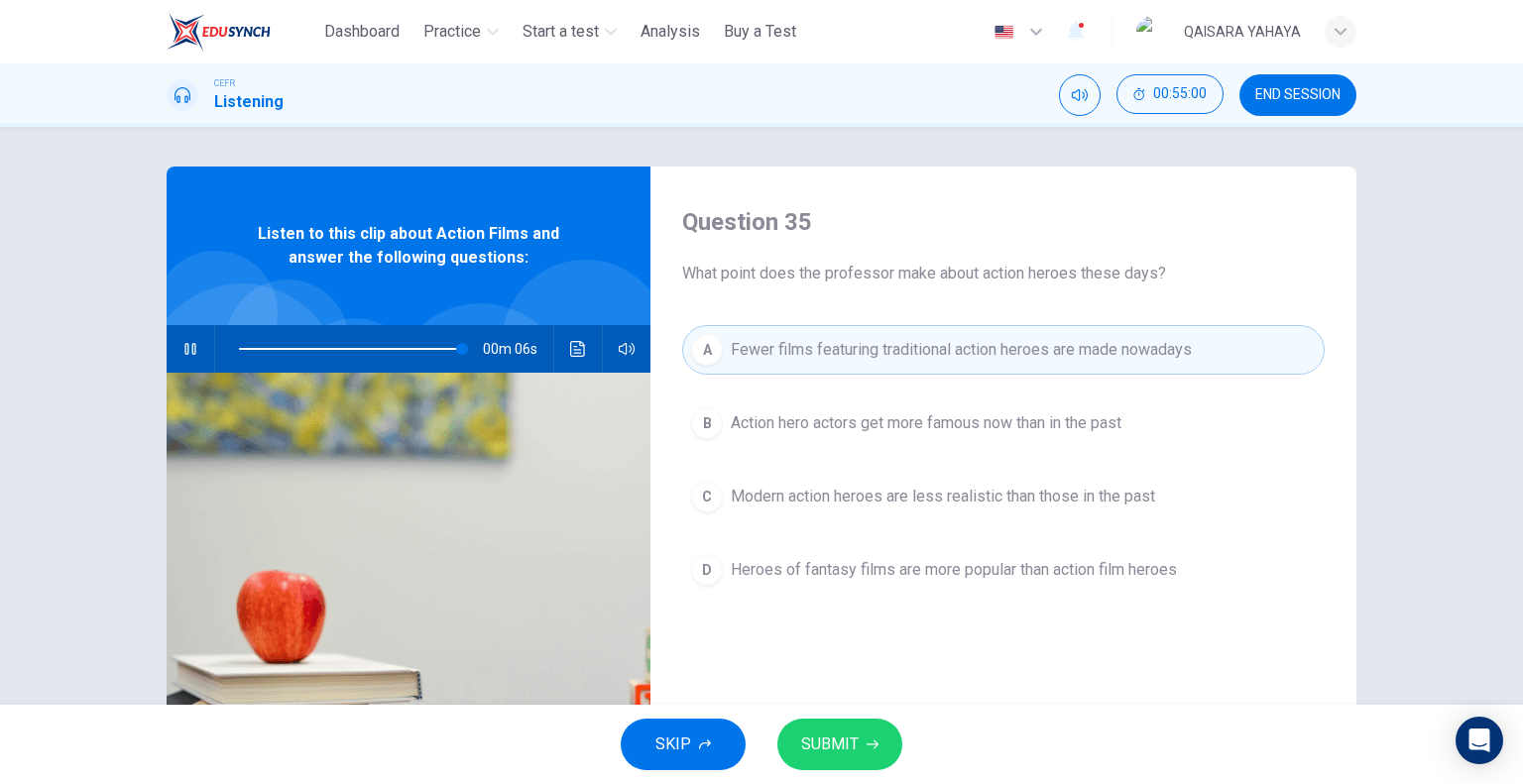 click on "SUBMIT" at bounding box center [830, 744] 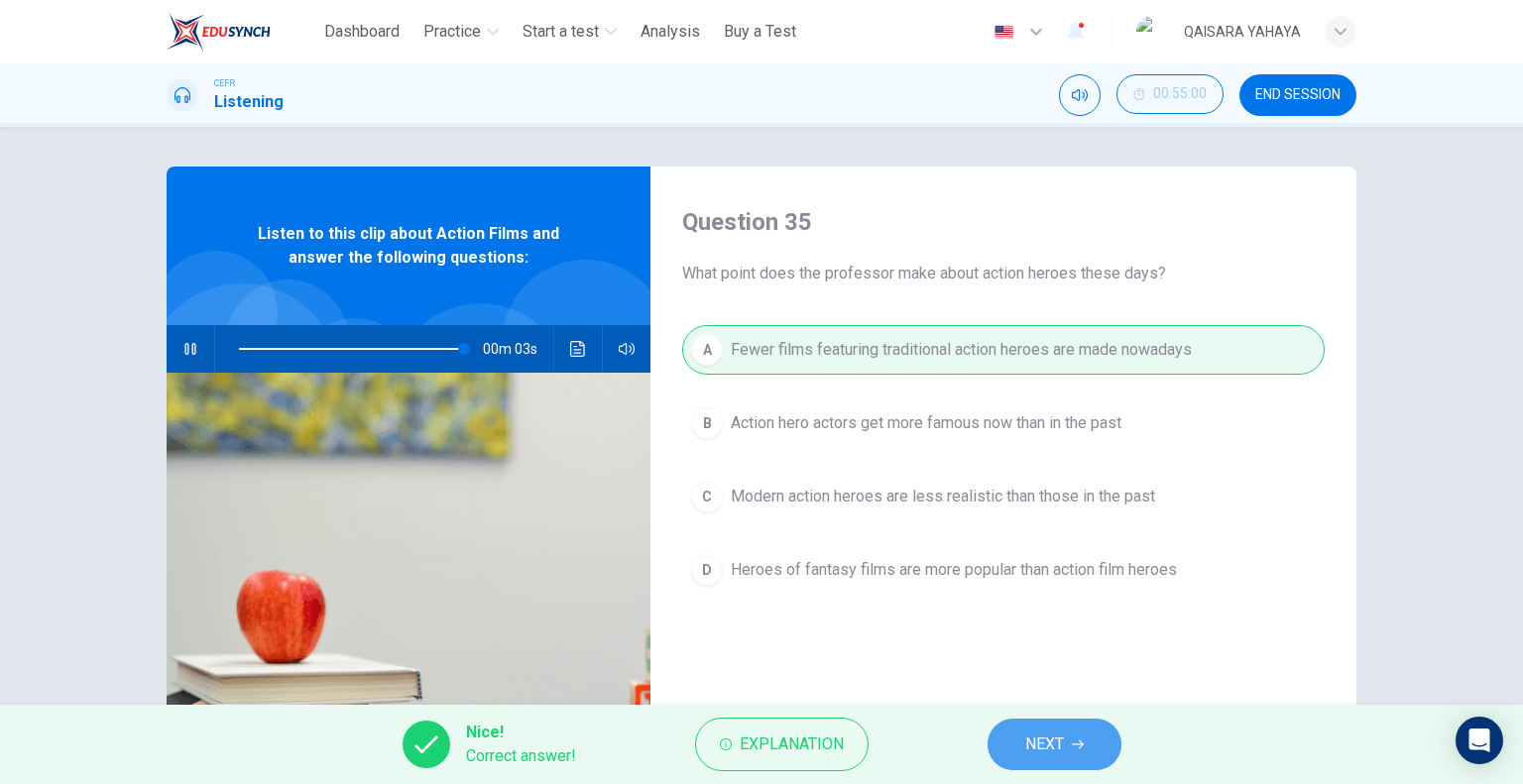 click at bounding box center [1078, 744] 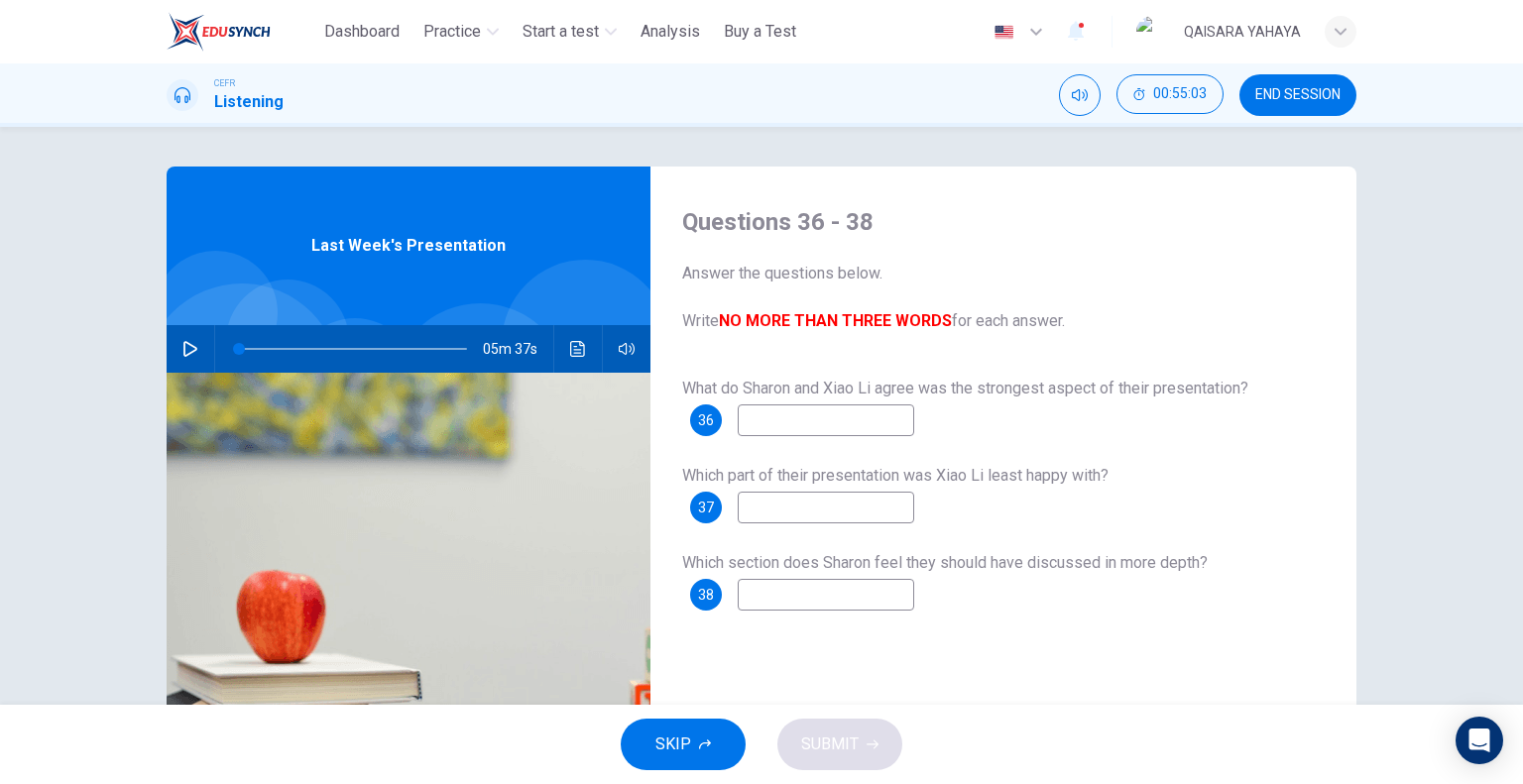 click at bounding box center [826, 420] 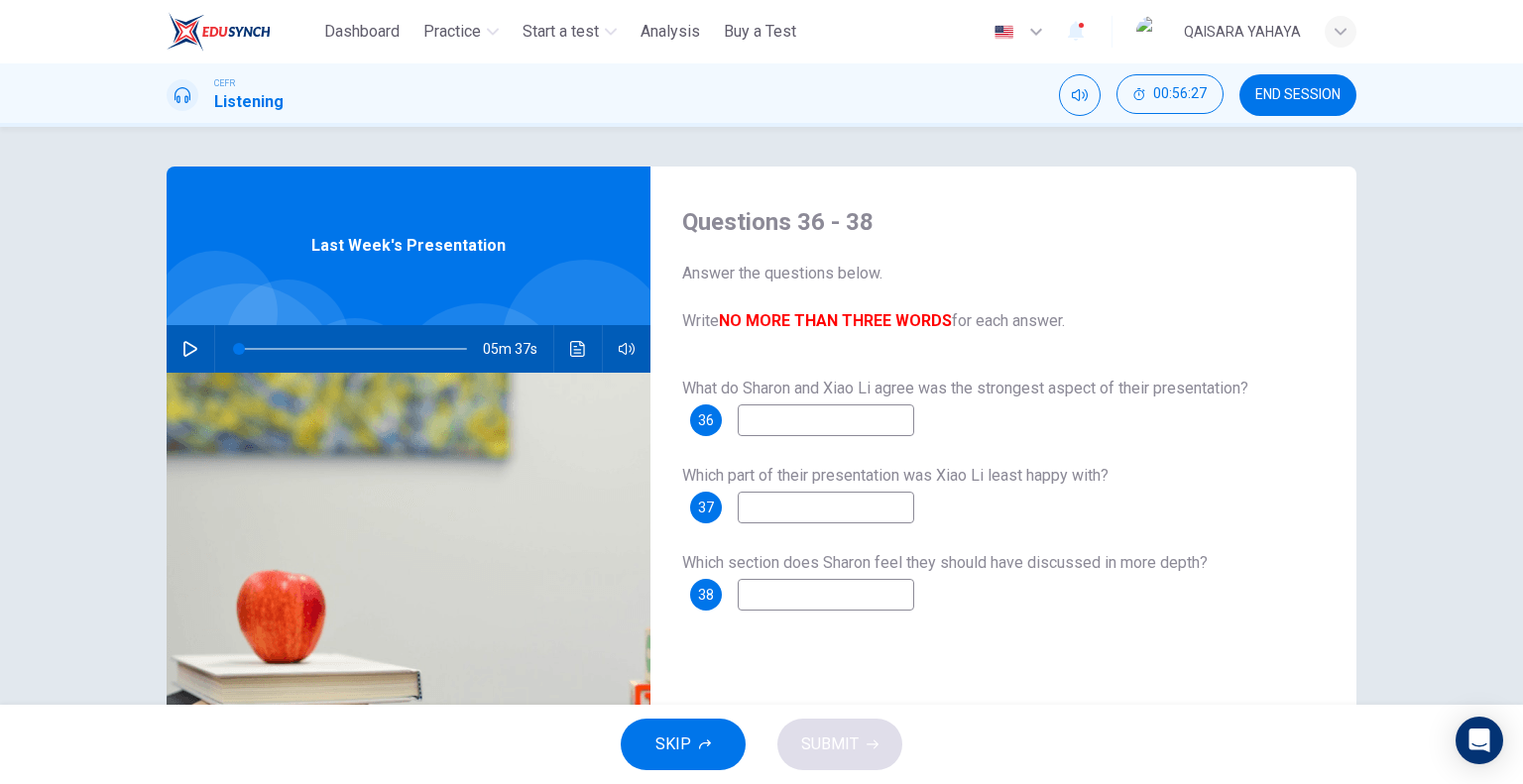 click on "Questions 36 - 38 Answer the questions below. Write  NO MORE THAN THREE WORDS  for each answer. What do Sharon and Xiao Li agree was the strongest aspect of their presentation? 36 Which part of their presentation was Xiao Li least happy with? 37 Which section does Sharon feel they should have discussed in more
depth? 38 Last Week's Presentation 05m 37s" at bounding box center [762, 415] 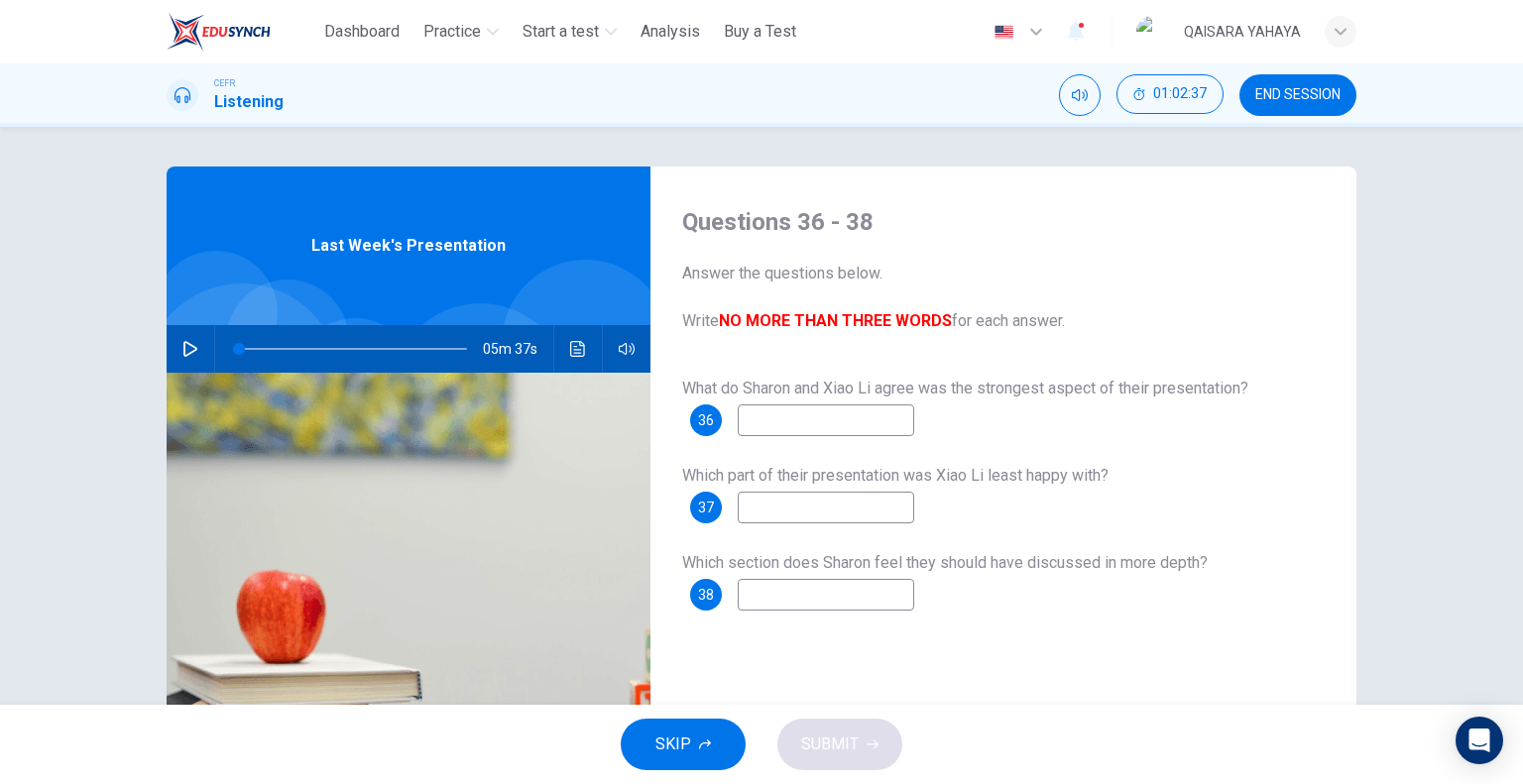 click on "Questions 36 - 38 Answer the questions below. Write  NO MORE THAN THREE WORDS  for each answer. What do Sharon and Xiao Li agree was the strongest aspect of their presentation? 36 Which part of their presentation was Xiao Li least happy with? 37 Which section does Sharon feel they should have discussed in more
depth? 38 Last Week's Presentation 05m 37s" at bounding box center (762, 415) 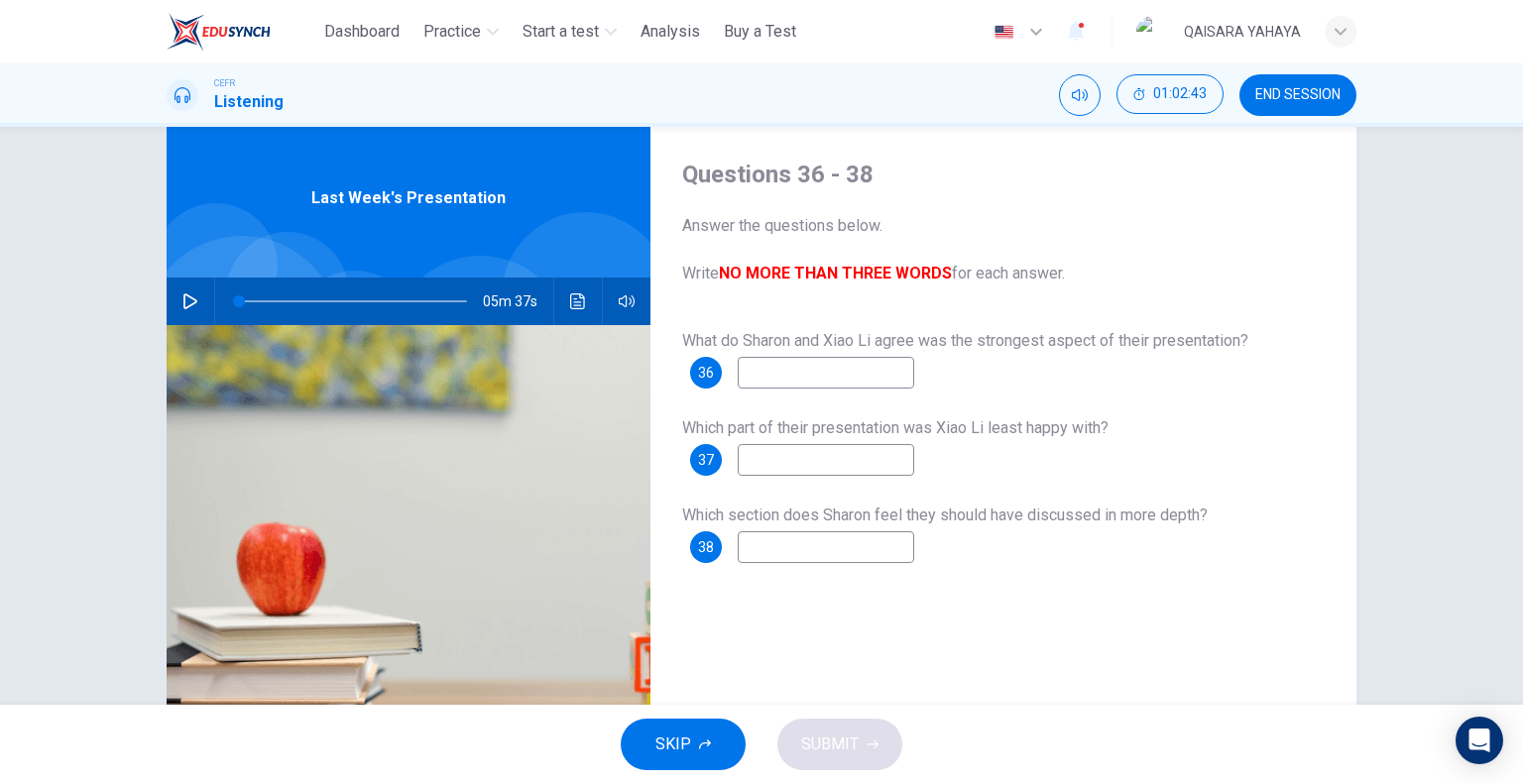 scroll, scrollTop: 0, scrollLeft: 0, axis: both 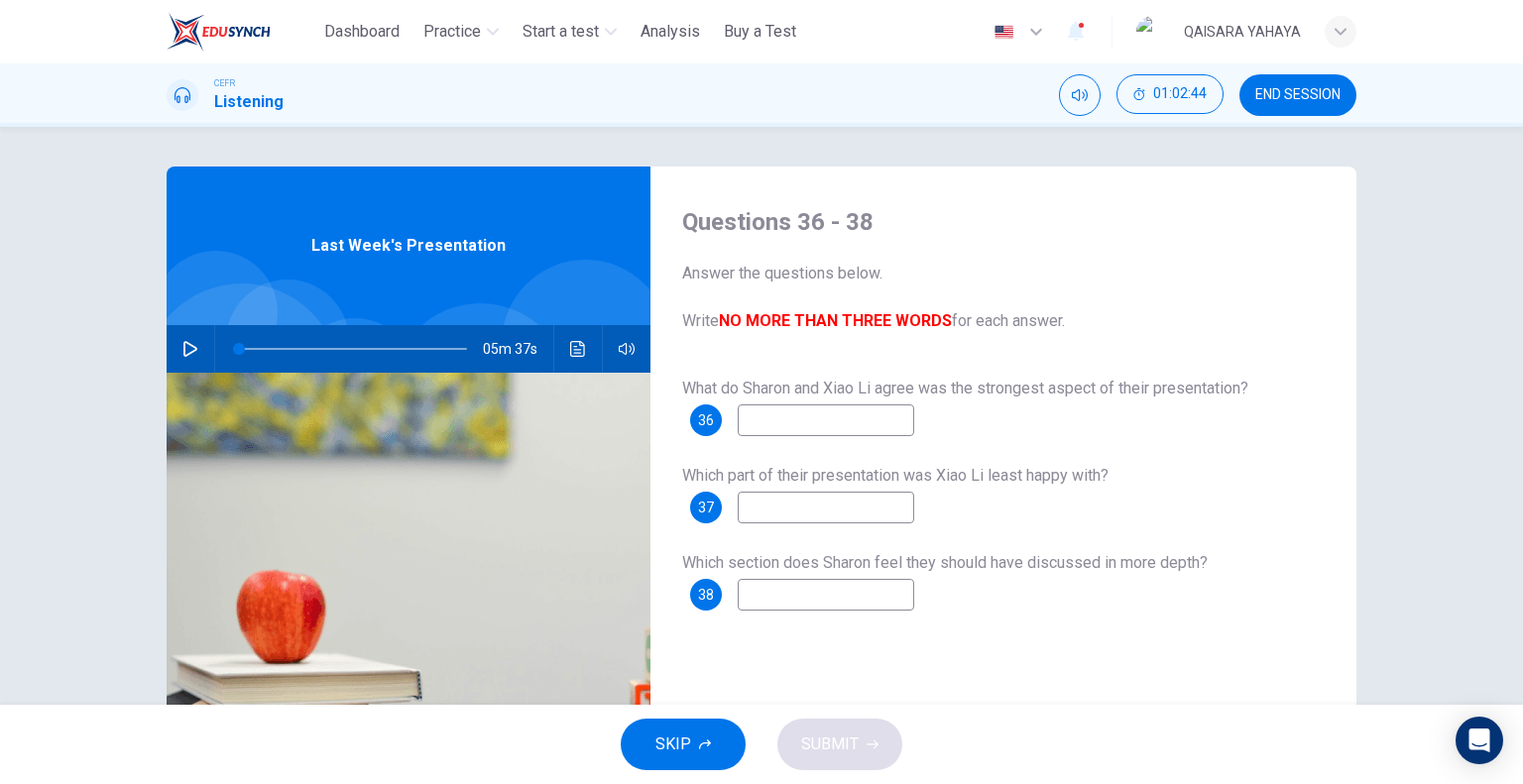 click at bounding box center (826, 420) 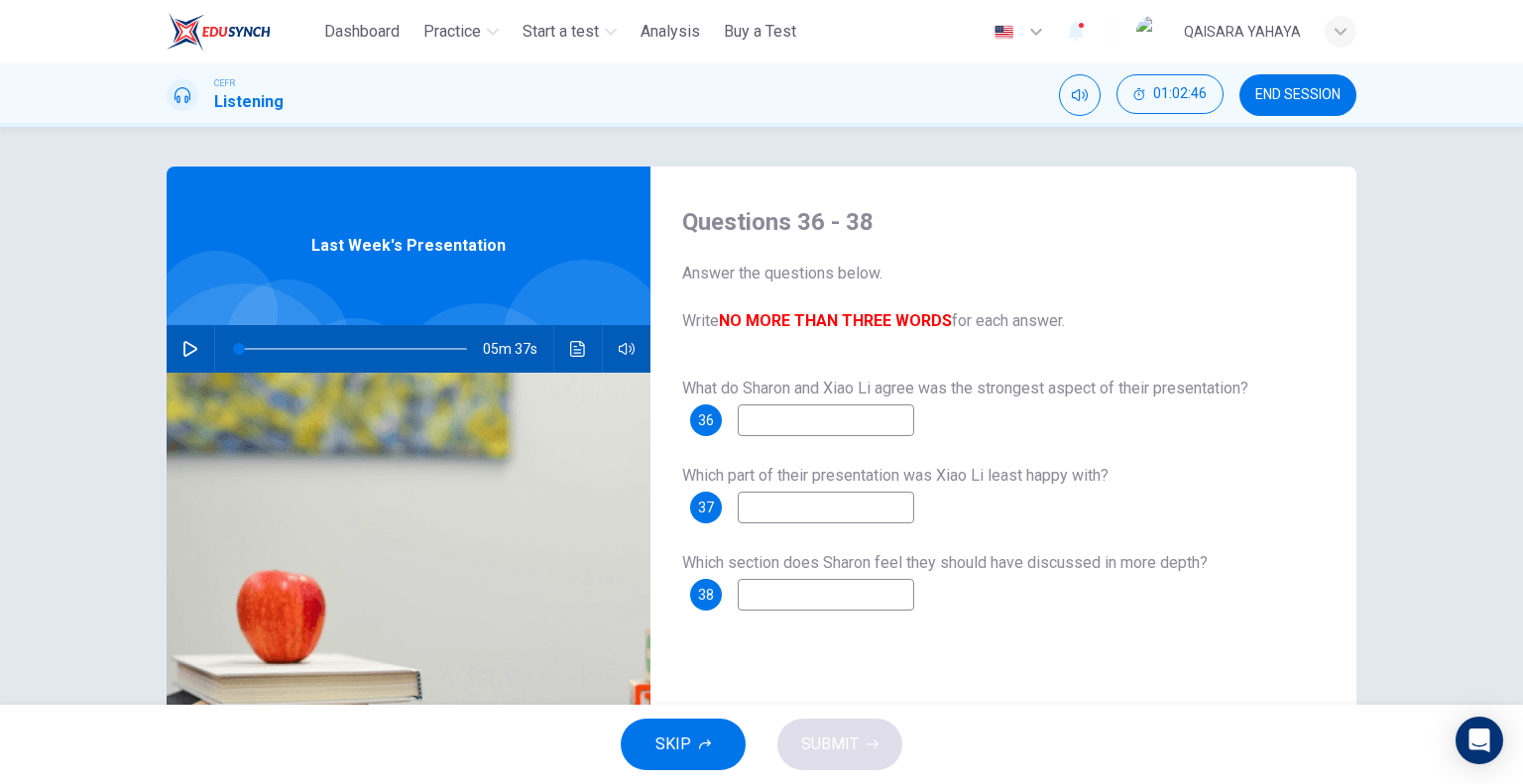 click at bounding box center (826, 420) 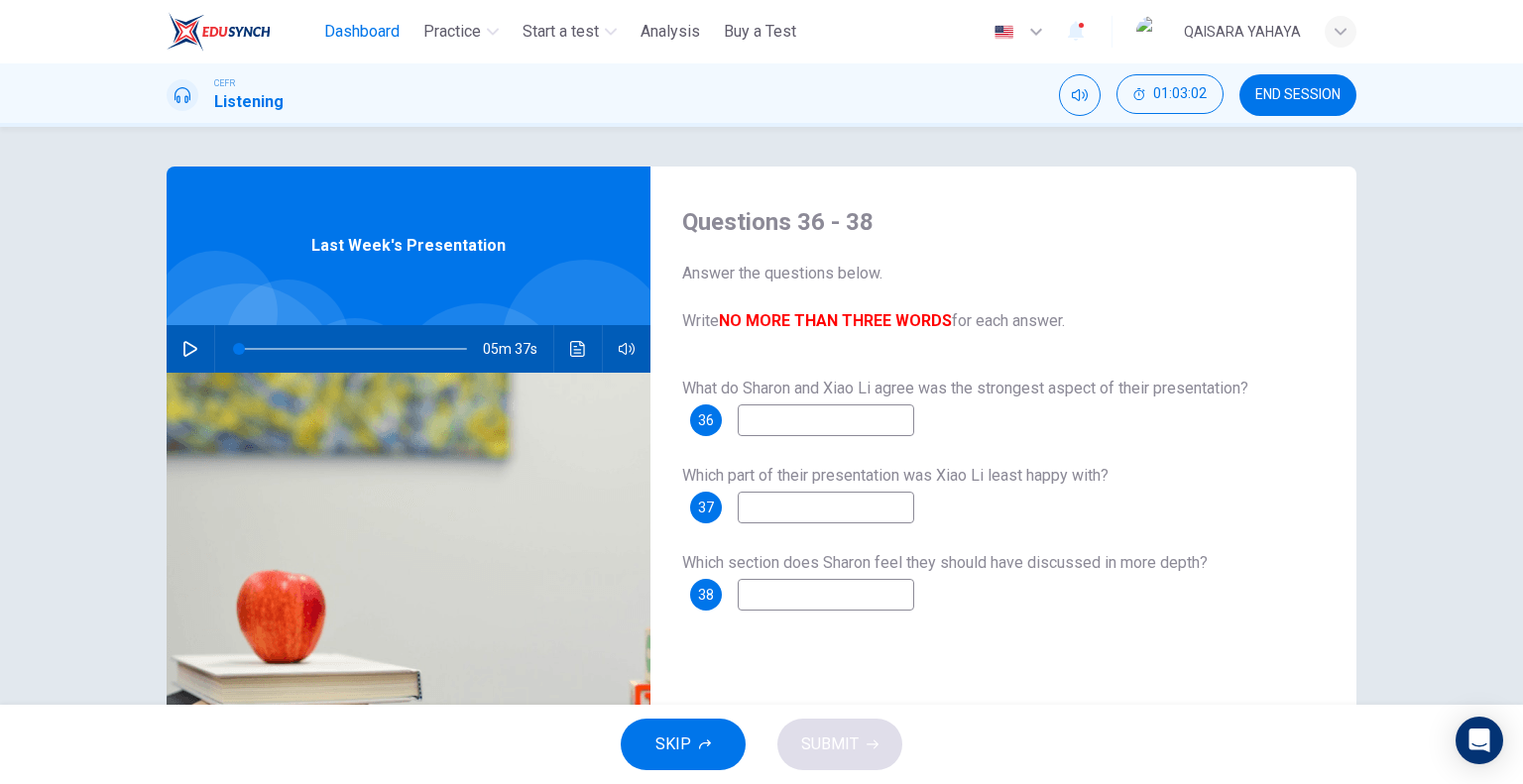 click on "Dashboard" at bounding box center [362, 32] 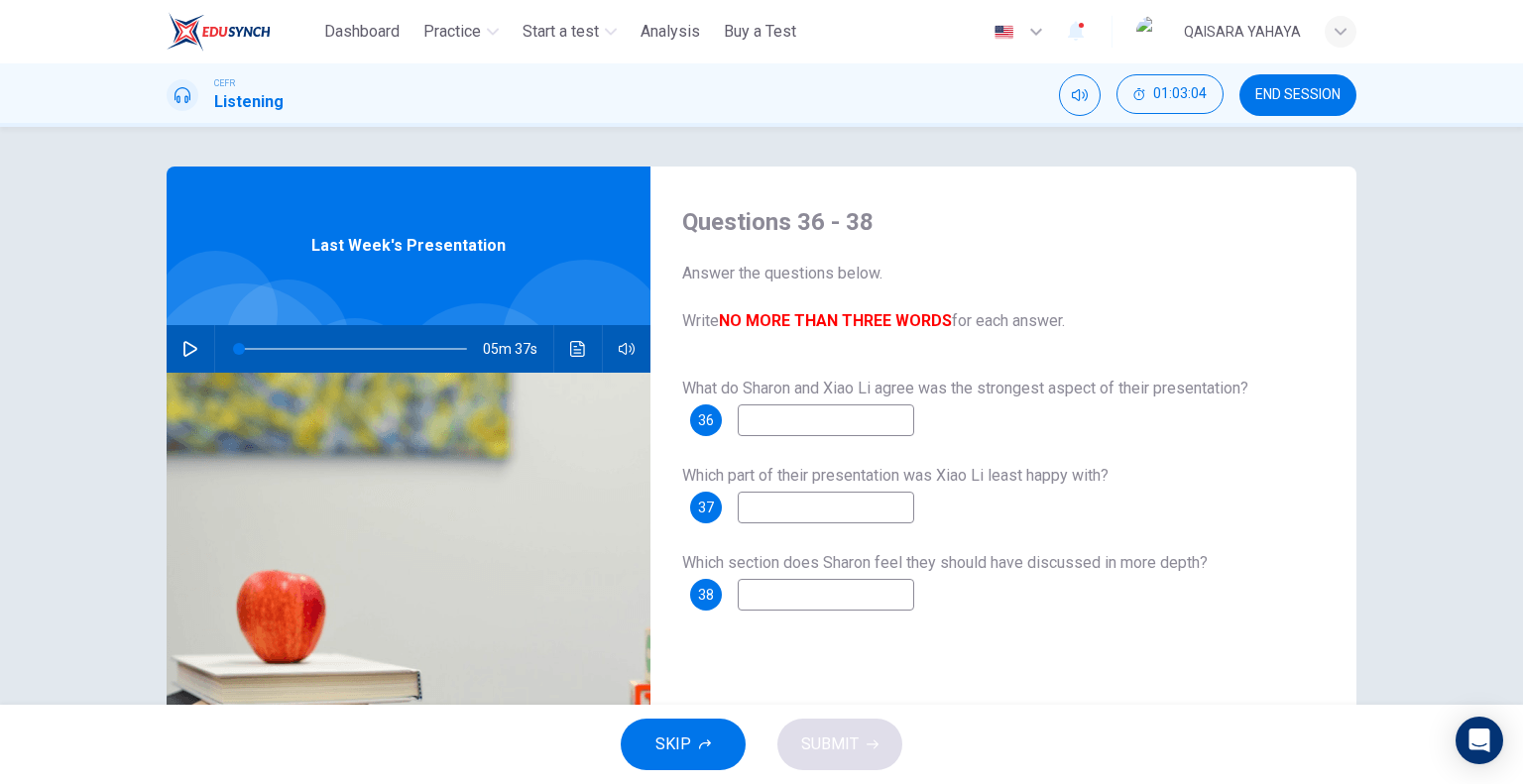click on "END SESSION" at bounding box center [1298, 95] 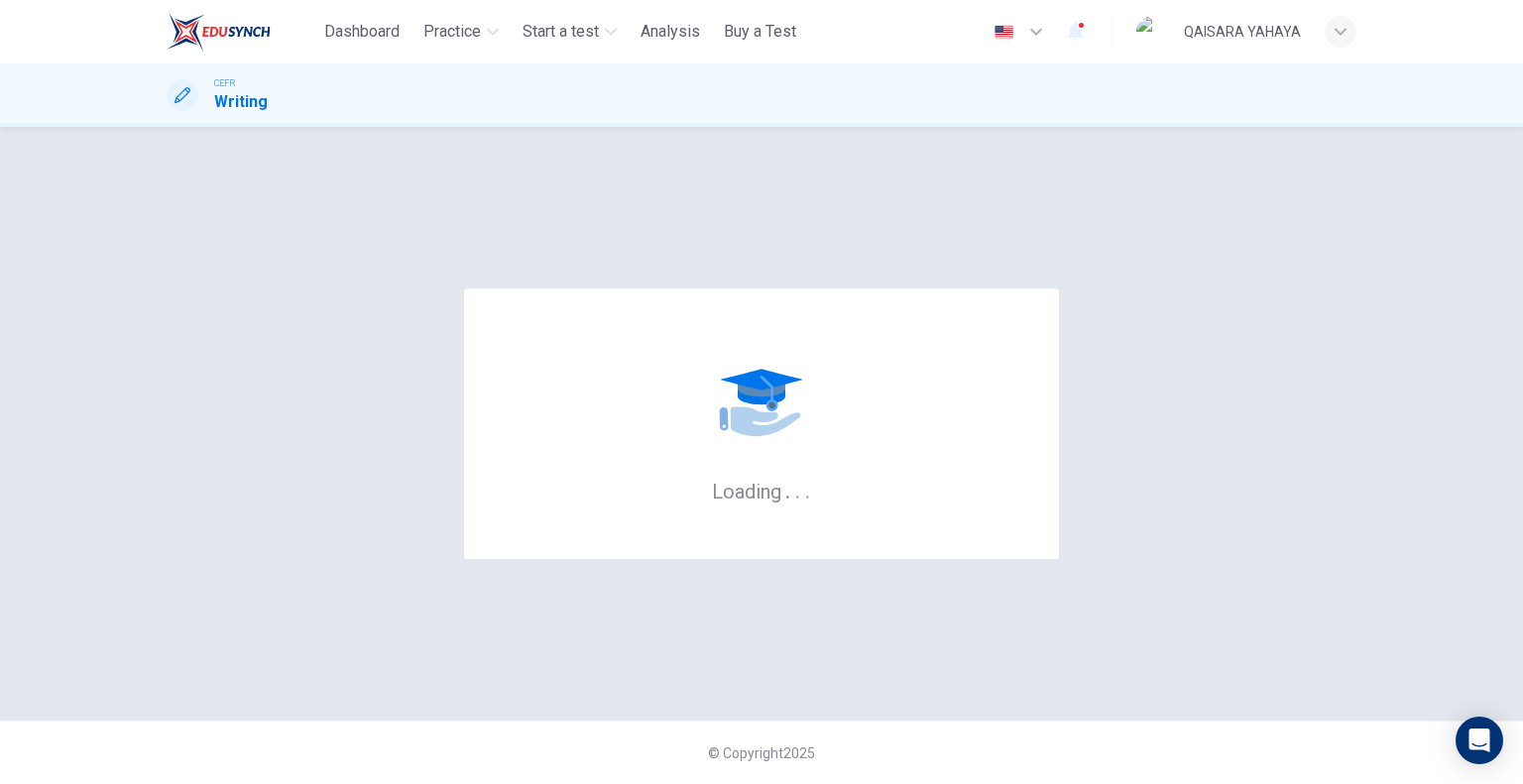 scroll, scrollTop: 0, scrollLeft: 0, axis: both 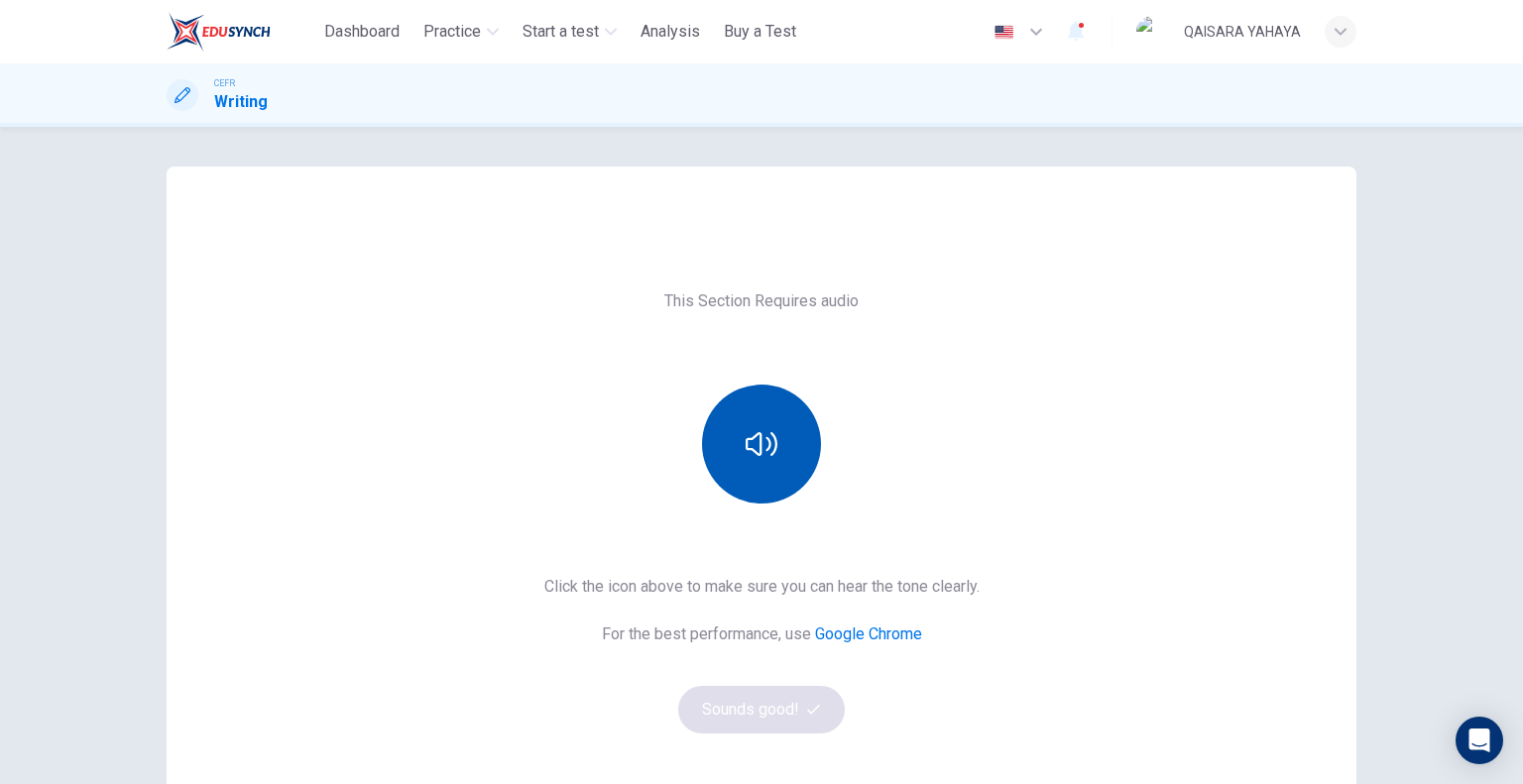 click at bounding box center [762, 444] 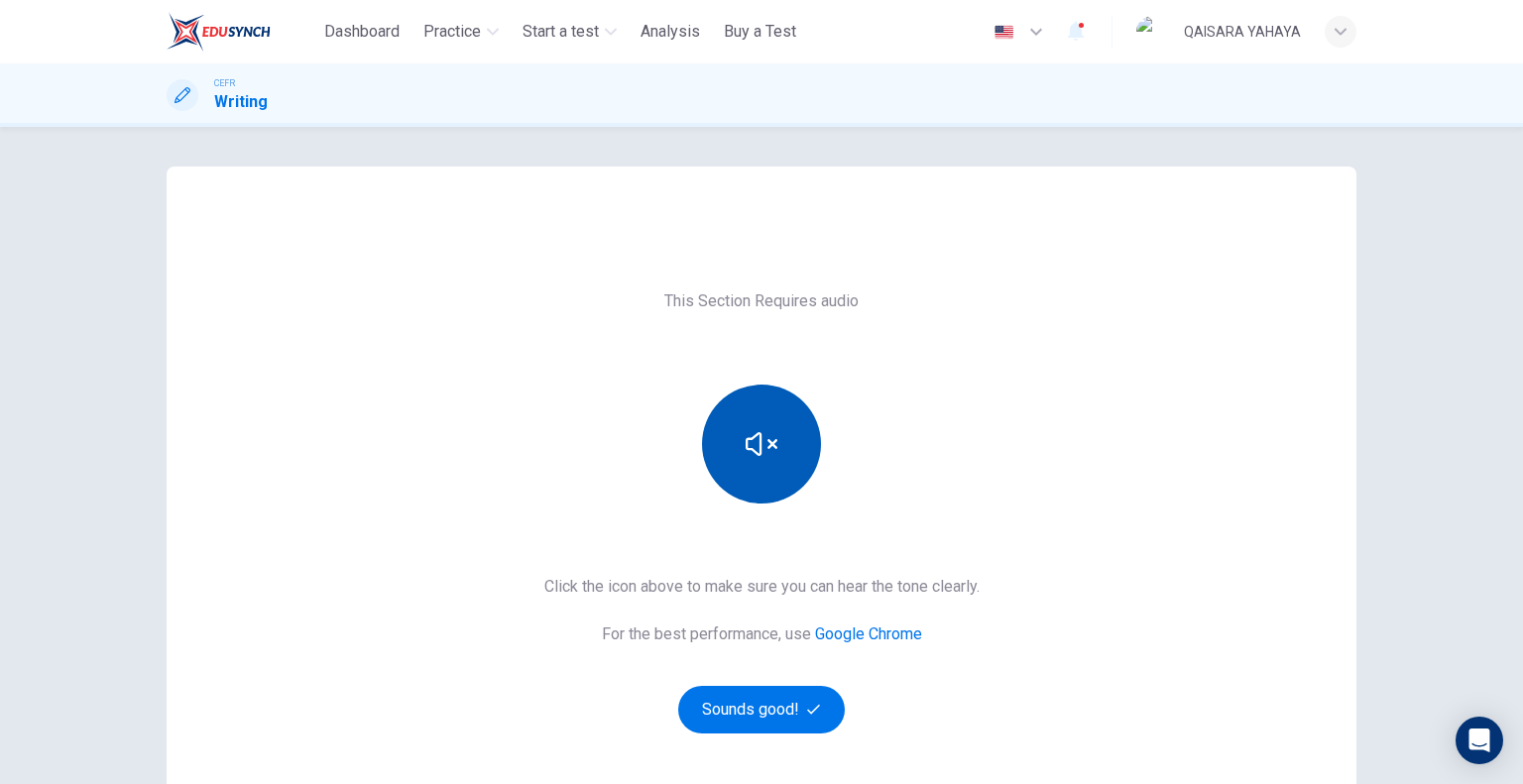 click at bounding box center [762, 444] 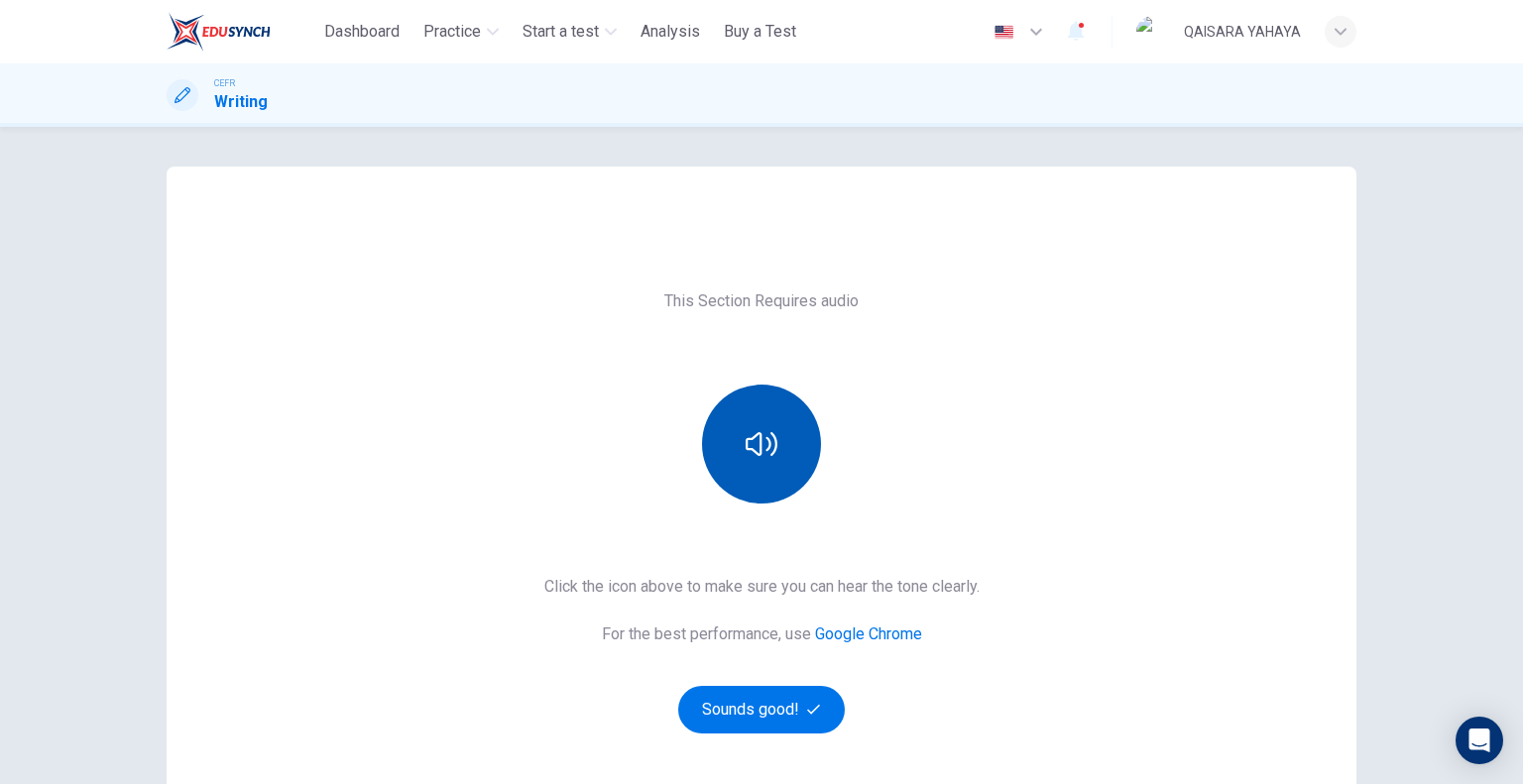 click at bounding box center (762, 444) 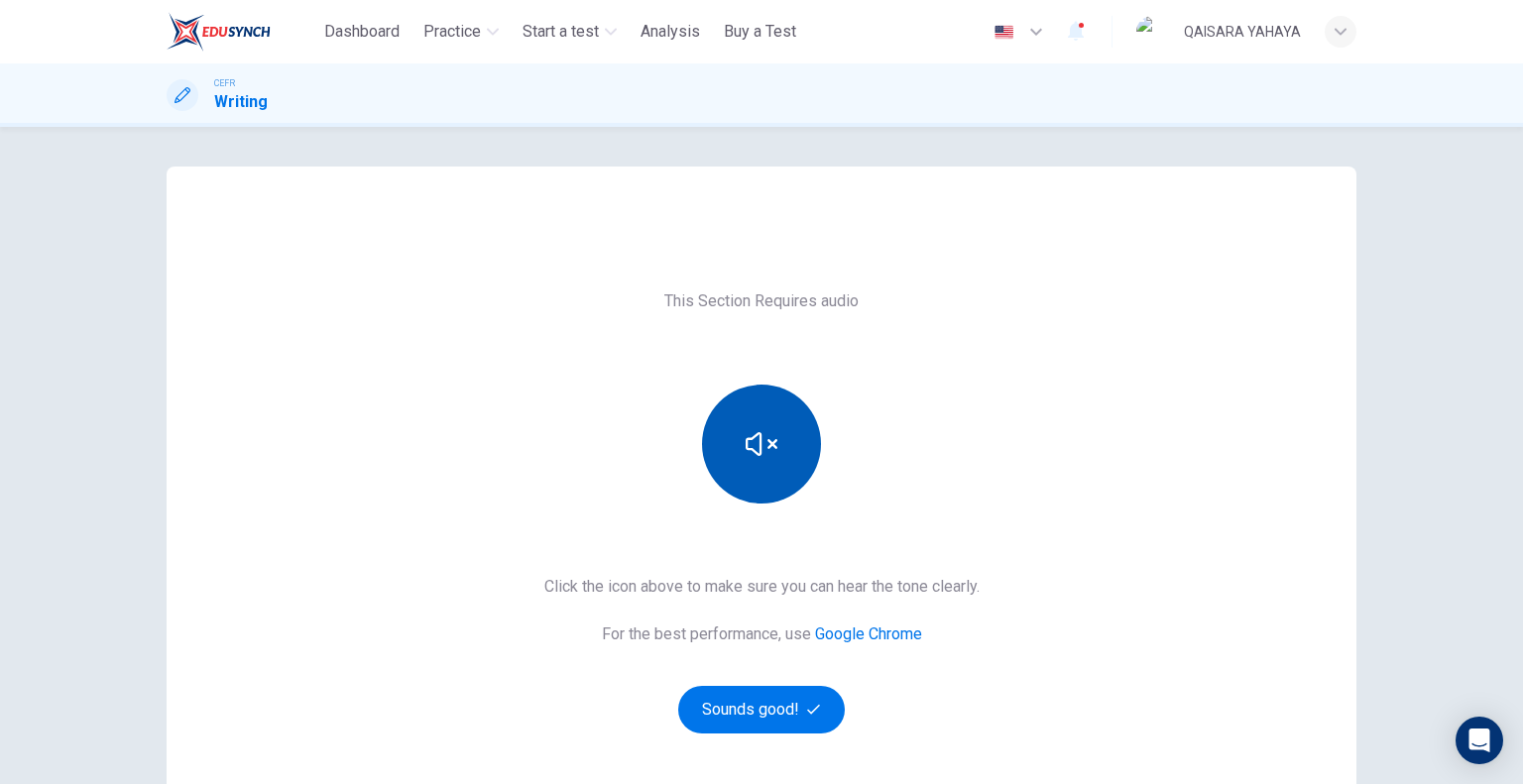 click at bounding box center (762, 444) 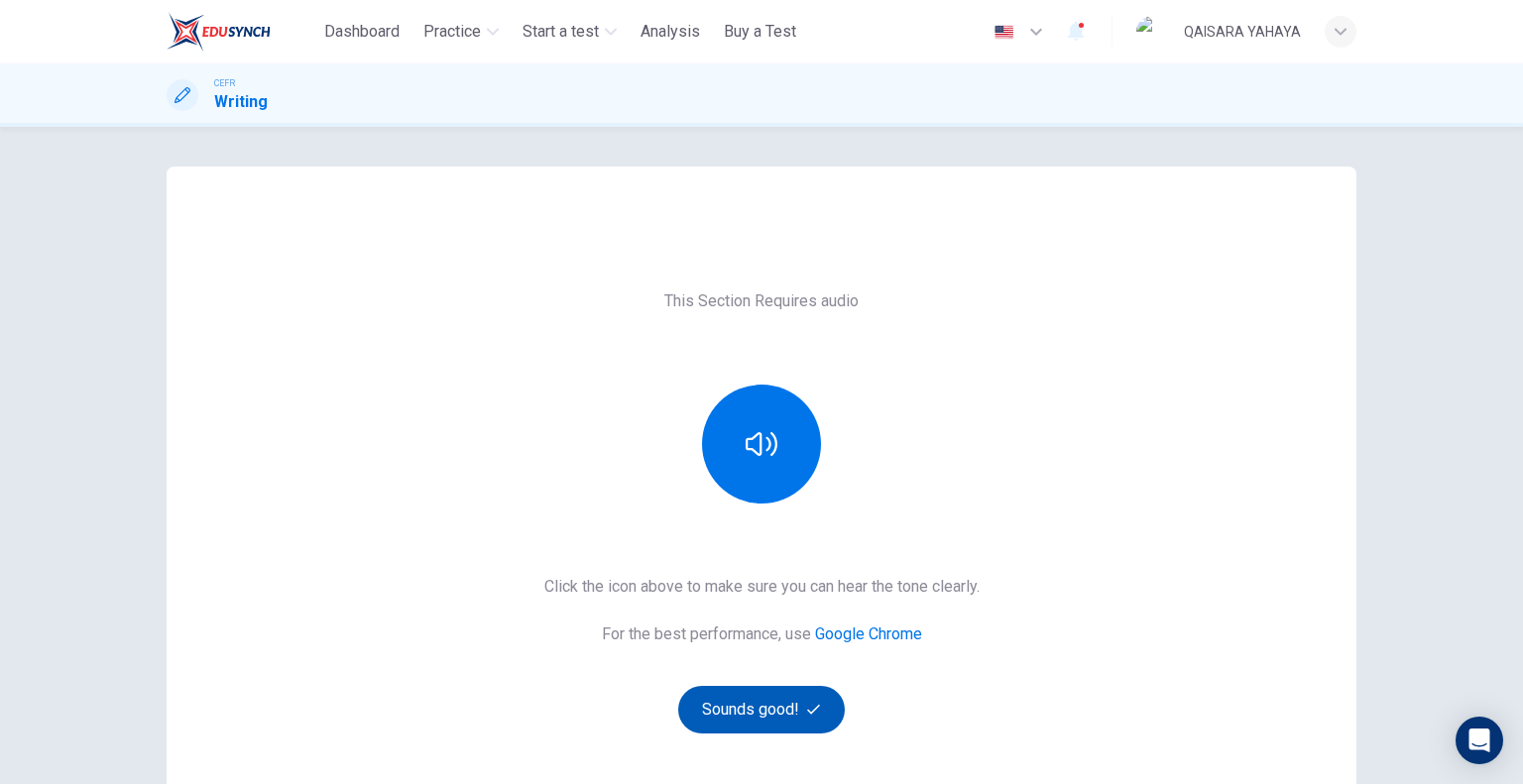 click on "Sounds good!" at bounding box center (762, 710) 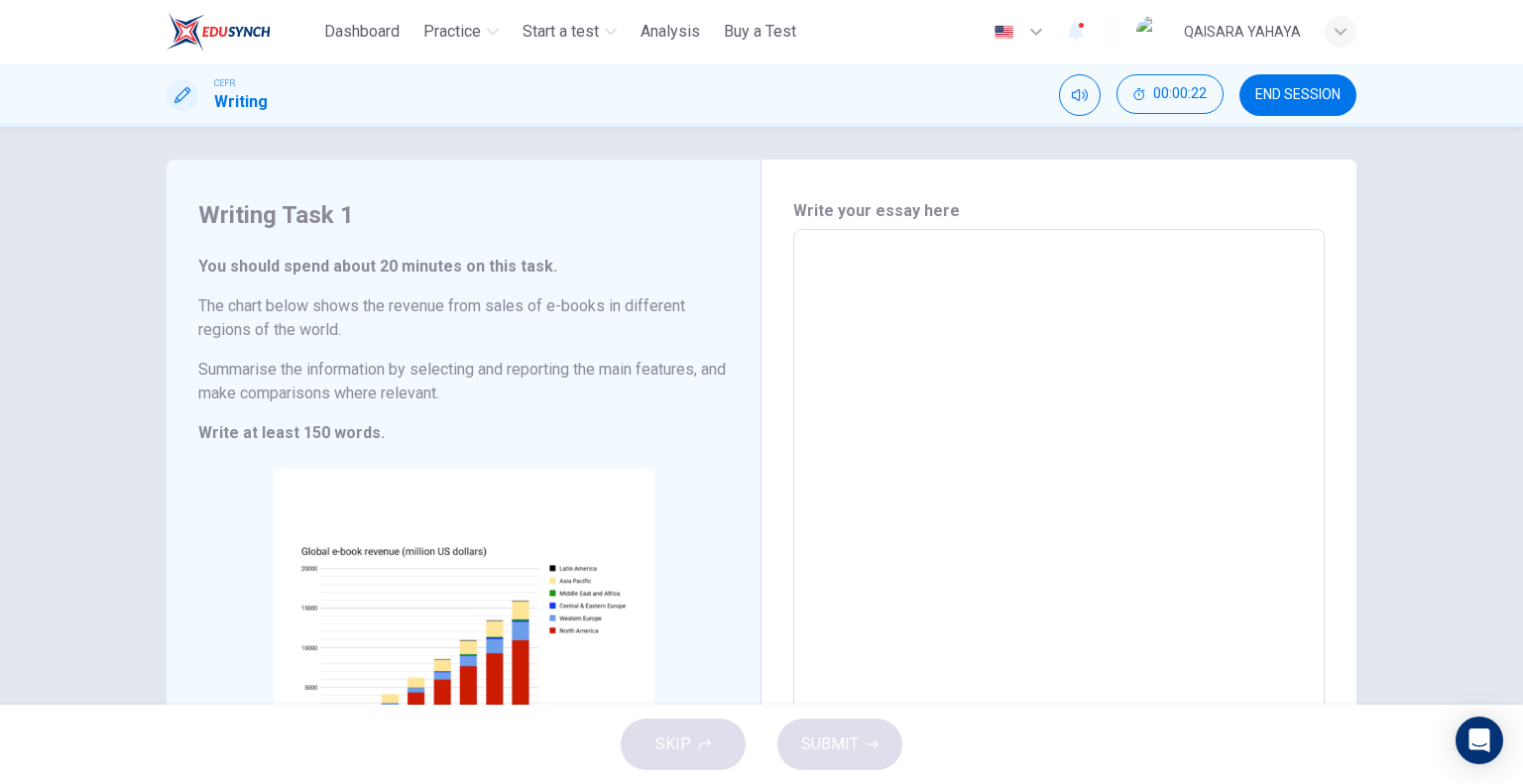 scroll, scrollTop: 0, scrollLeft: 0, axis: both 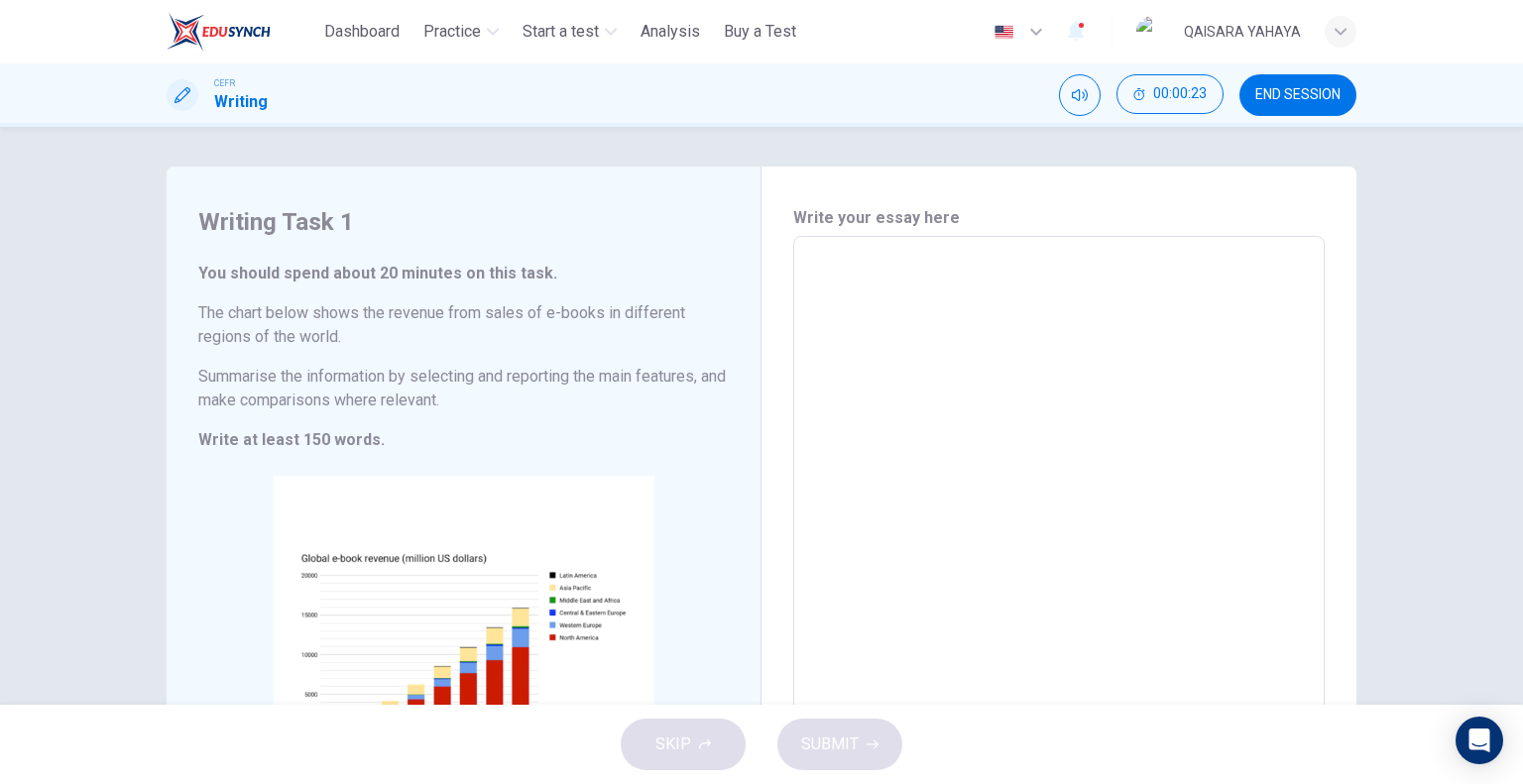 click at bounding box center [1059, 529] 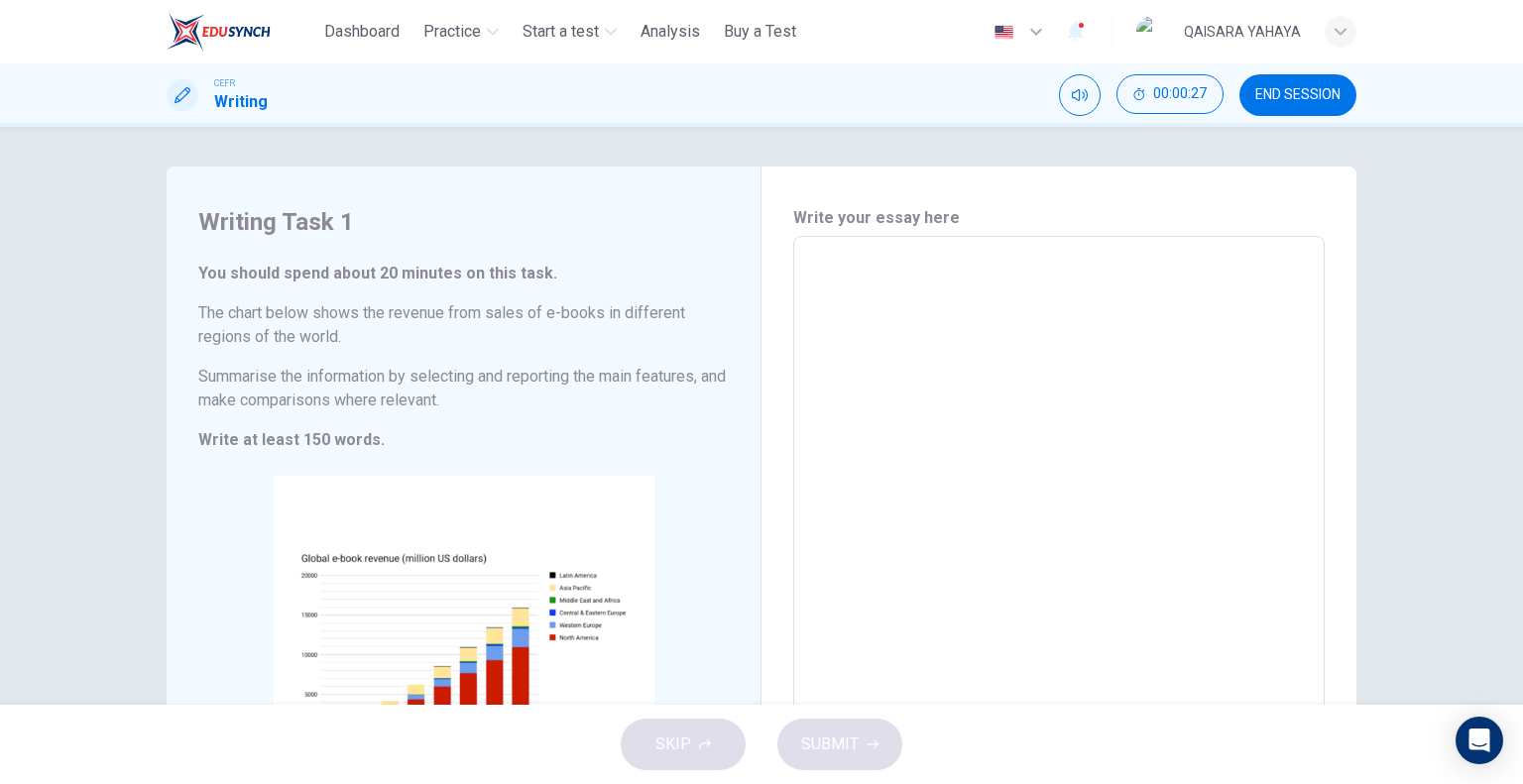 scroll, scrollTop: 99, scrollLeft: 0, axis: vertical 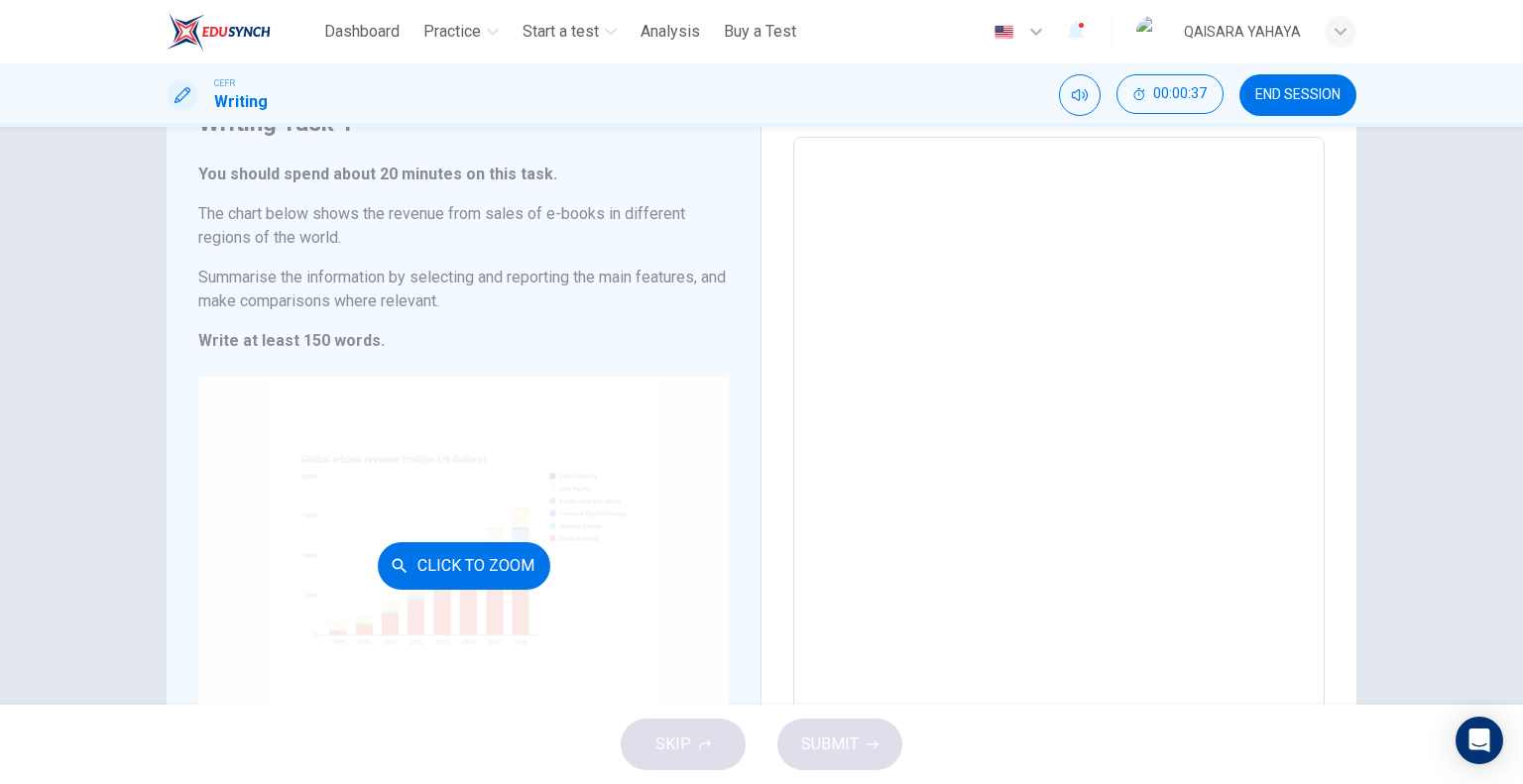 click at bounding box center (400, 566) 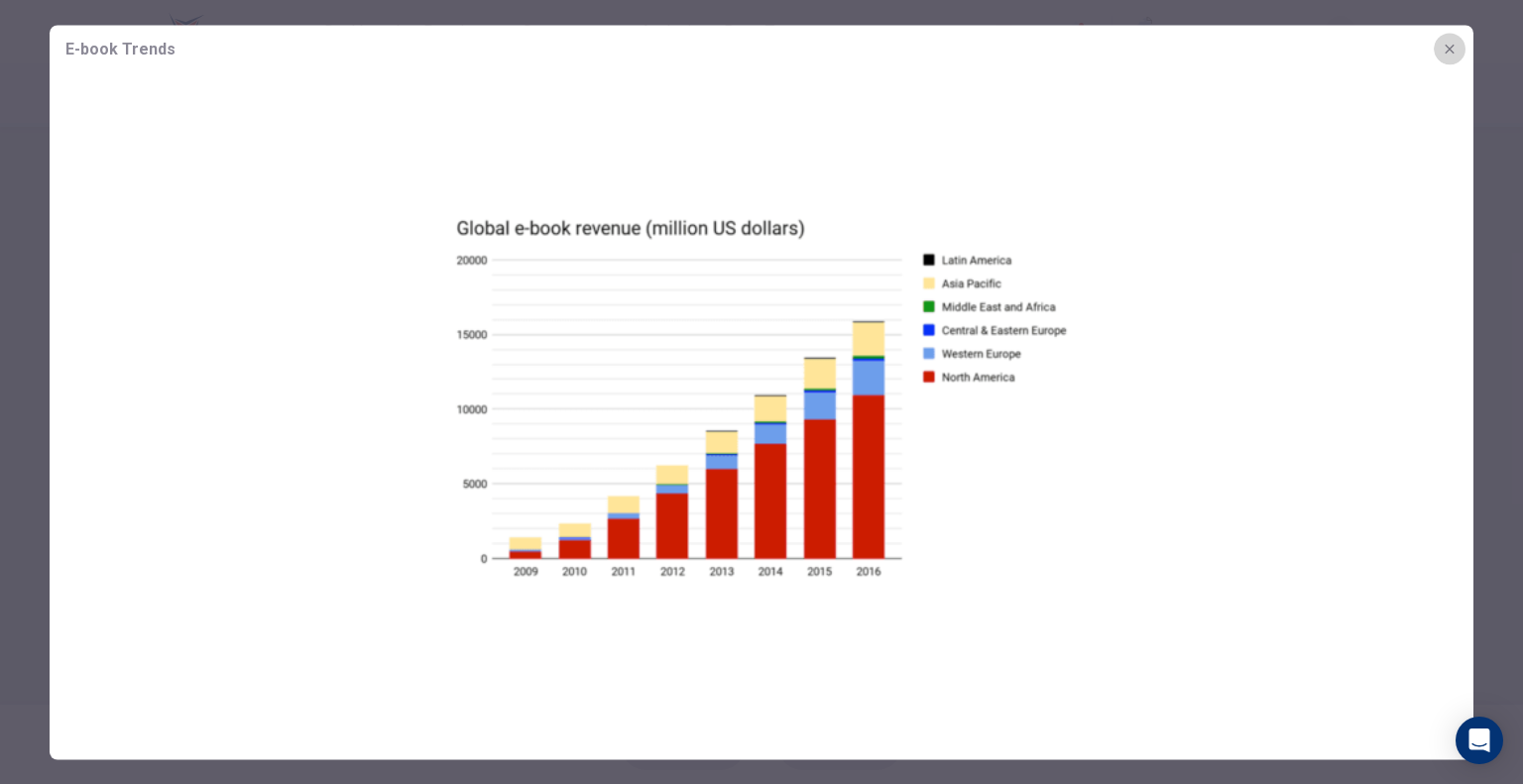 click at bounding box center (1450, 49) 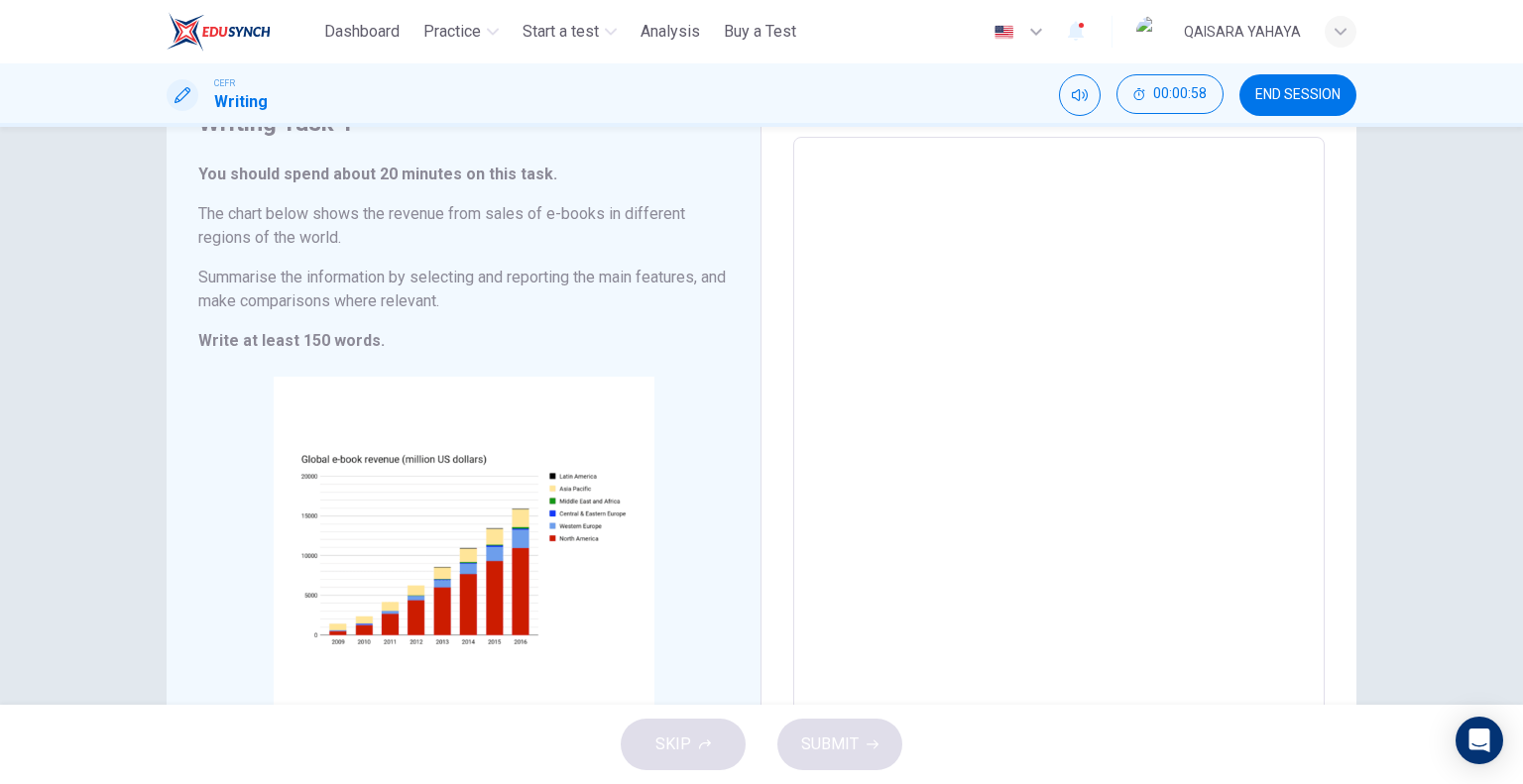 drag, startPoint x: 415, startPoint y: 217, endPoint x: 447, endPoint y: 217, distance: 32 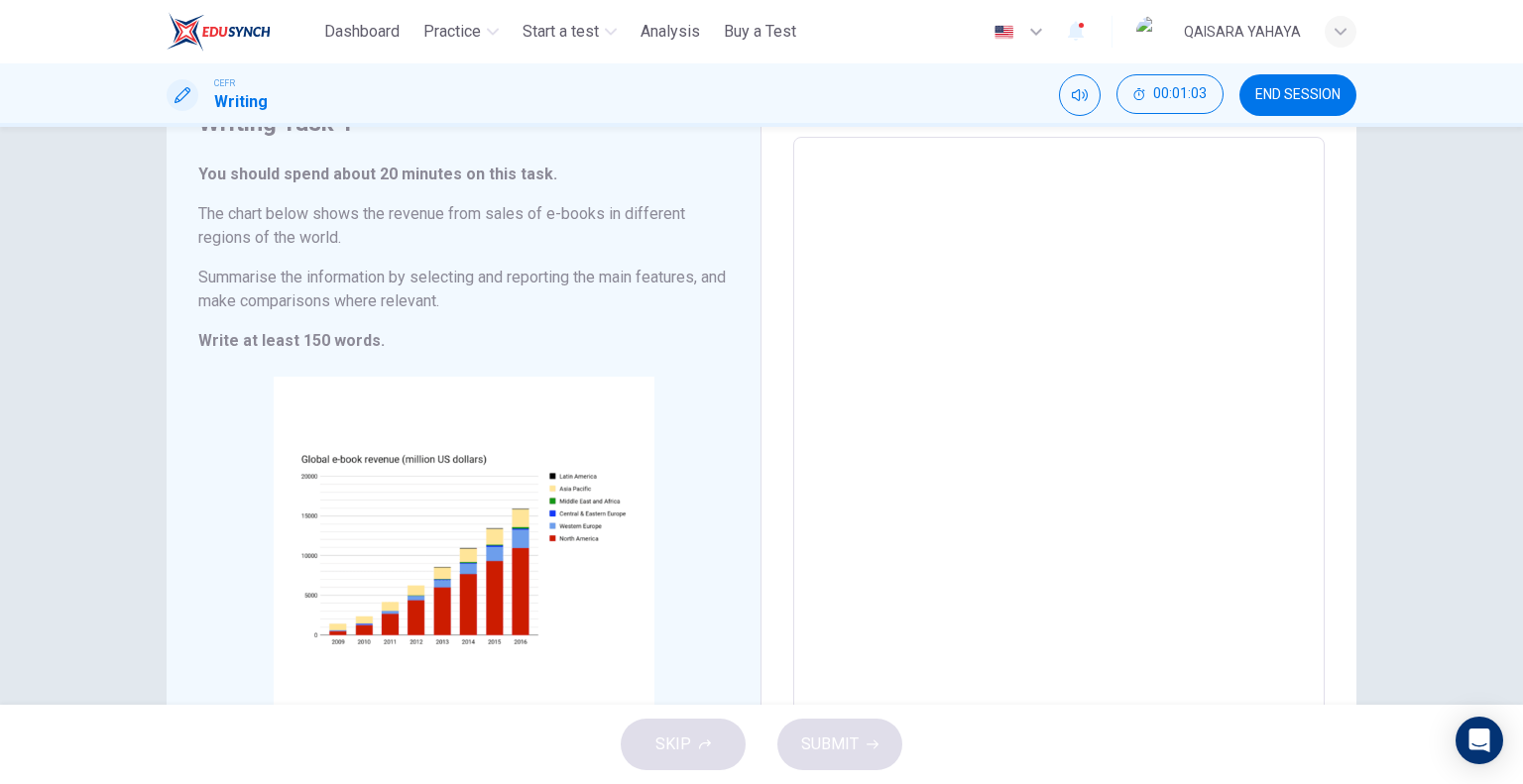 click at bounding box center [1059, 430] 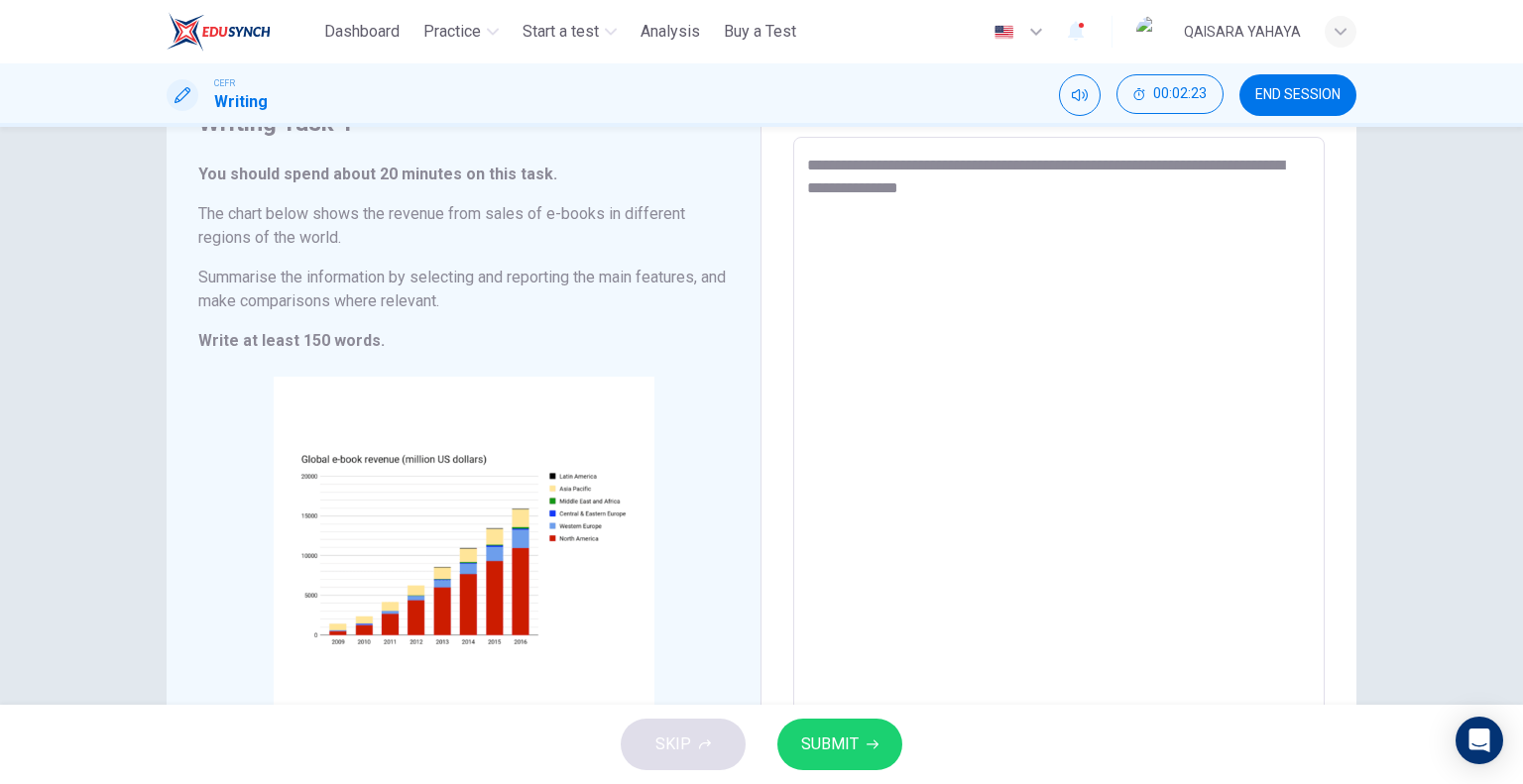 click on "**********" at bounding box center (1059, 430) 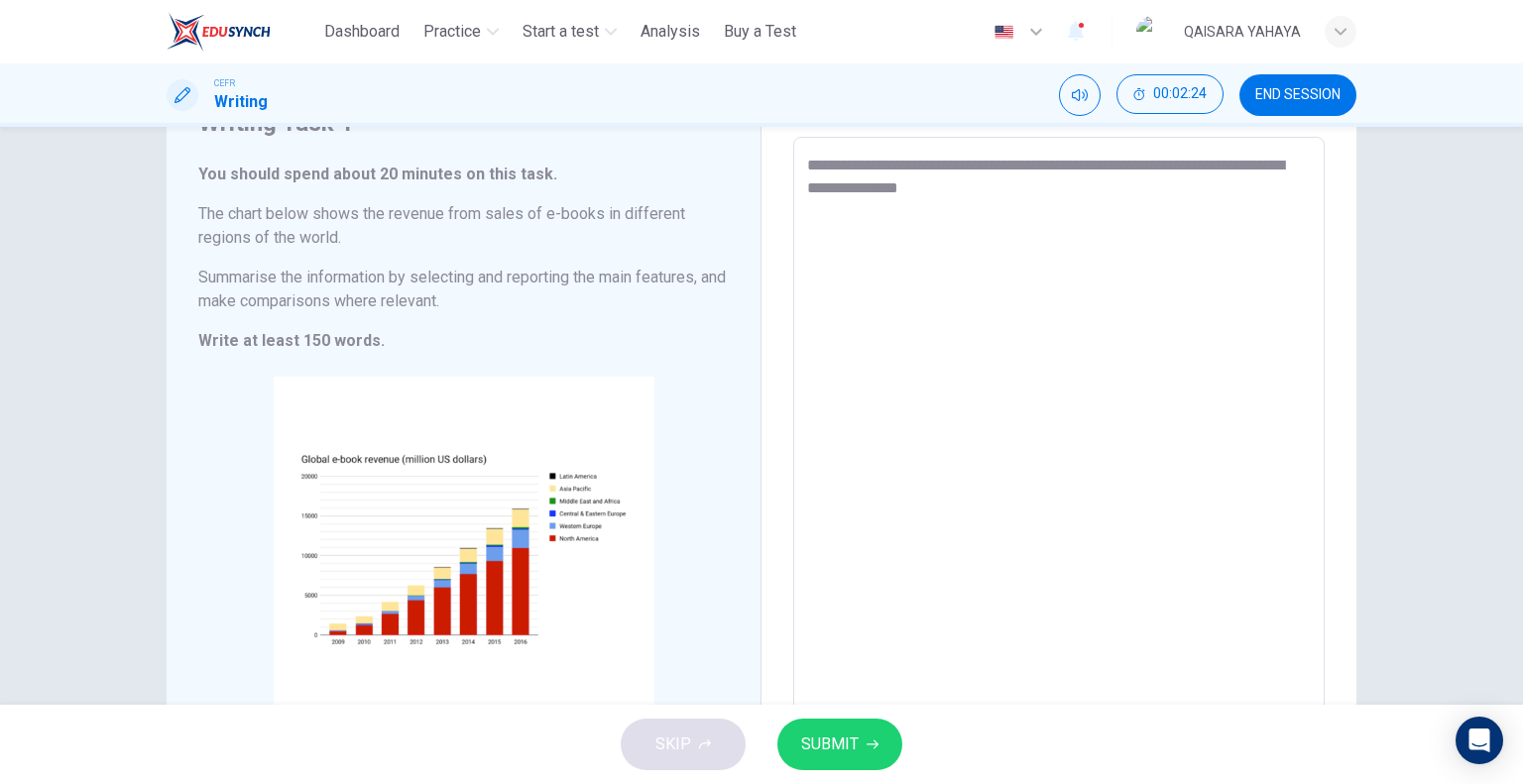 click on "**********" at bounding box center (1059, 430) 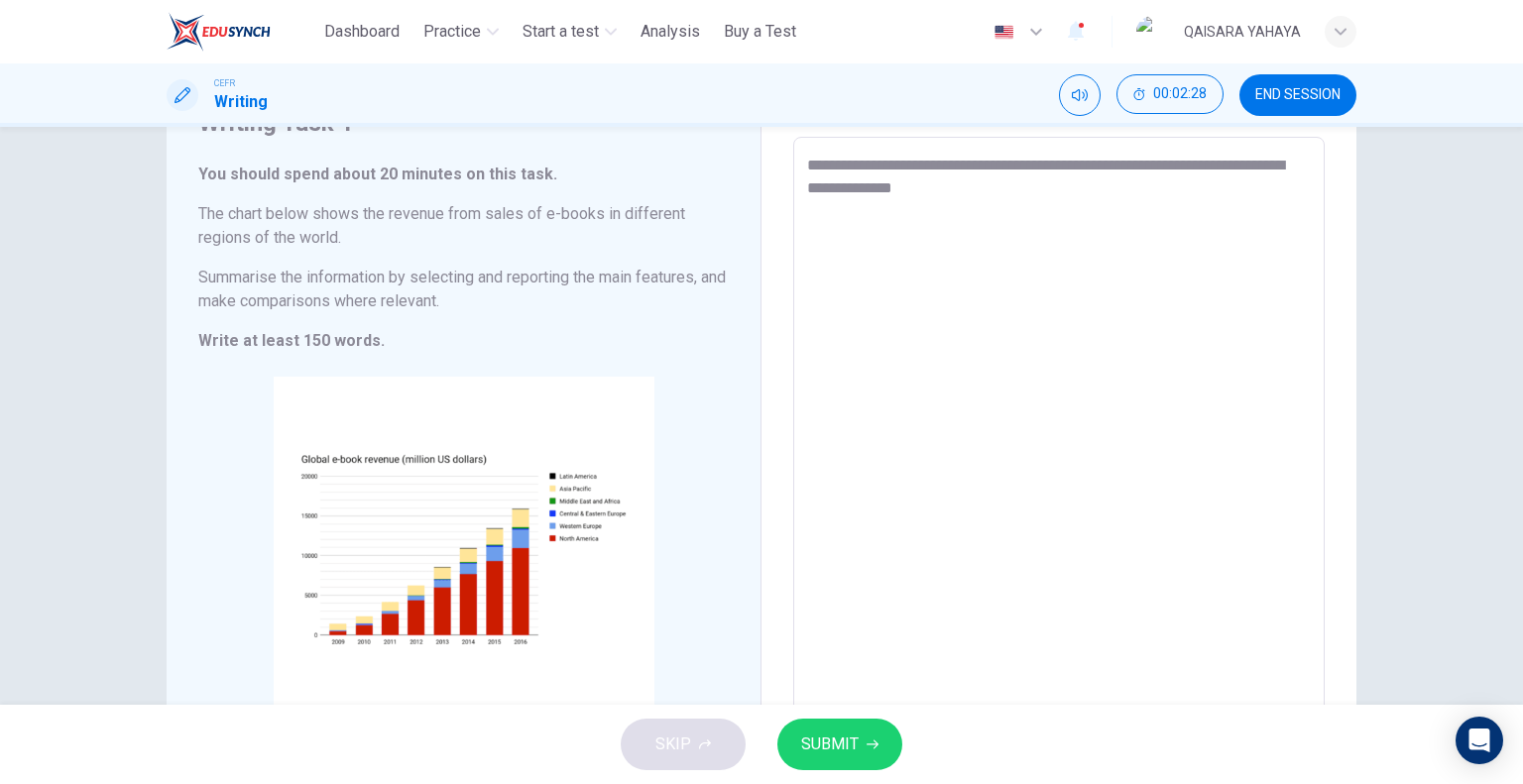 click on "**********" at bounding box center [1059, 430] 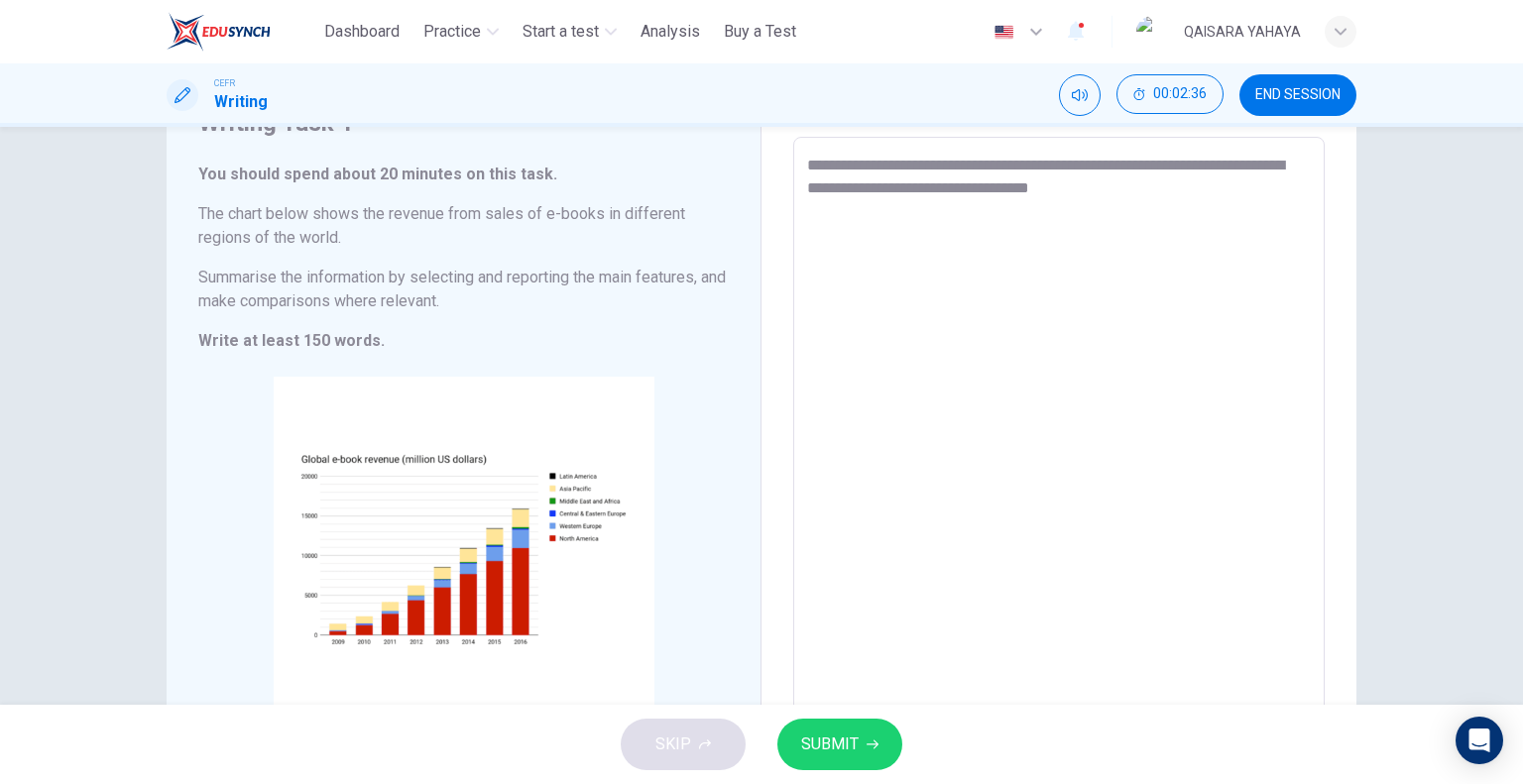 click on "**********" at bounding box center [1059, 430] 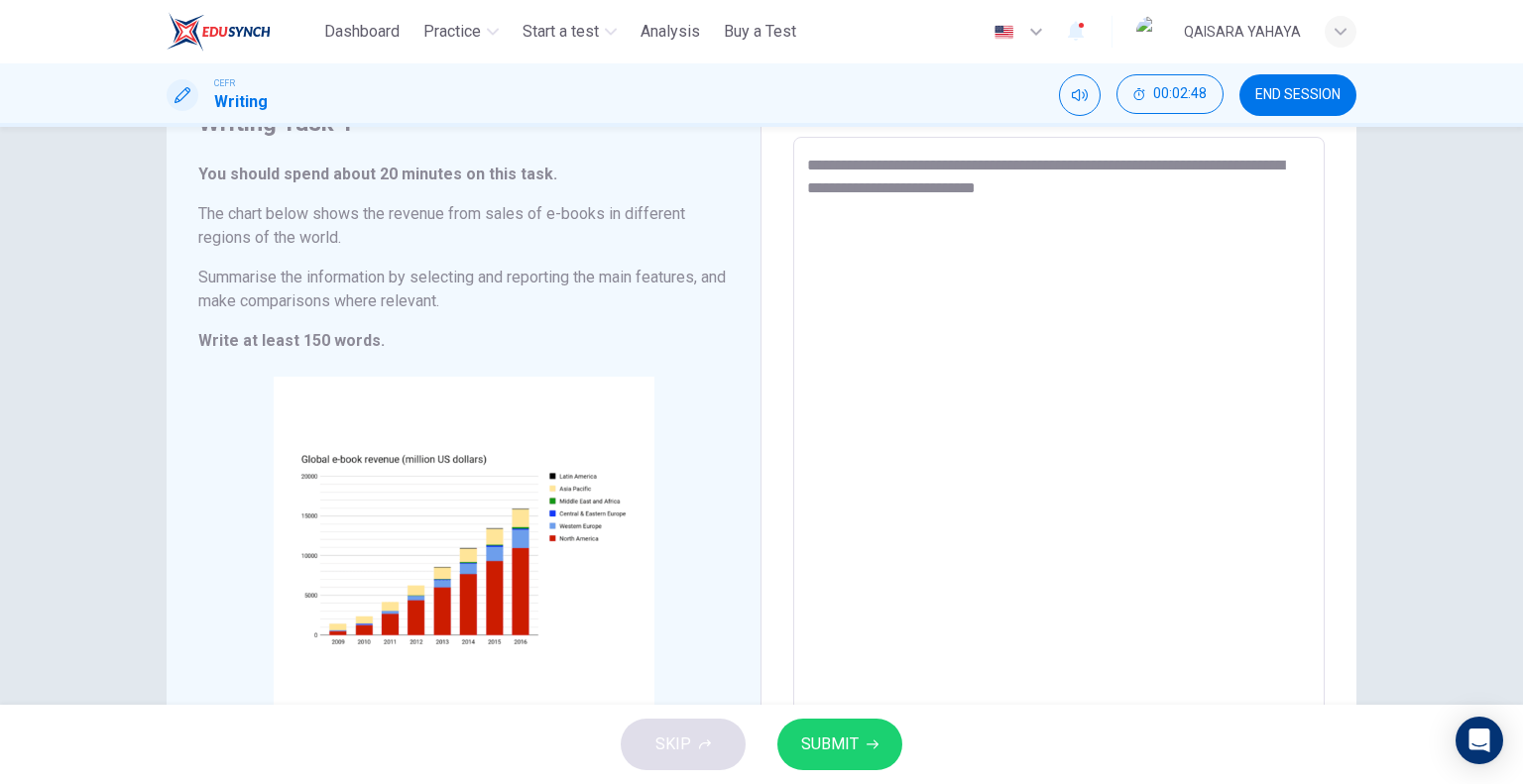 click on "**********" at bounding box center (1059, 430) 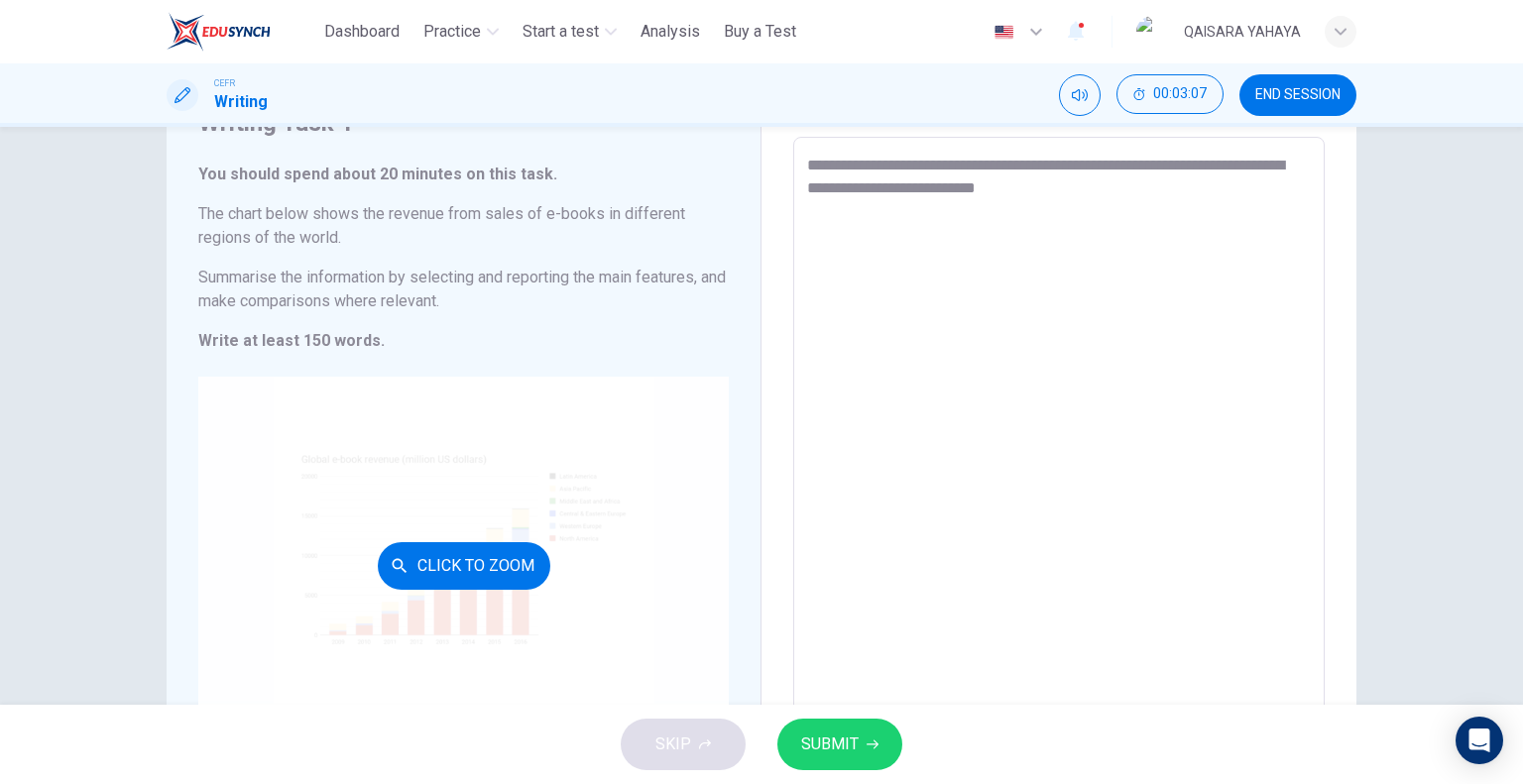 click on "Click to Zoom" at bounding box center [464, 566] 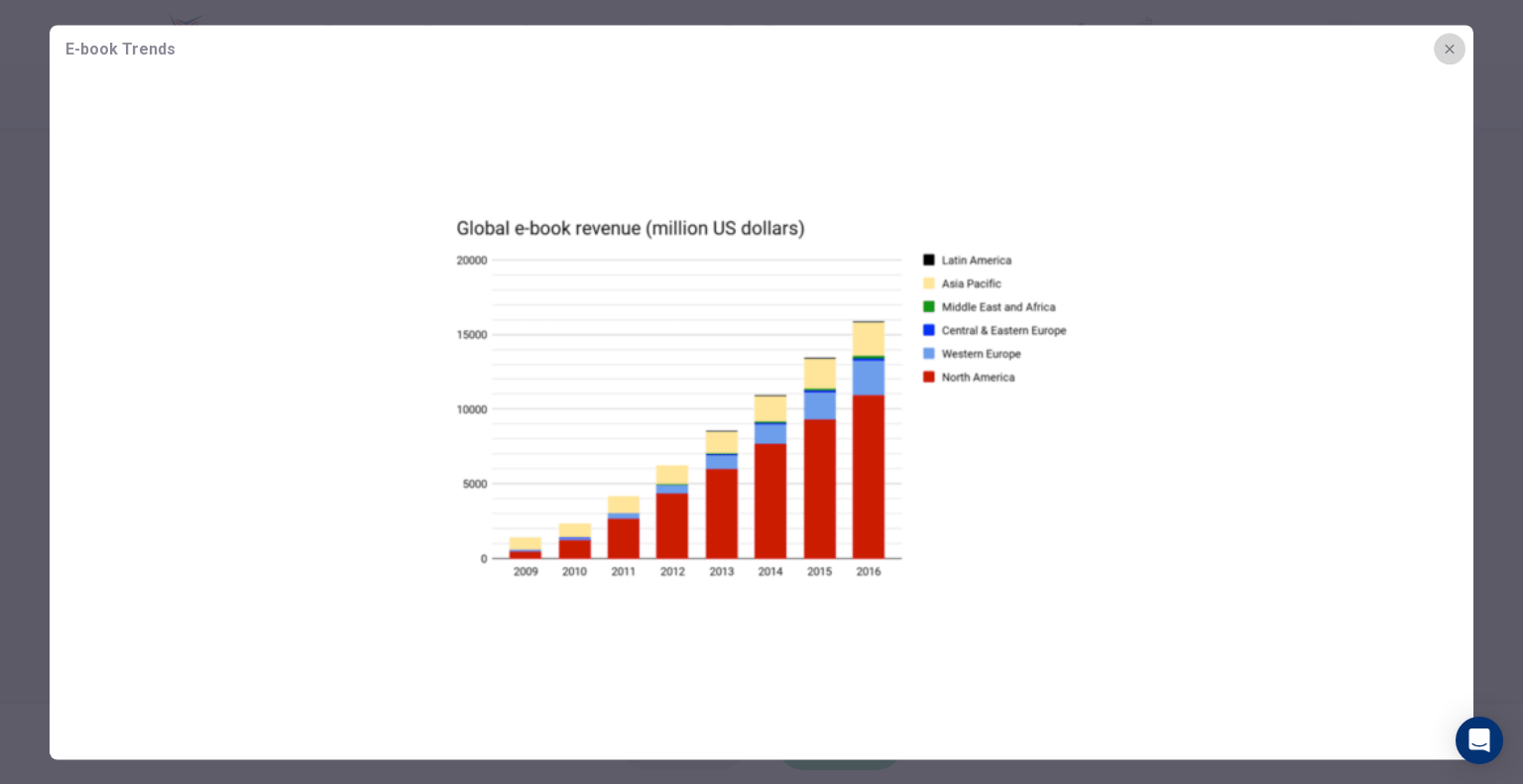 click at bounding box center (1450, 49) 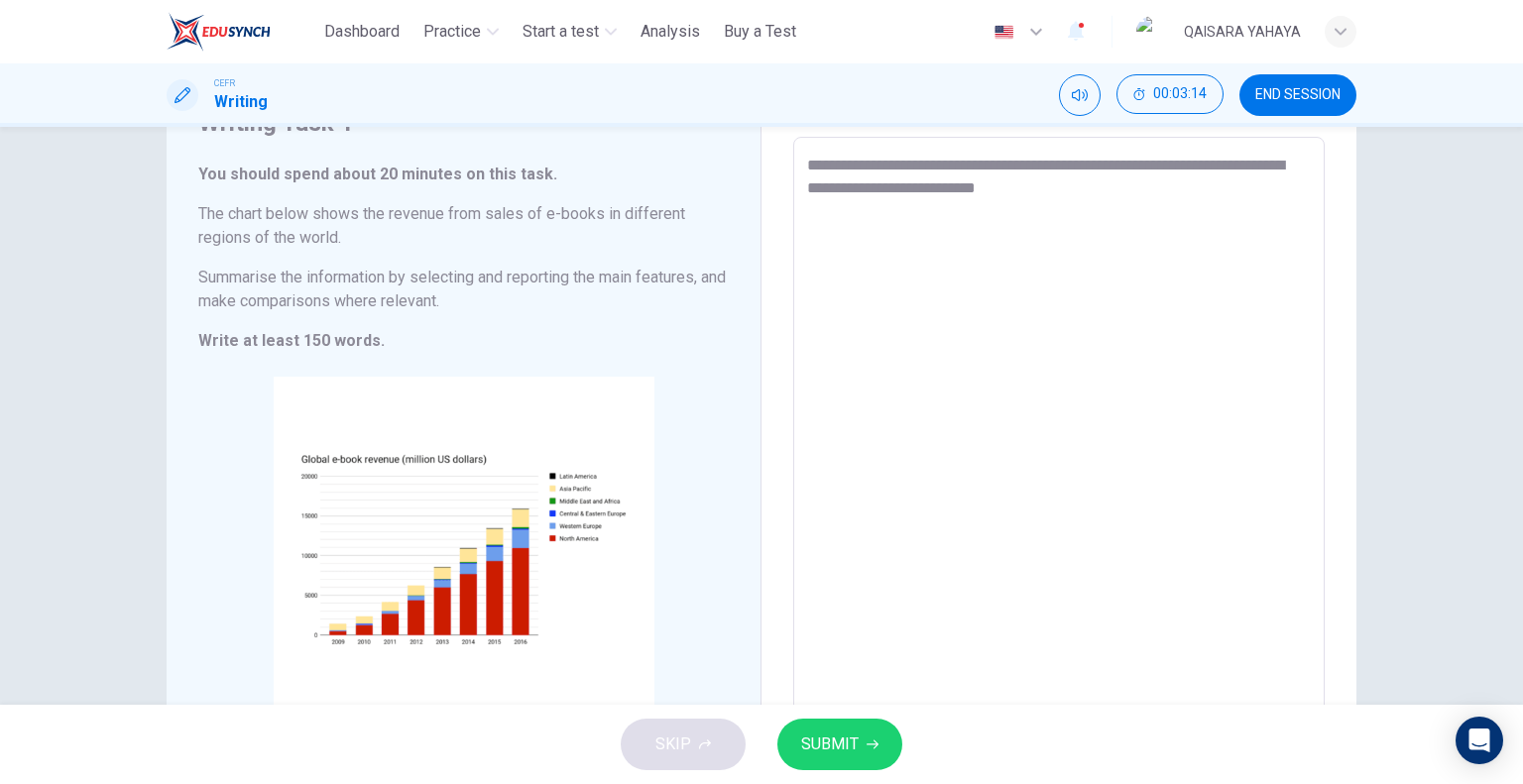 click on "**********" at bounding box center (1059, 430) 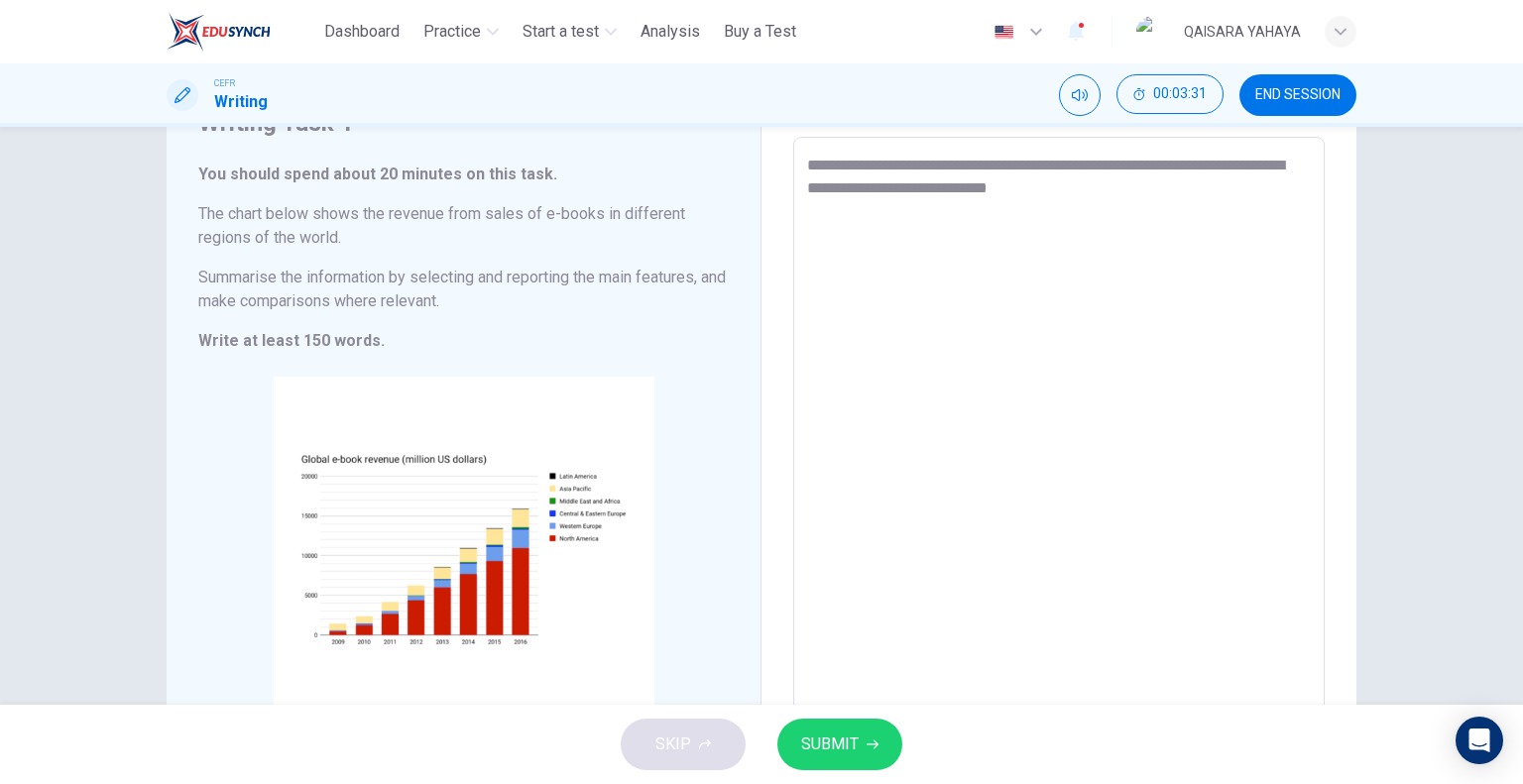 click on "**********" at bounding box center (1059, 430) 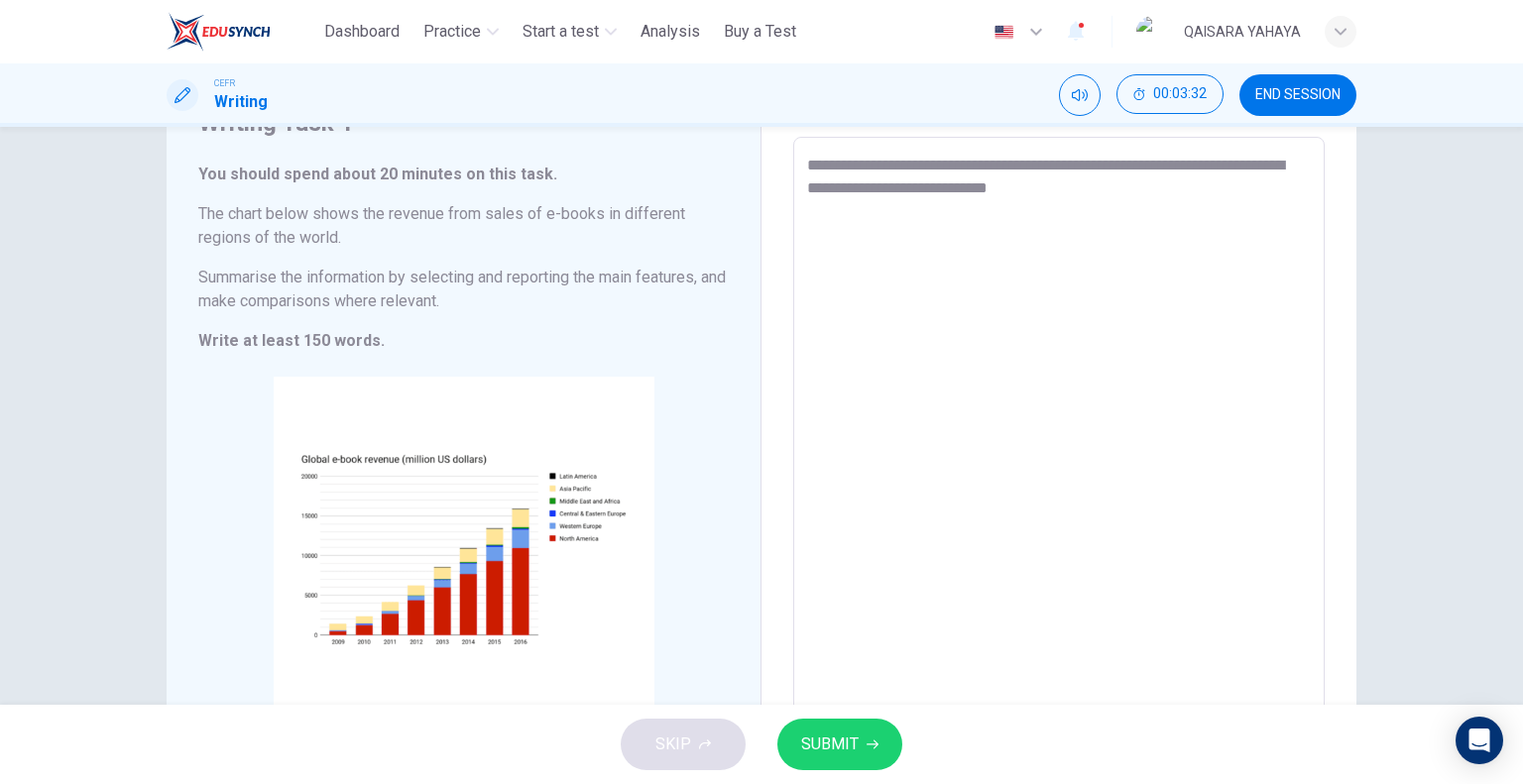 click on "**********" at bounding box center [1059, 430] 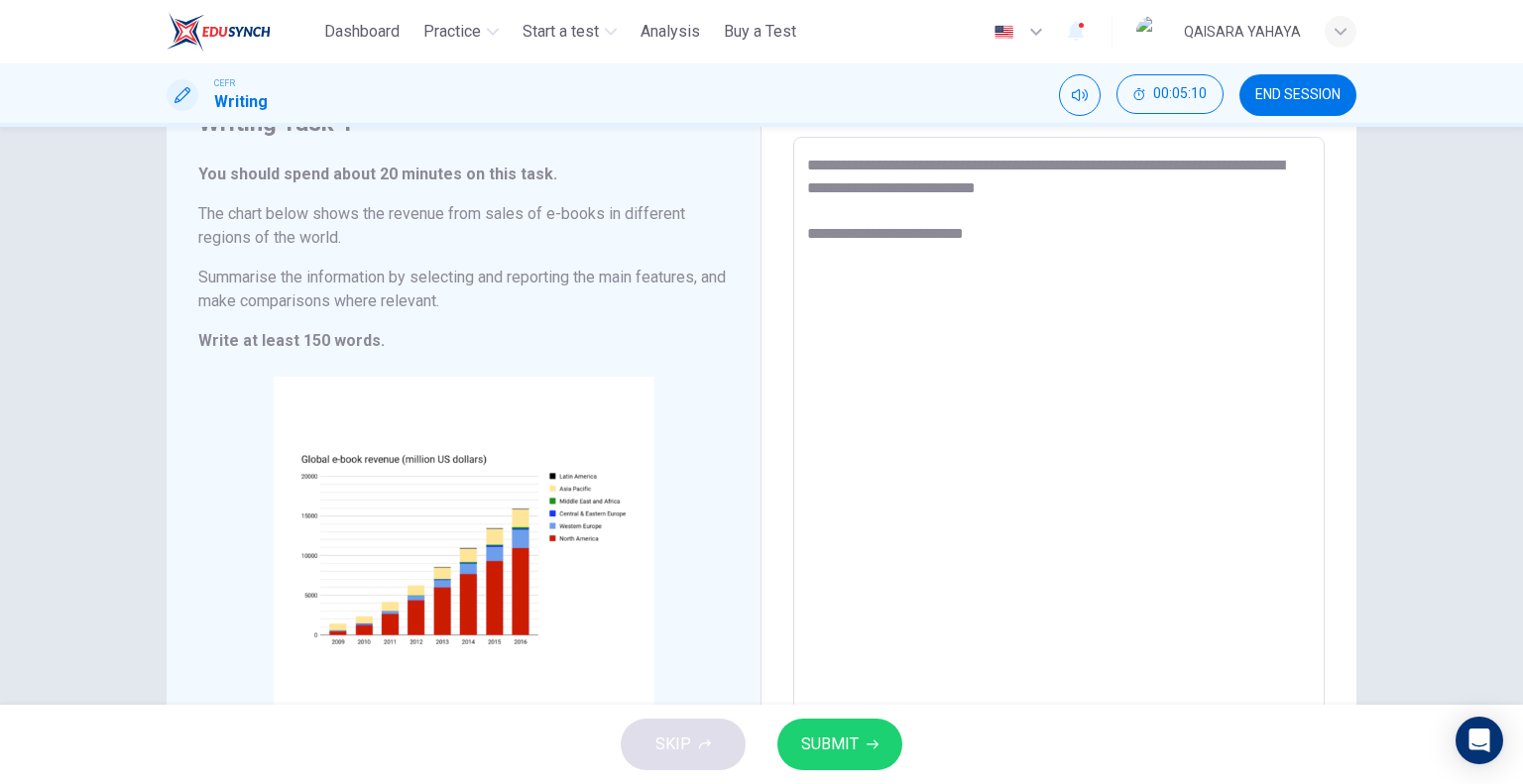 click on "**********" at bounding box center (1059, 430) 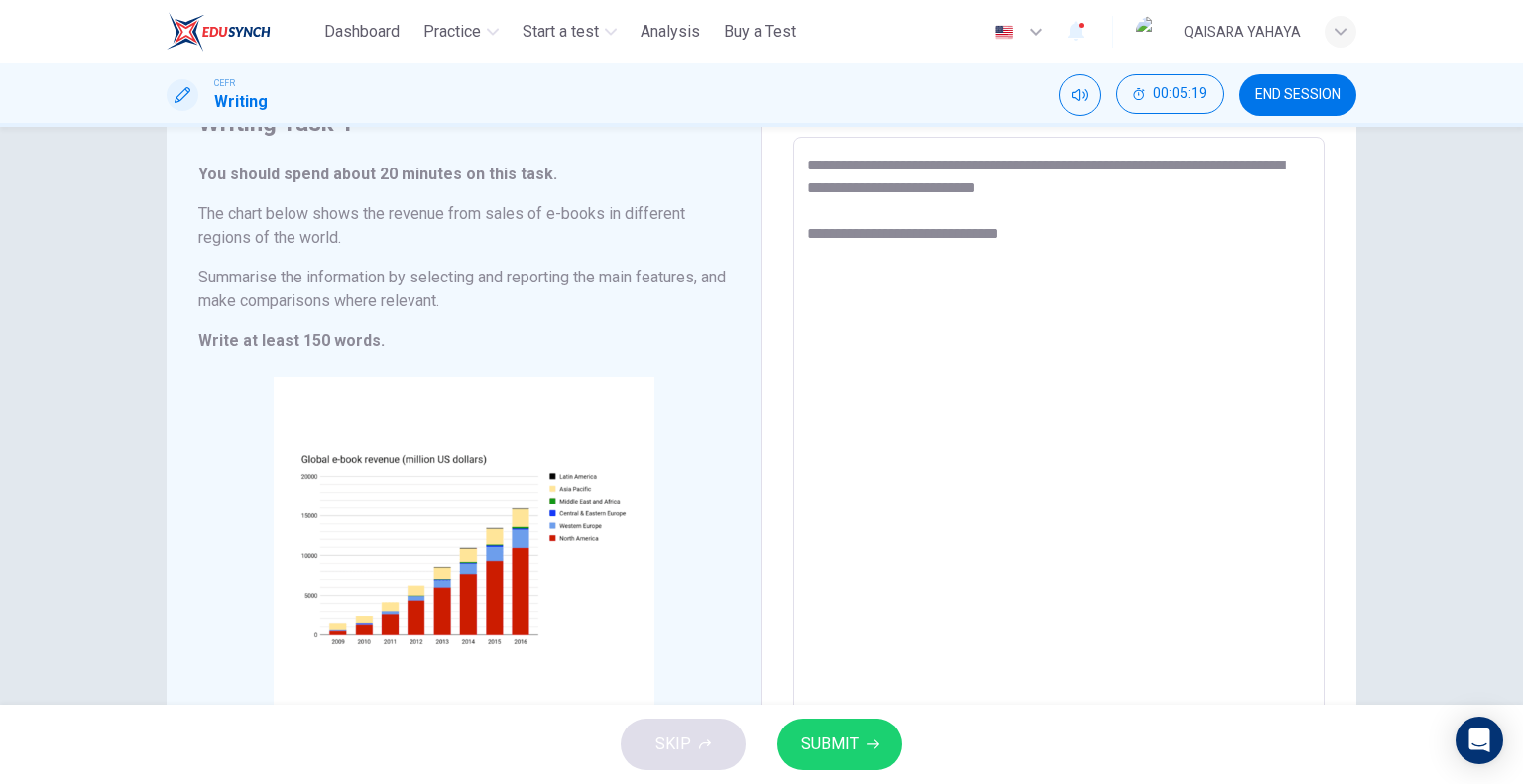 click on "**********" at bounding box center [1059, 430] 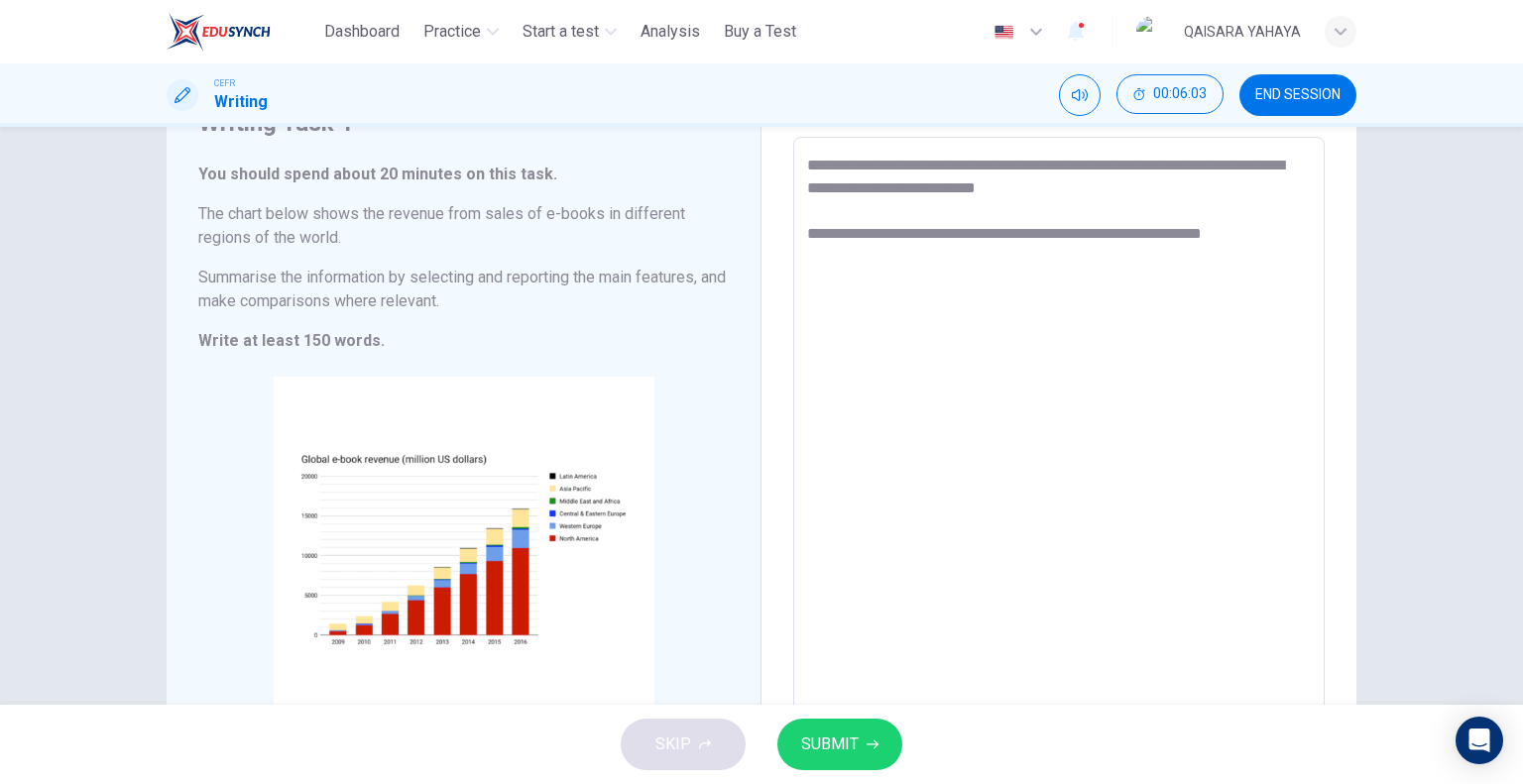 click on "**********" at bounding box center [1059, 430] 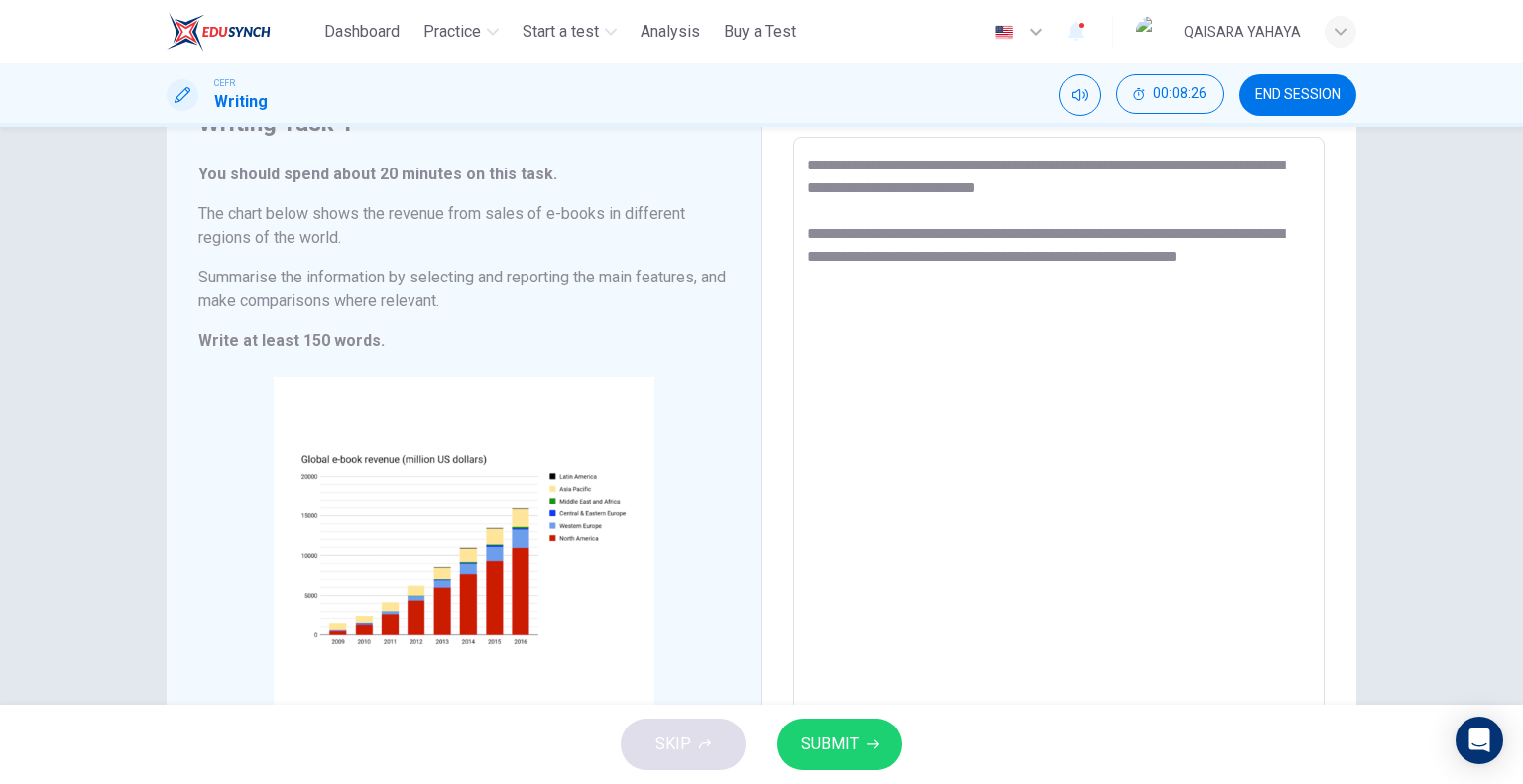 click on "**********" at bounding box center (1059, 430) 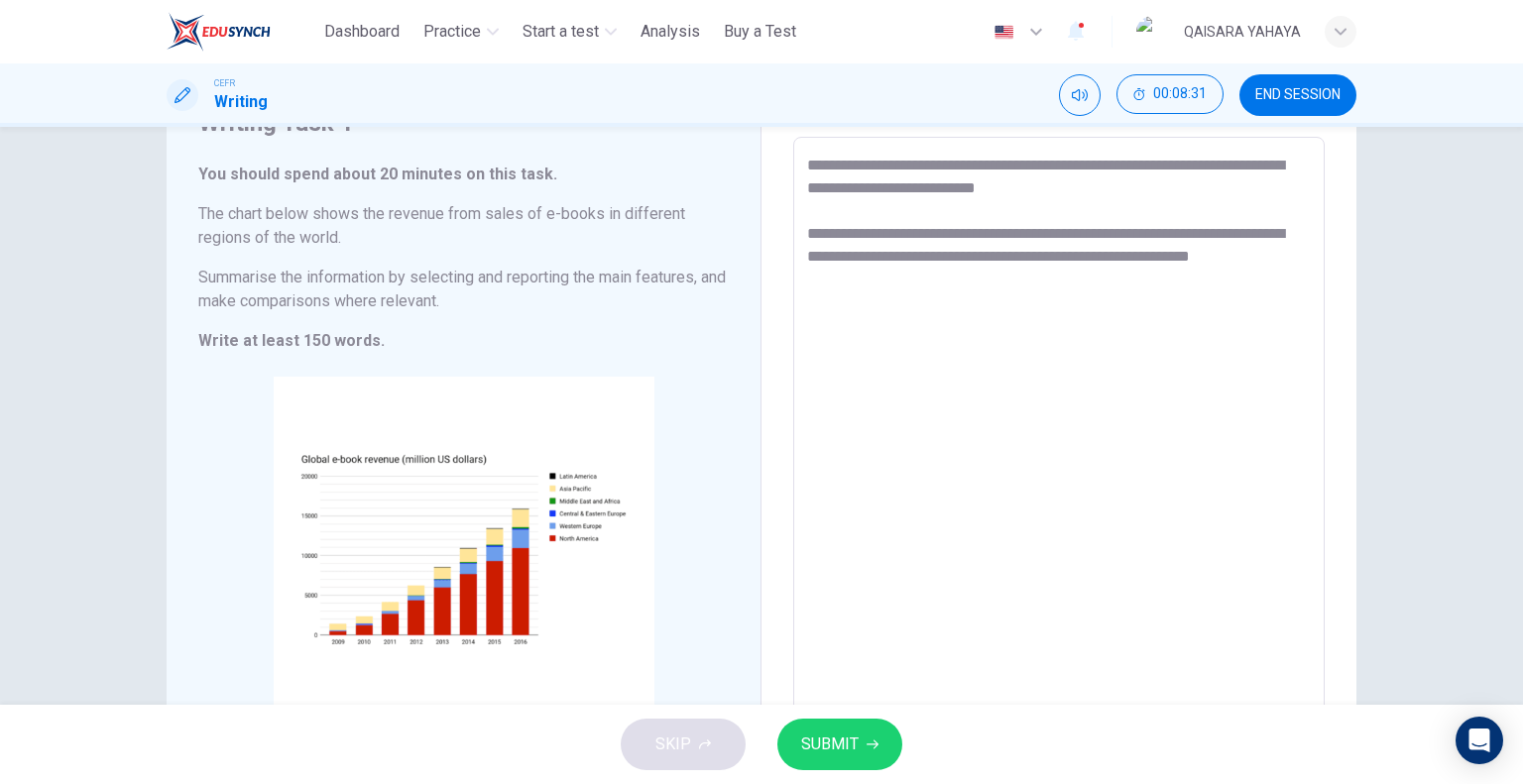click on "**********" at bounding box center [1059, 430] 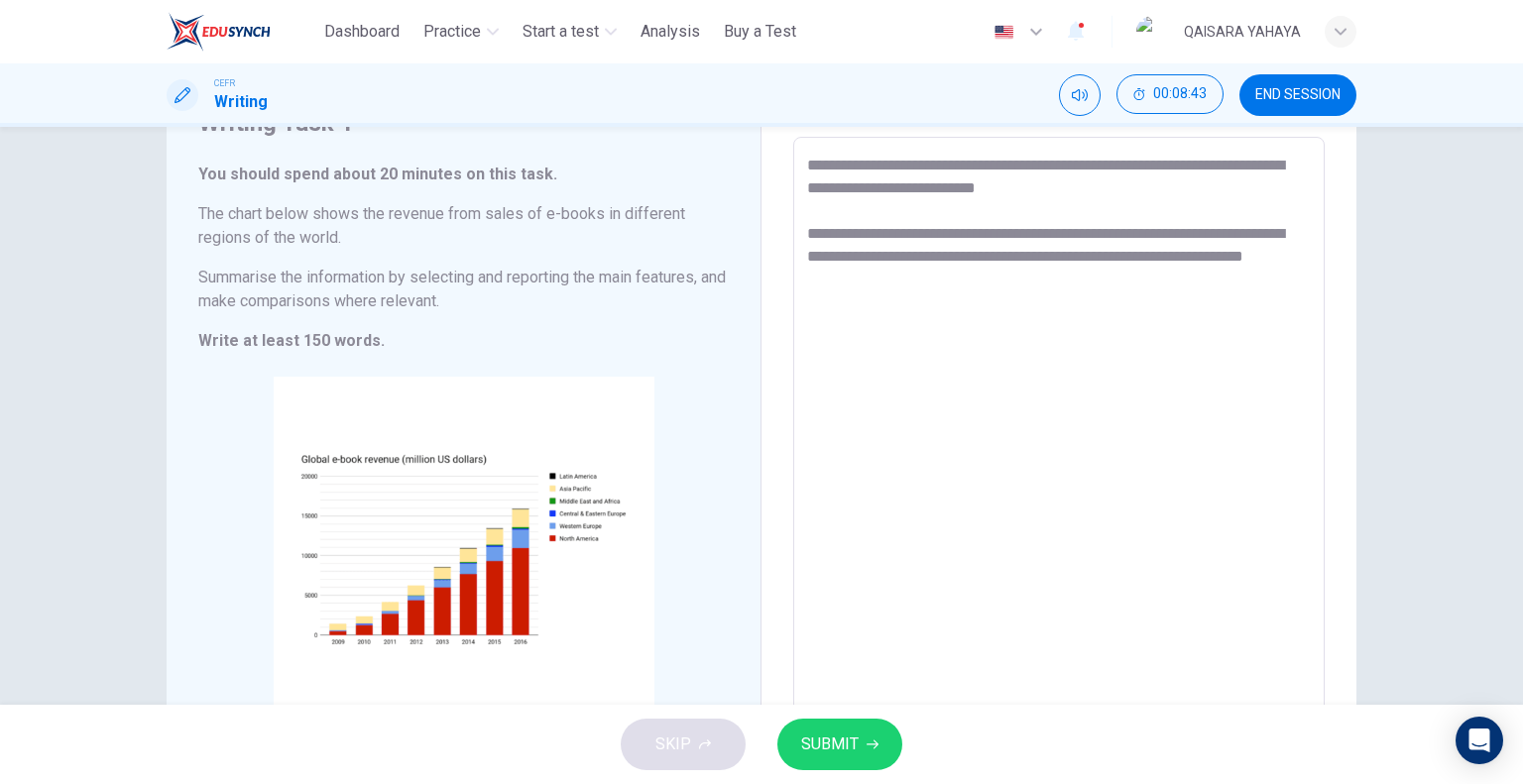 click on "**********" at bounding box center [1059, 430] 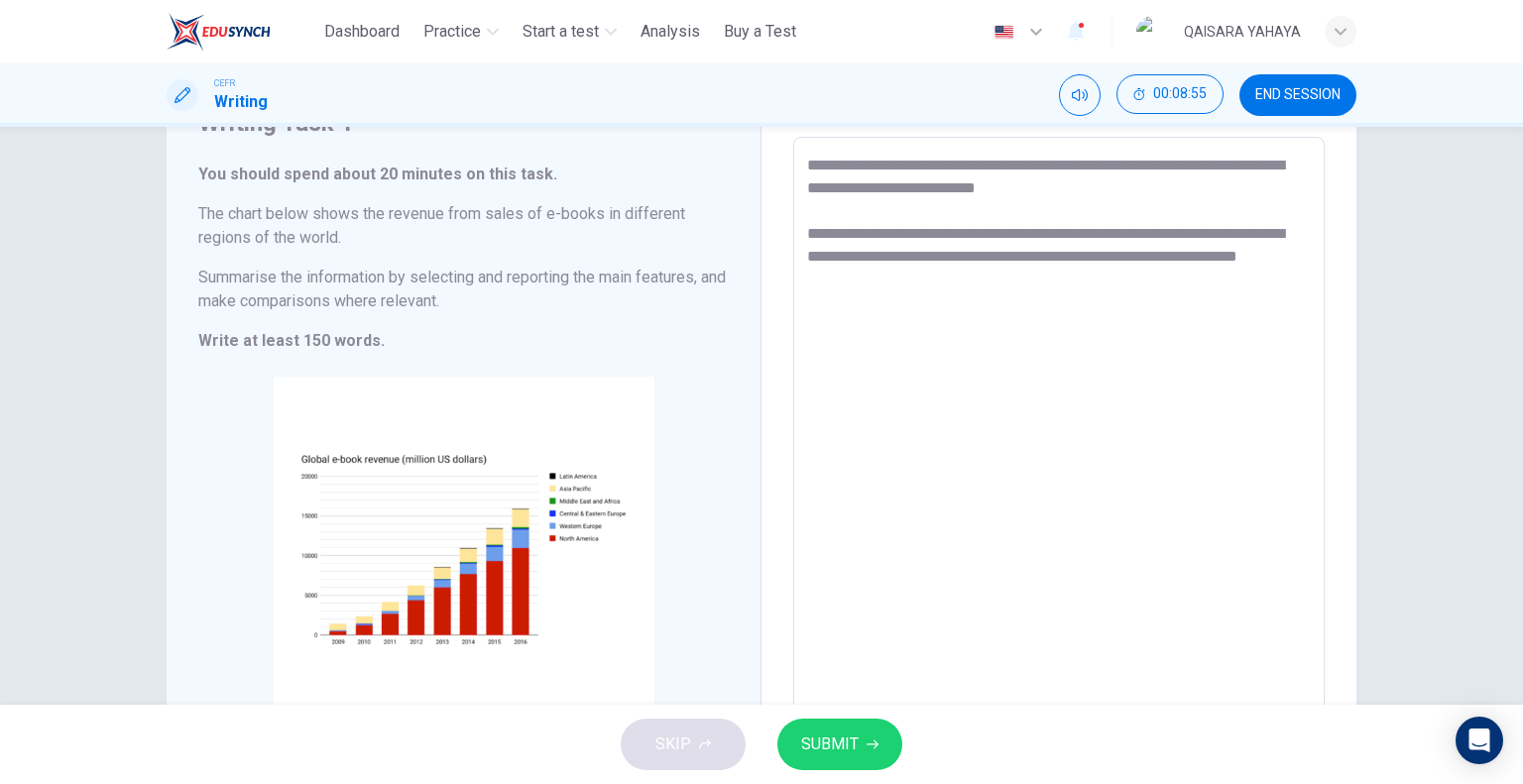 click on "**********" at bounding box center (1059, 430) 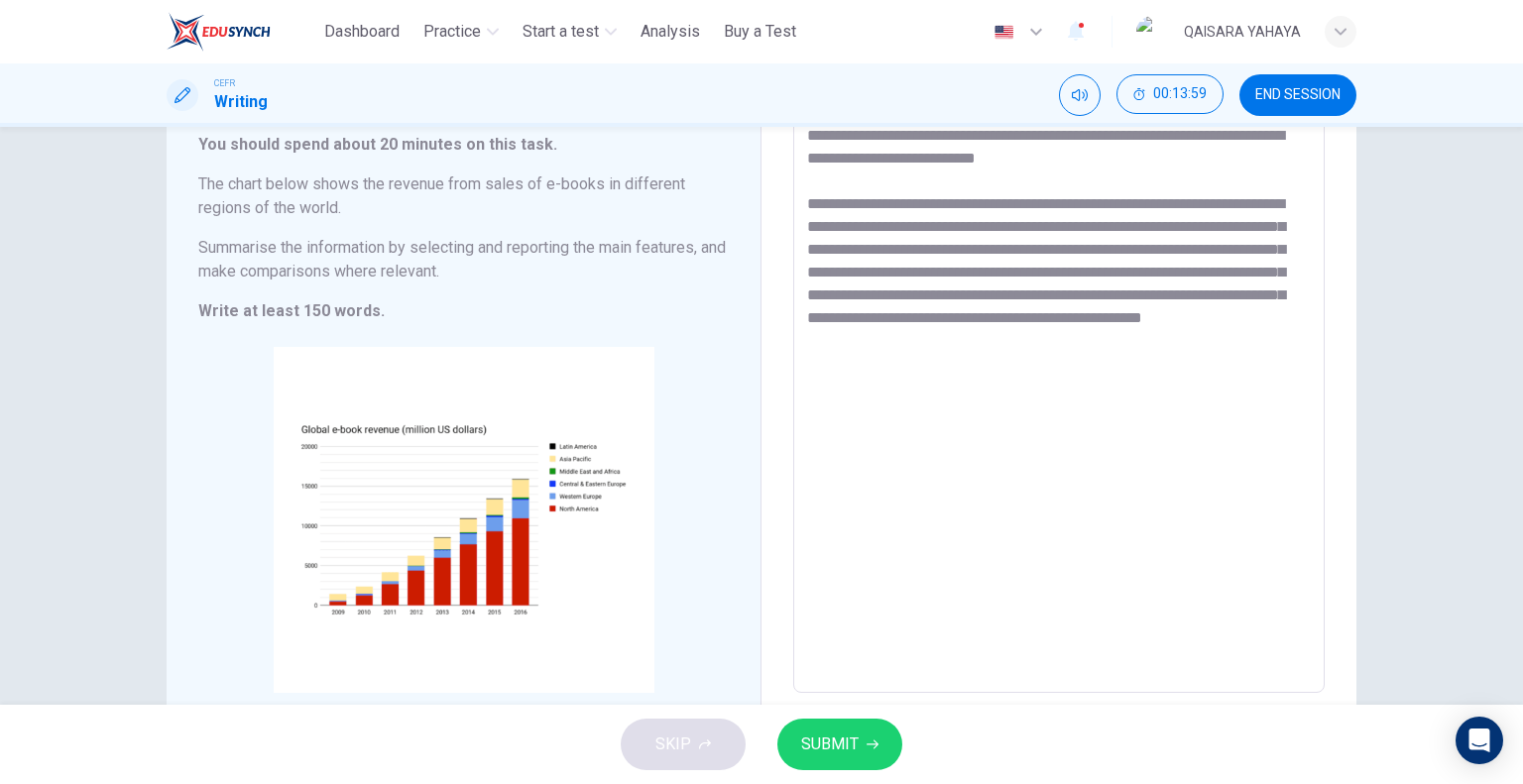 scroll, scrollTop: 131, scrollLeft: 0, axis: vertical 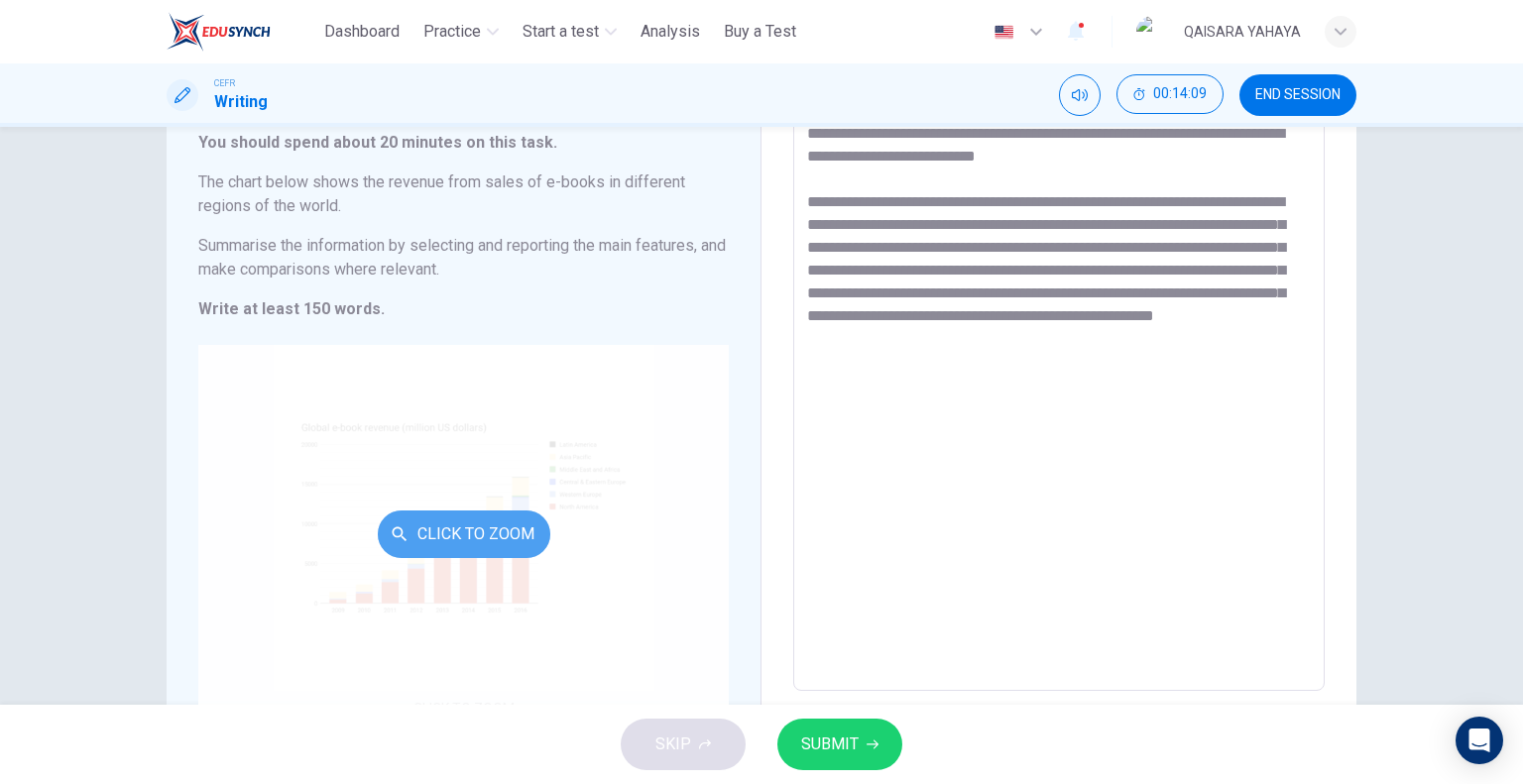 click on "Click to Zoom" at bounding box center (464, 534) 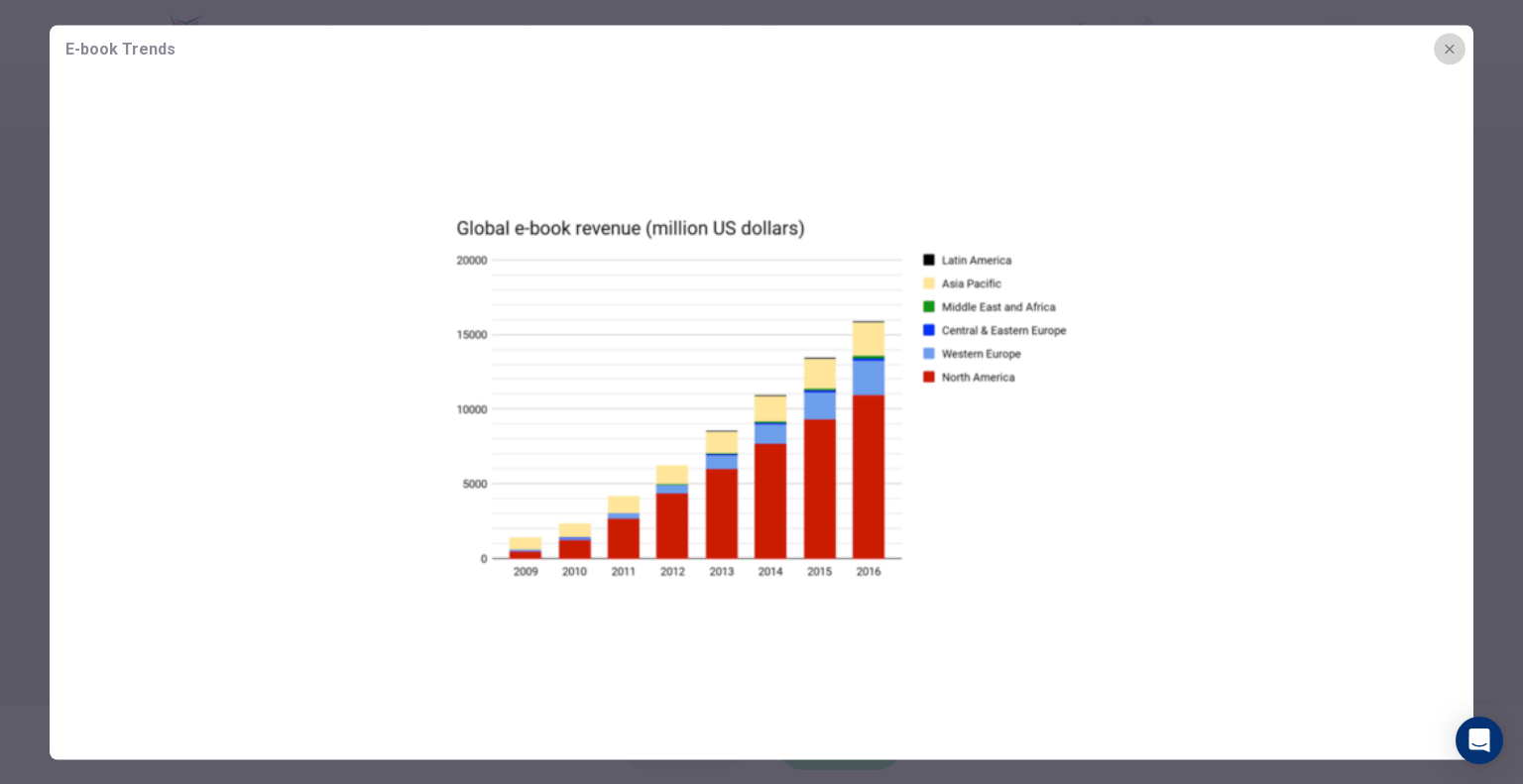 click at bounding box center [1450, 49] 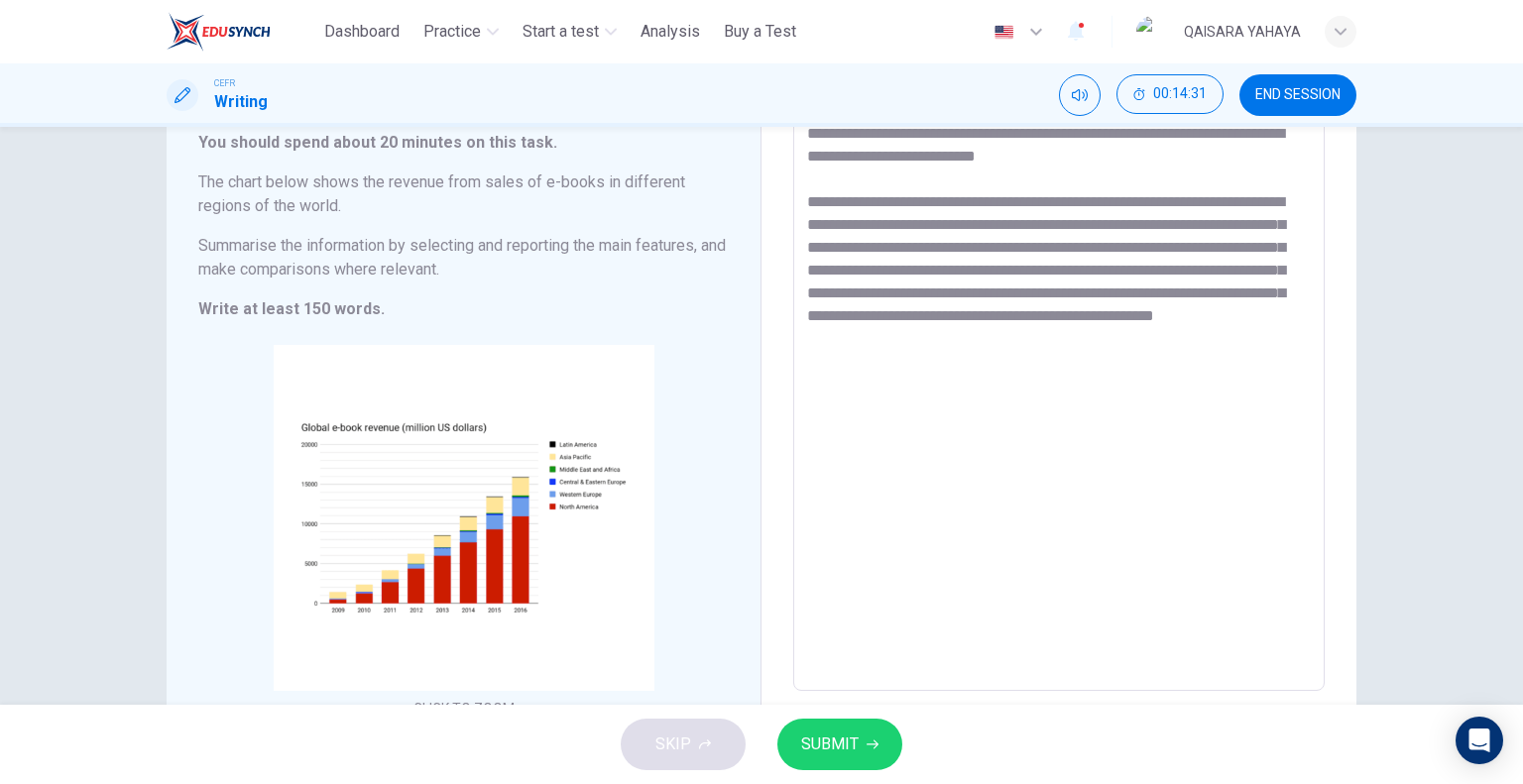 click on "**********" at bounding box center [1059, 398] 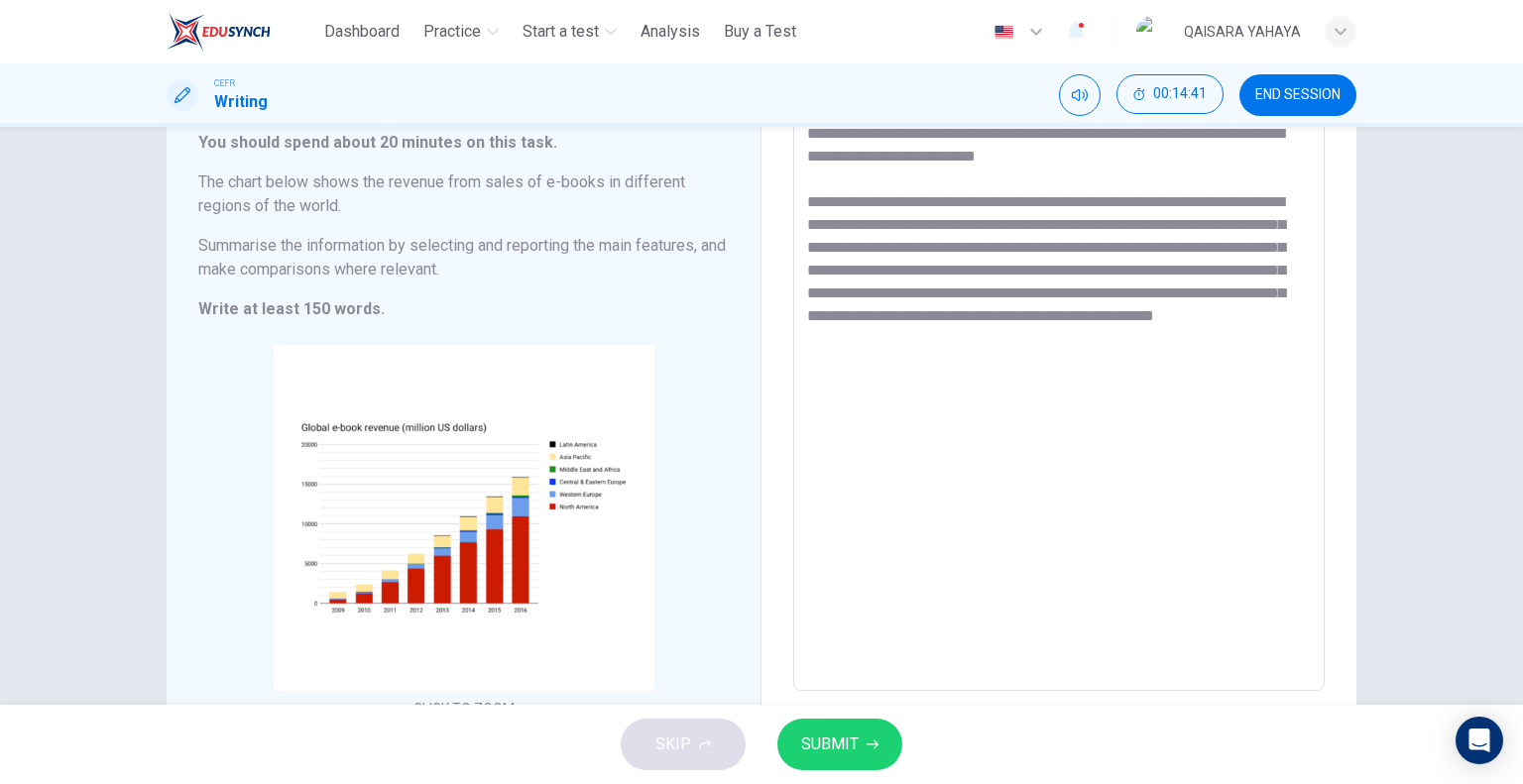 click on "**********" at bounding box center (1059, 398) 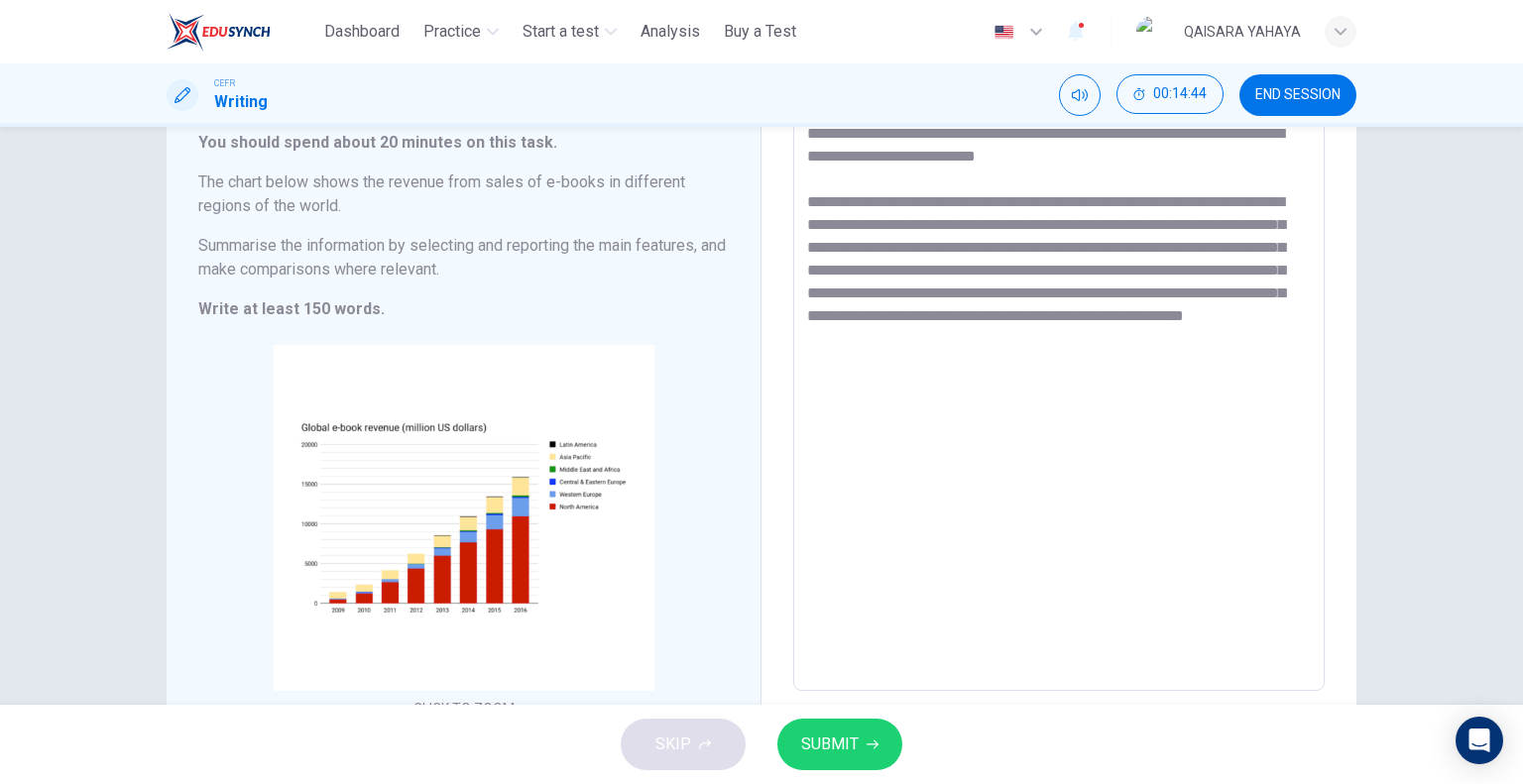 click on "**********" at bounding box center (1059, 398) 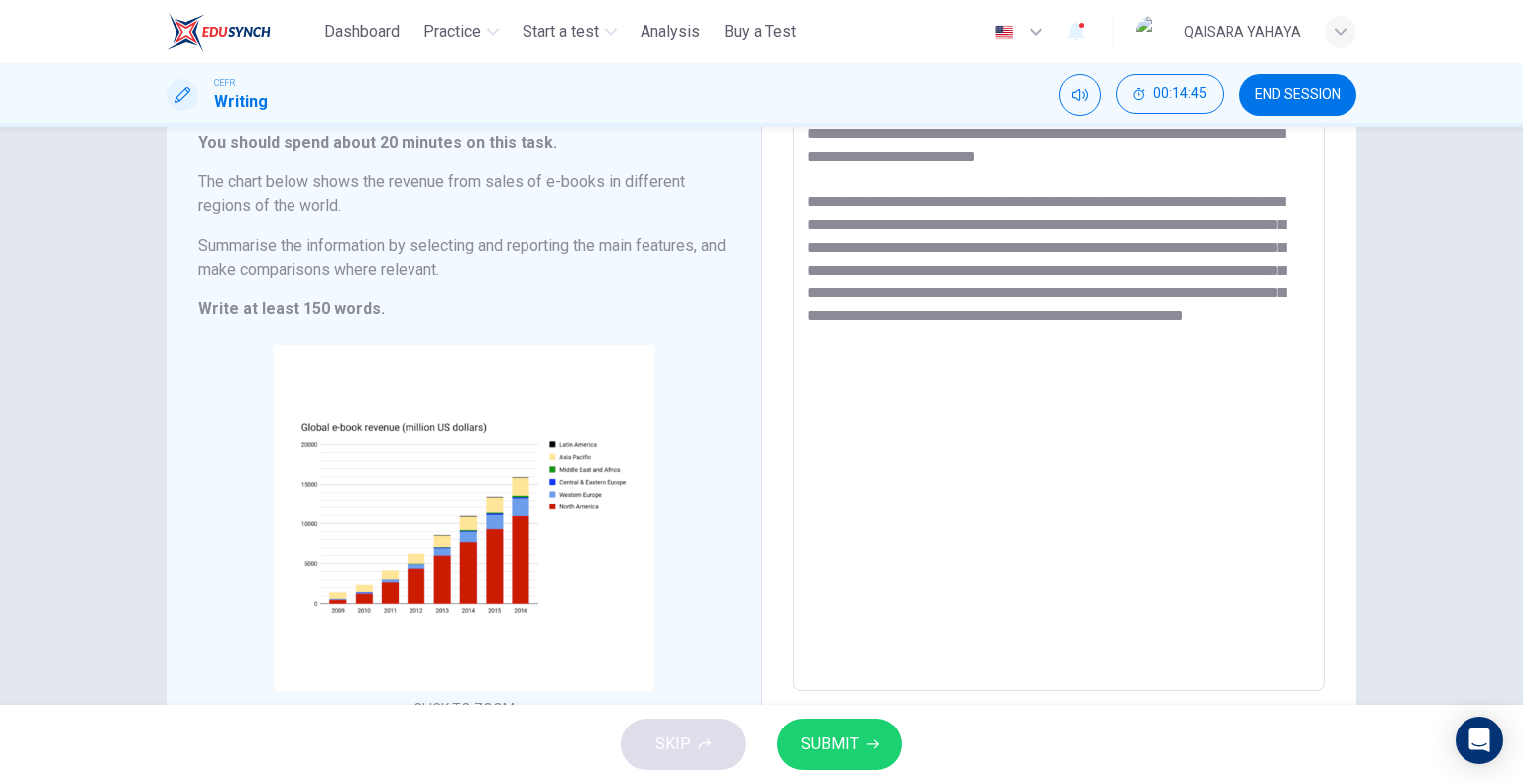 click on "**********" at bounding box center [1059, 398] 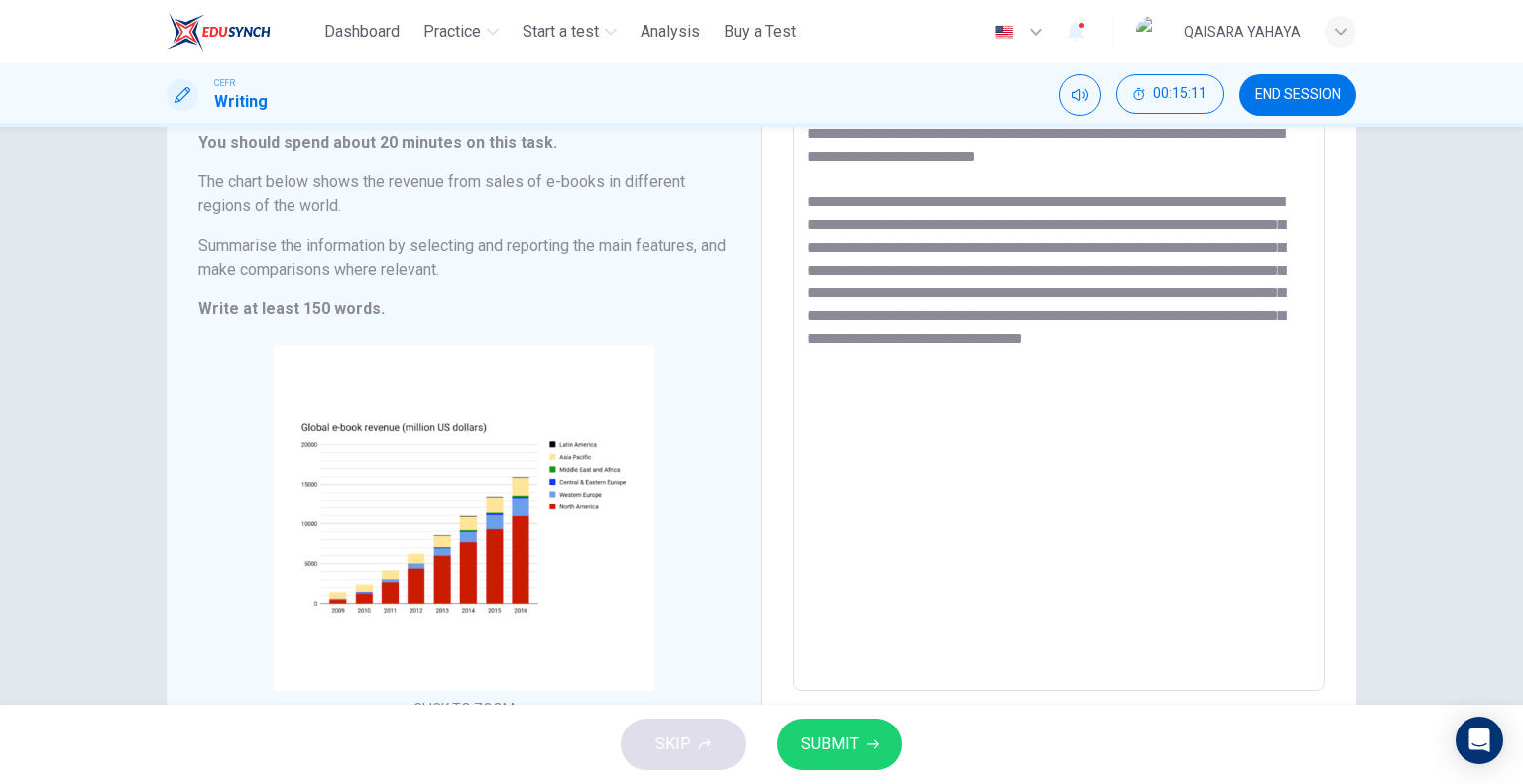 click on "**********" at bounding box center [1059, 398] 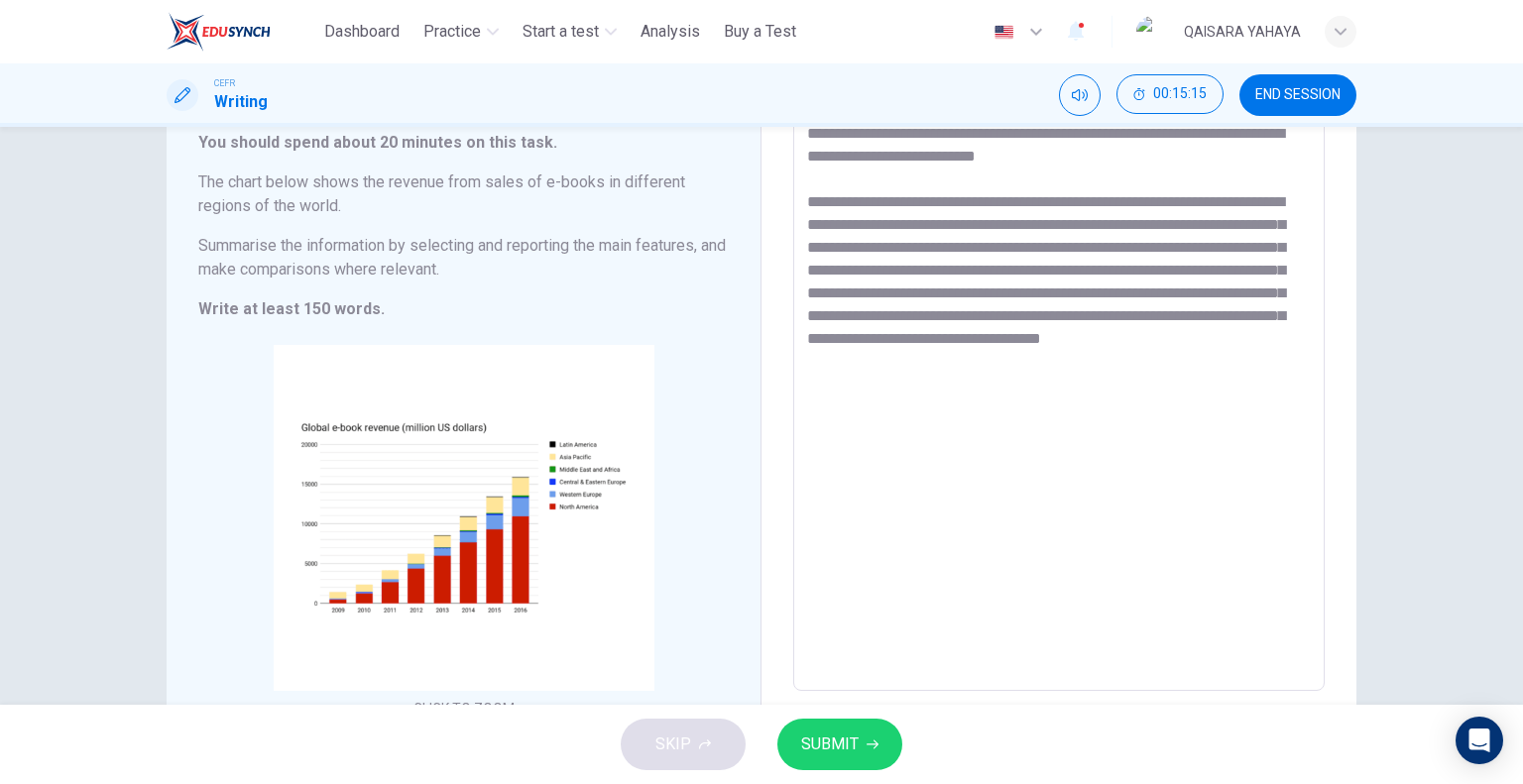 click on "**********" at bounding box center (1059, 398) 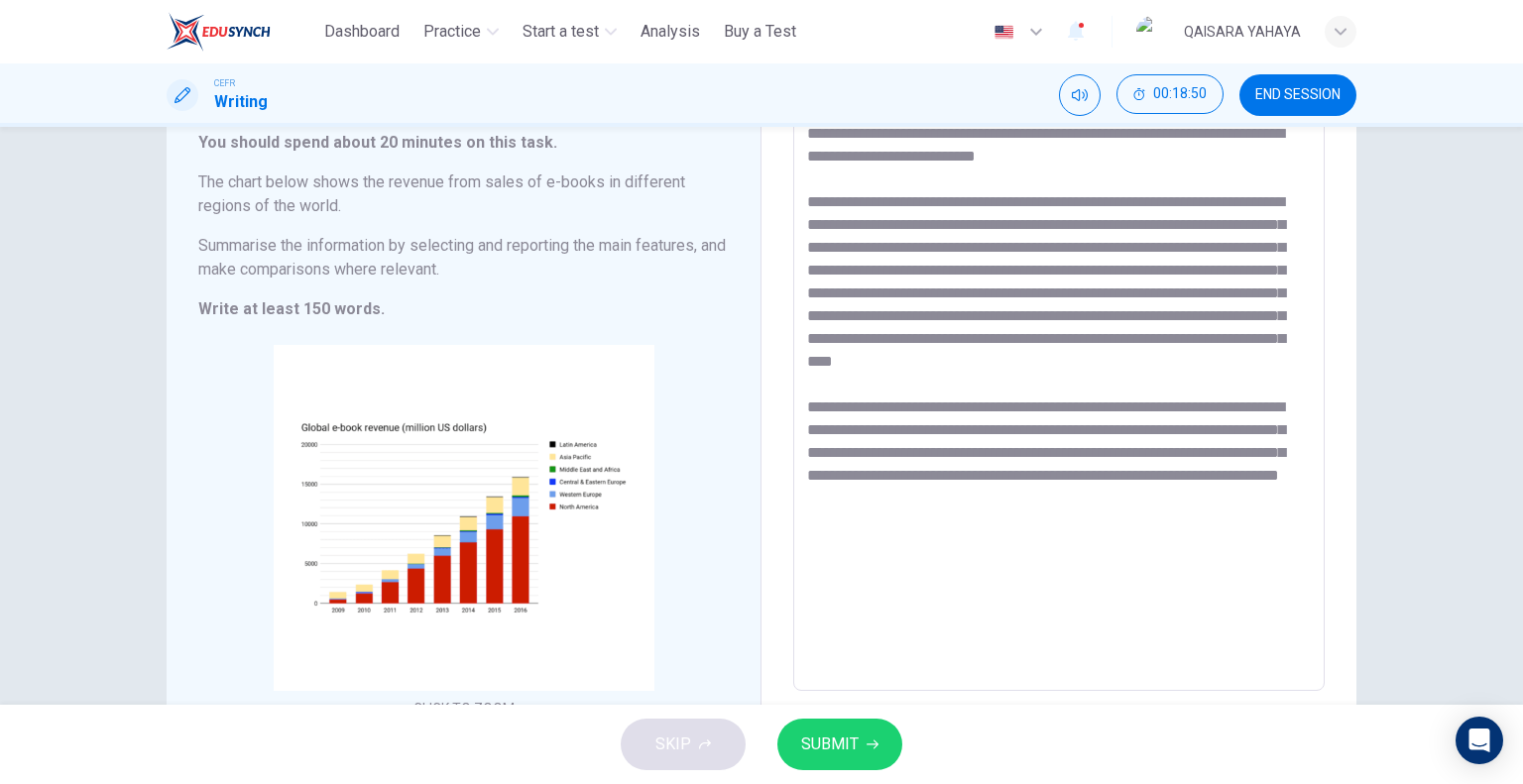 click on "**********" at bounding box center [1059, 398] 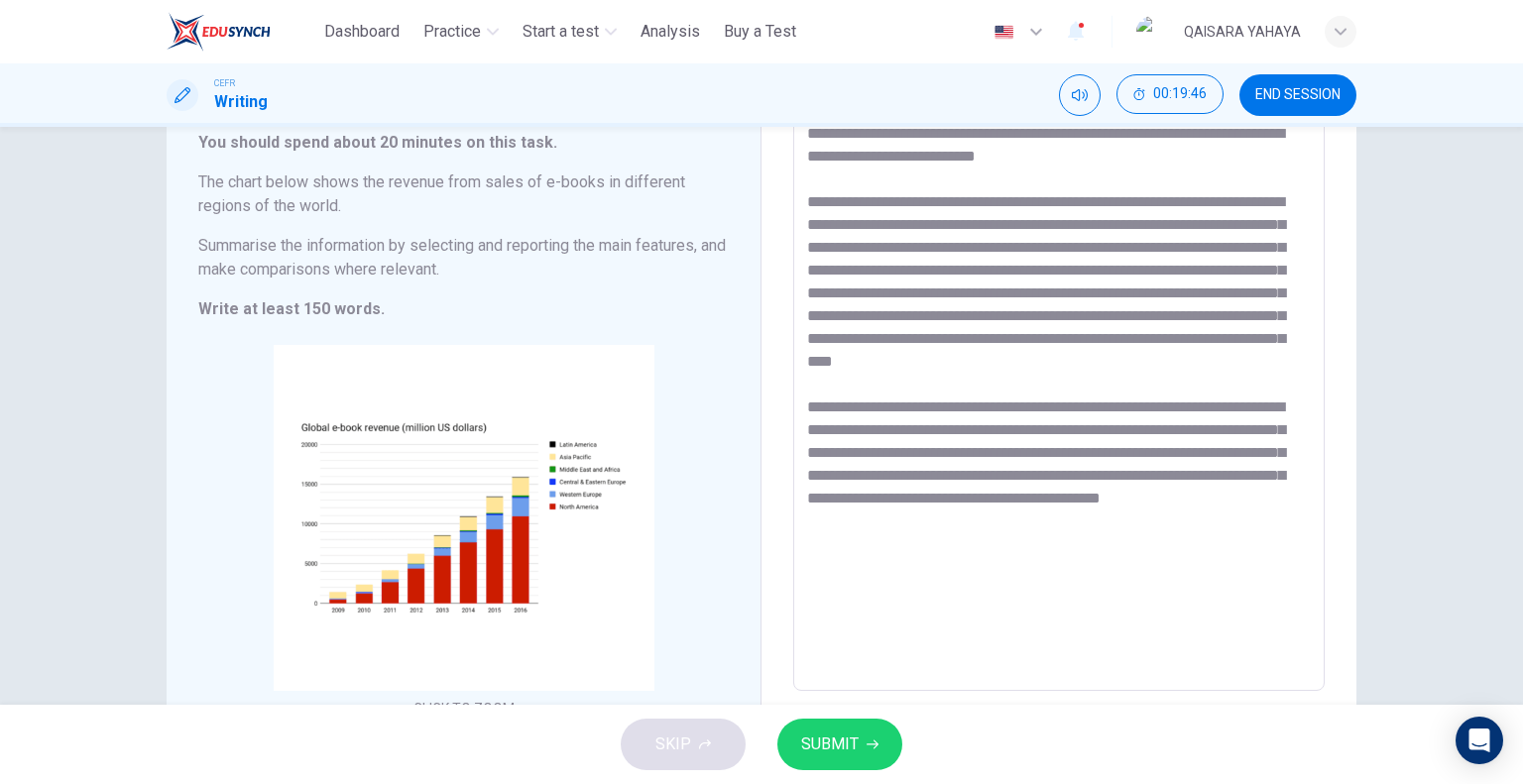 click at bounding box center [1059, 398] 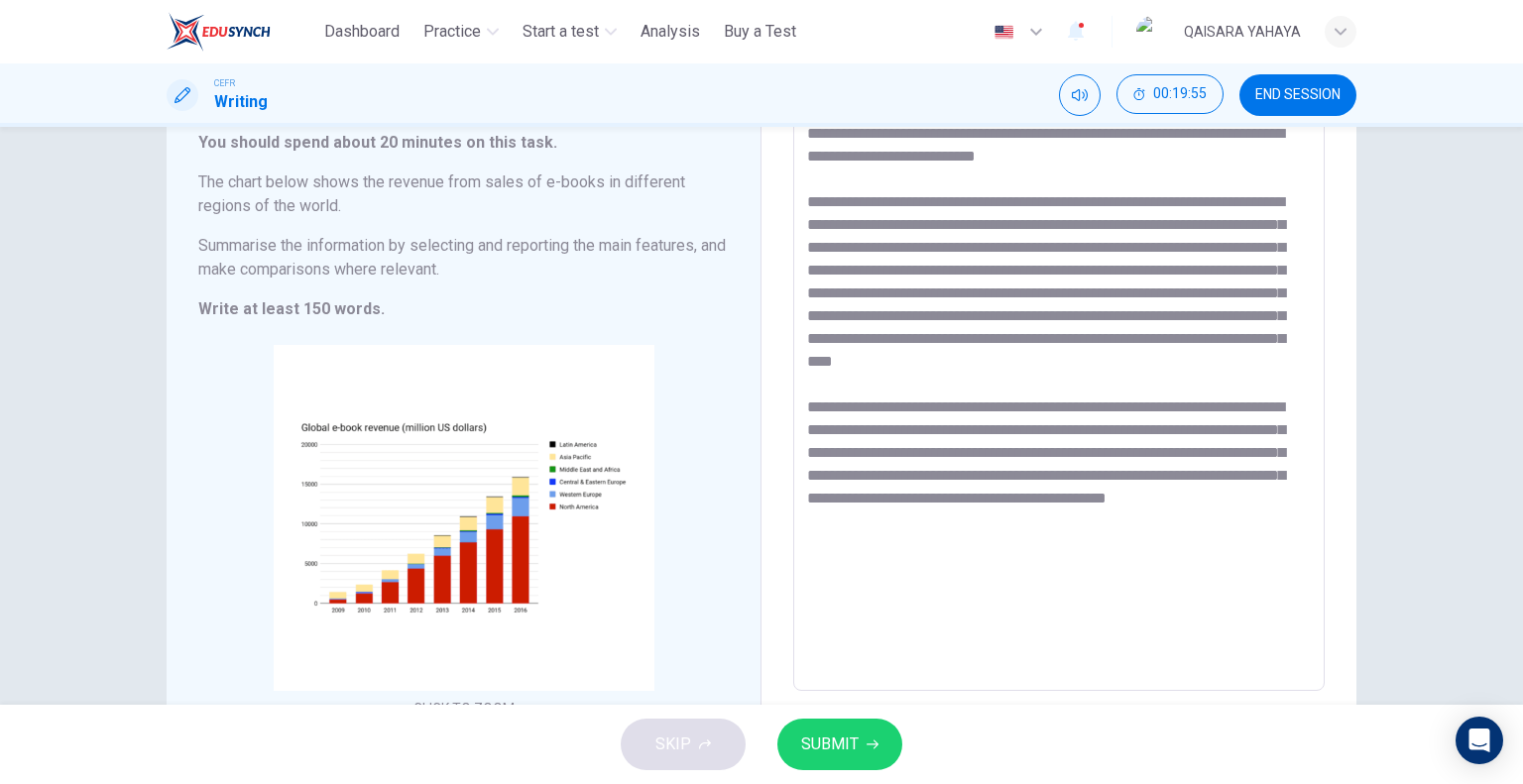 click at bounding box center [1059, 398] 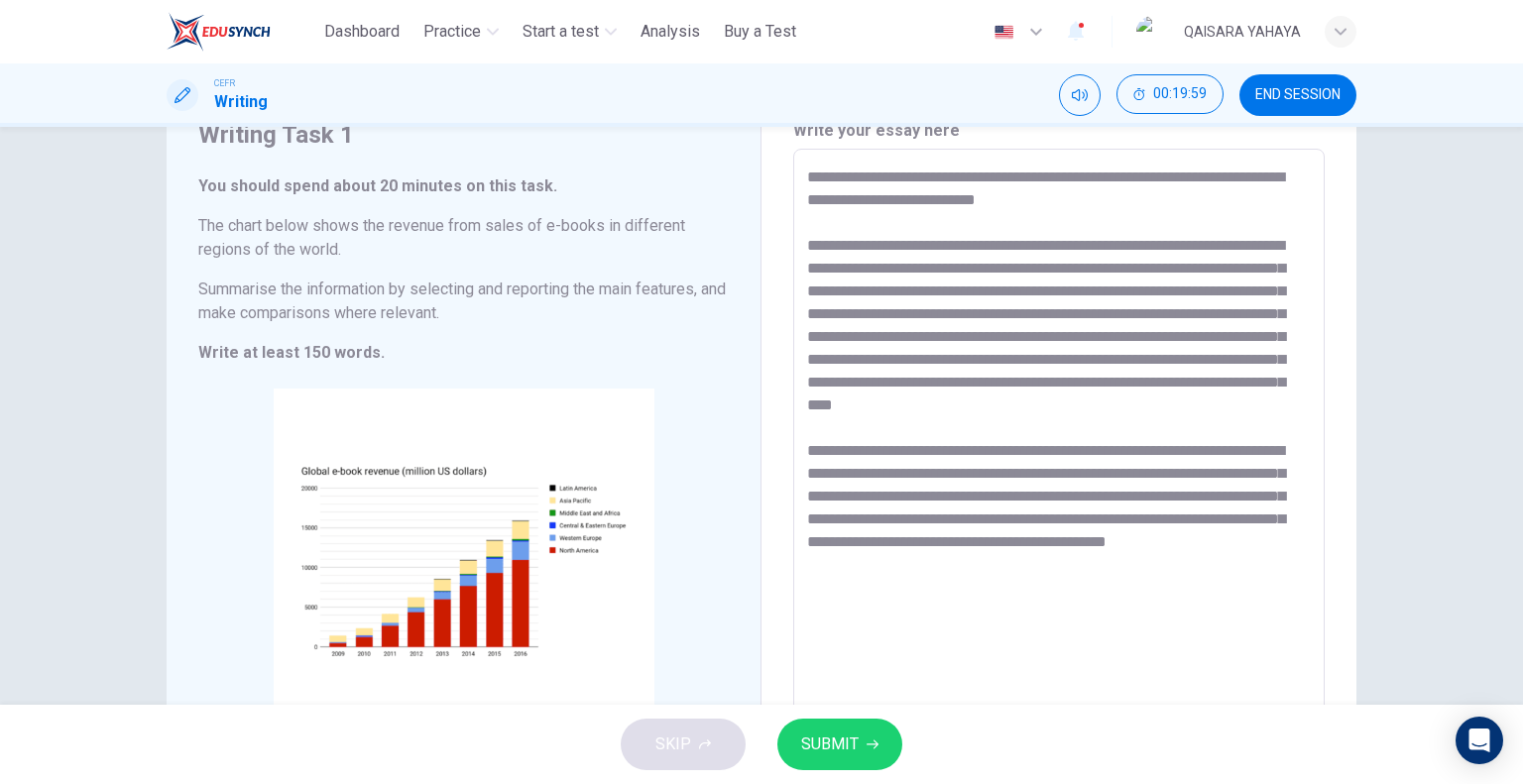 scroll, scrollTop: 85, scrollLeft: 0, axis: vertical 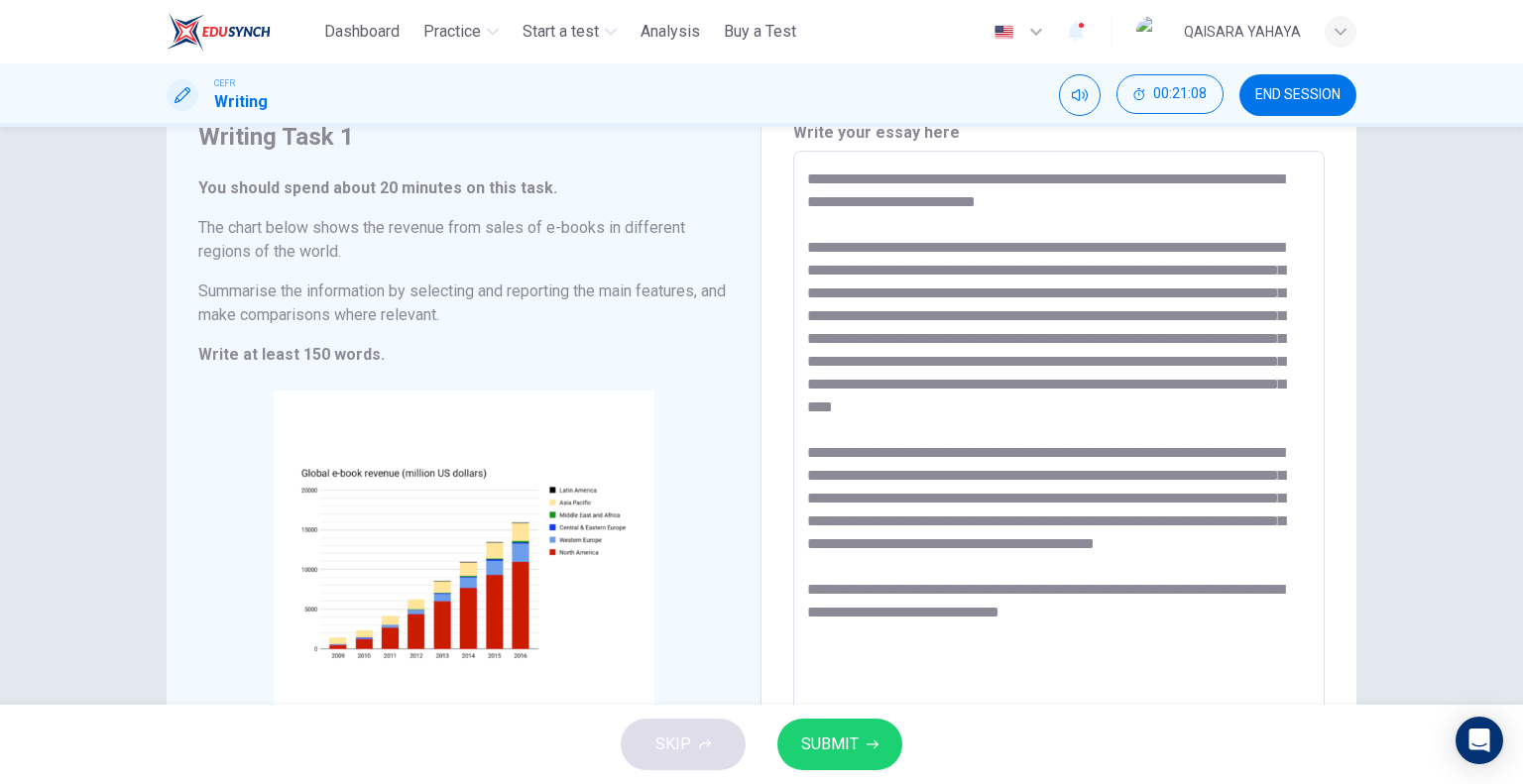 drag, startPoint x: 1077, startPoint y: 572, endPoint x: 1092, endPoint y: 576, distance: 15.524175 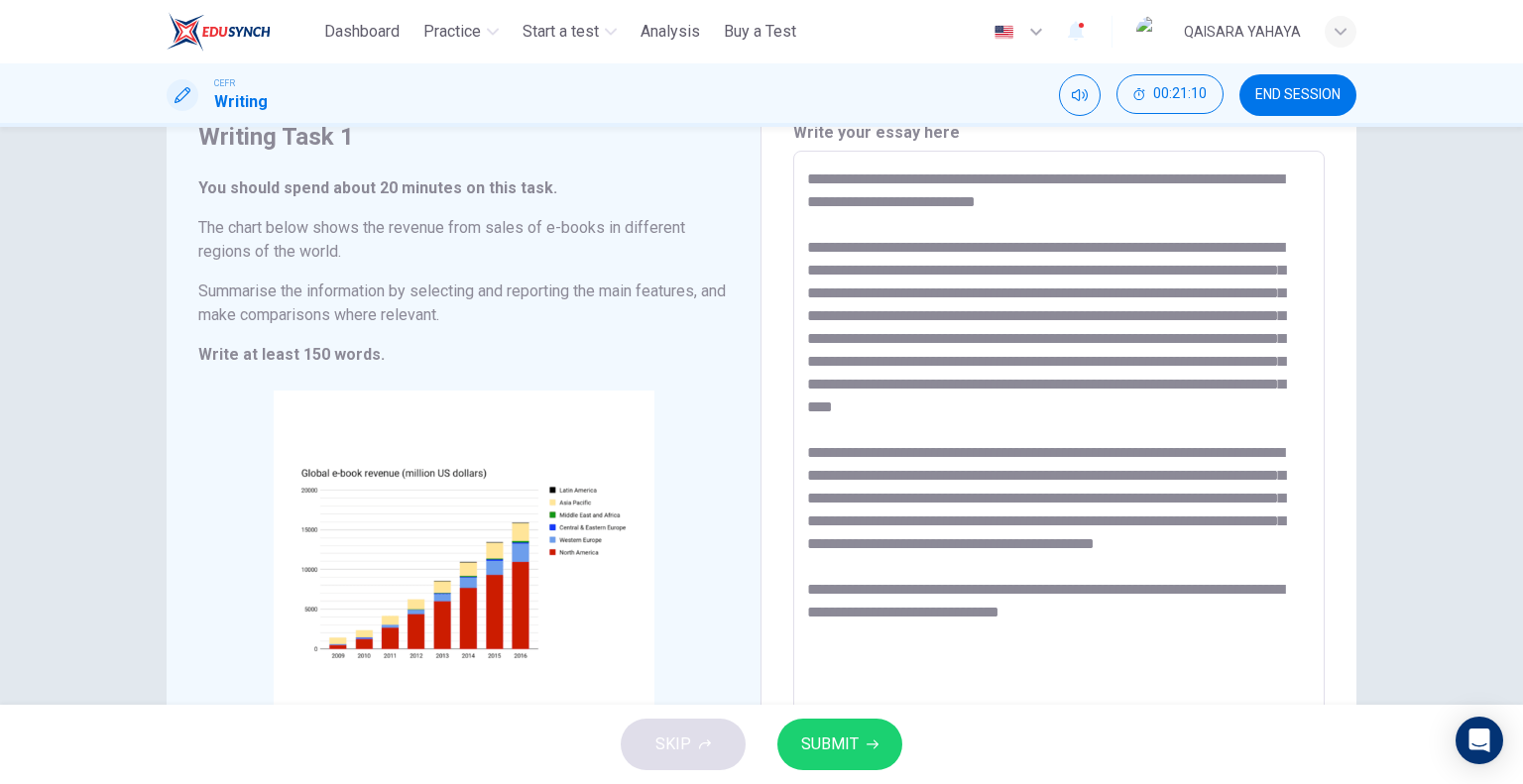 drag, startPoint x: 1158, startPoint y: 665, endPoint x: 797, endPoint y: 183, distance: 602.20013 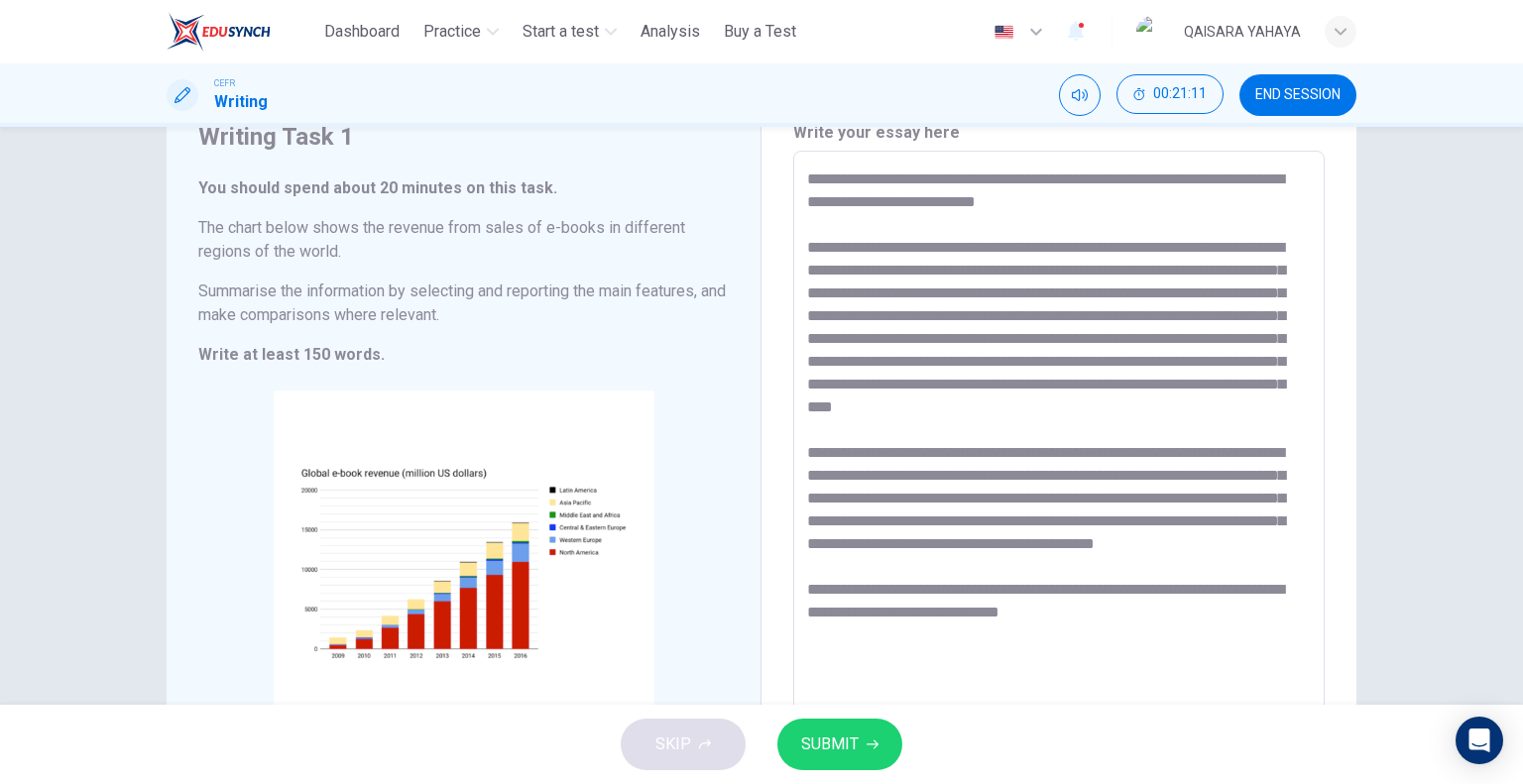 click at bounding box center (1059, 444) 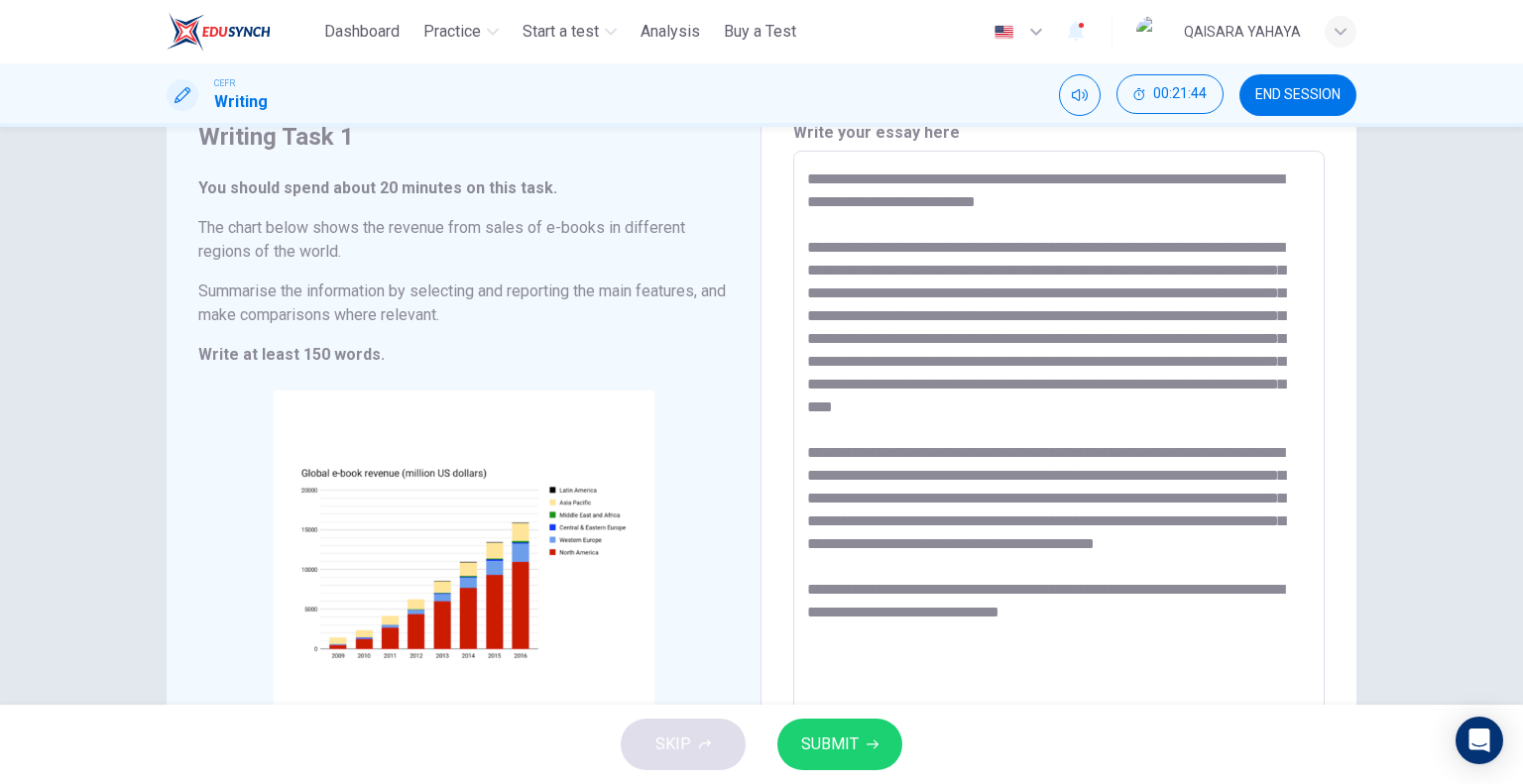 type on "**********" 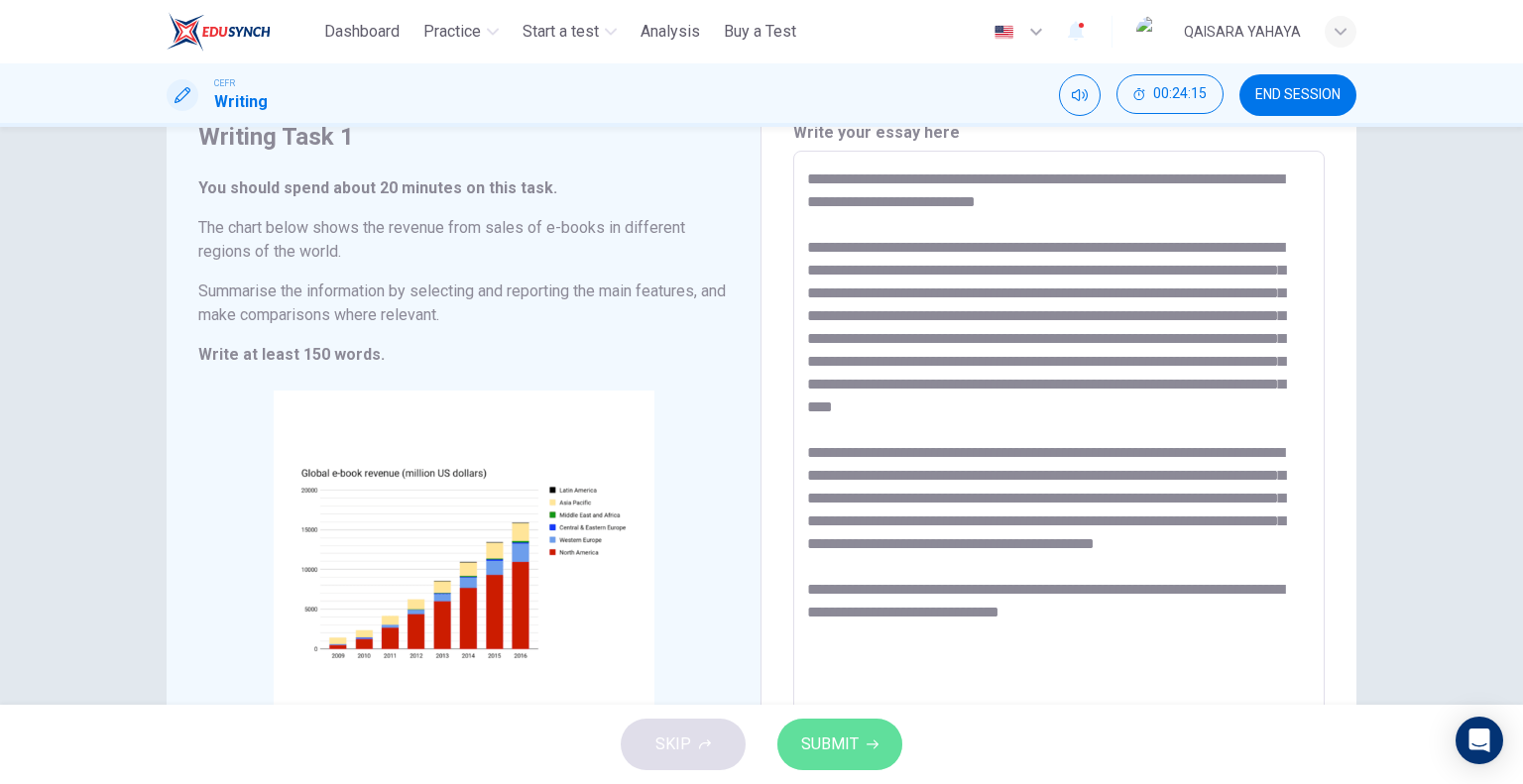 click on "SUBMIT" at bounding box center [840, 744] 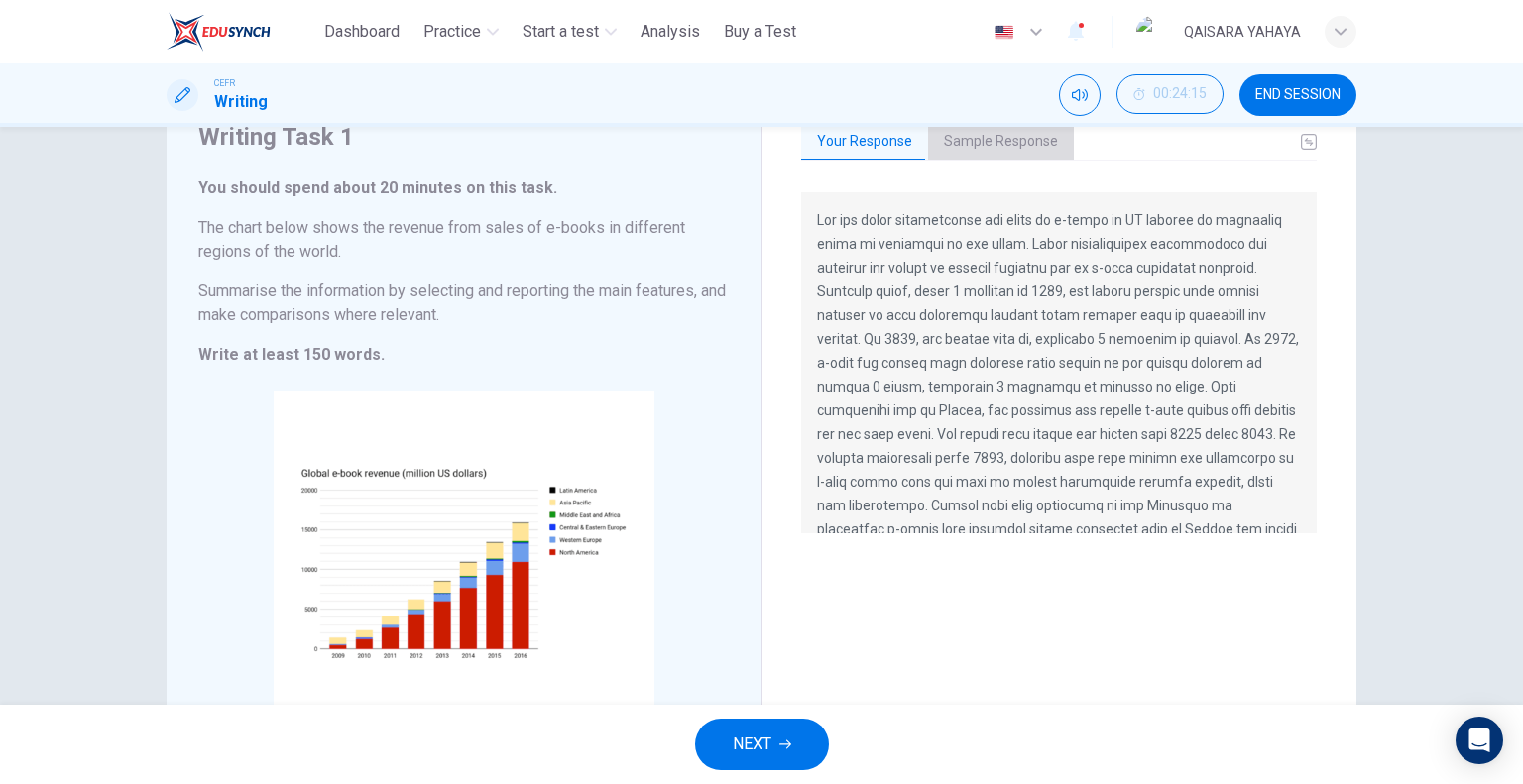 click on "Sample Response" at bounding box center [1000, 142] 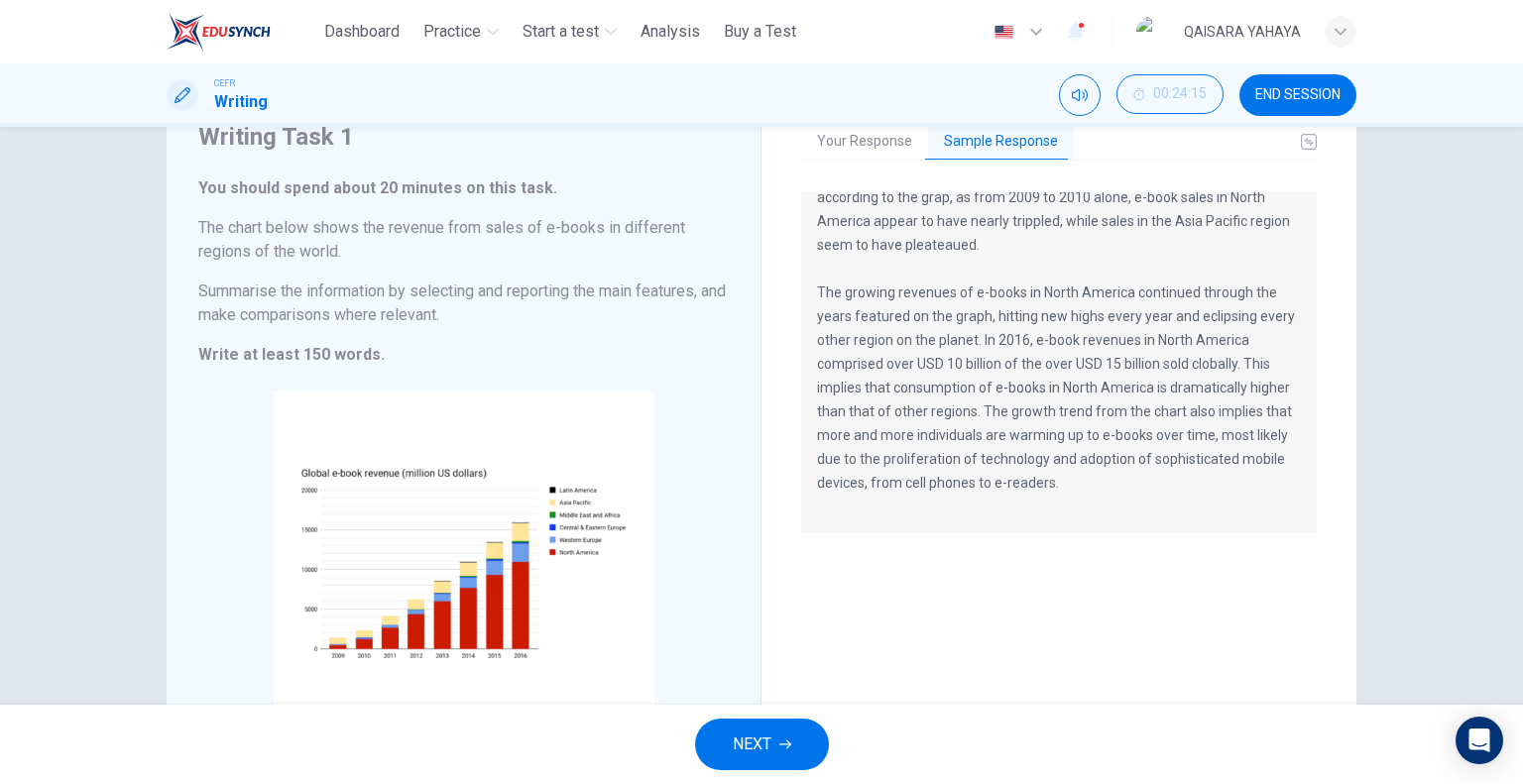scroll, scrollTop: 309, scrollLeft: 0, axis: vertical 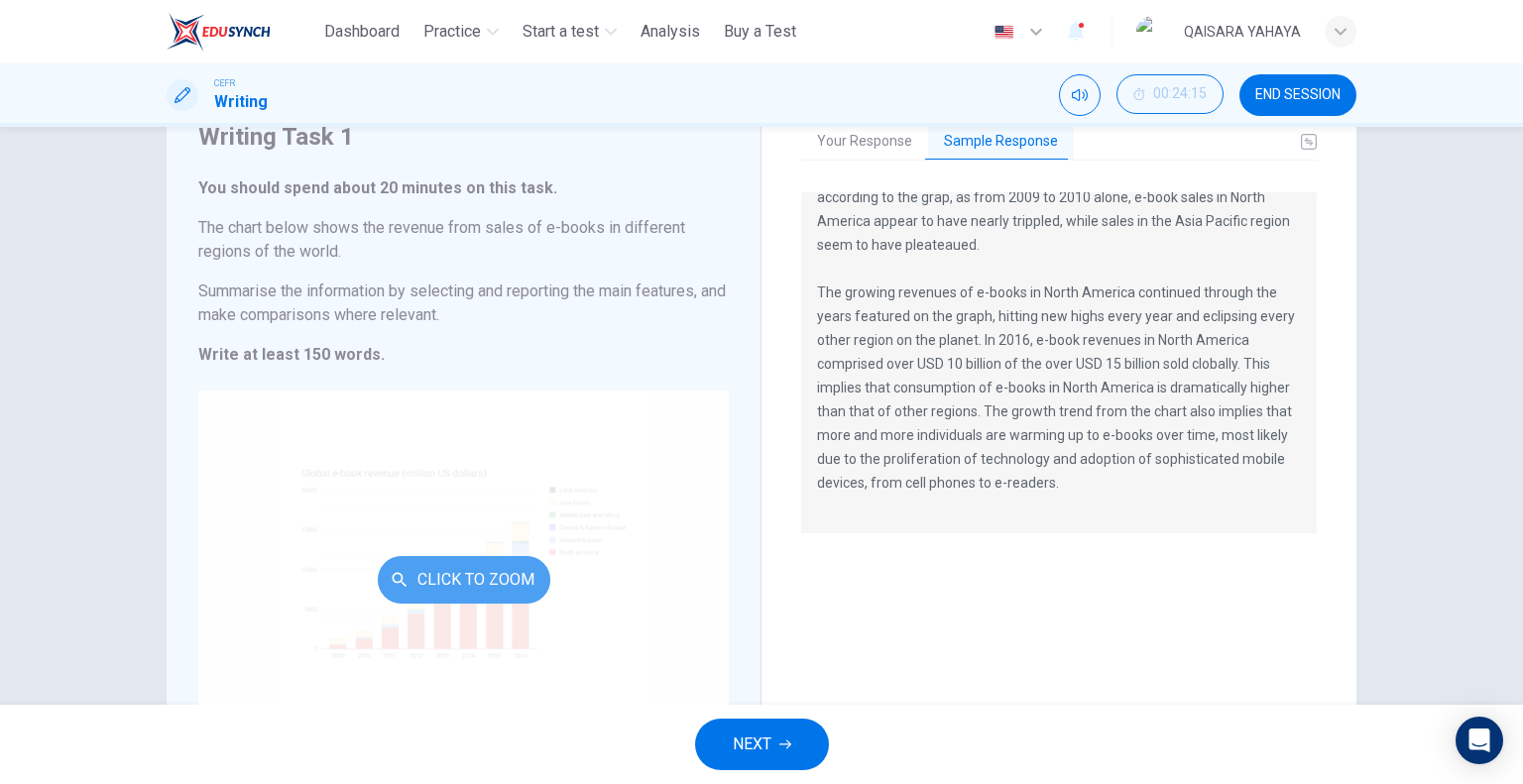 click on "Click to Zoom" at bounding box center [464, 580] 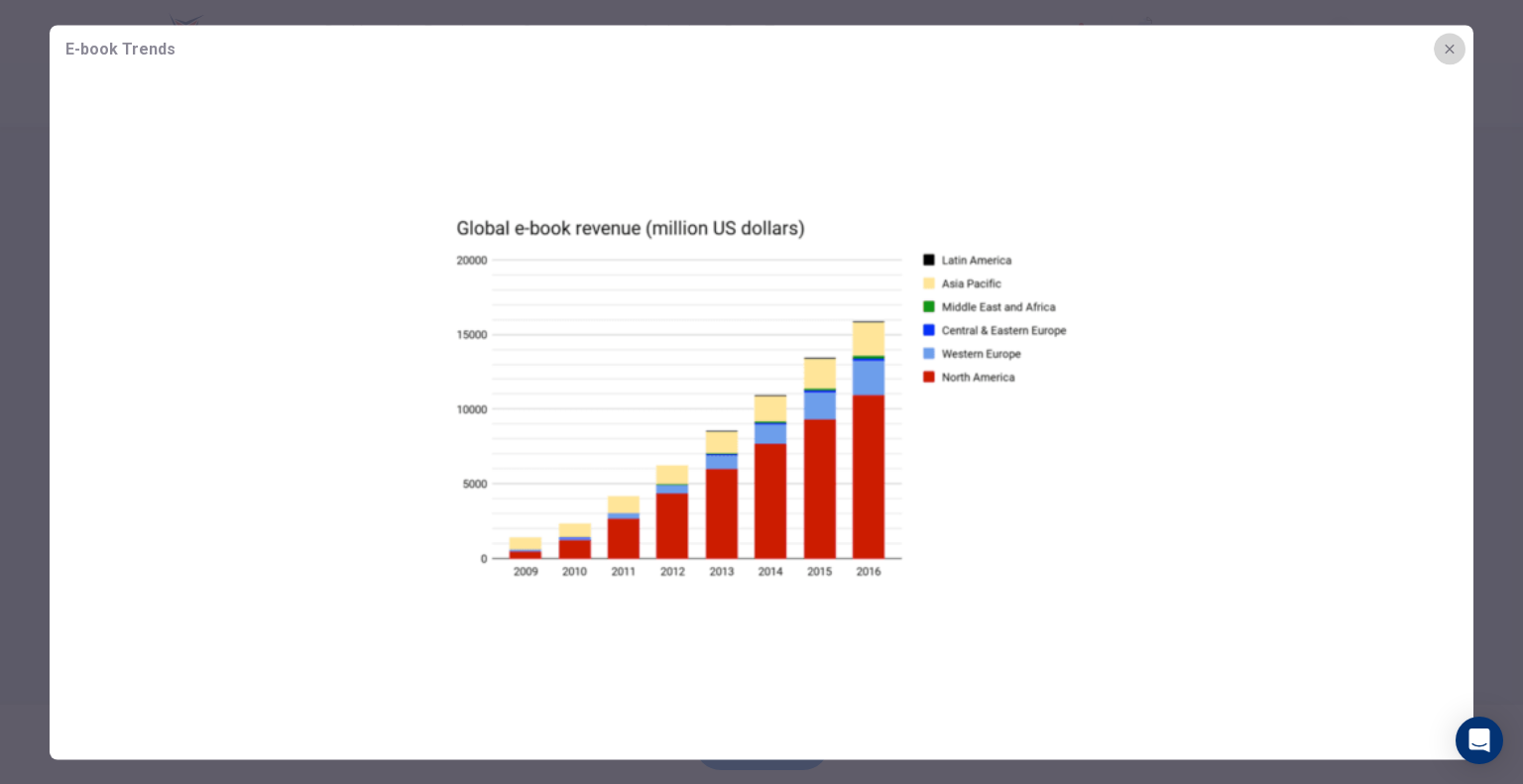 click at bounding box center [1450, 49] 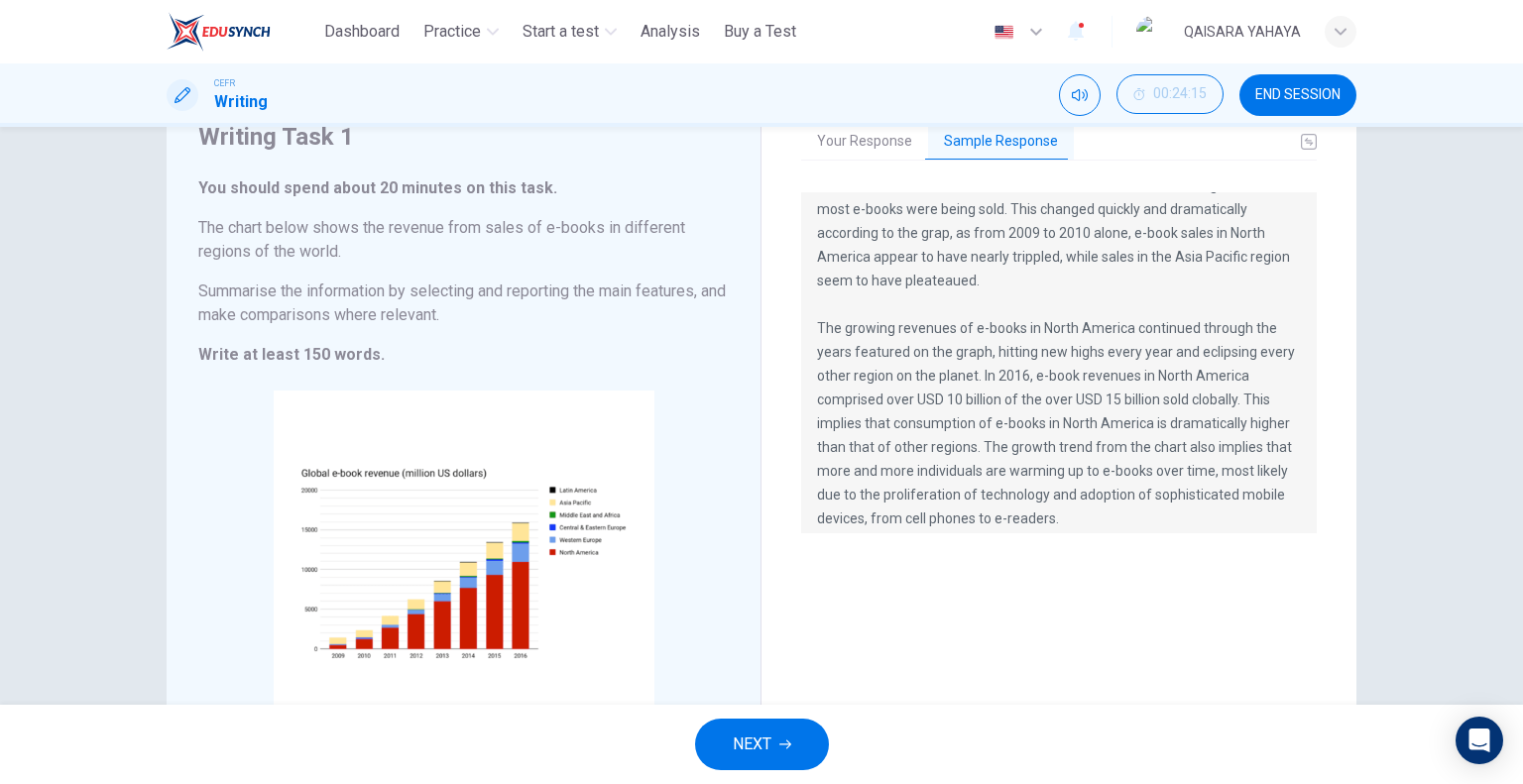 scroll, scrollTop: 309, scrollLeft: 0, axis: vertical 